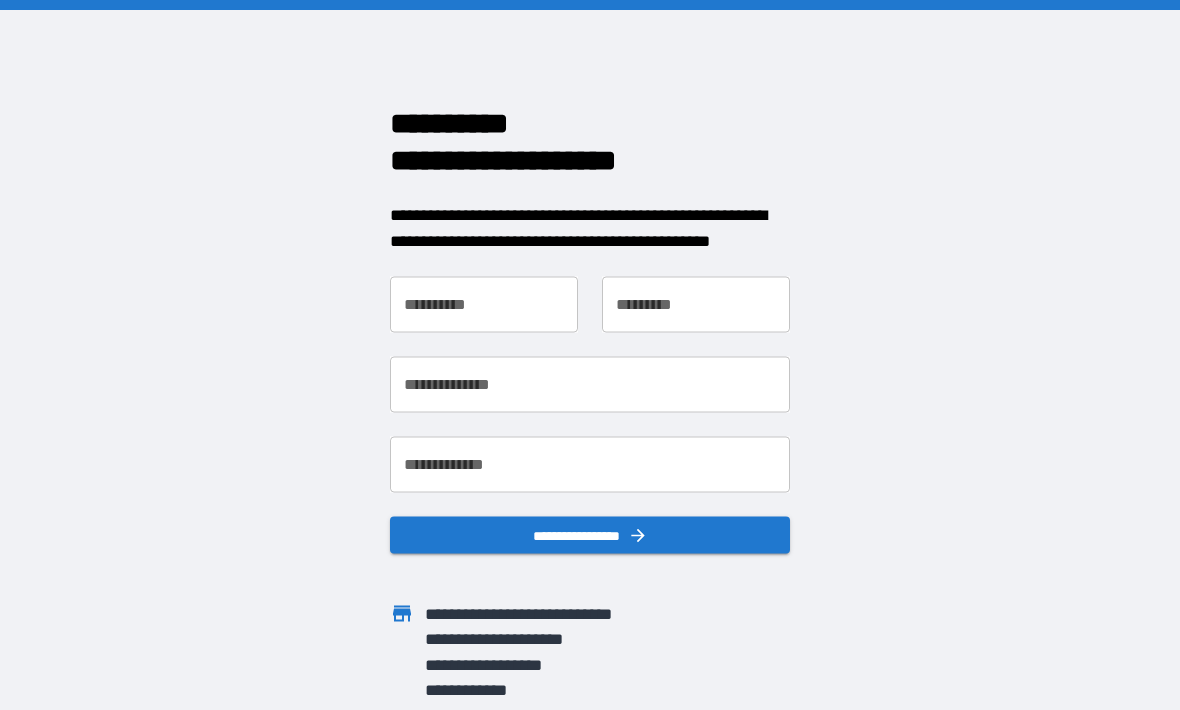 scroll, scrollTop: 0, scrollLeft: 0, axis: both 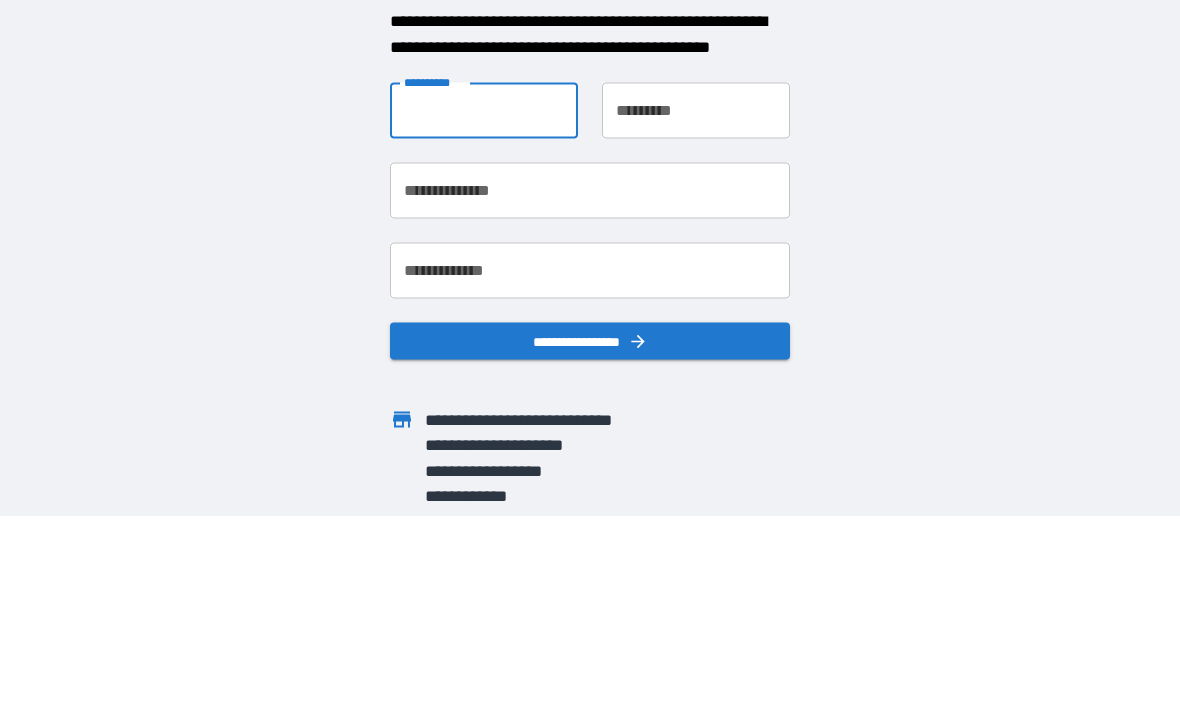 type on "*****" 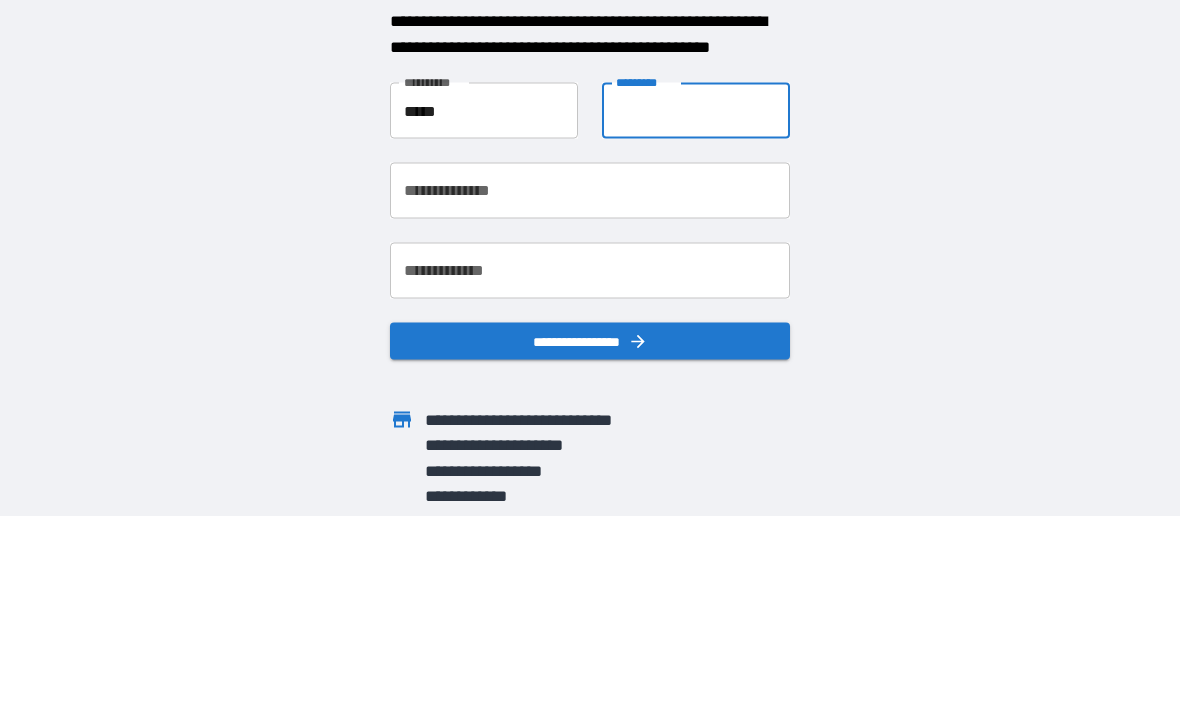 type on "**********" 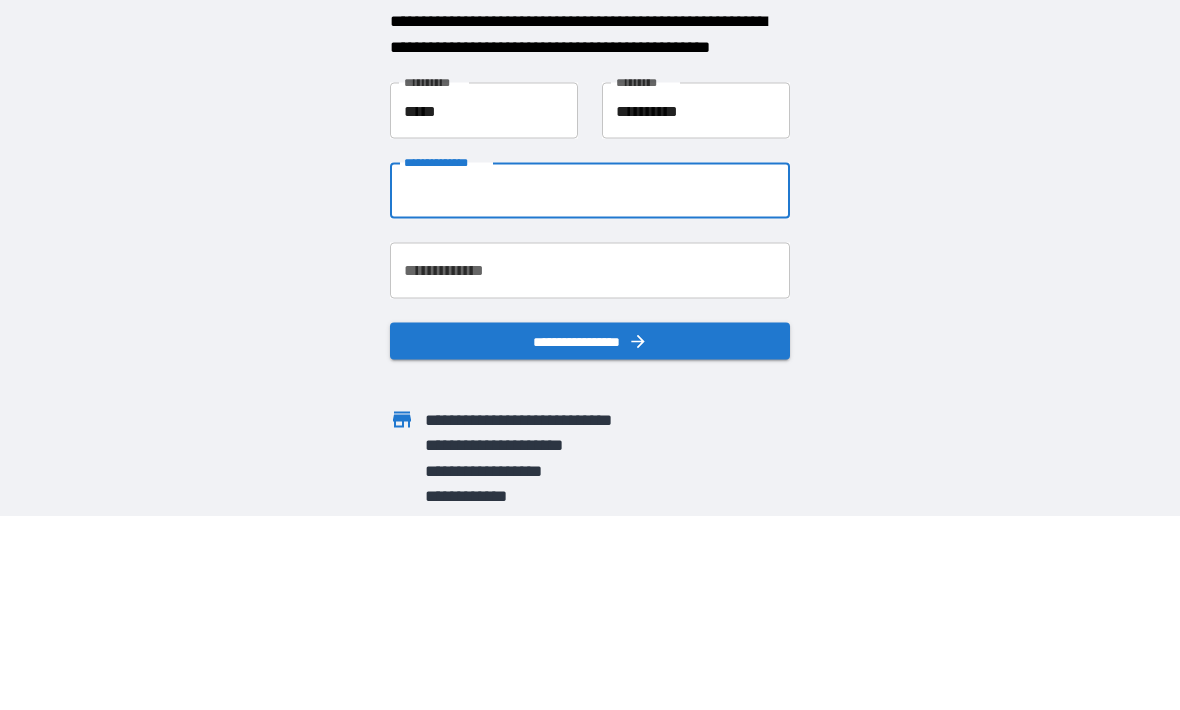 type on "**********" 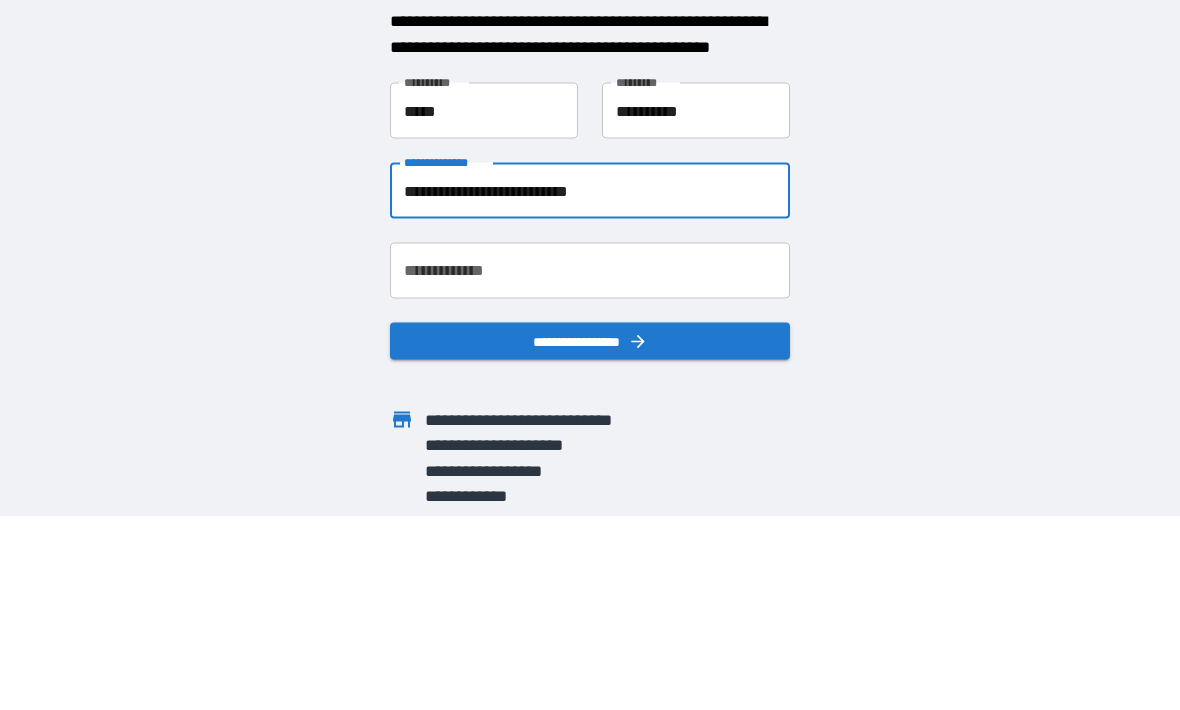 scroll, scrollTop: 66, scrollLeft: 0, axis: vertical 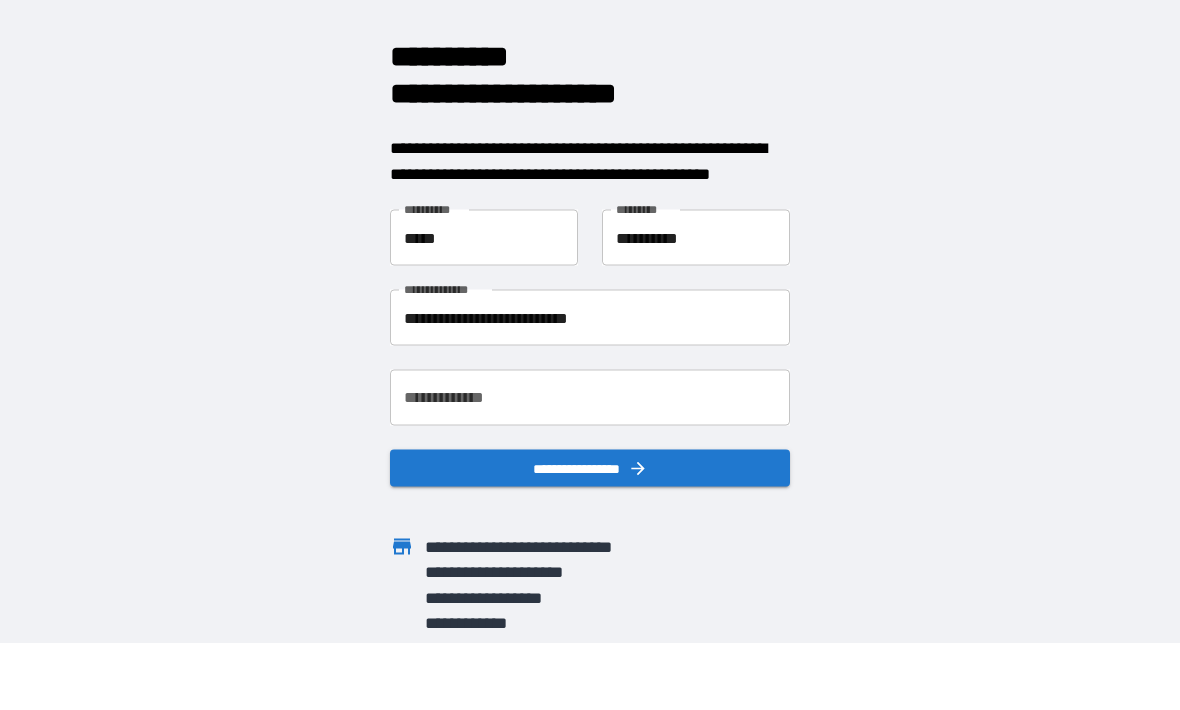 click on "**********" at bounding box center (590, 399) 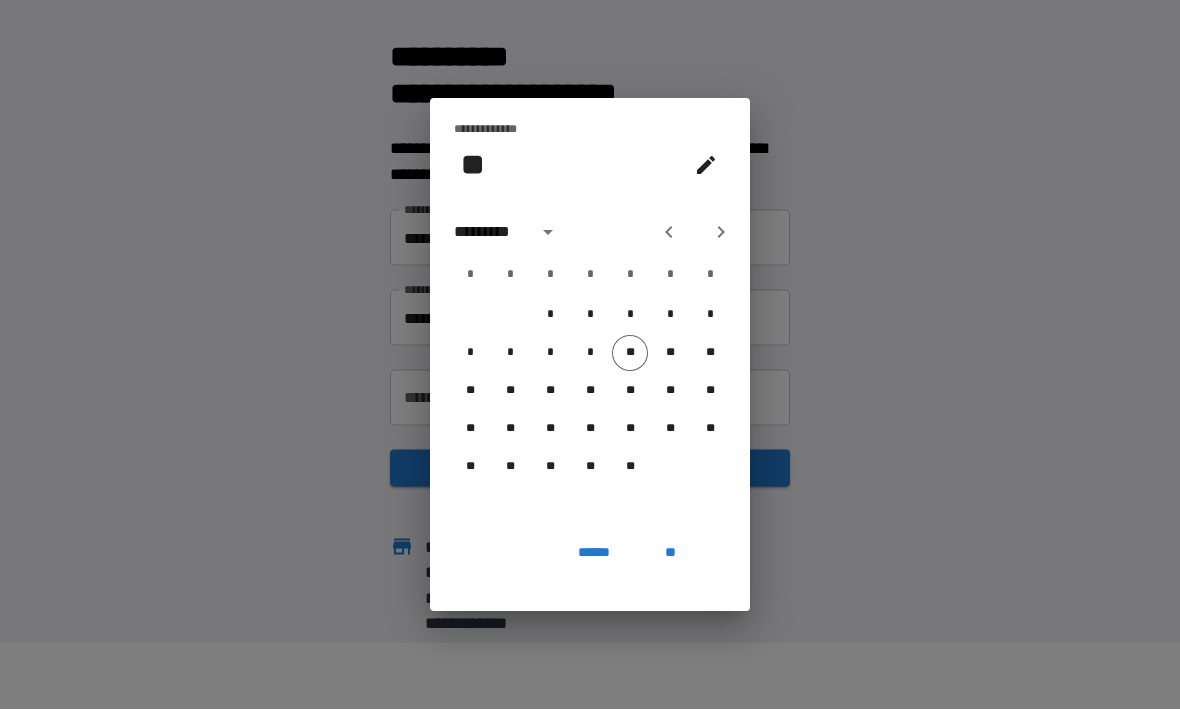 click 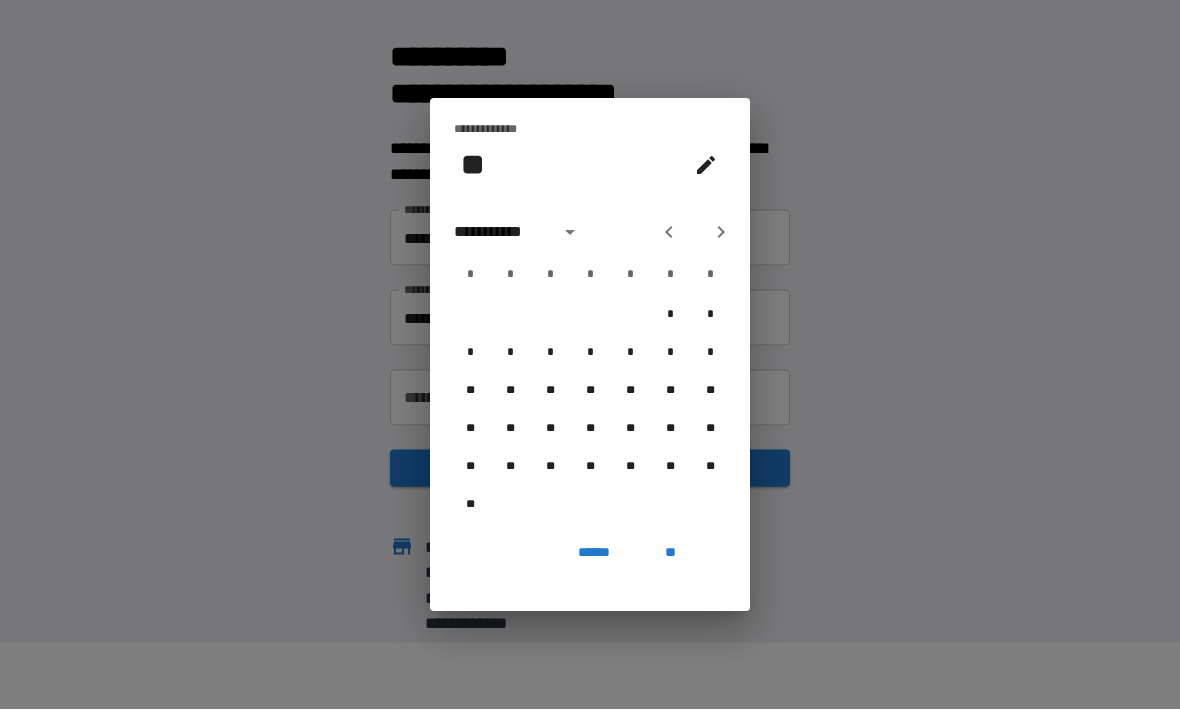 click 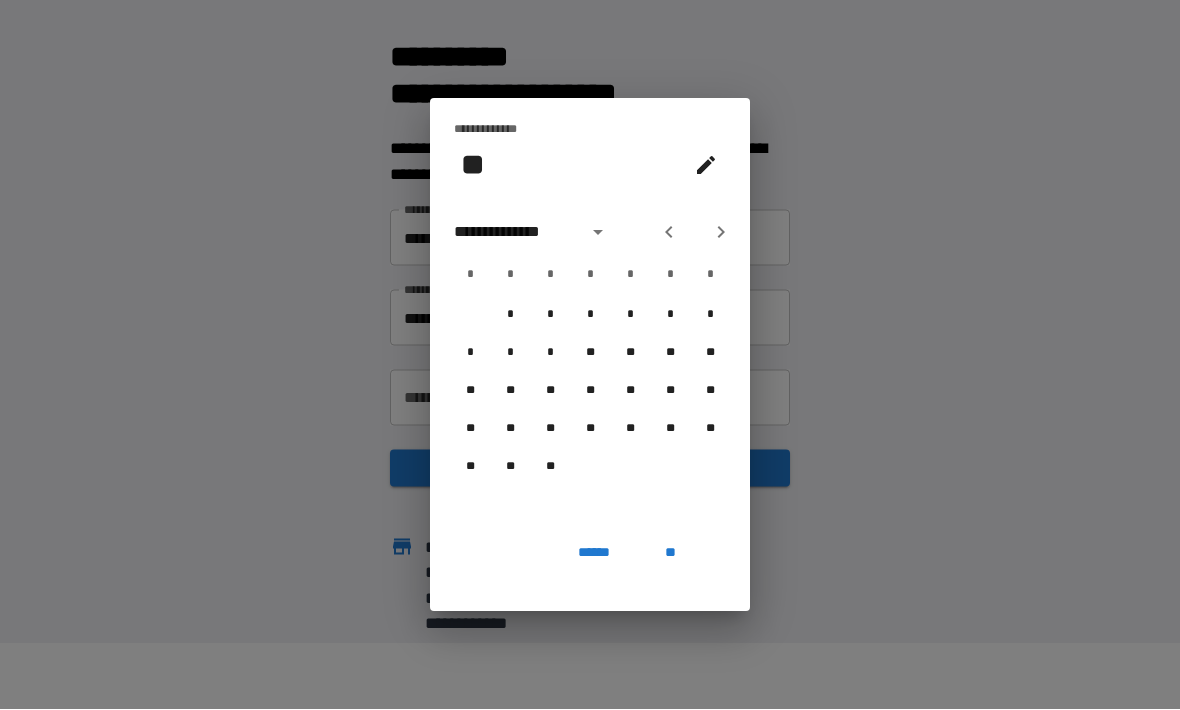 click 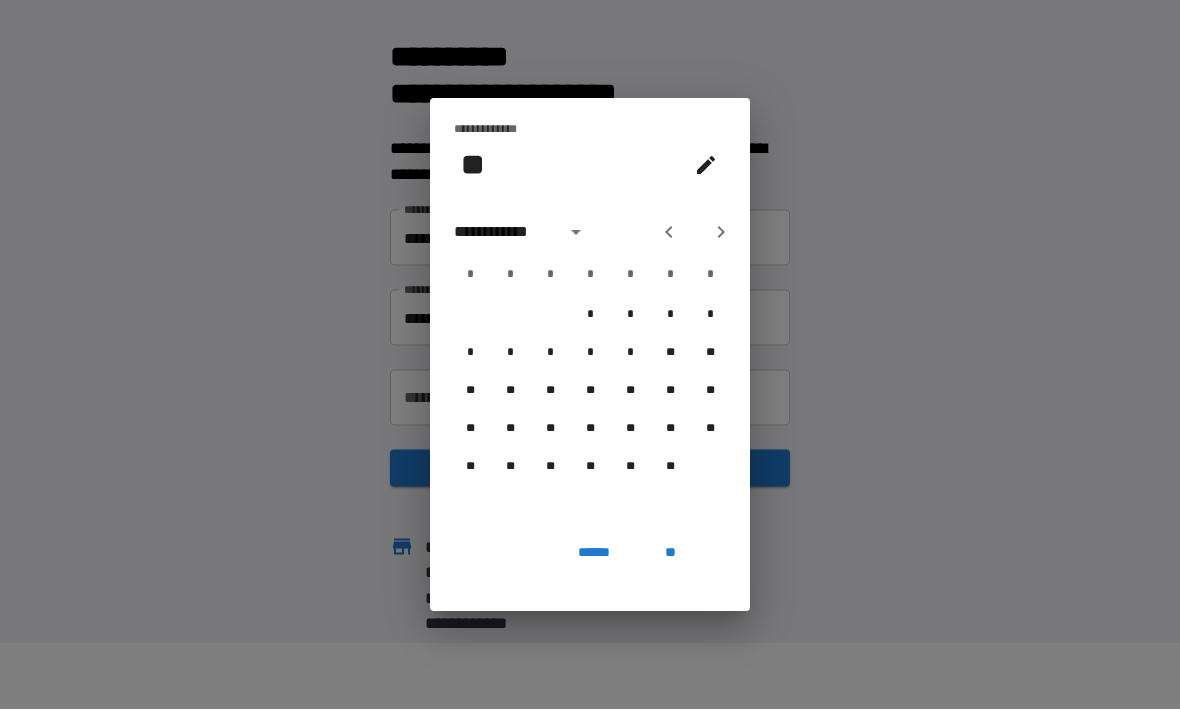 click 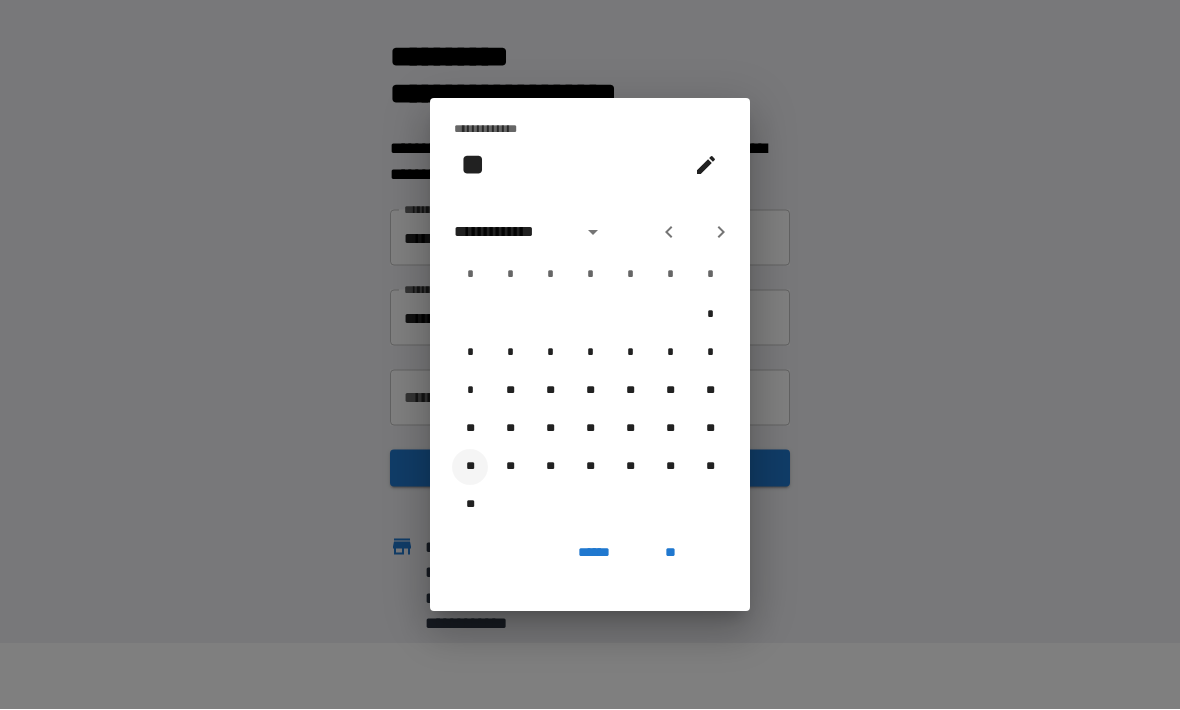 click on "**" at bounding box center (470, 468) 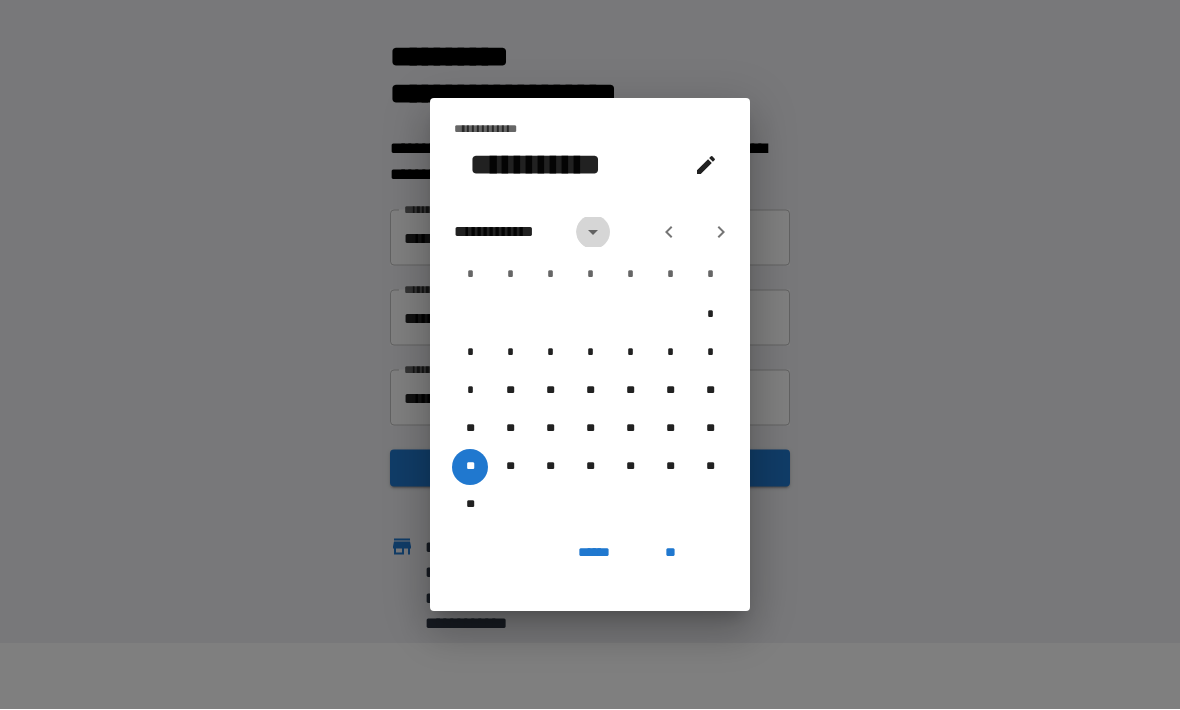click 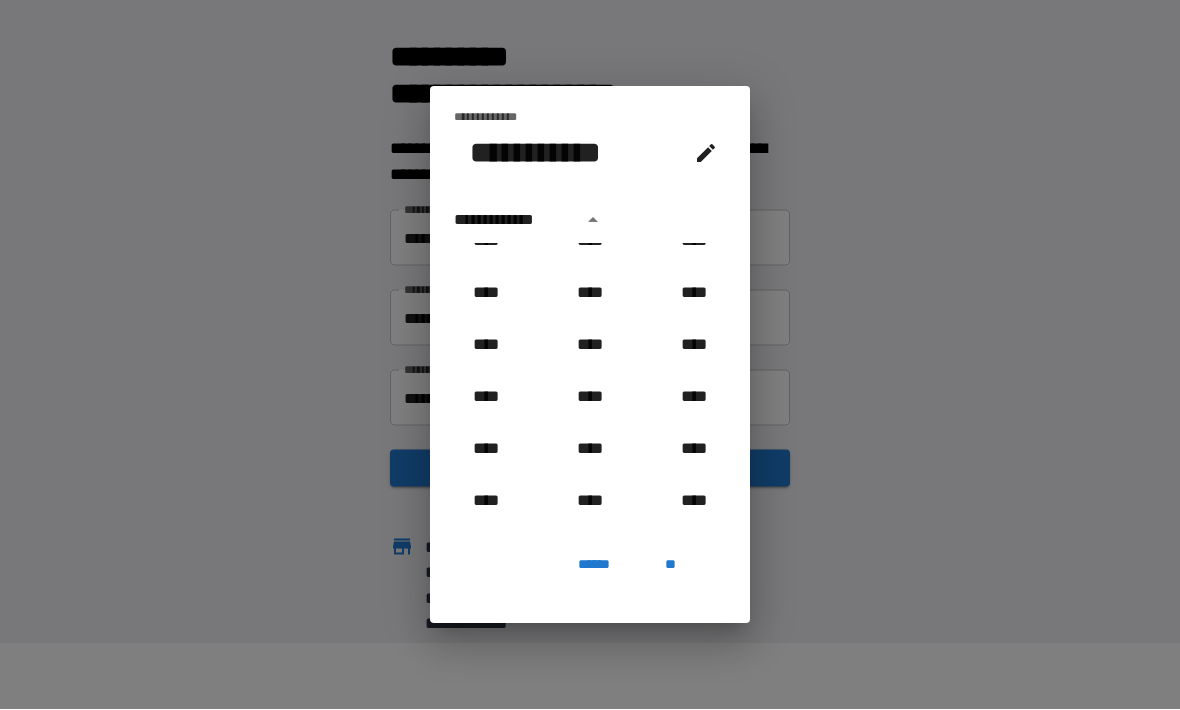 scroll, scrollTop: 862, scrollLeft: 0, axis: vertical 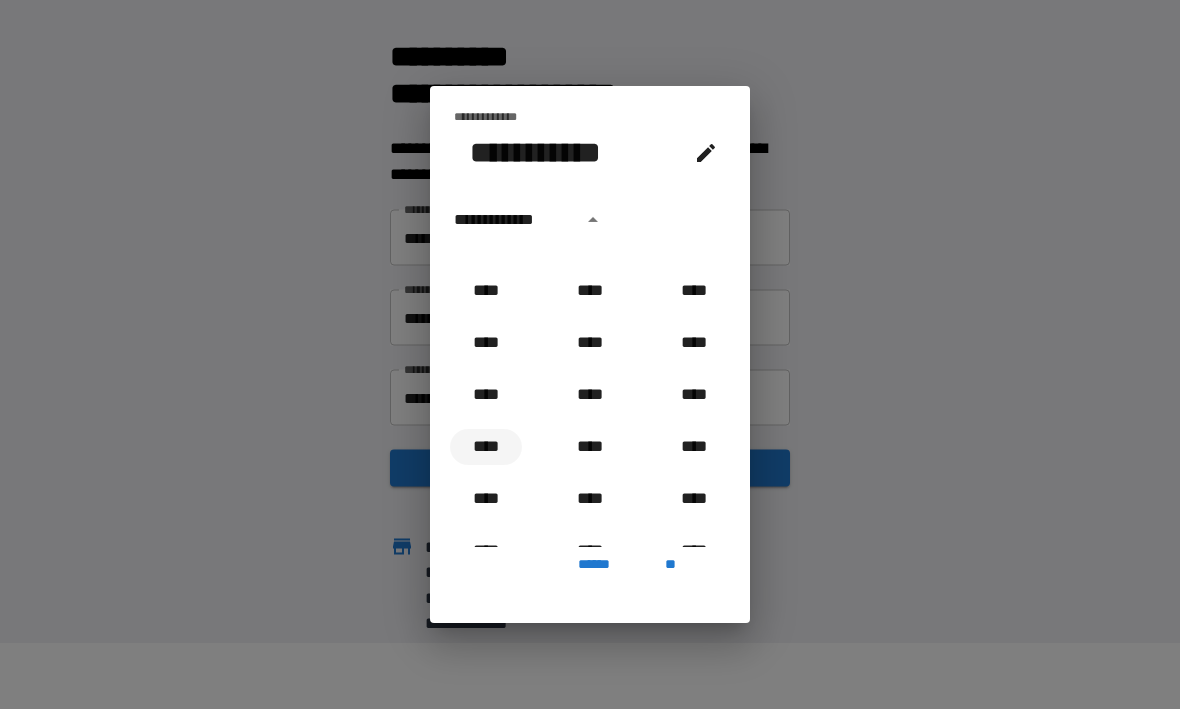 click on "****" at bounding box center (486, 448) 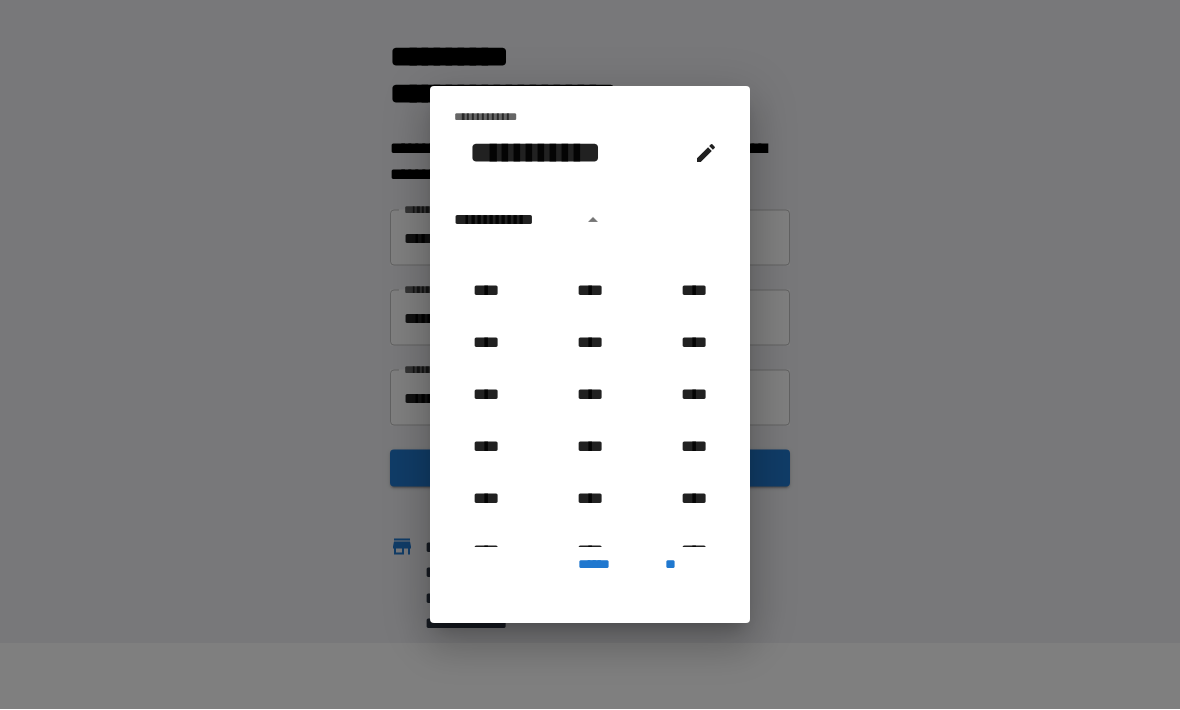 type on "**********" 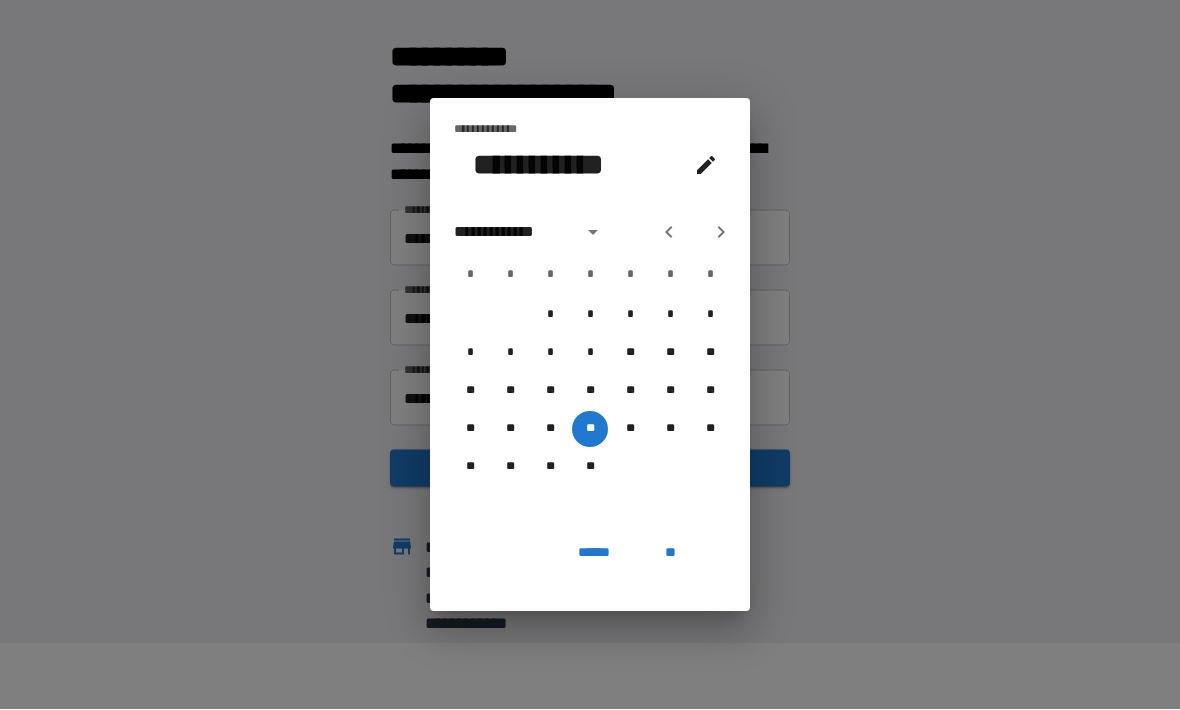 click on "**" at bounding box center [670, 554] 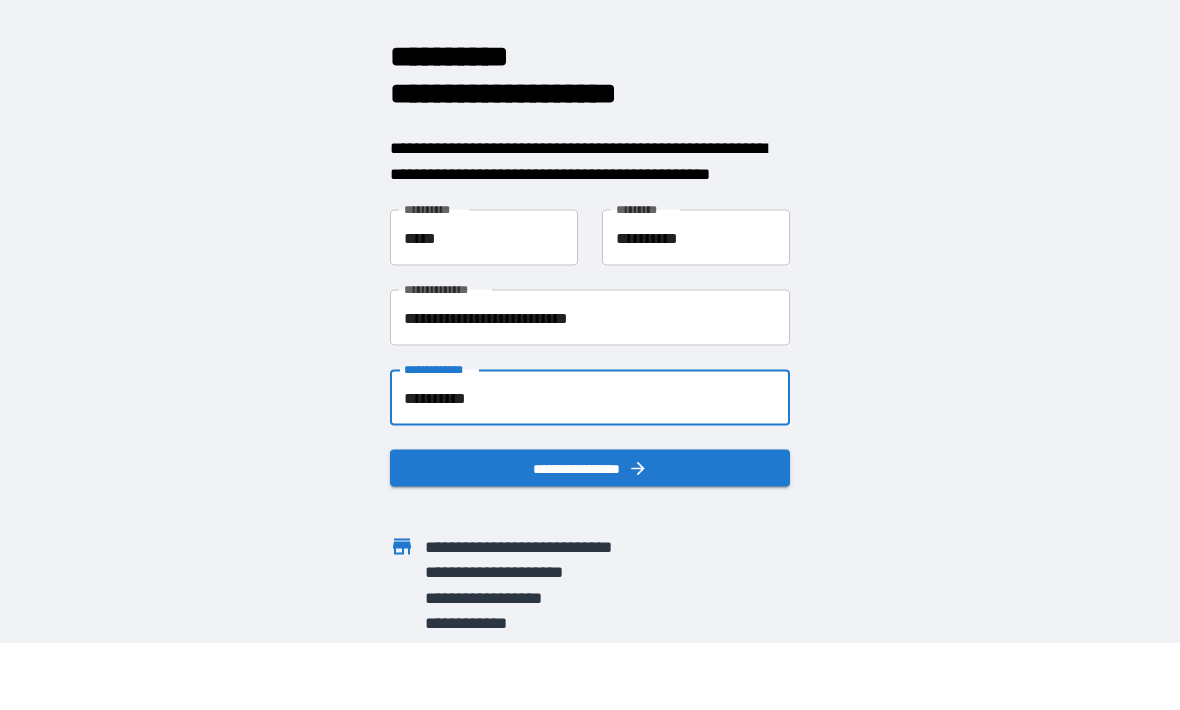 click on "**********" at bounding box center [590, 469] 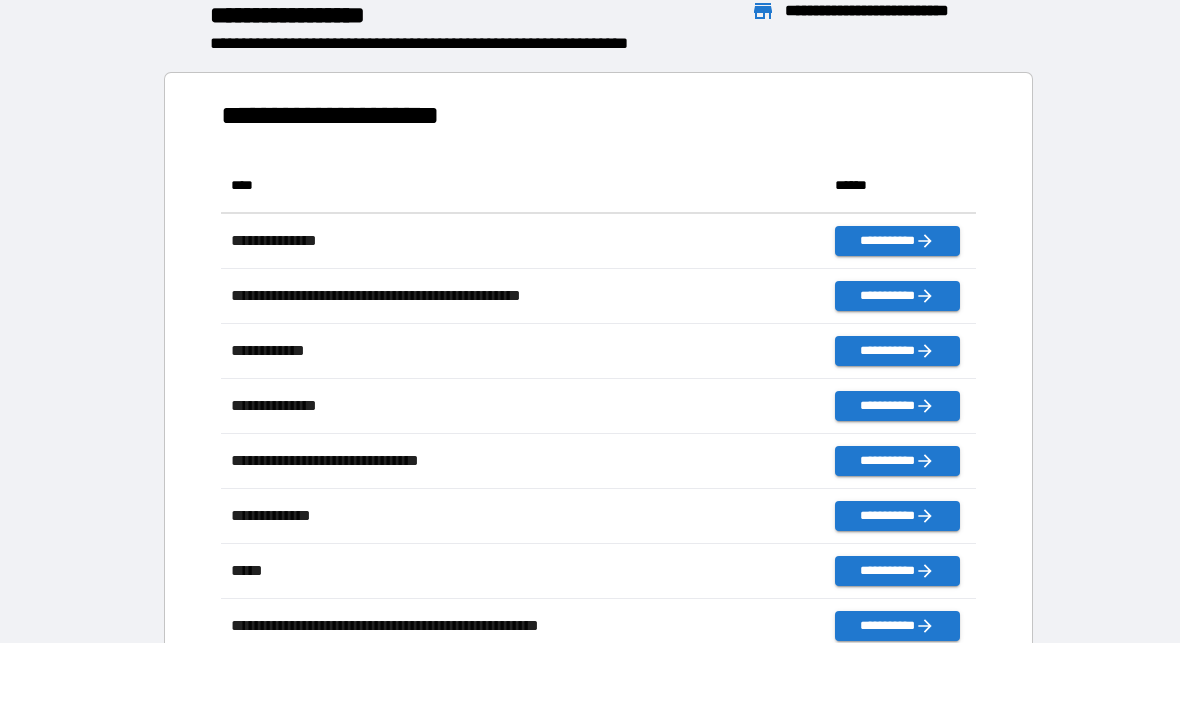 scroll, scrollTop: 1, scrollLeft: 1, axis: both 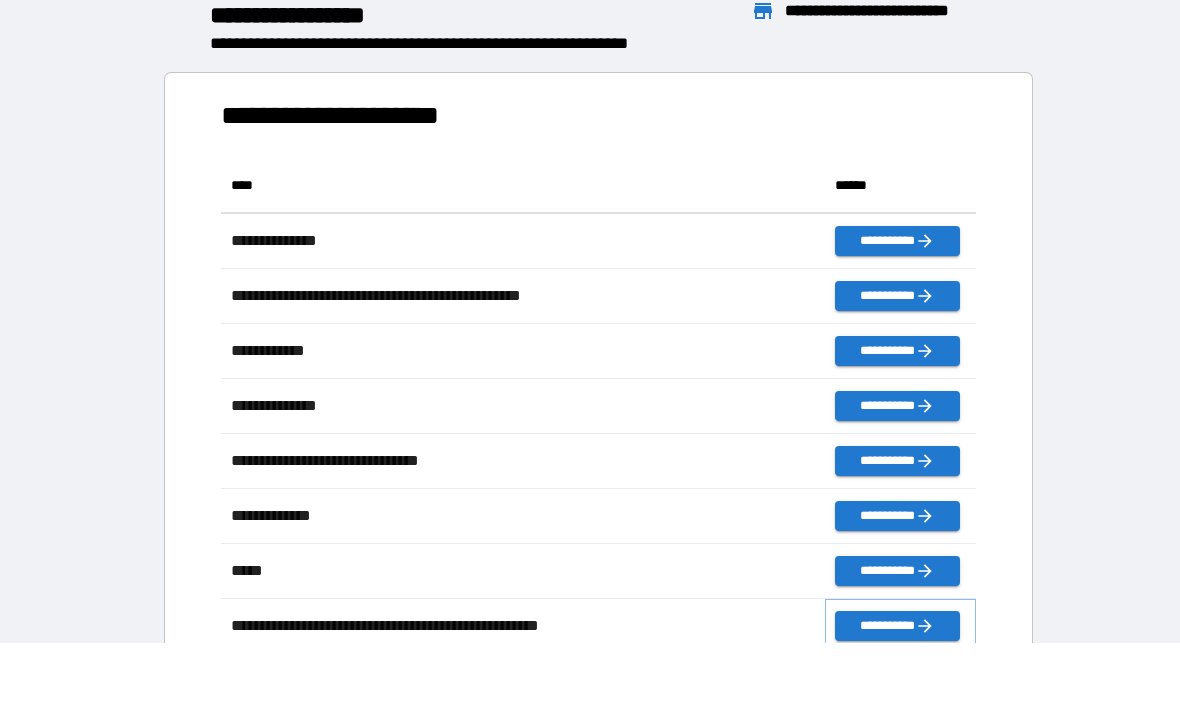 click on "**********" at bounding box center (897, 627) 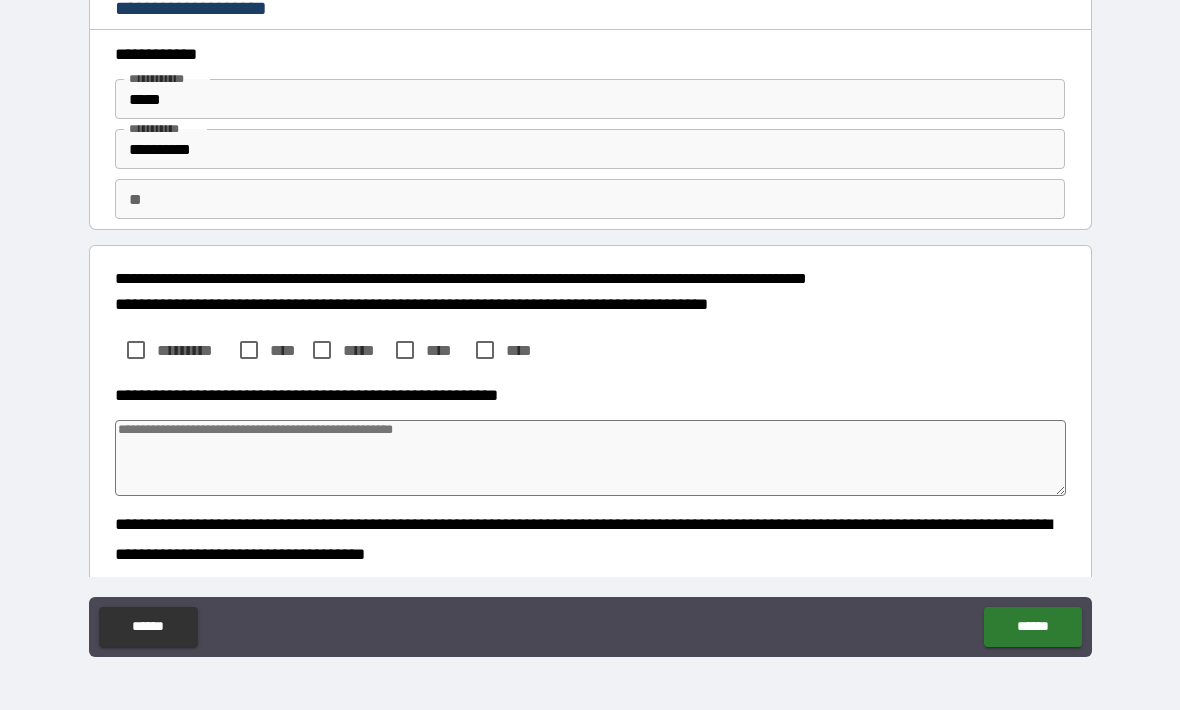 type on "*" 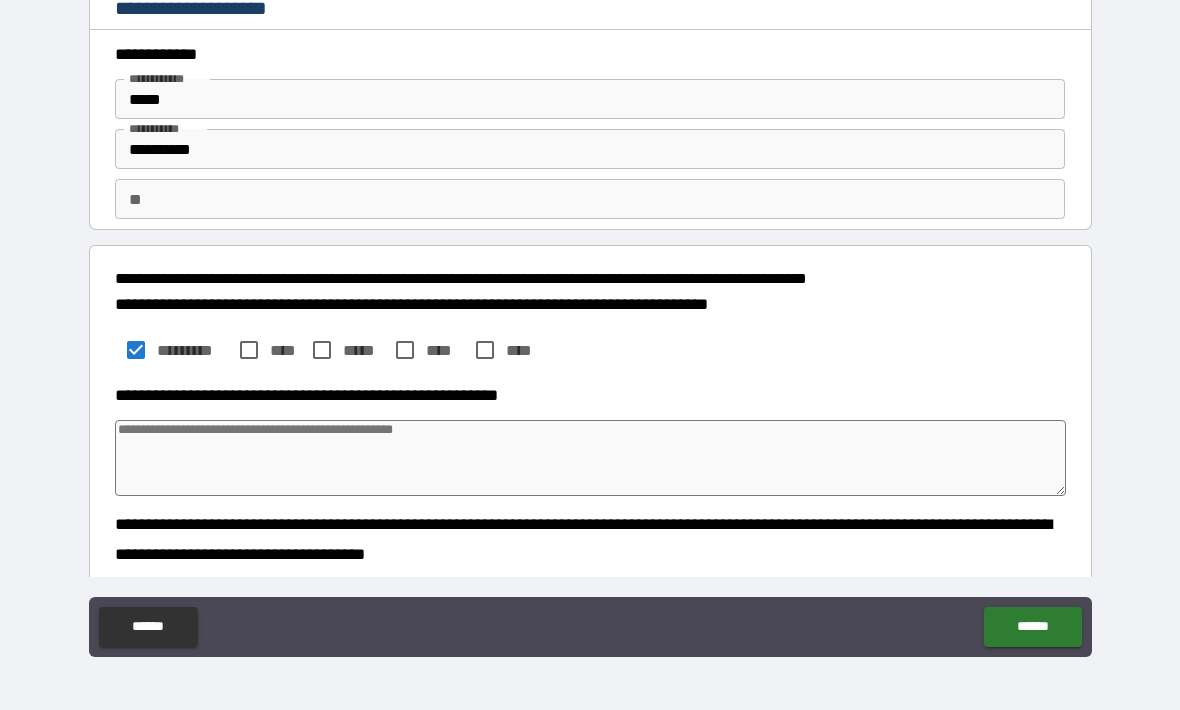 type on "*" 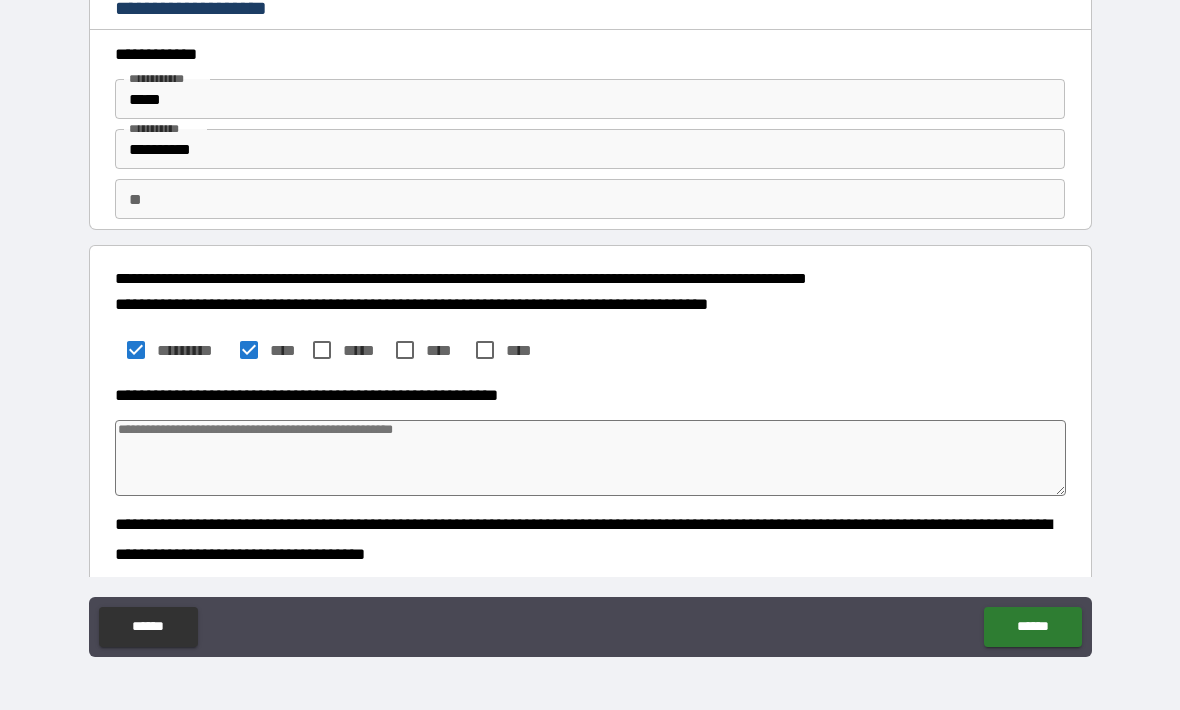 type on "*" 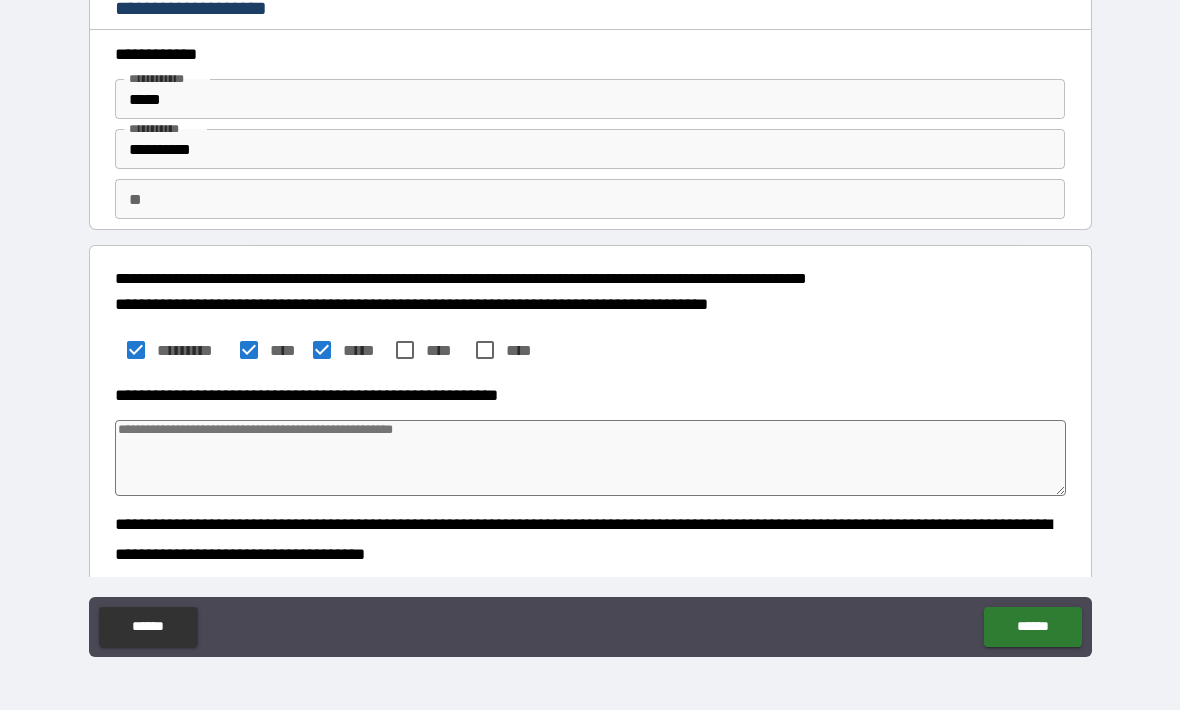 type on "*" 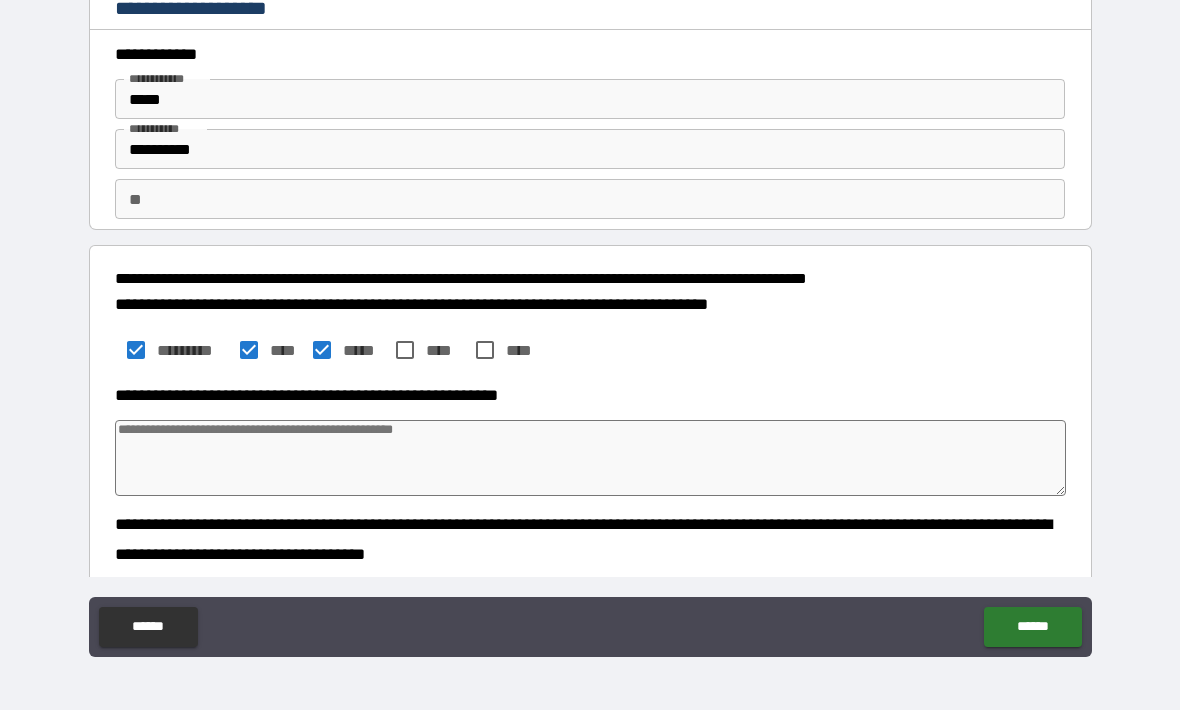 click at bounding box center [591, 458] 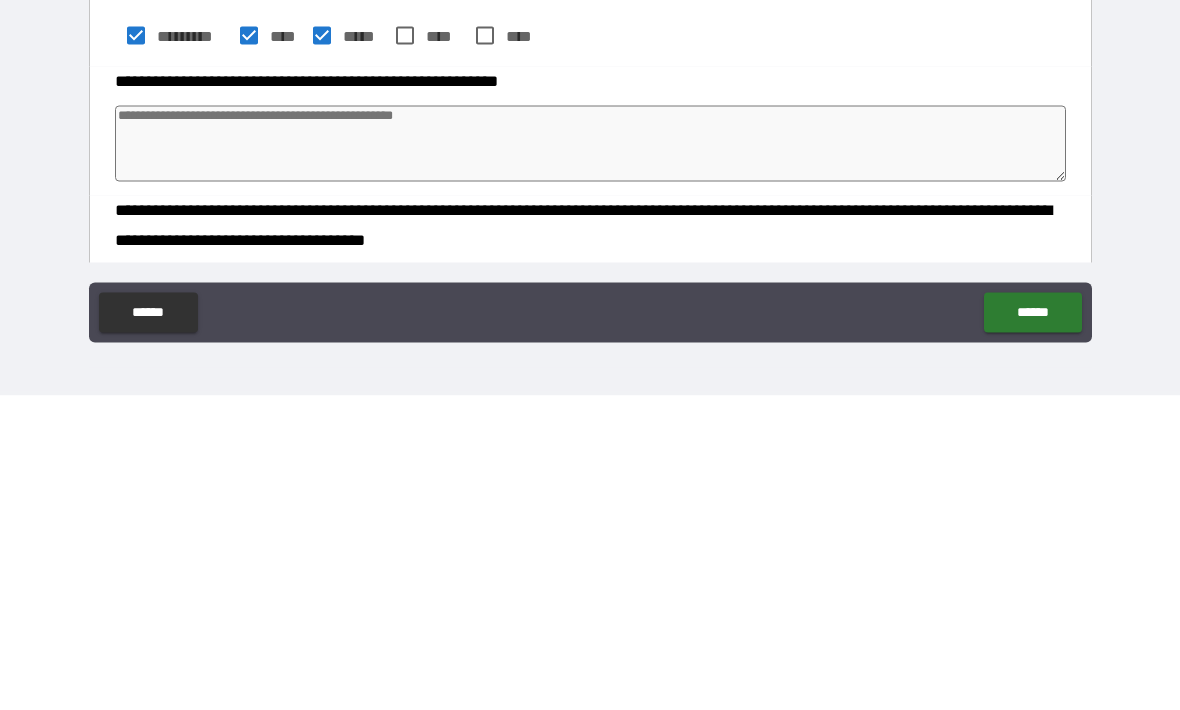 type on "*" 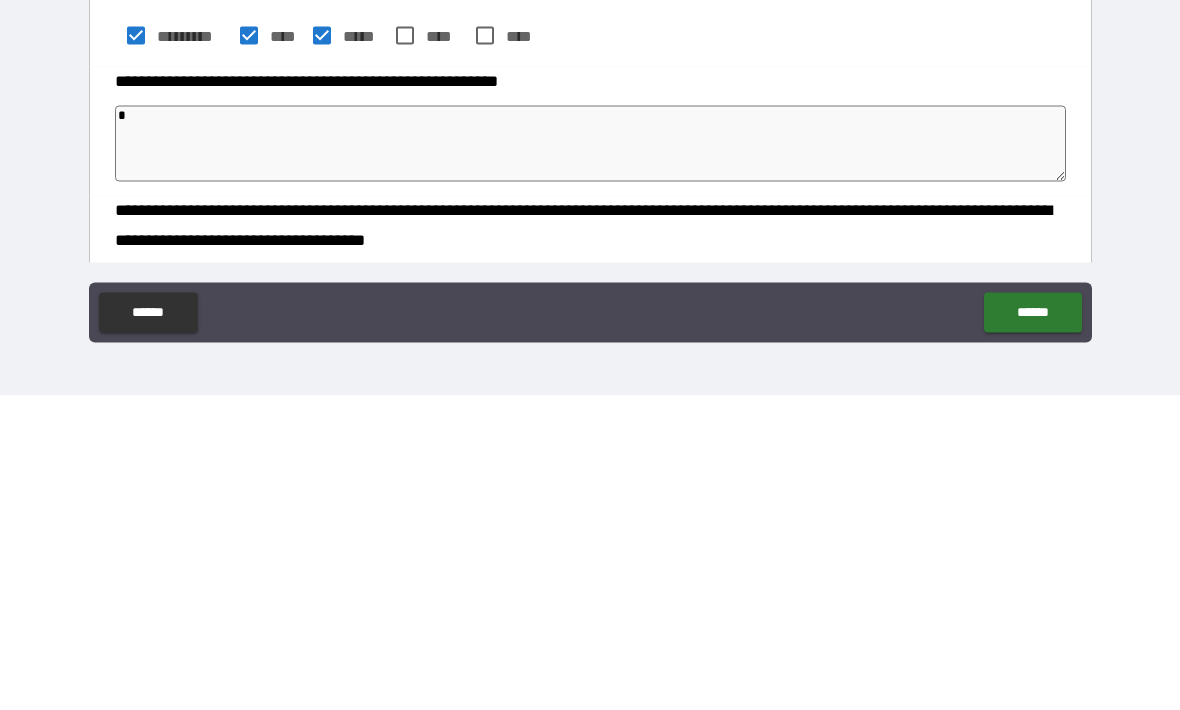 type on "**" 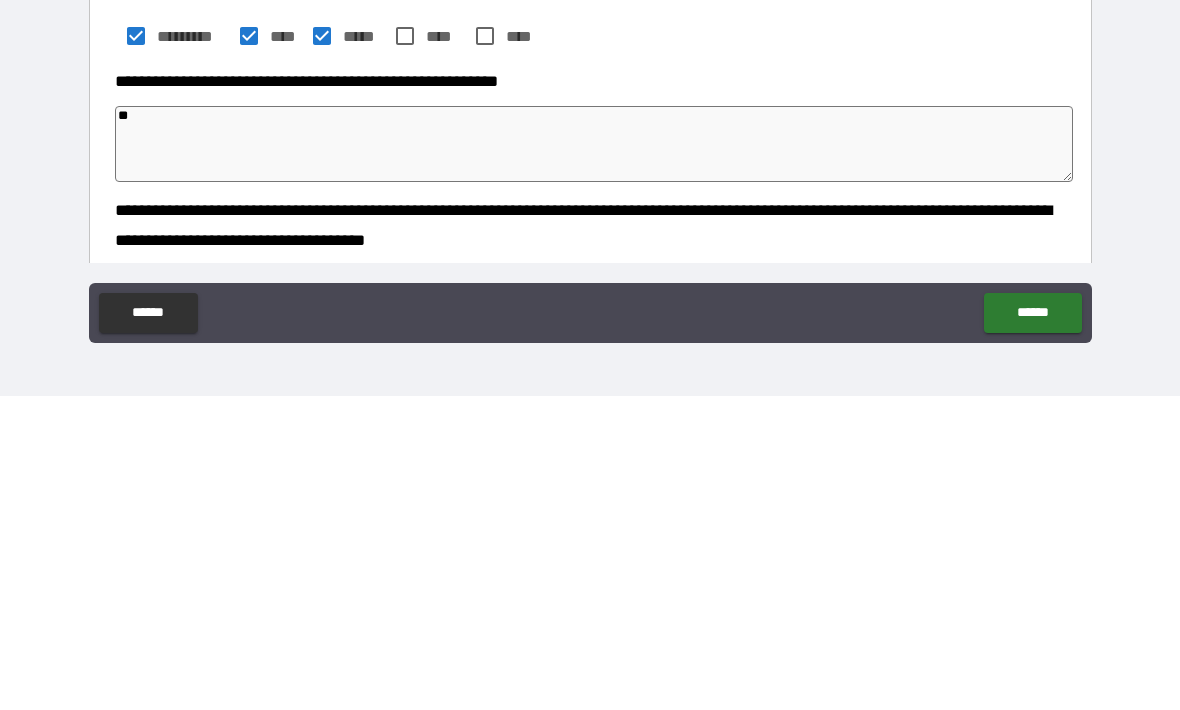 type on "*" 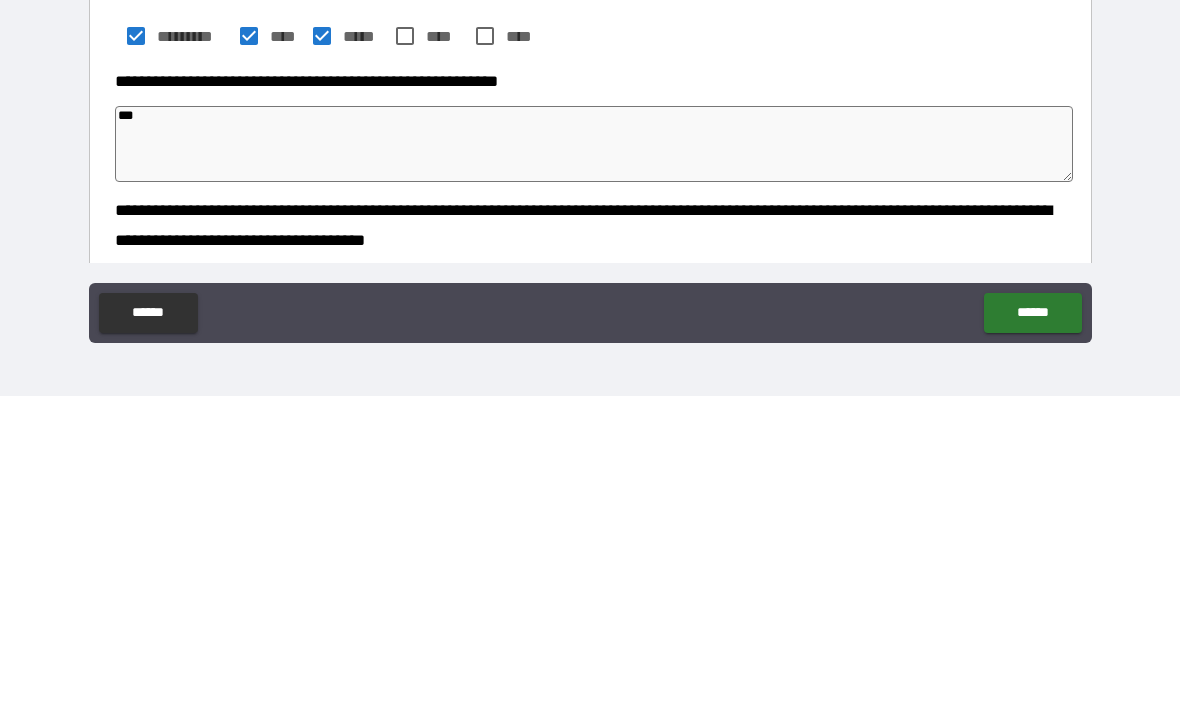 type on "*" 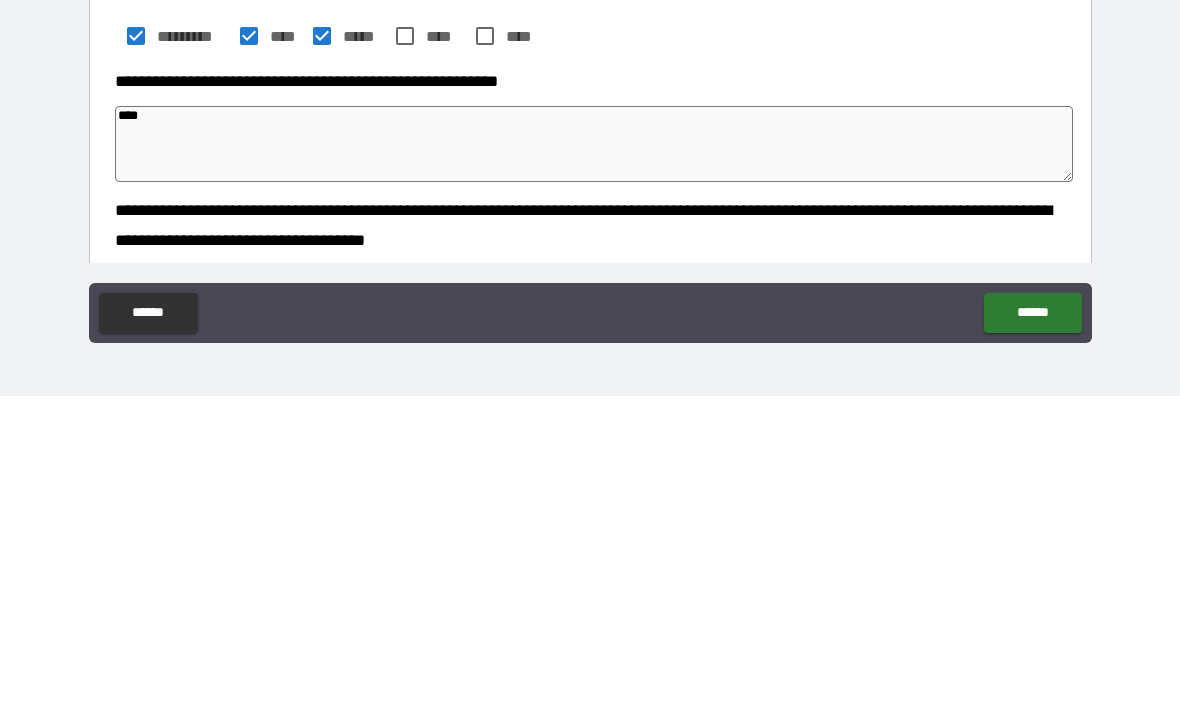 type on "*" 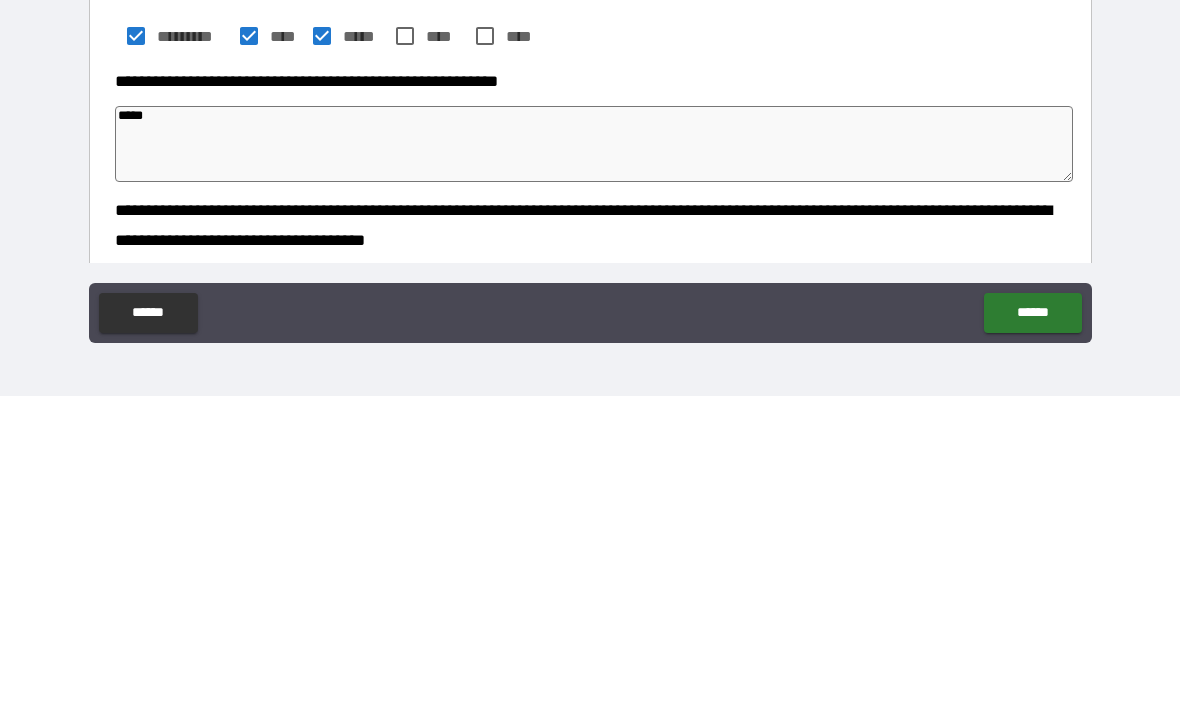 type on "*" 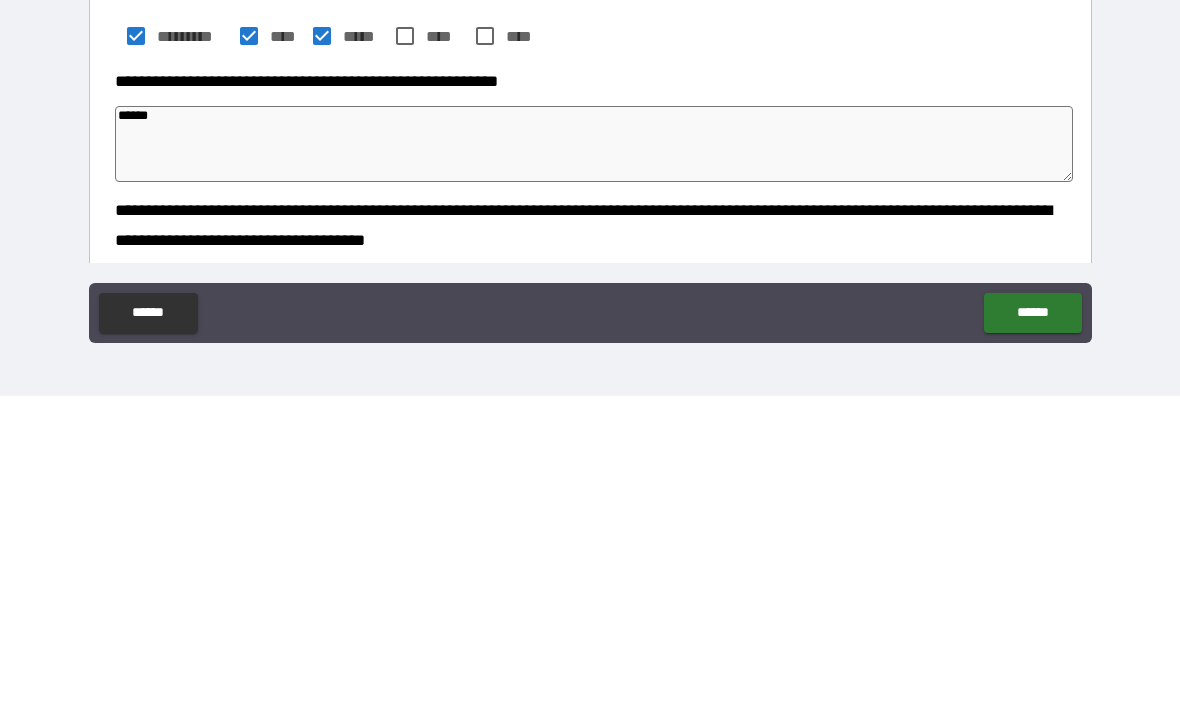 type on "*" 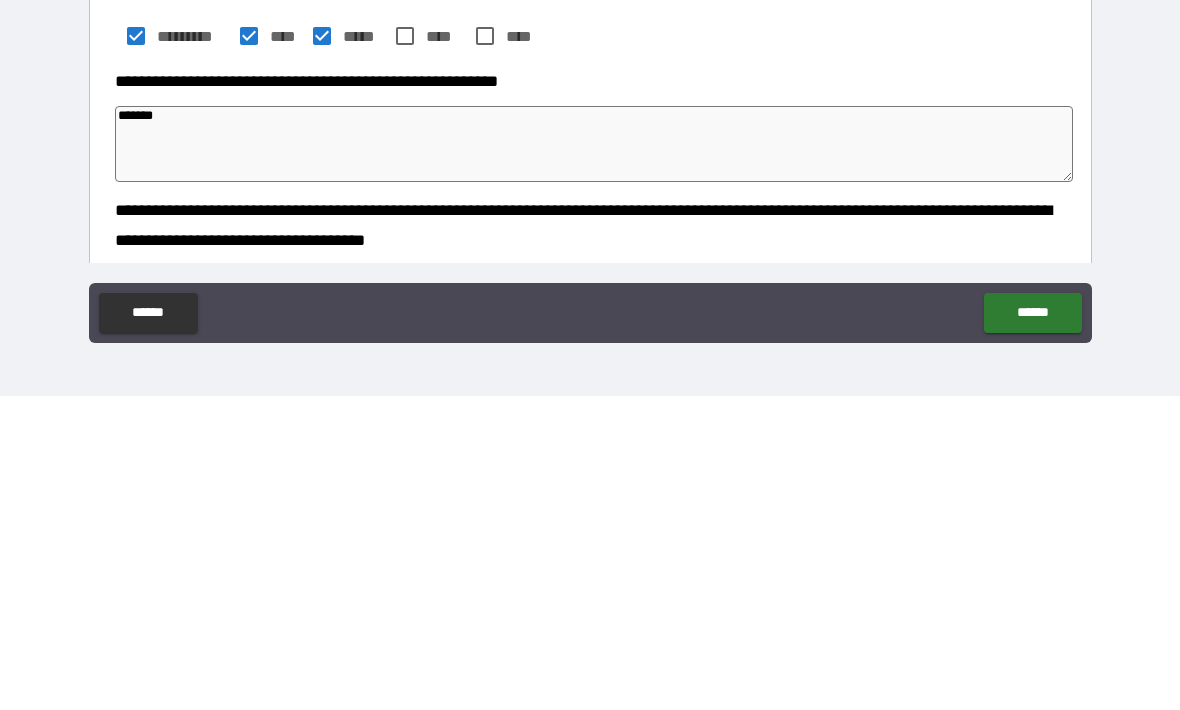 type on "********" 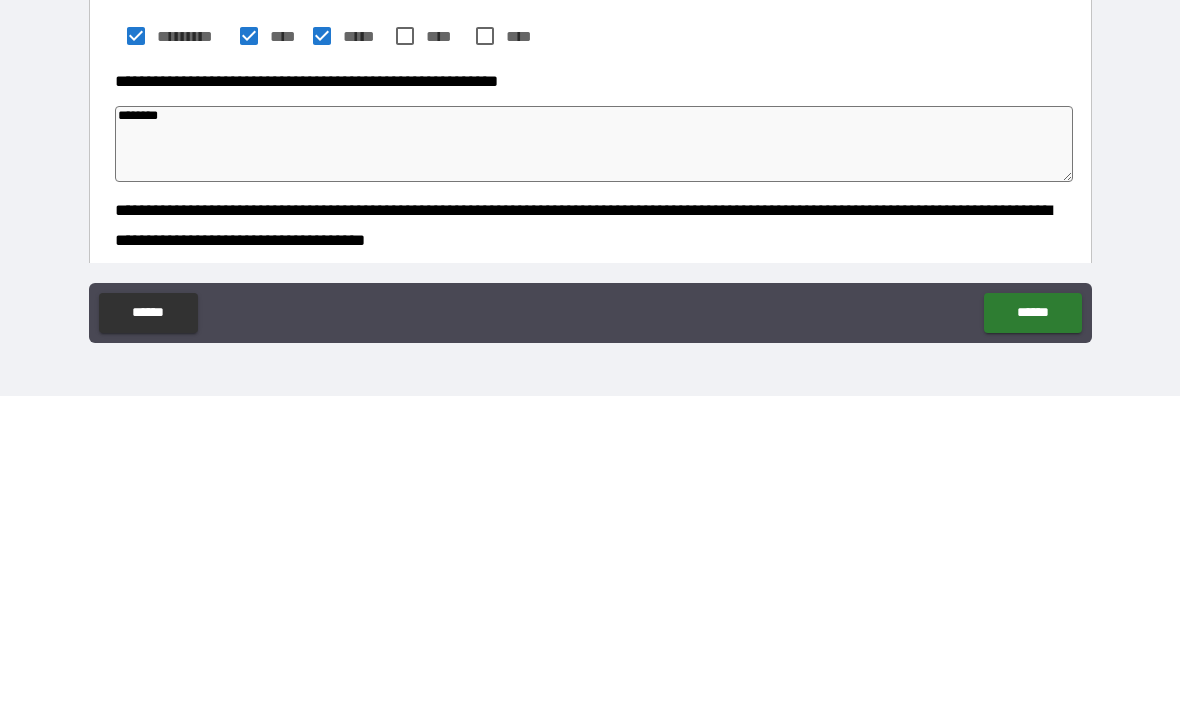 type on "*********" 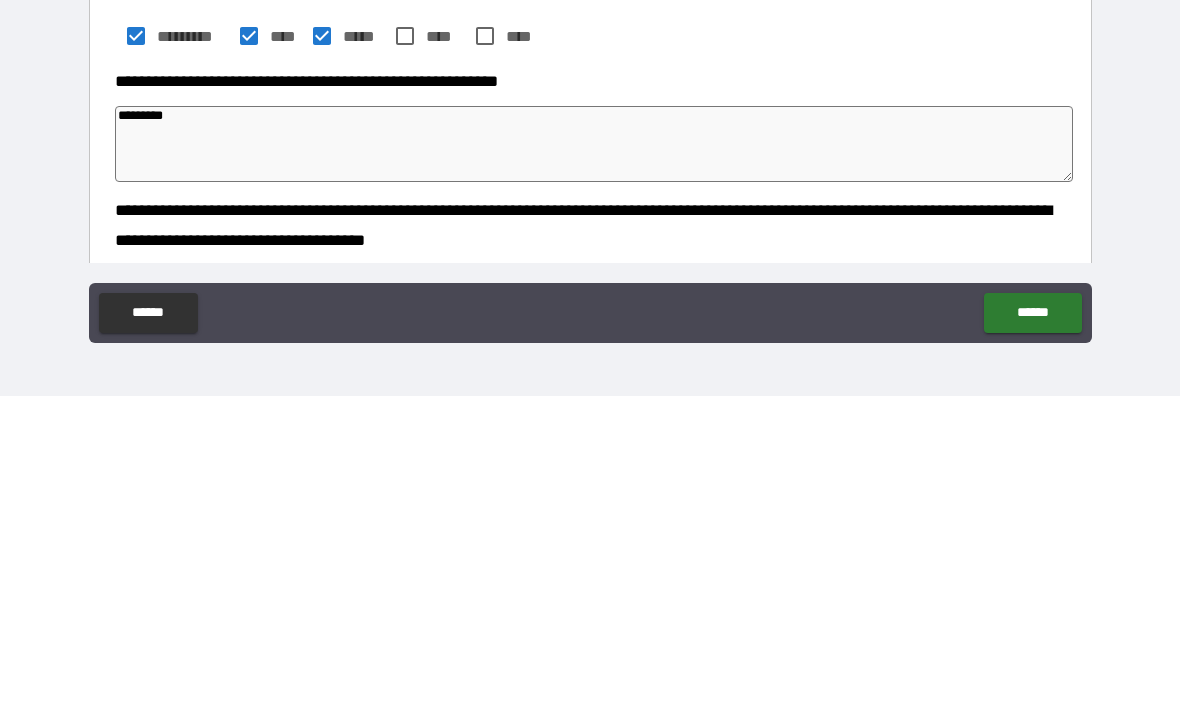 type on "*" 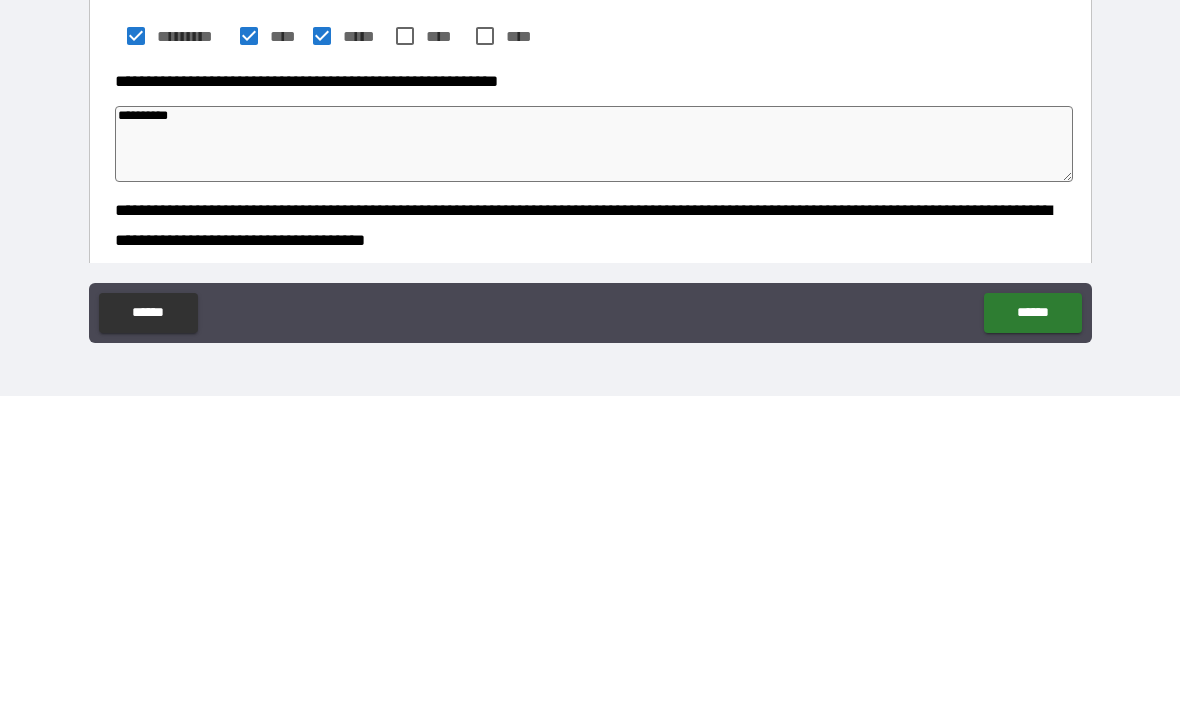 type on "**********" 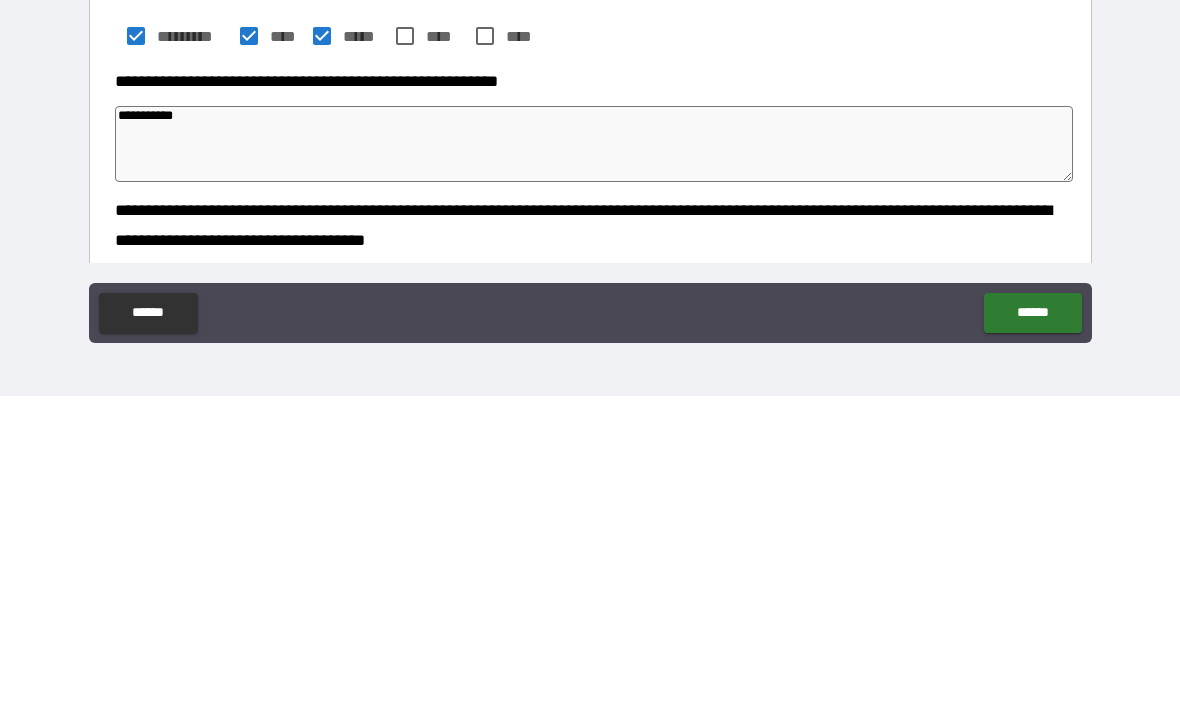 type on "*" 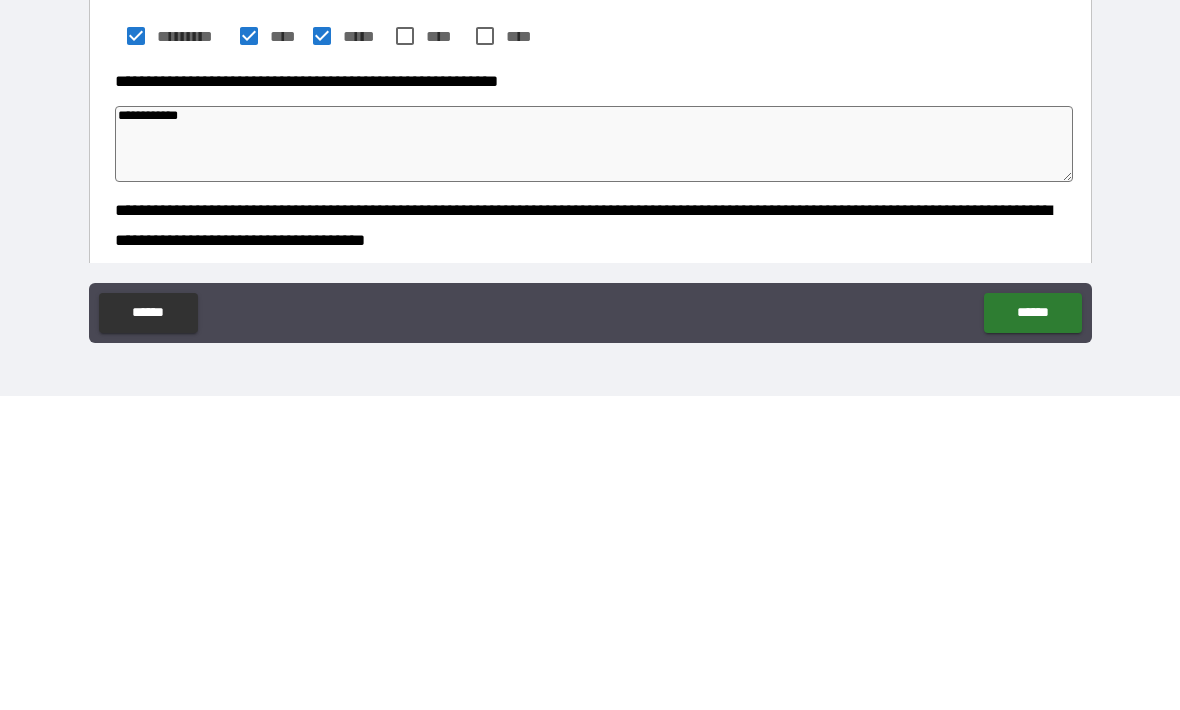 type on "**********" 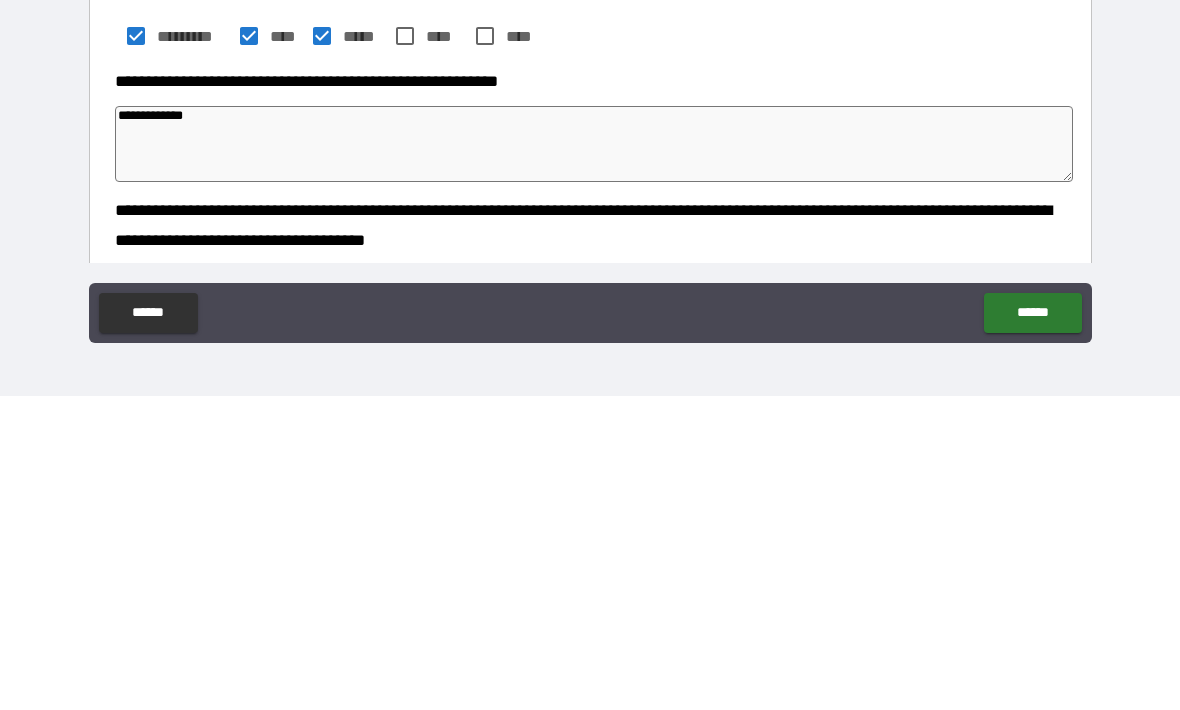 type on "*" 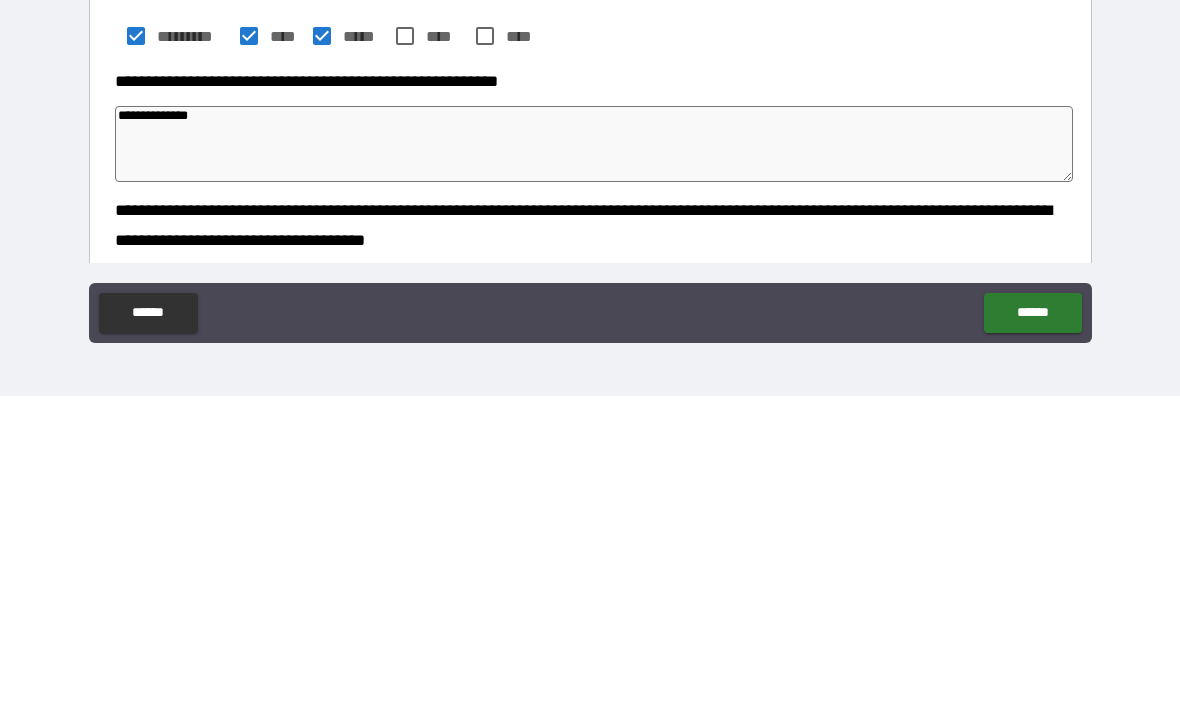 type on "*" 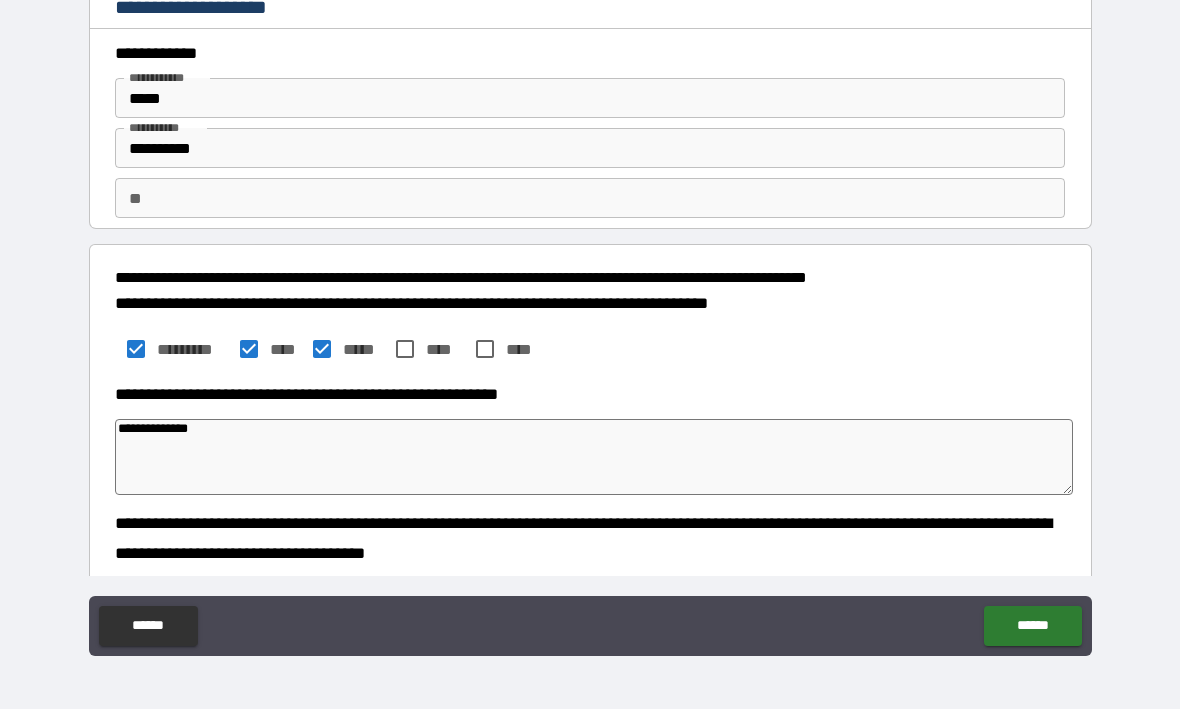 type on "*" 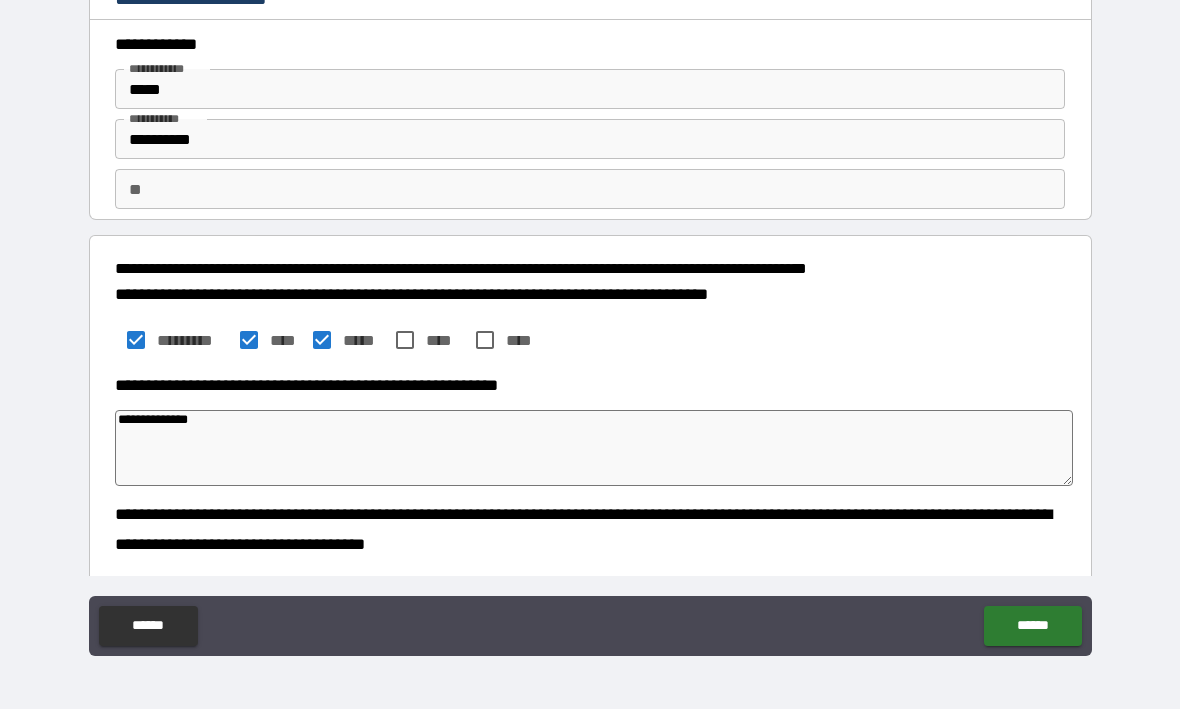 scroll, scrollTop: 10, scrollLeft: 0, axis: vertical 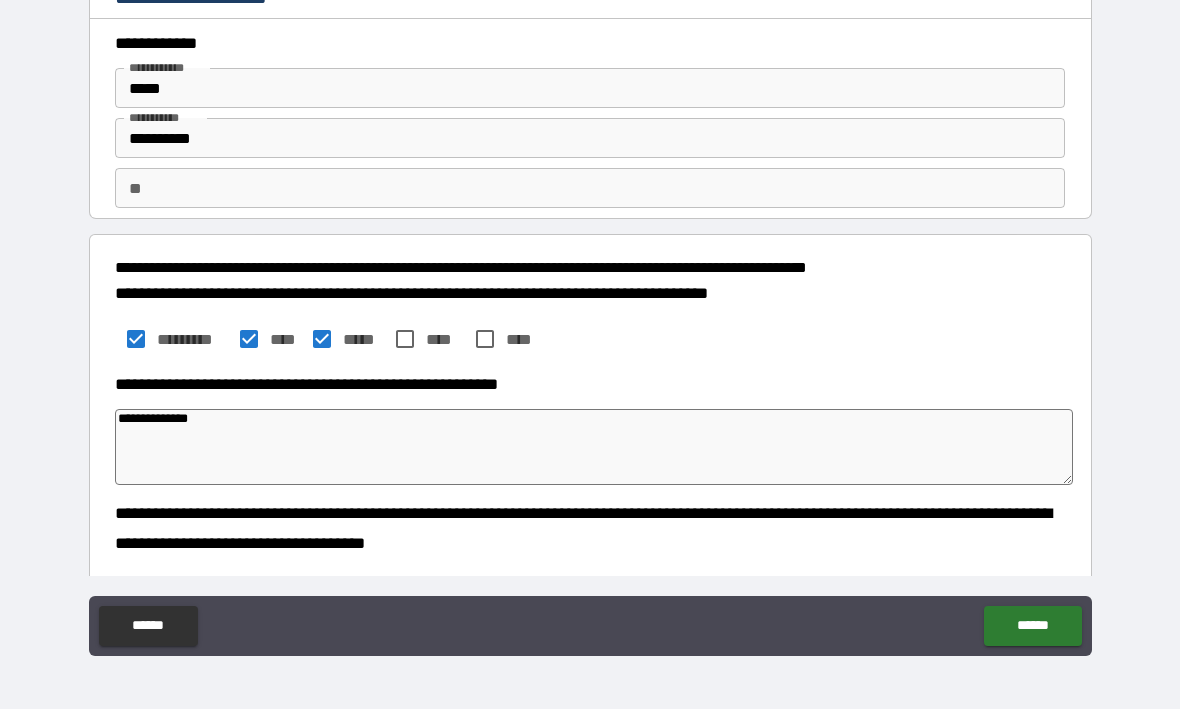 type on "**********" 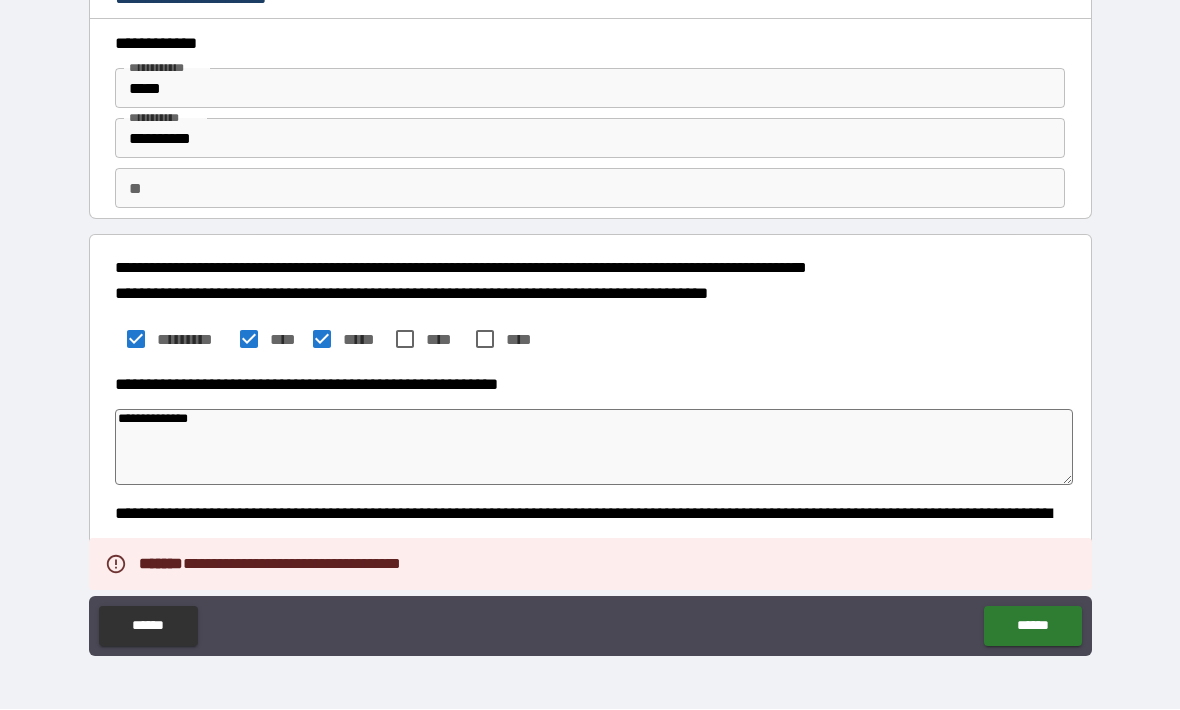 type on "*" 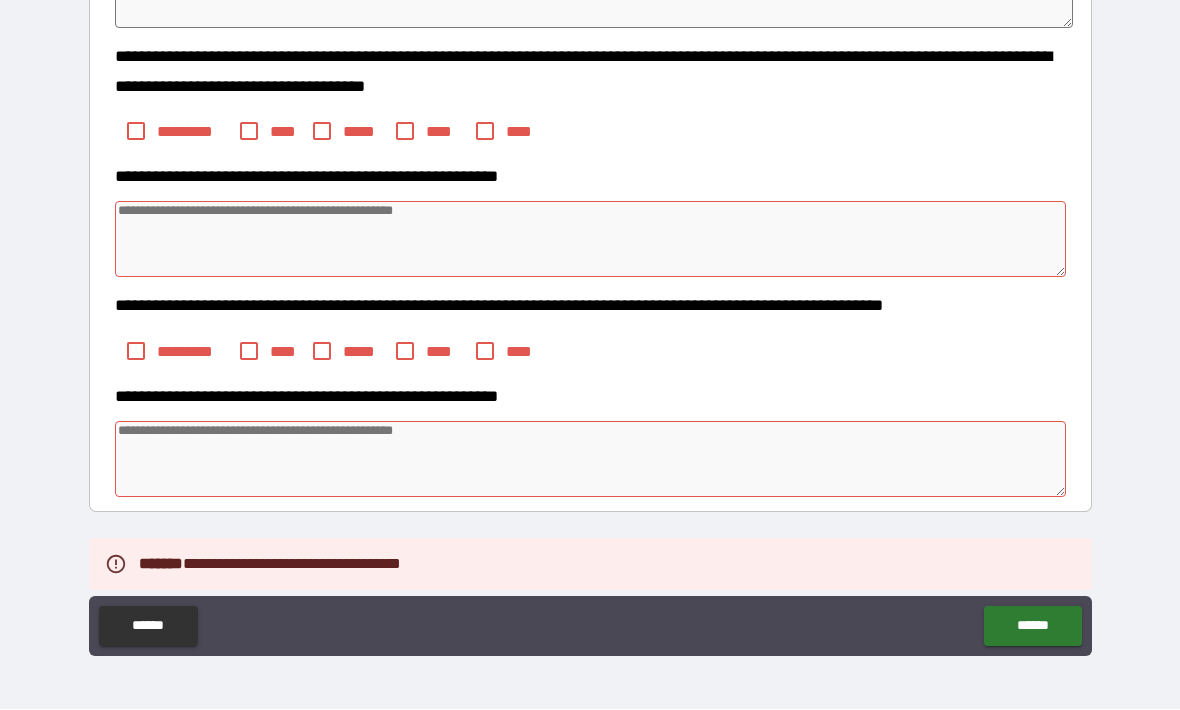 scroll, scrollTop: 459, scrollLeft: 0, axis: vertical 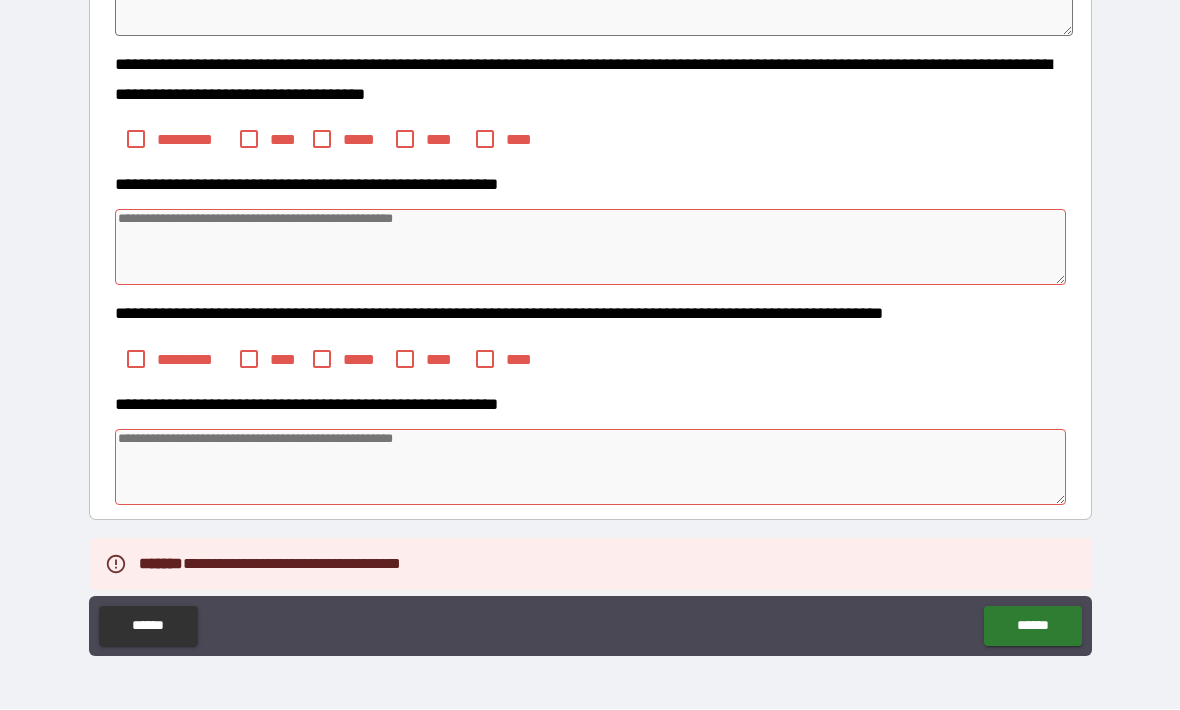 type on "*" 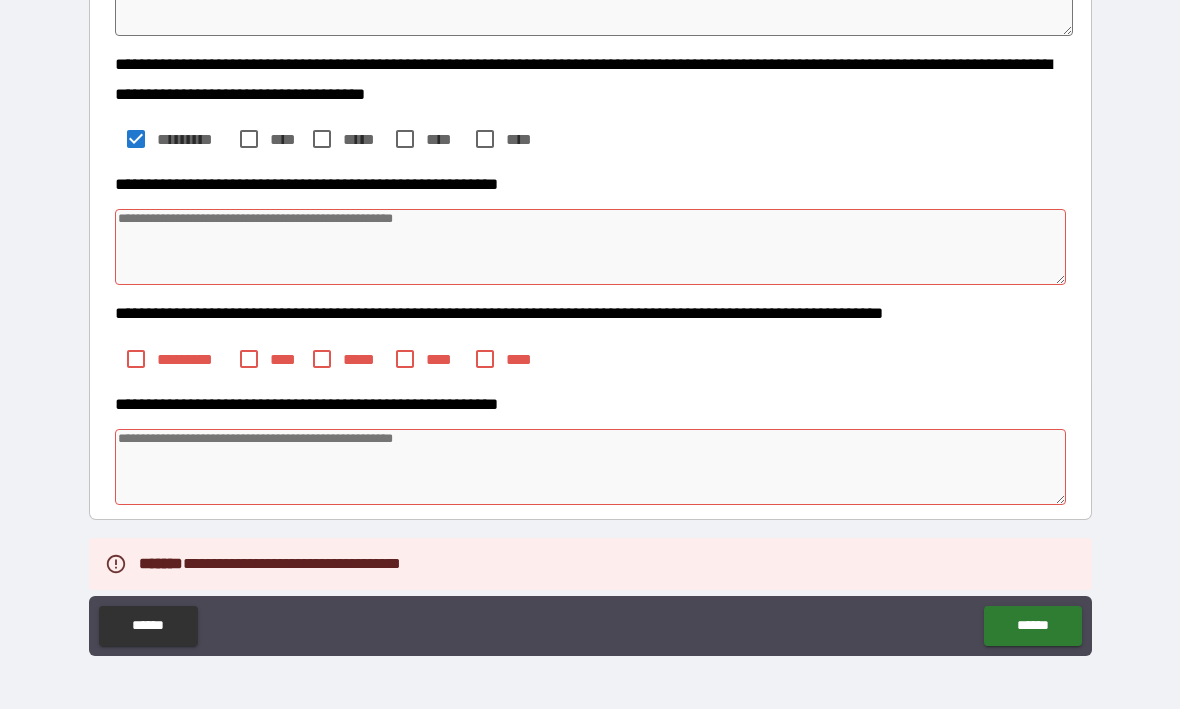 type on "*" 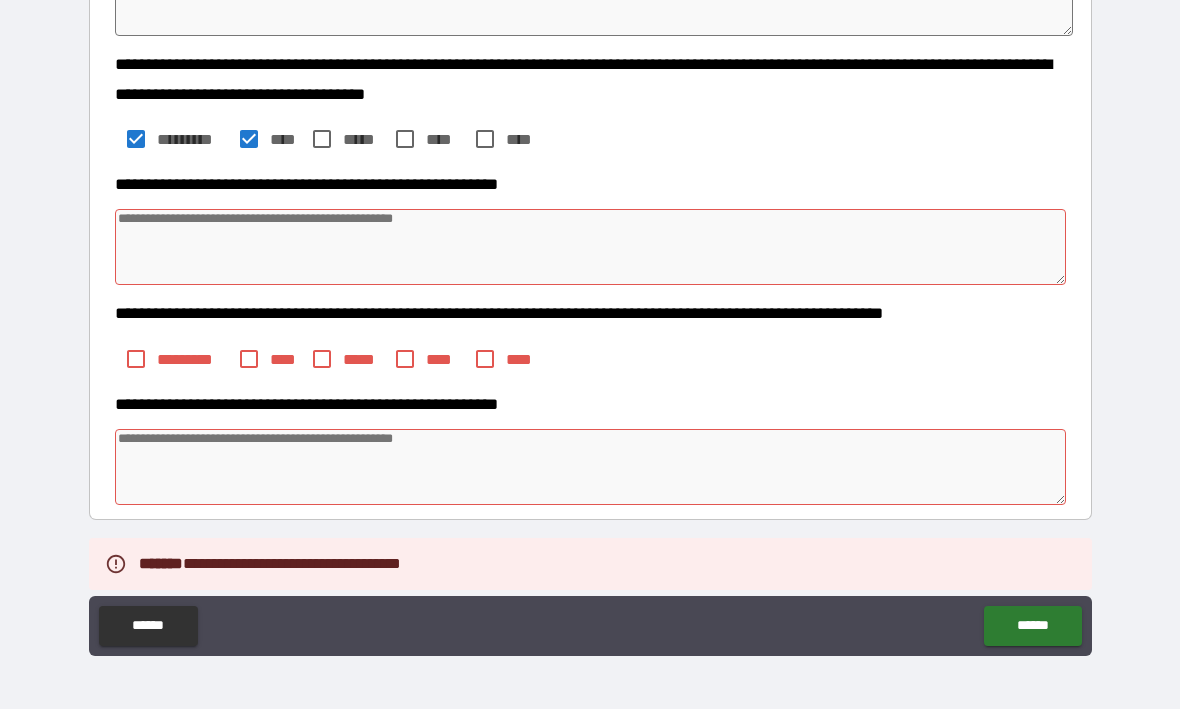 type on "*" 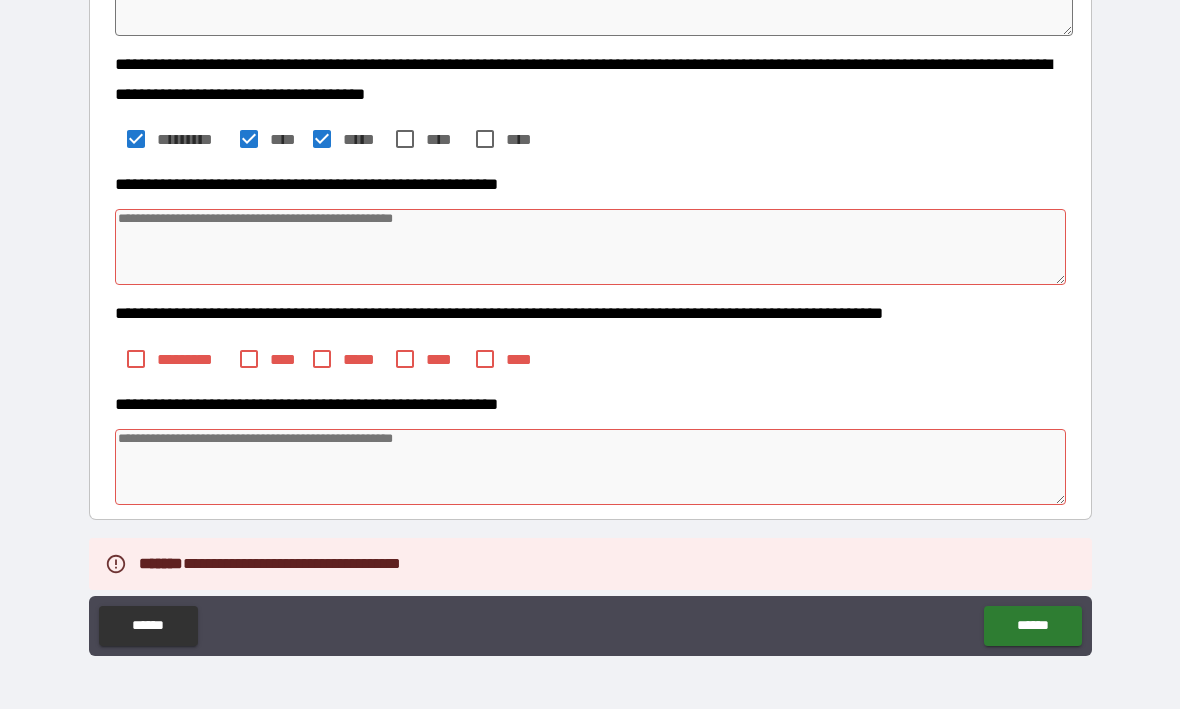 type on "*" 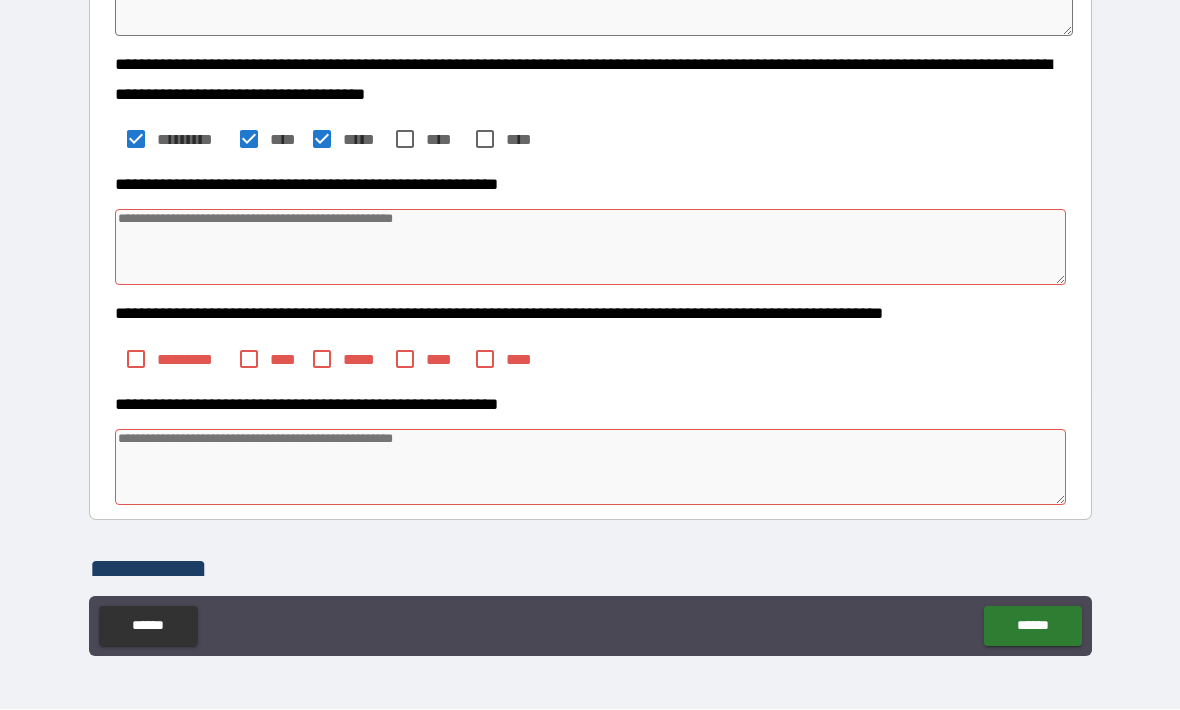 click at bounding box center [591, 248] 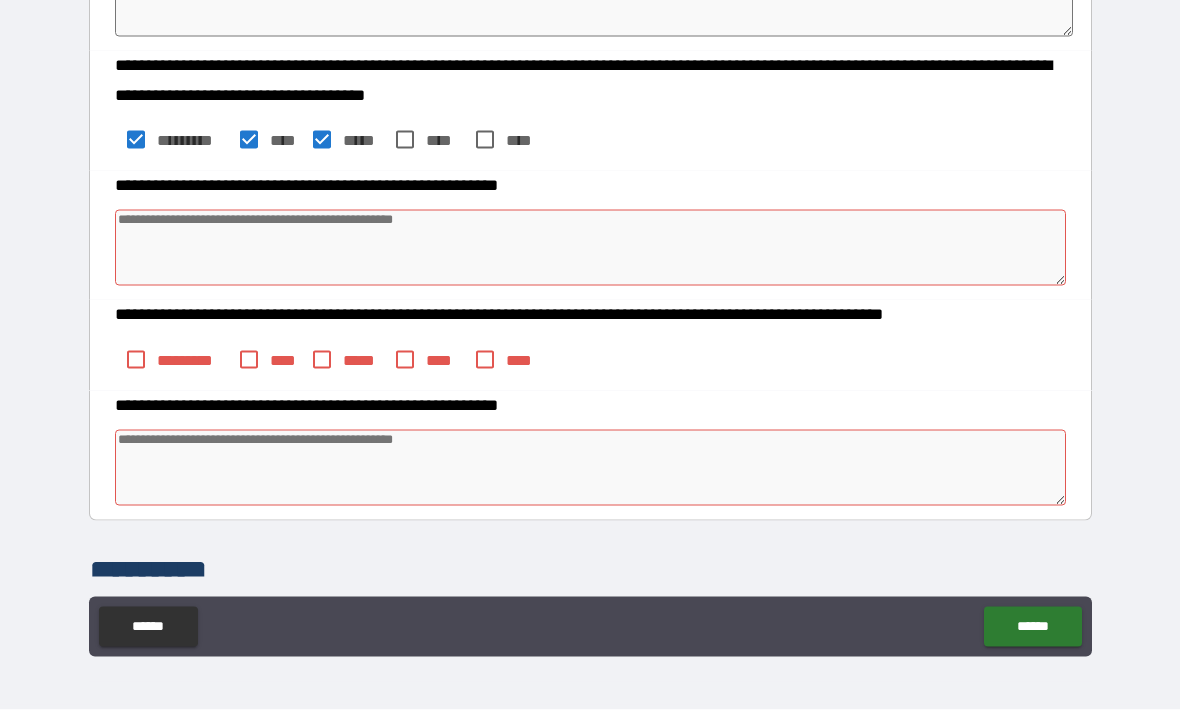 type on "*" 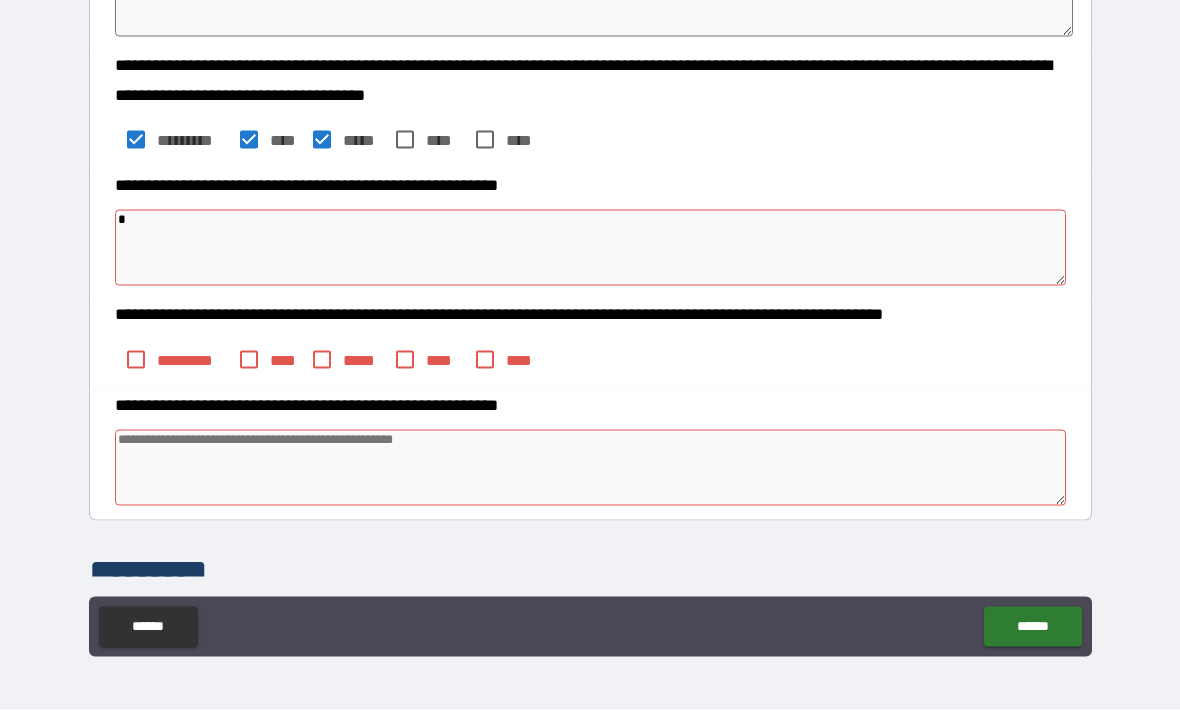 type on "*" 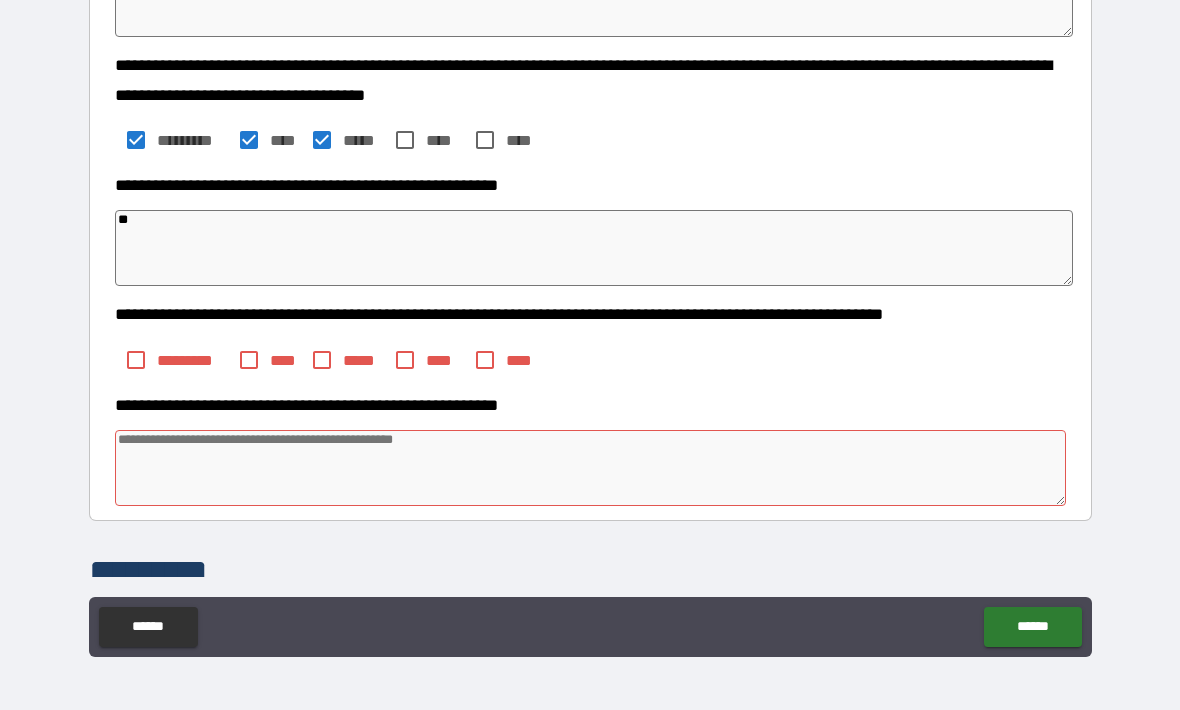 type on "*" 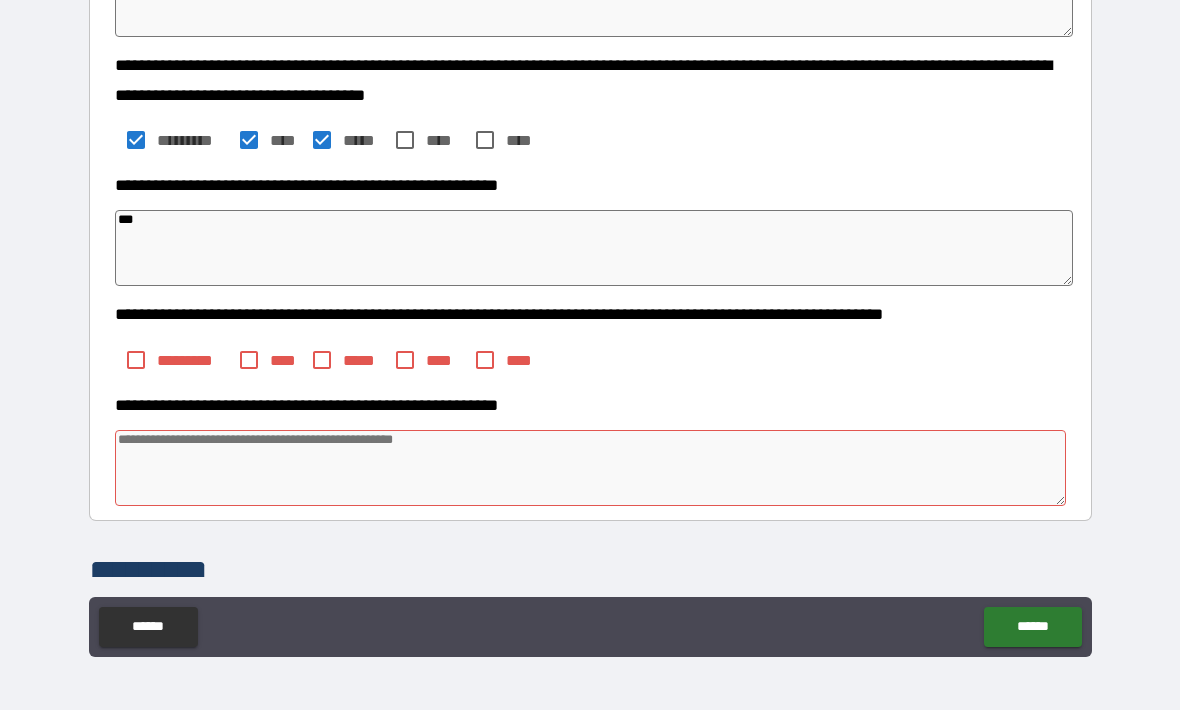 type on "***" 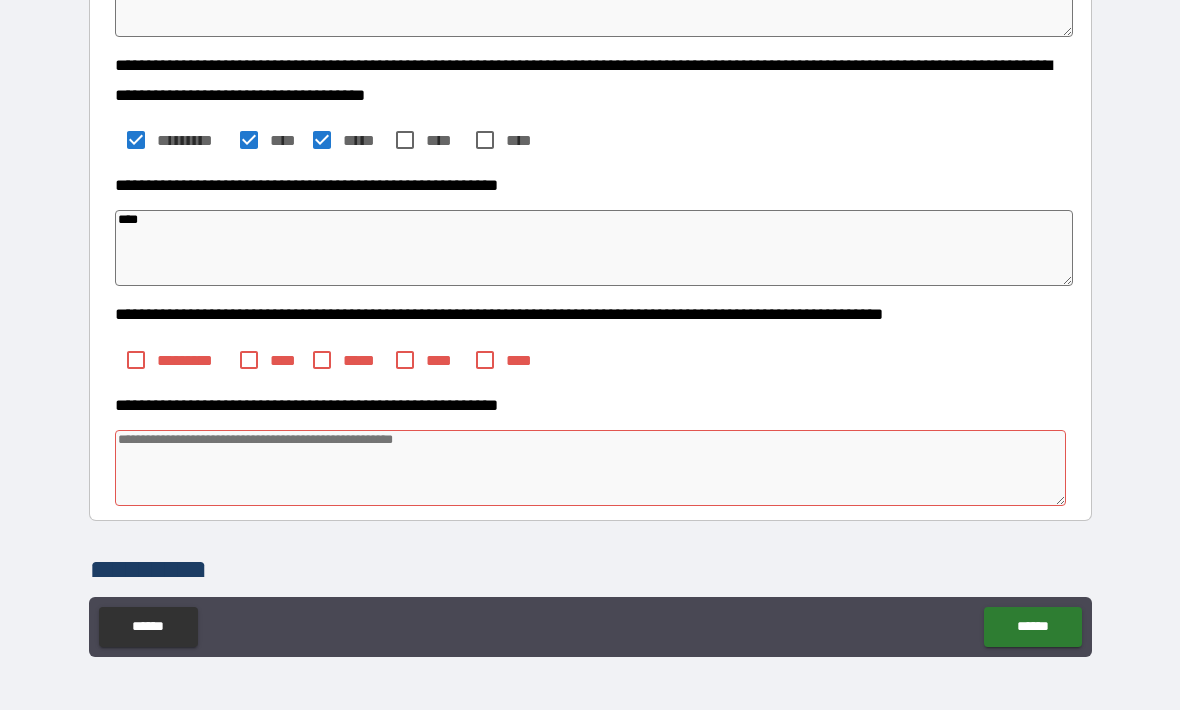 type on "*" 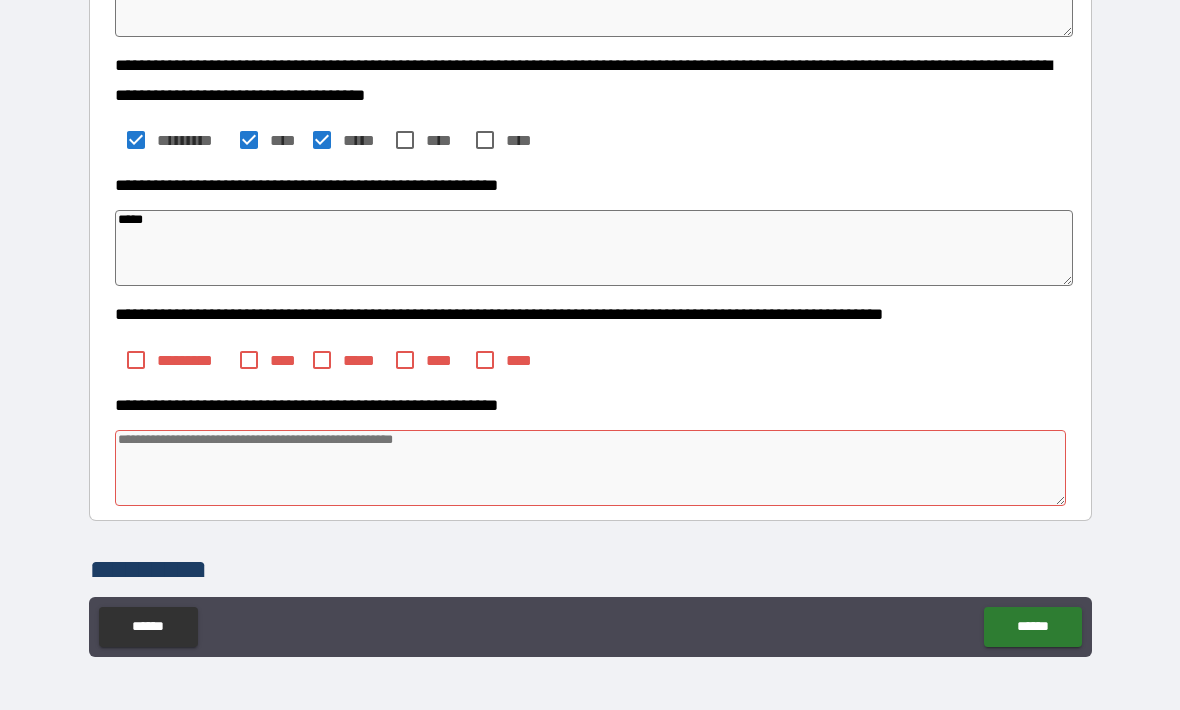 type on "******" 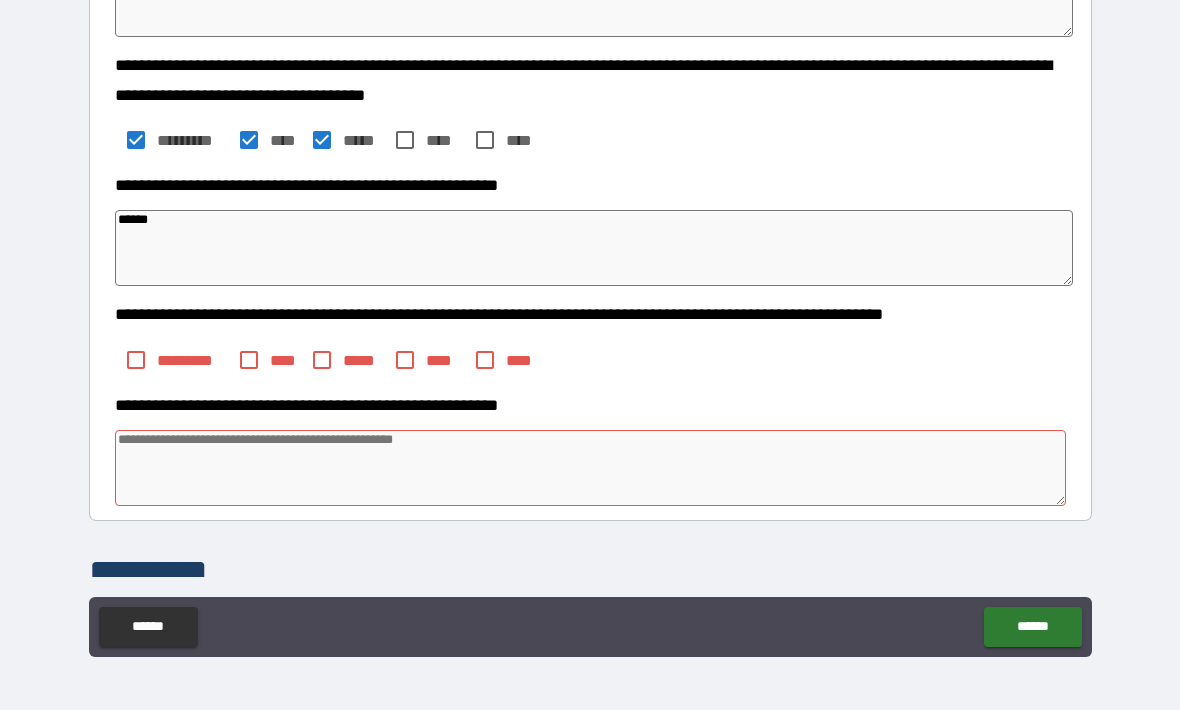 type on "*" 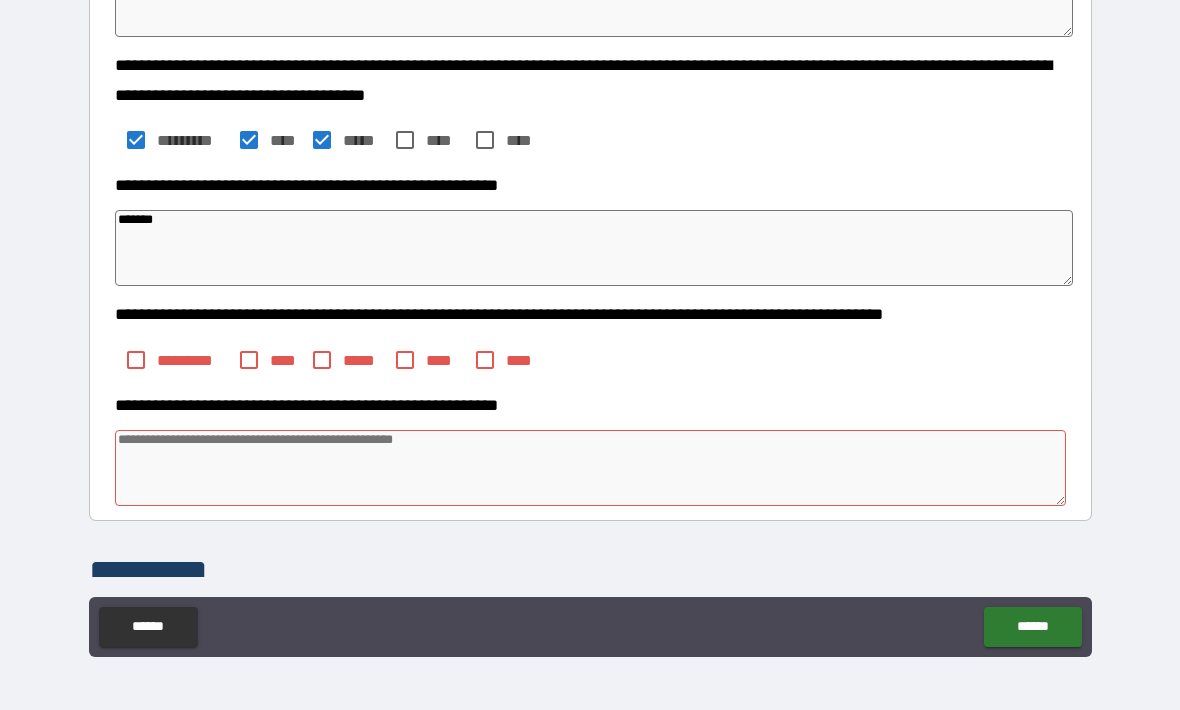 type on "********" 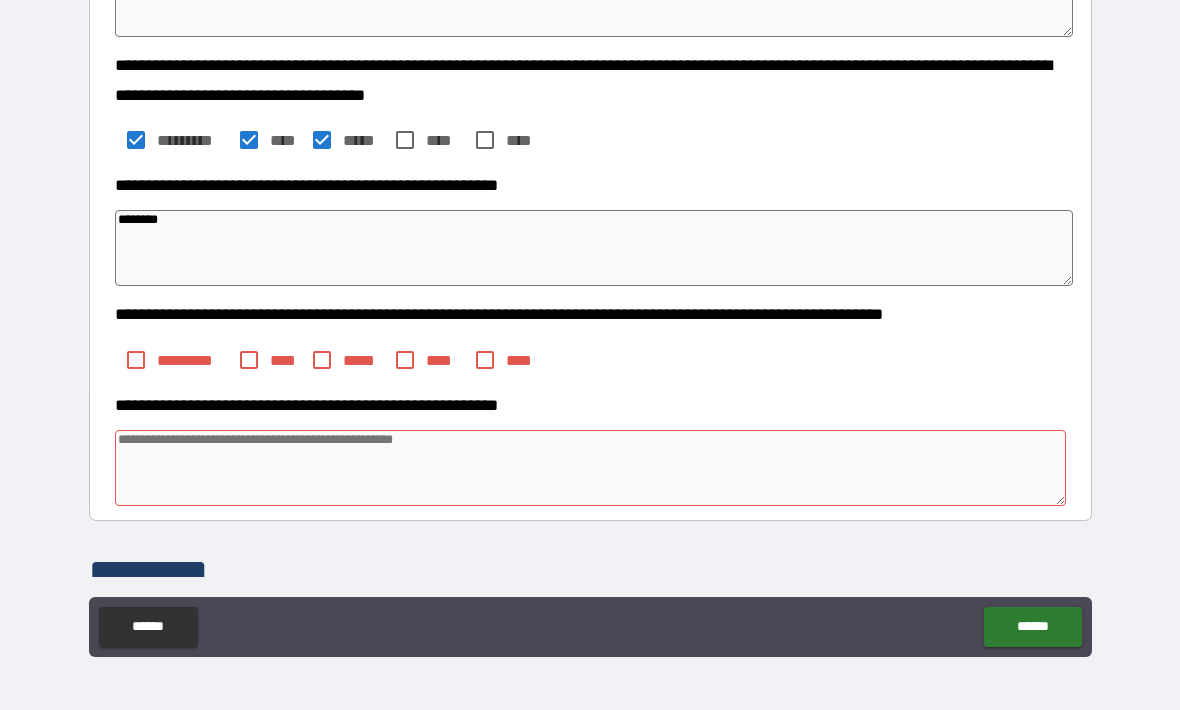 type on "*" 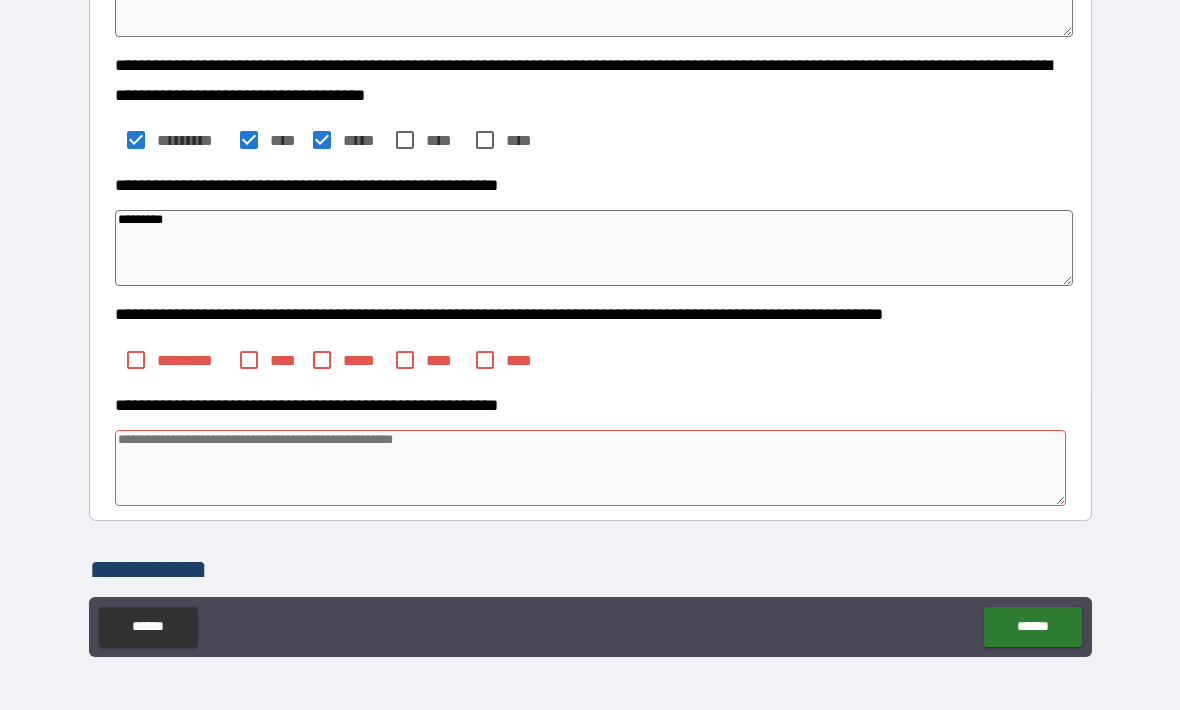 type on "*" 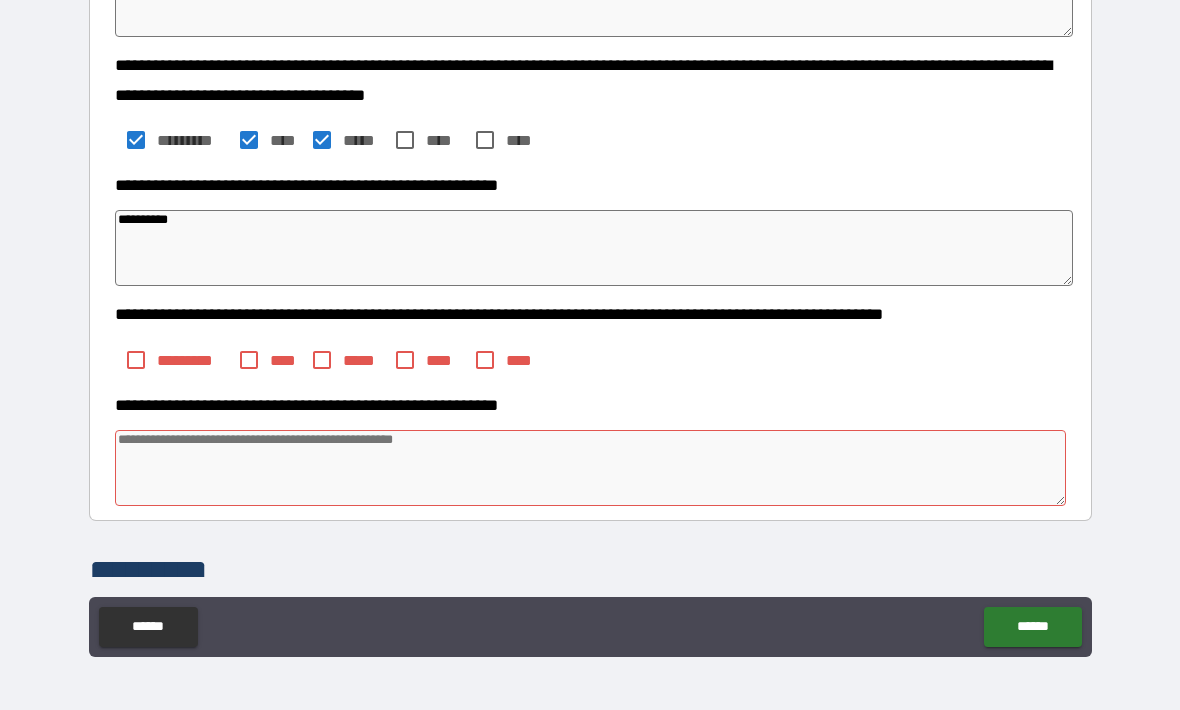 type on "*" 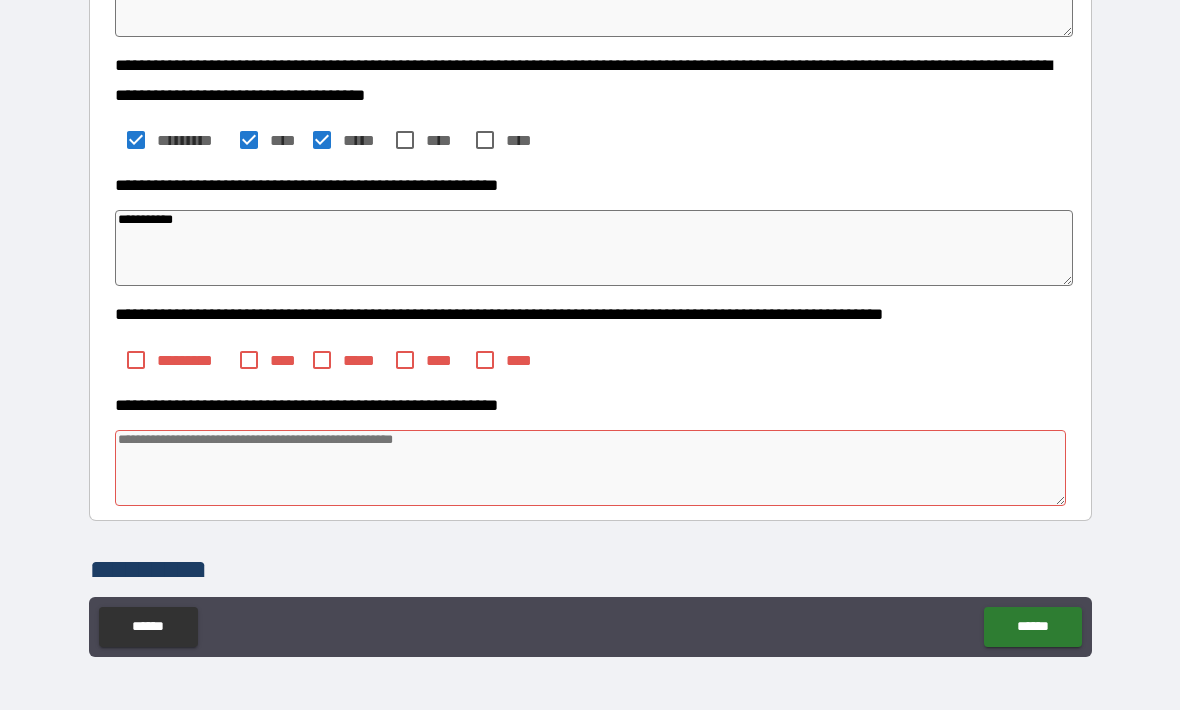 type on "**********" 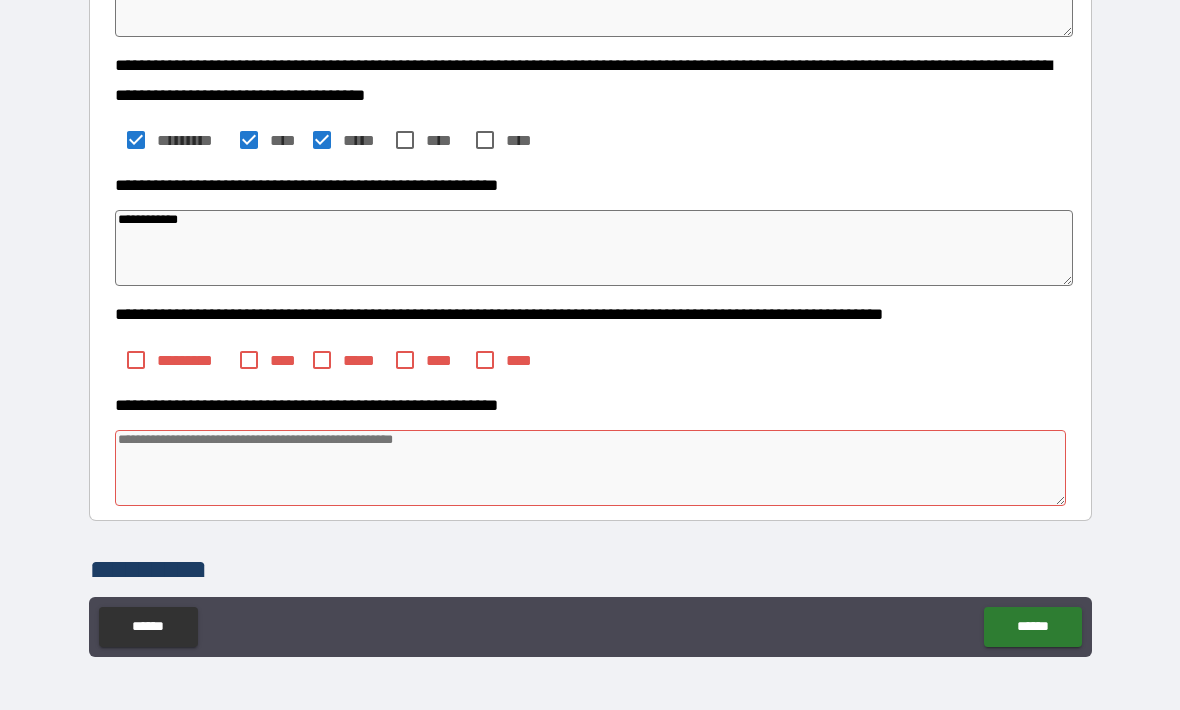 type on "*" 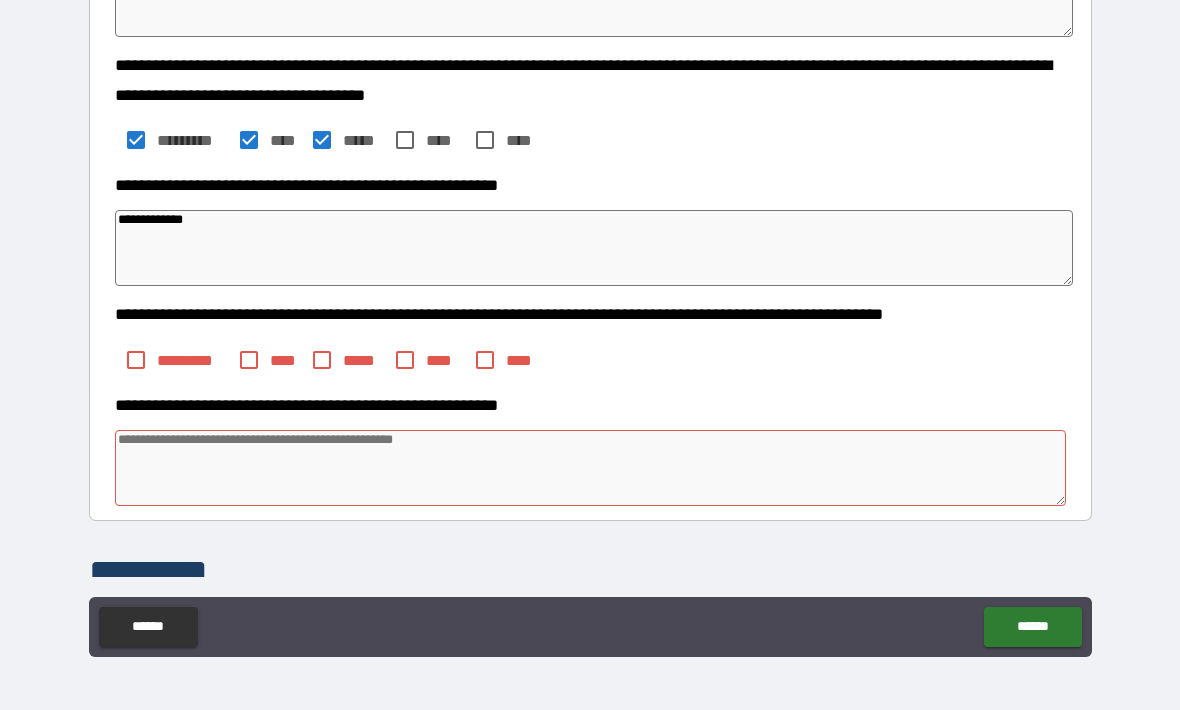 type on "*" 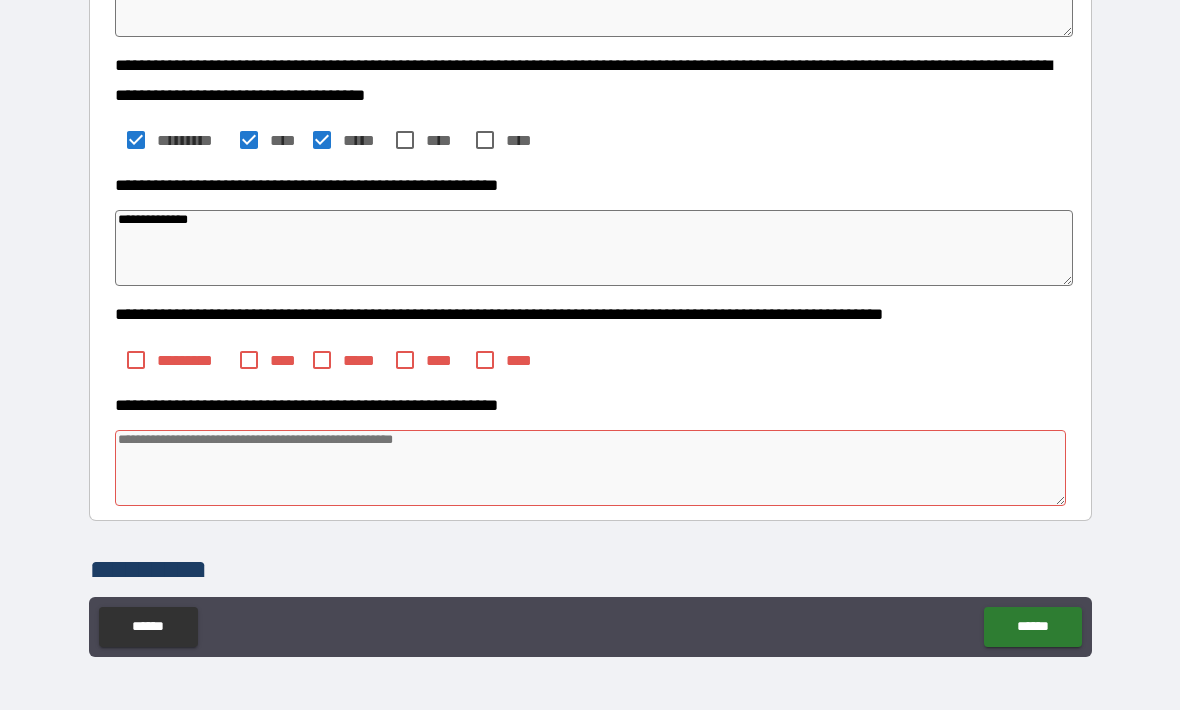 type on "*" 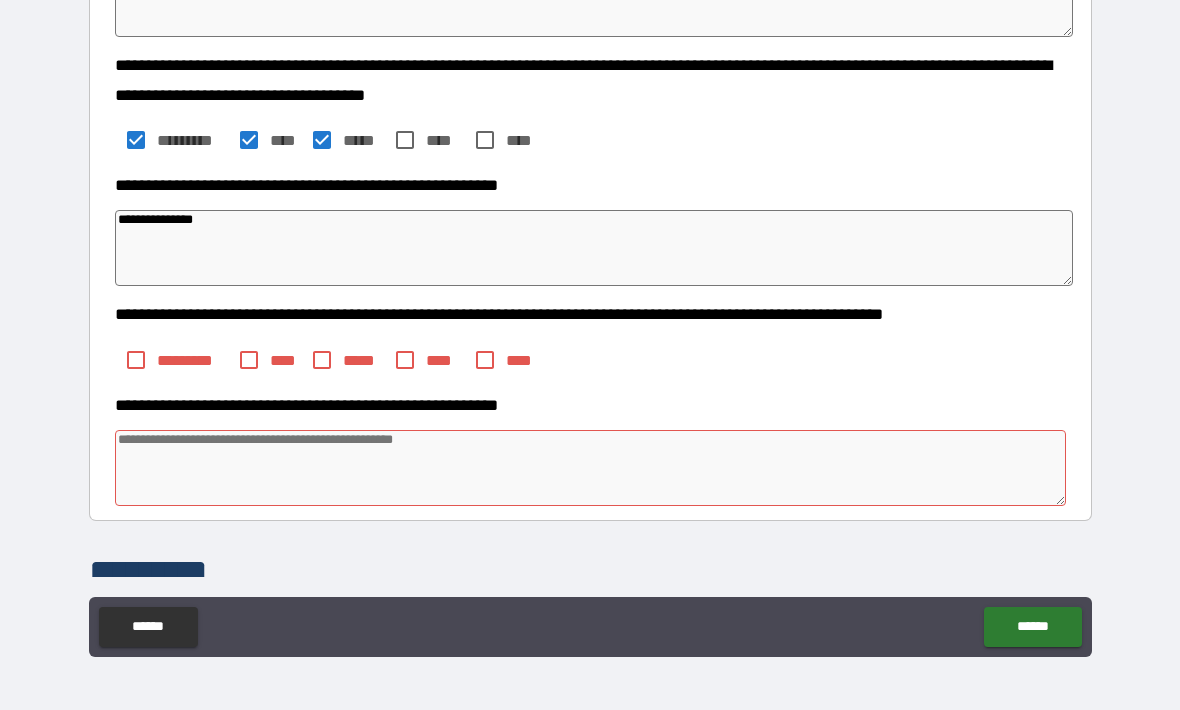 type on "*" 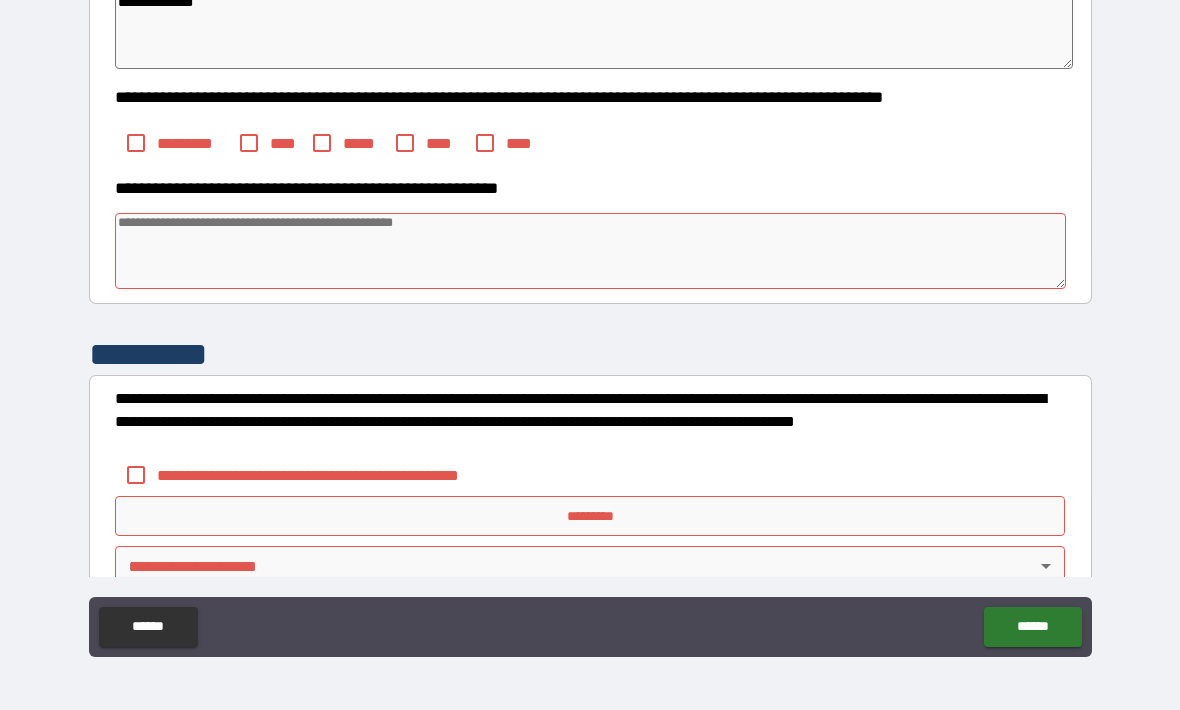 scroll, scrollTop: 675, scrollLeft: 0, axis: vertical 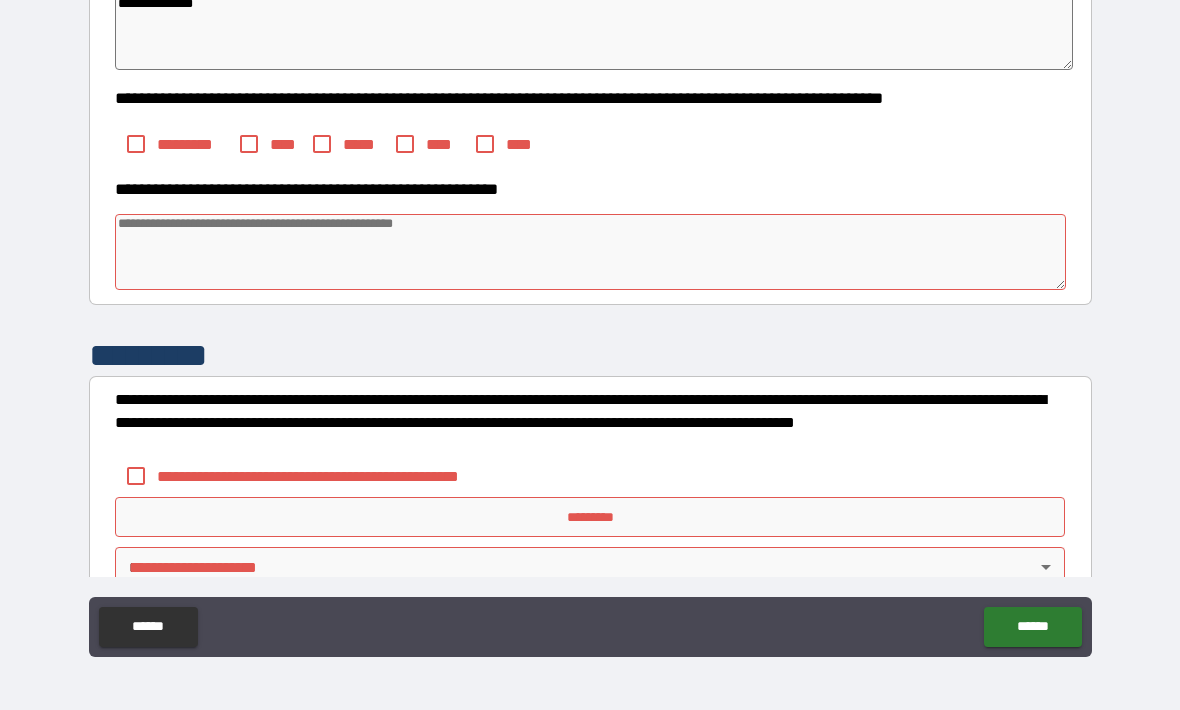 type on "**********" 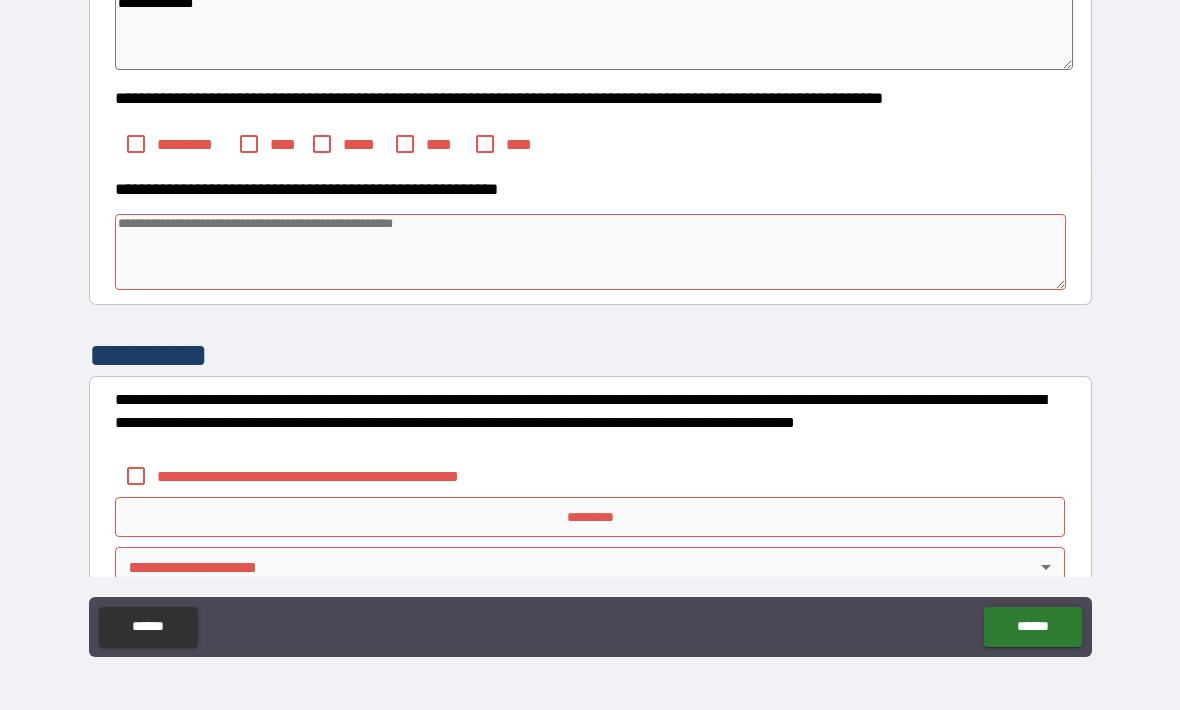 type on "*" 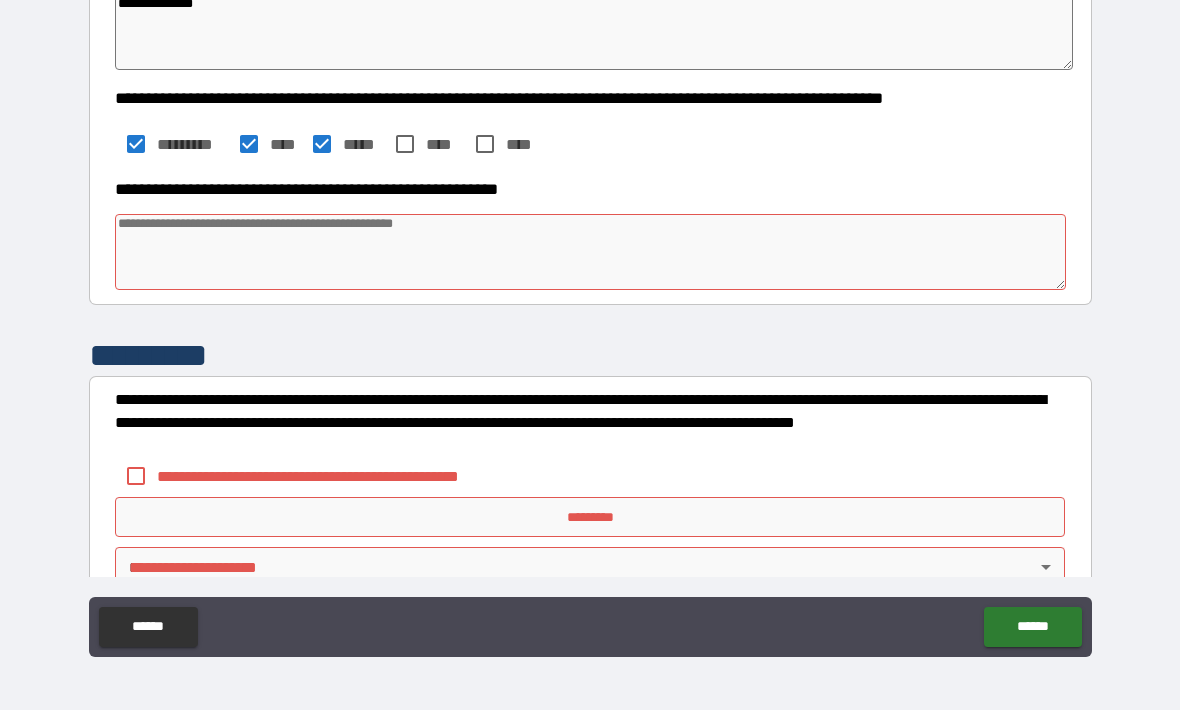click at bounding box center [591, 252] 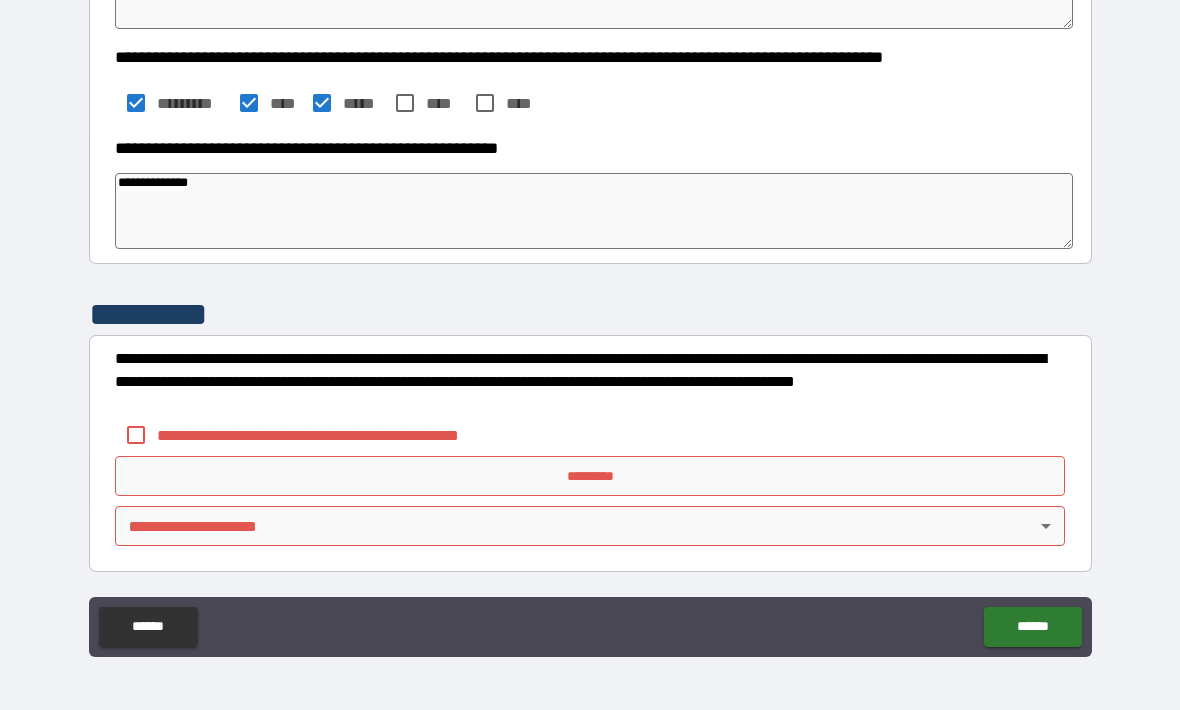 scroll, scrollTop: 716, scrollLeft: 0, axis: vertical 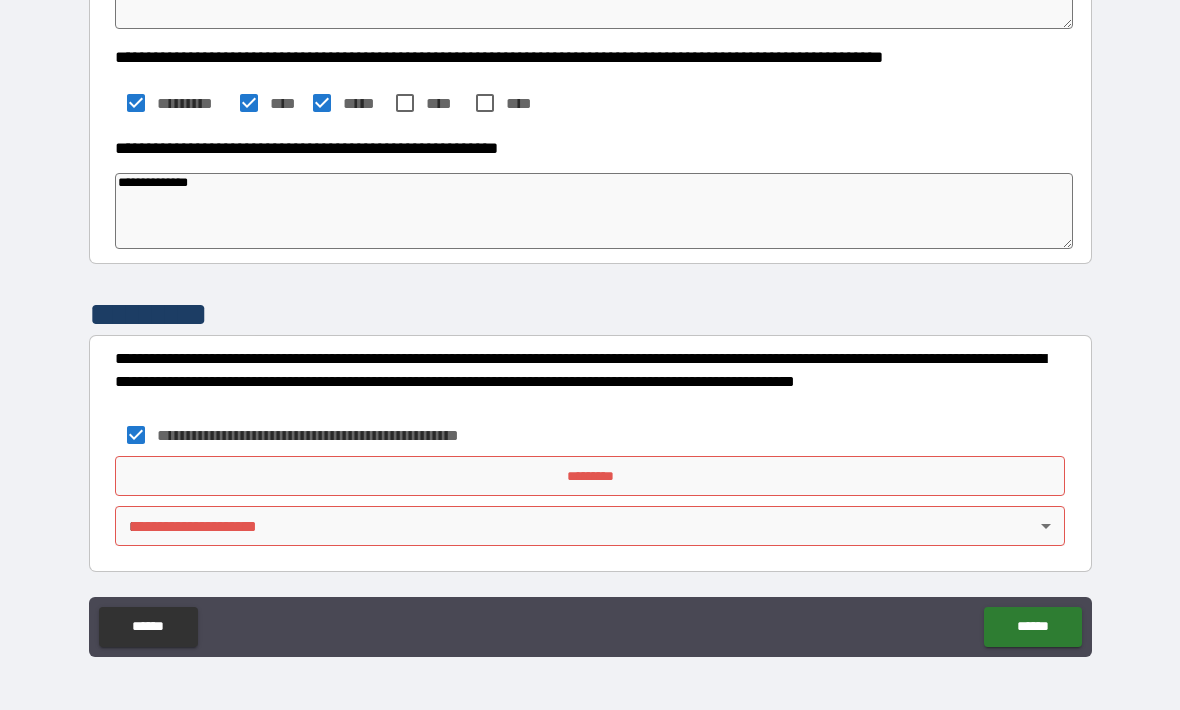 click on "*********" at bounding box center (590, 476) 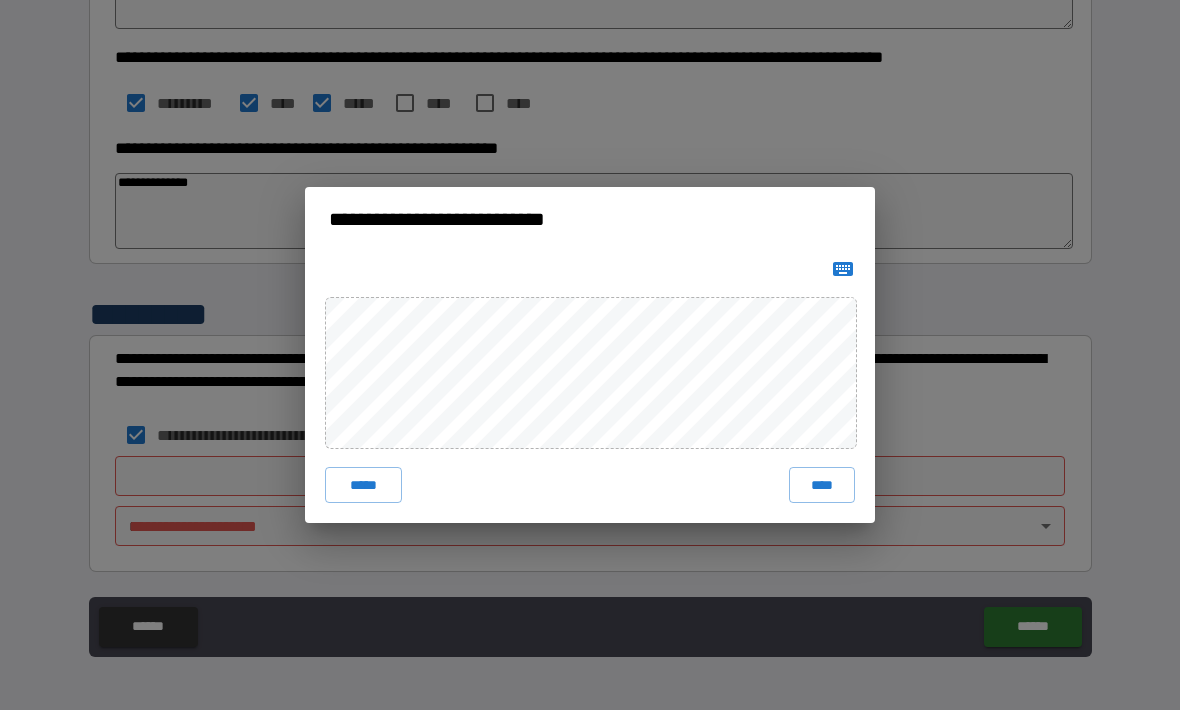 click on "****" at bounding box center (822, 485) 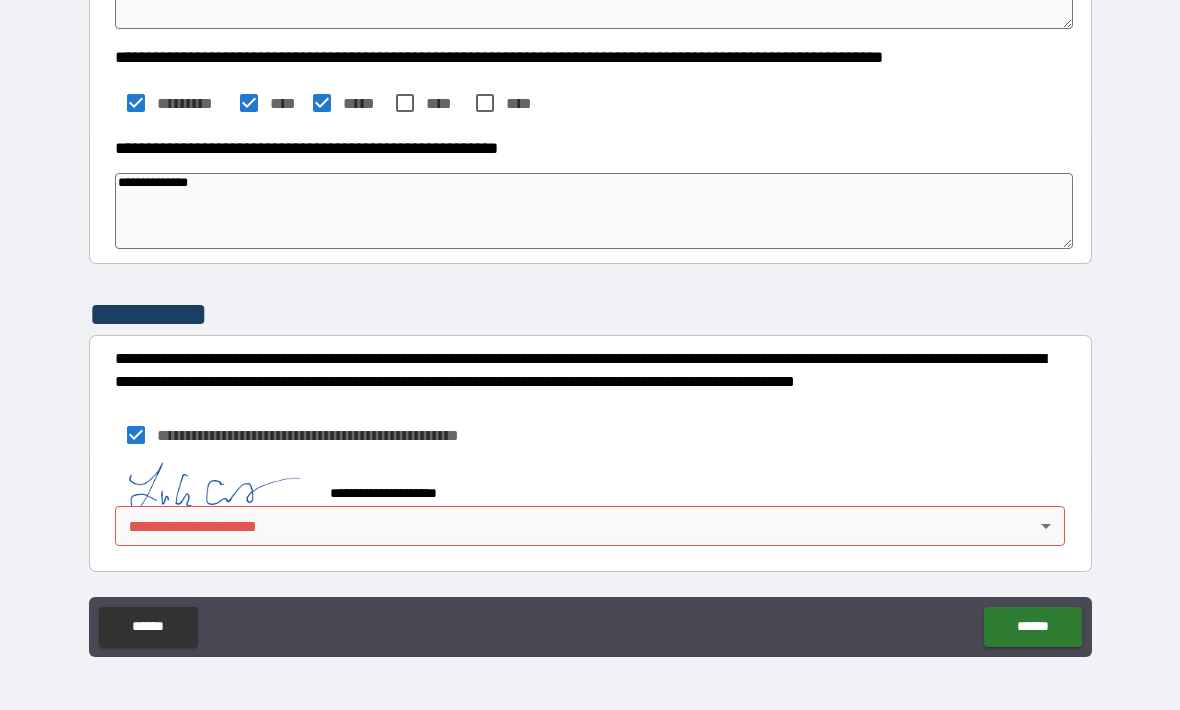 scroll, scrollTop: 706, scrollLeft: 0, axis: vertical 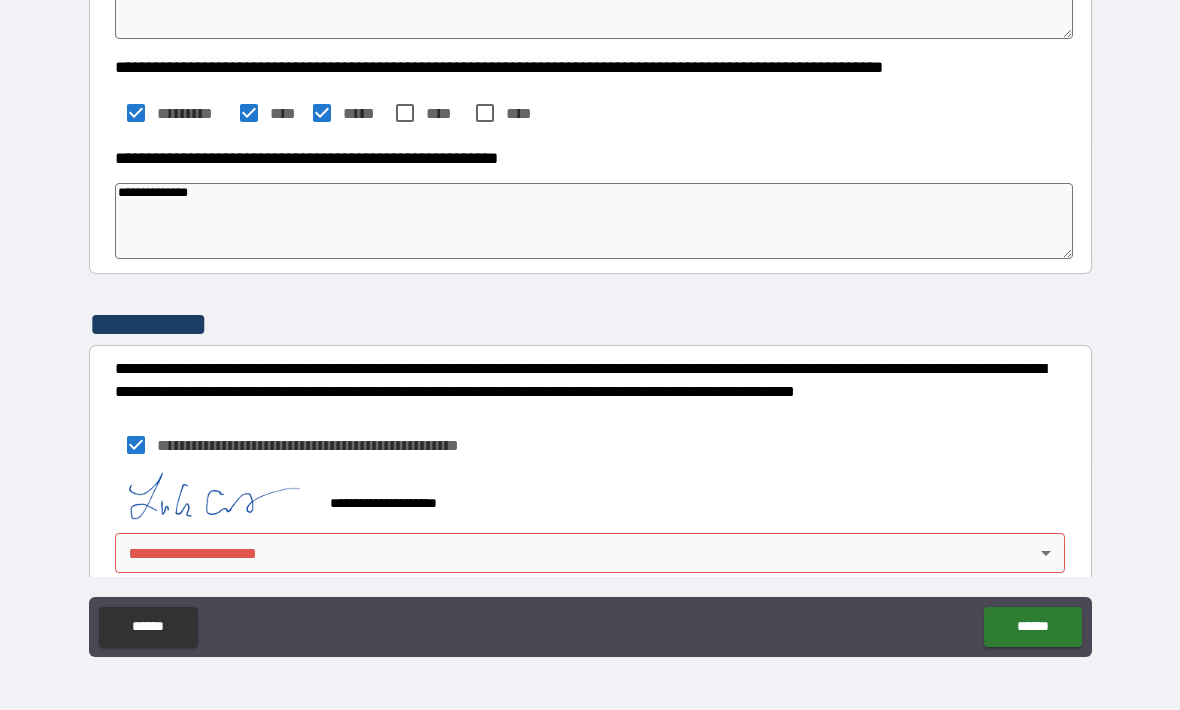 click on "**********" at bounding box center (590, 322) 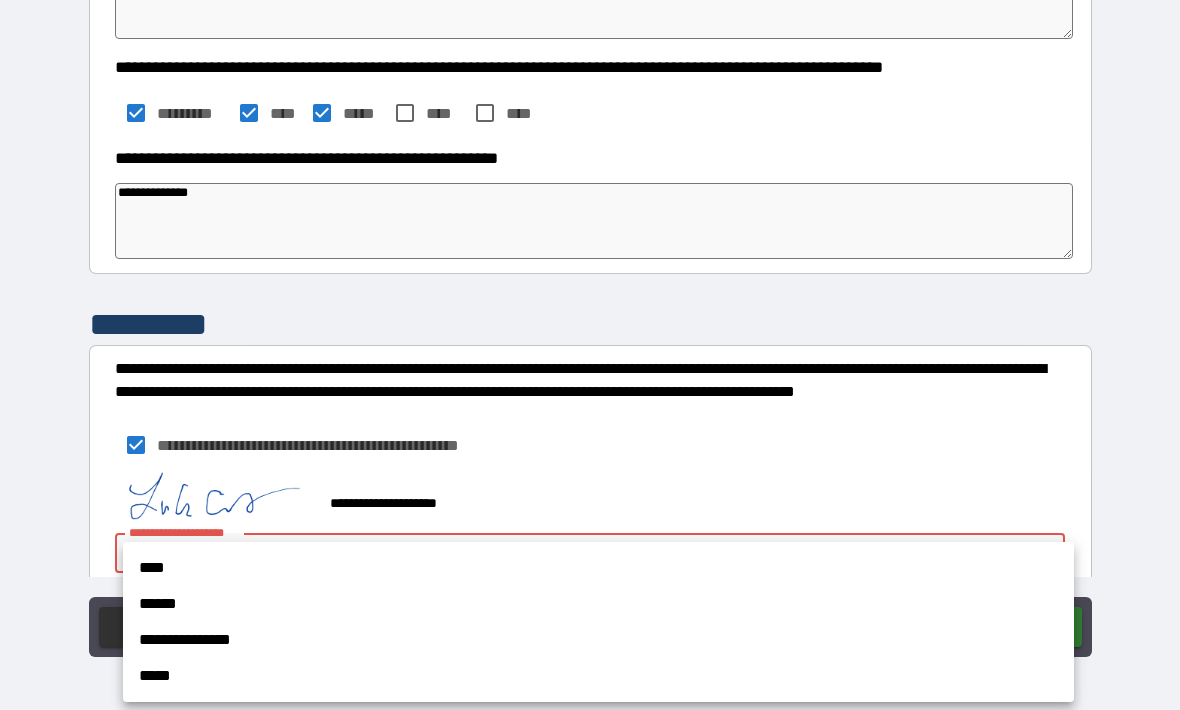 click on "****" at bounding box center (598, 568) 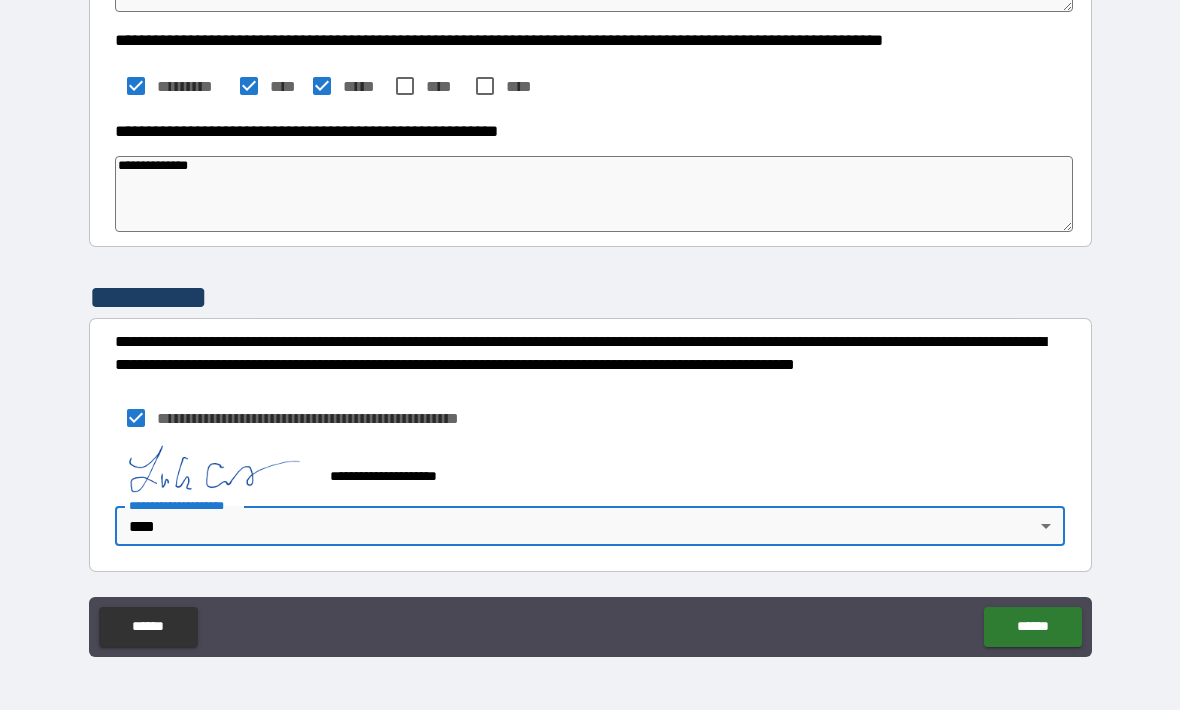 scroll, scrollTop: 734, scrollLeft: 0, axis: vertical 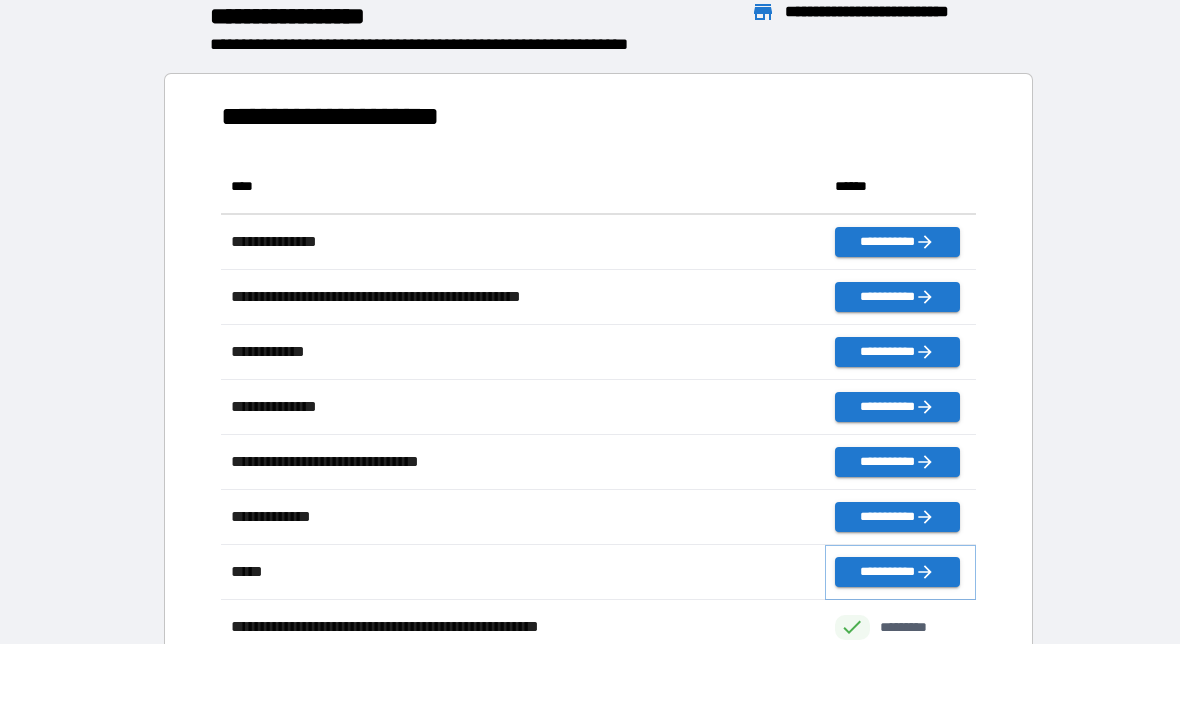 click on "**********" at bounding box center [897, 572] 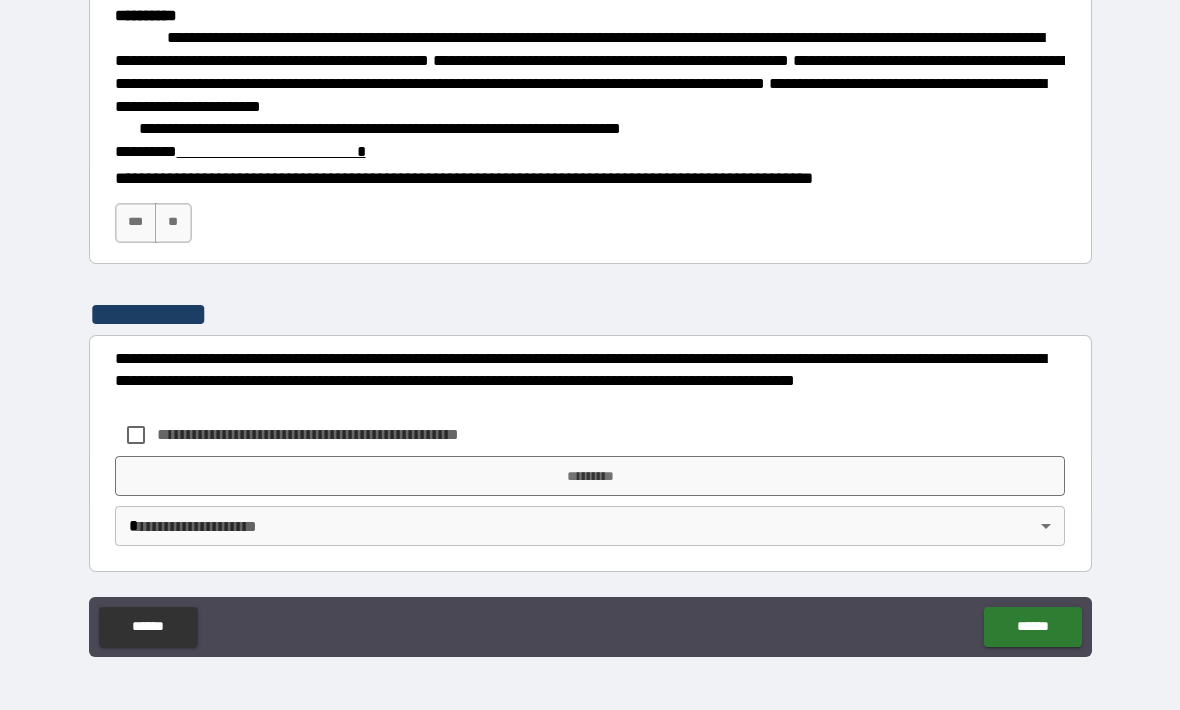 scroll, scrollTop: 2657, scrollLeft: 0, axis: vertical 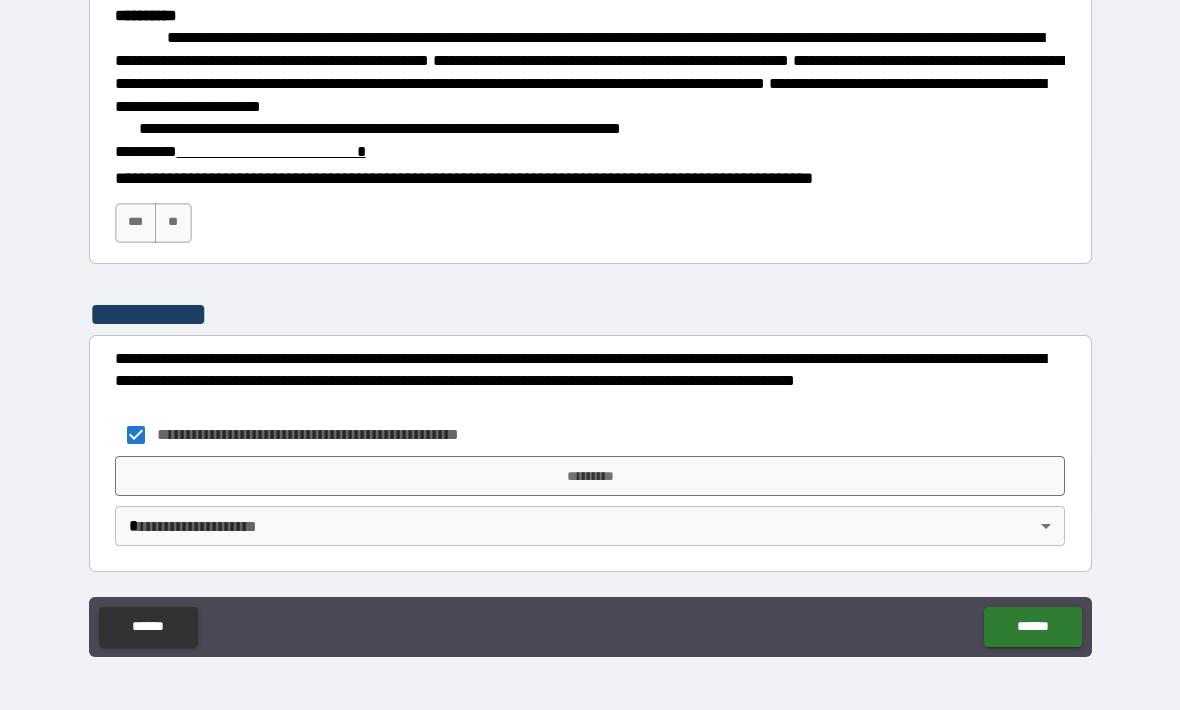 click on "*********" at bounding box center [590, 476] 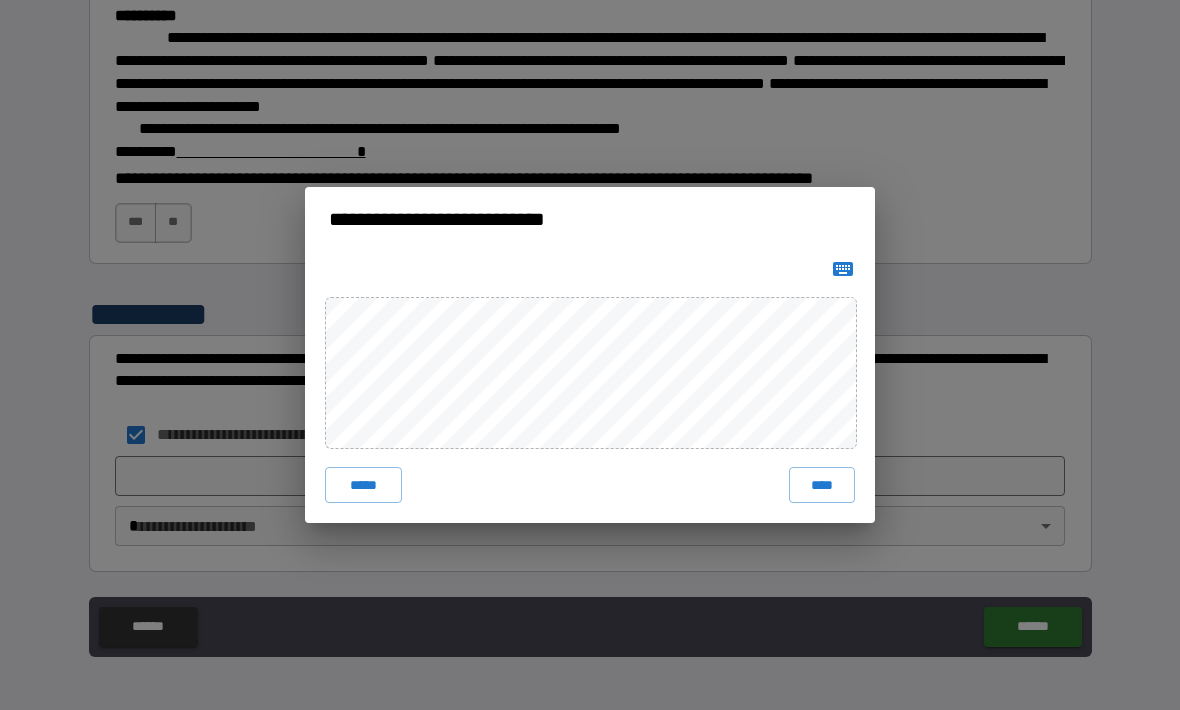 click on "****" at bounding box center (822, 485) 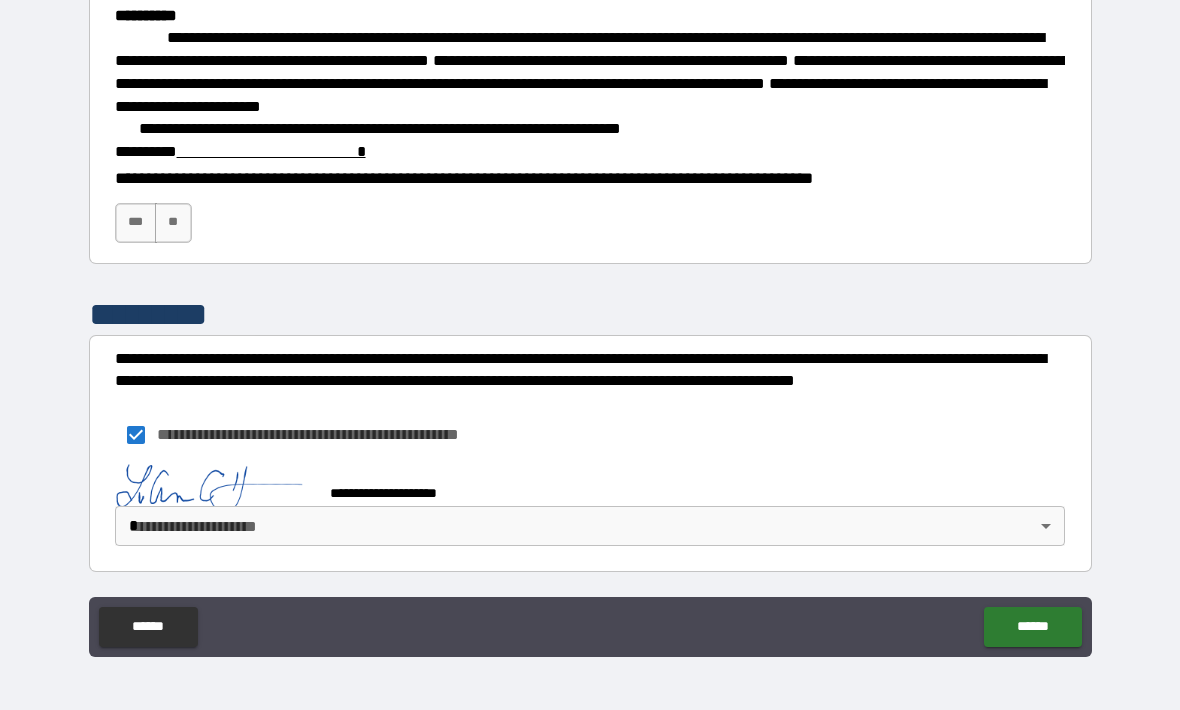 scroll, scrollTop: 2647, scrollLeft: 0, axis: vertical 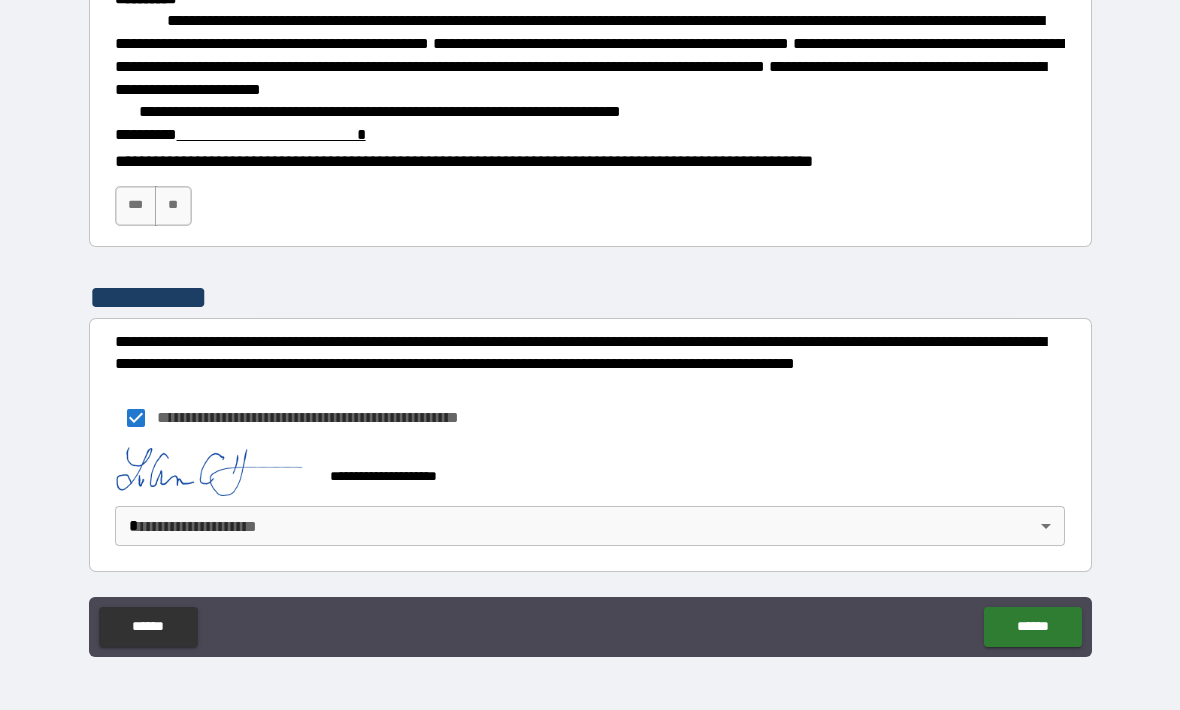 click on "******" at bounding box center [1032, 627] 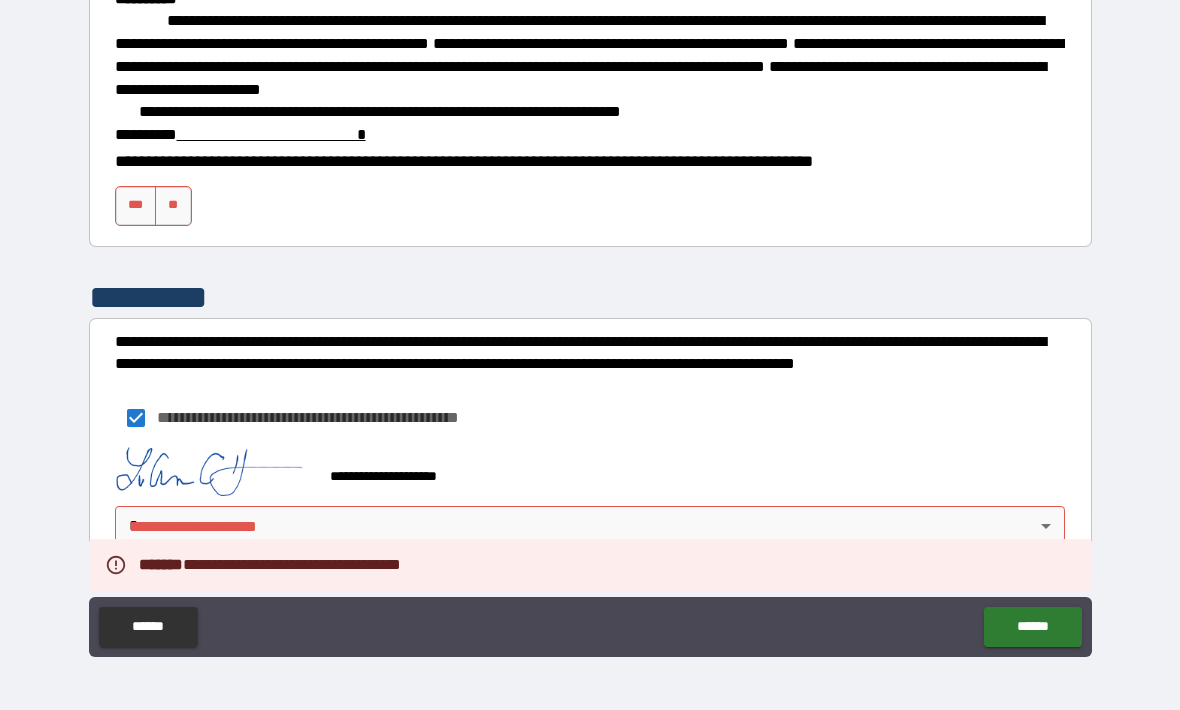 click on "**********" at bounding box center [590, 324] 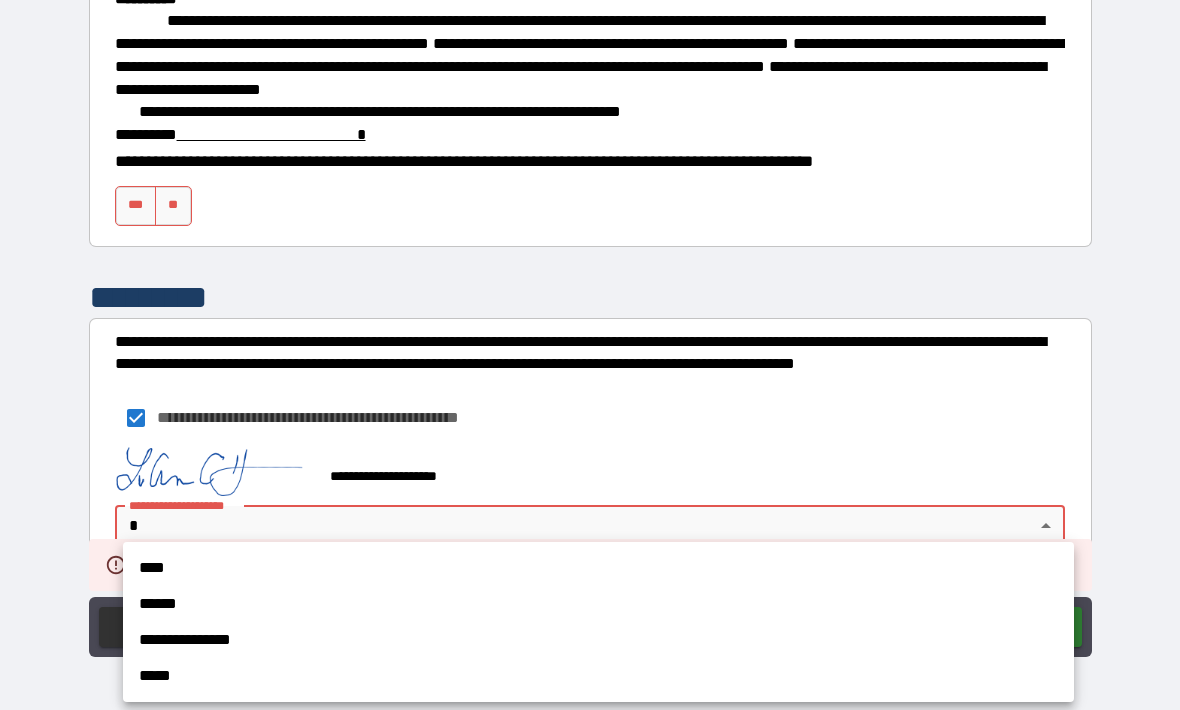 click on "****" at bounding box center (598, 568) 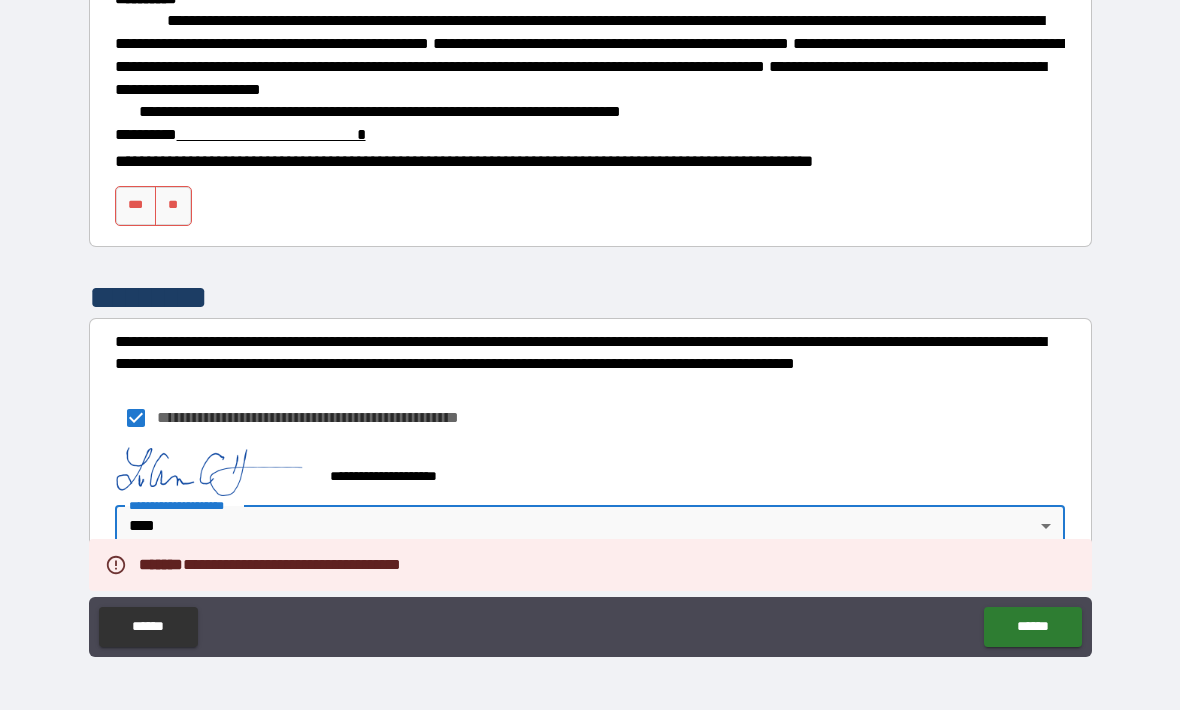 click on "******" at bounding box center [1032, 627] 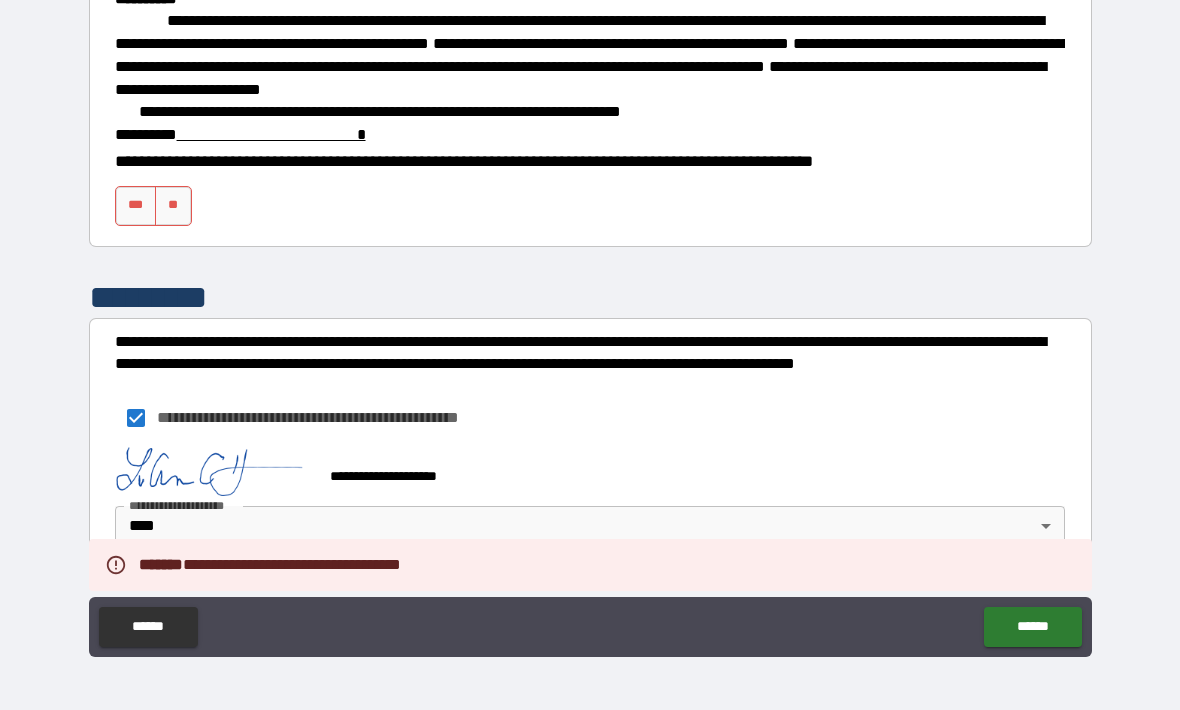 scroll, scrollTop: 2674, scrollLeft: 0, axis: vertical 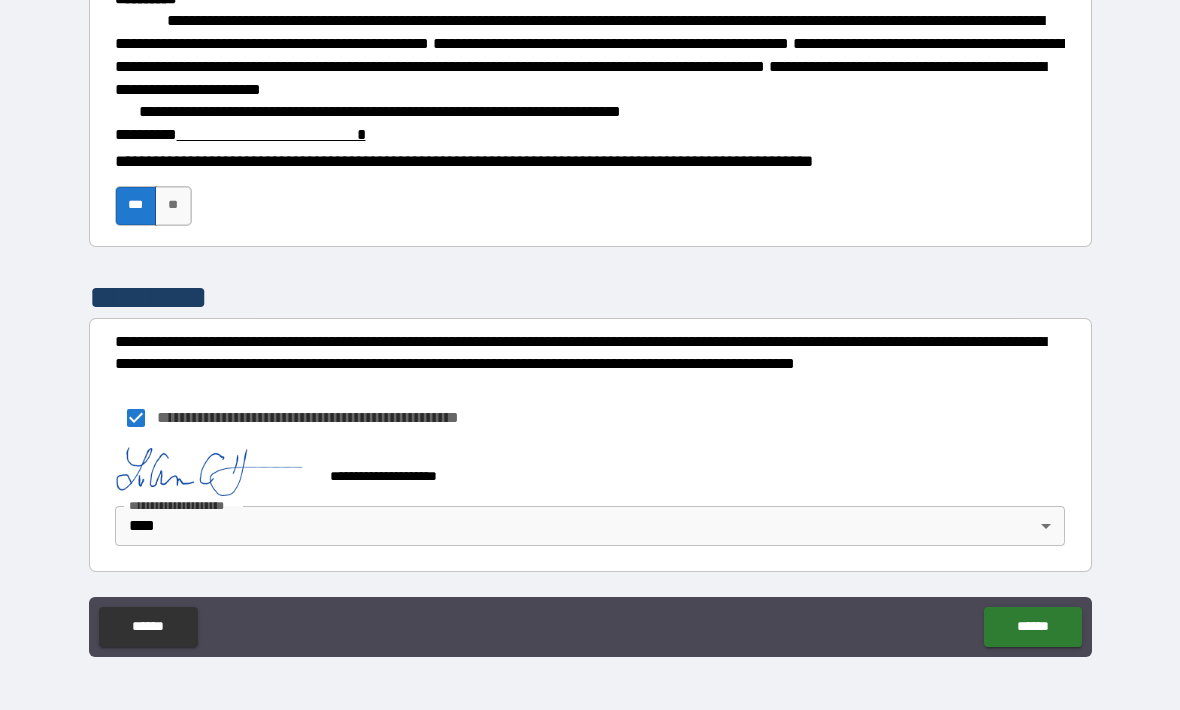click on "******" at bounding box center [1032, 627] 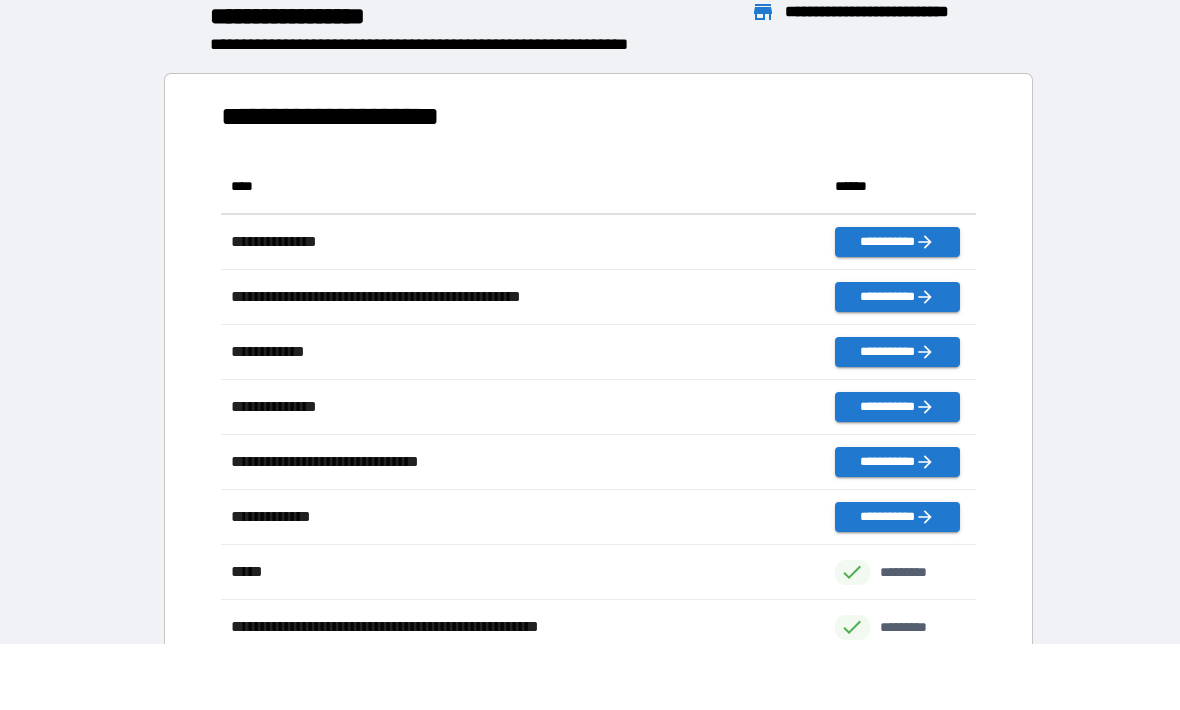 scroll, scrollTop: 1, scrollLeft: 1, axis: both 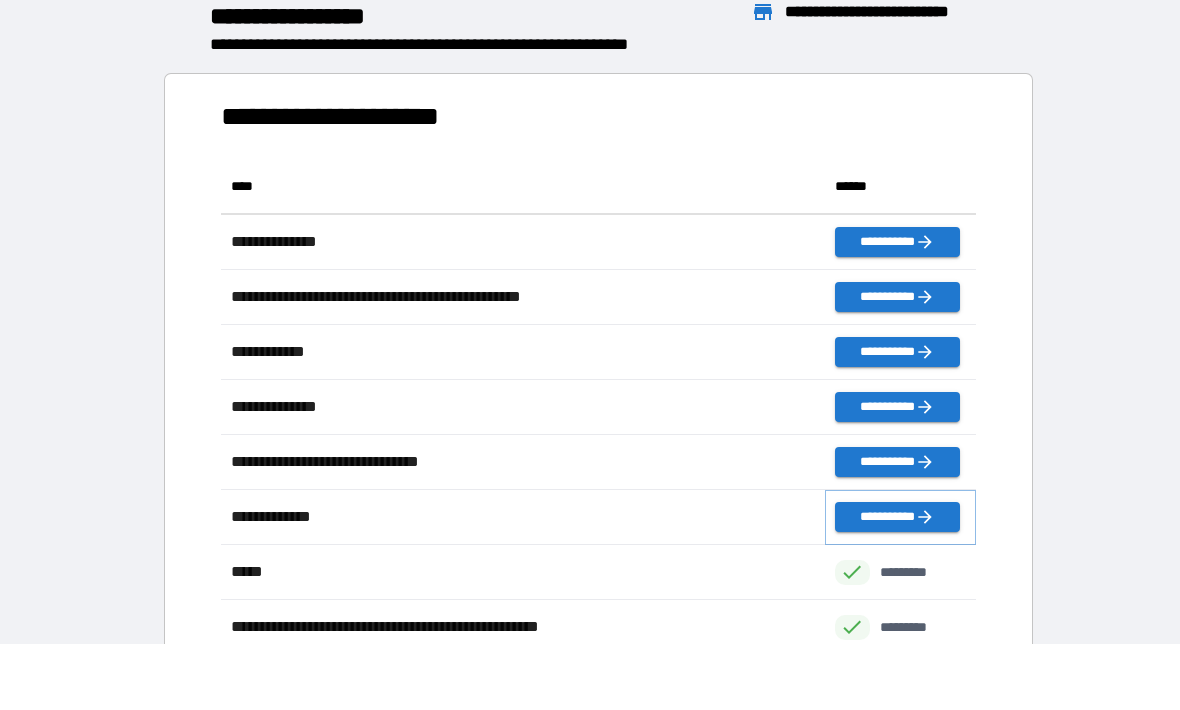 click on "**********" at bounding box center (897, 517) 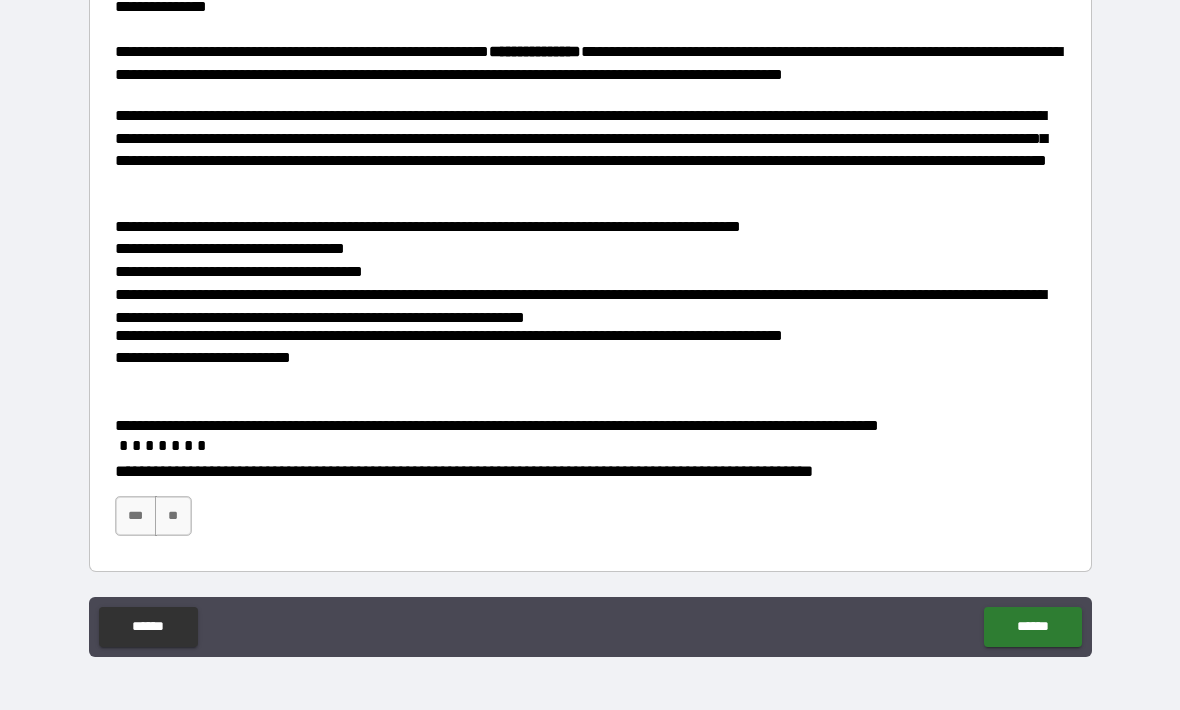 scroll, scrollTop: 355, scrollLeft: 0, axis: vertical 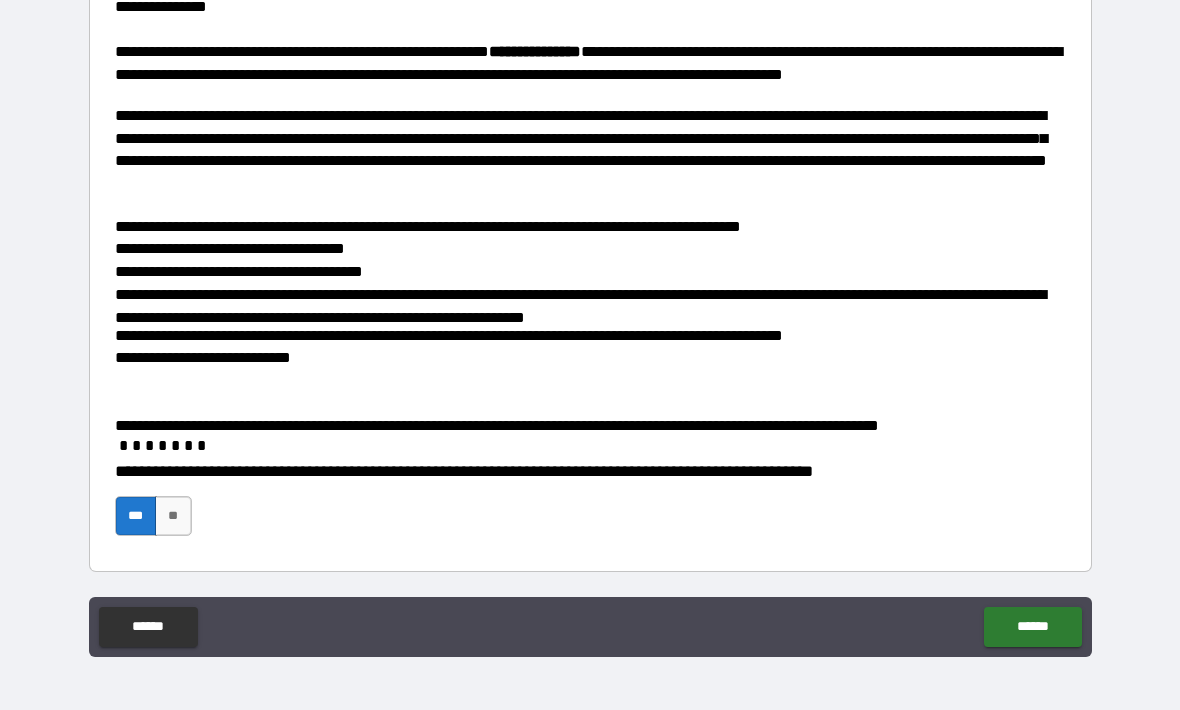 click on "**********" at bounding box center [590, 391] 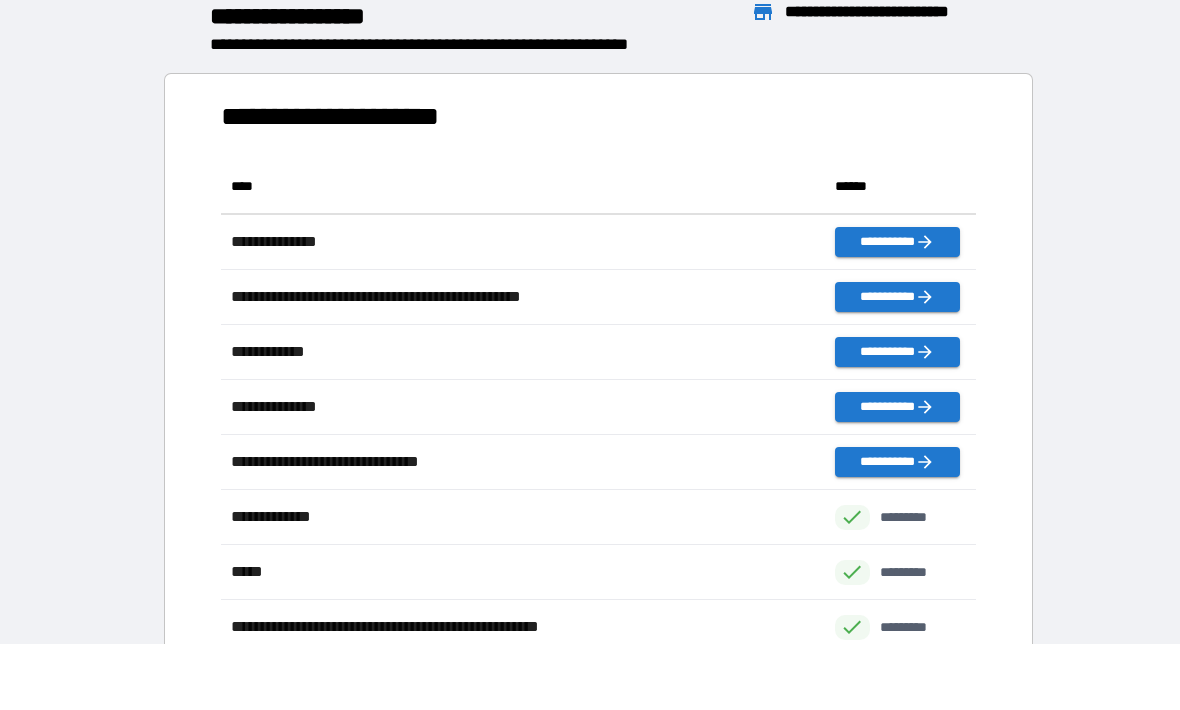 scroll, scrollTop: 1, scrollLeft: 1, axis: both 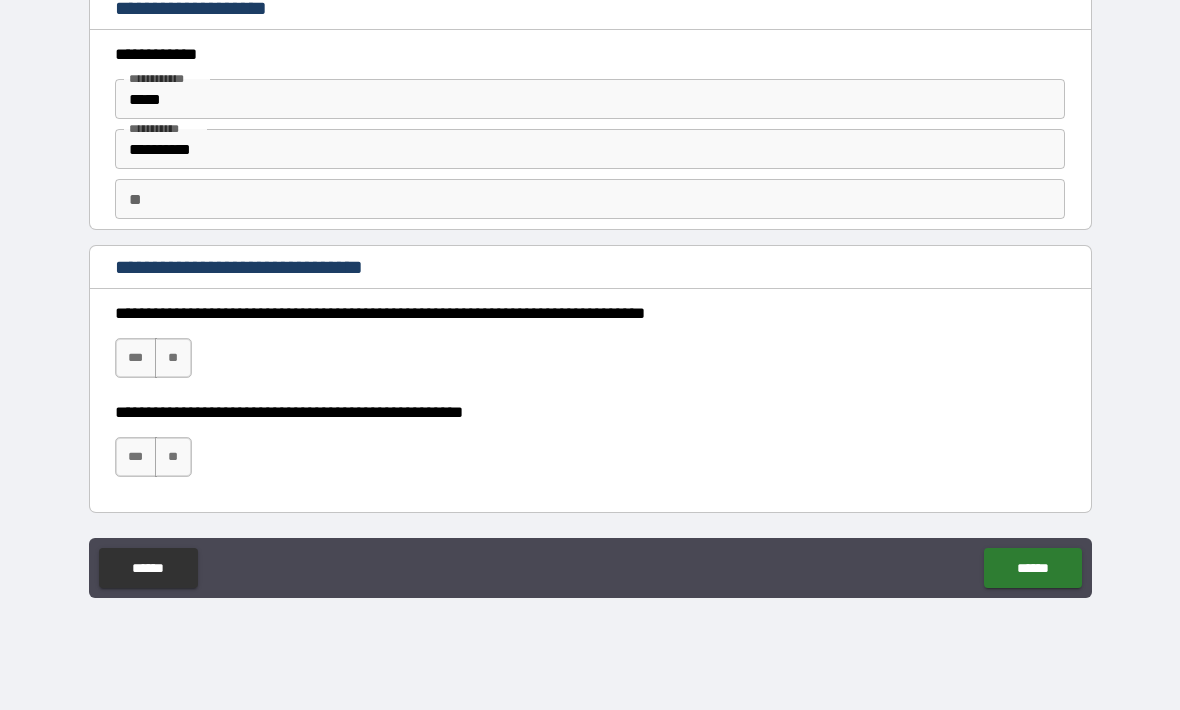 click on "***" at bounding box center (136, 358) 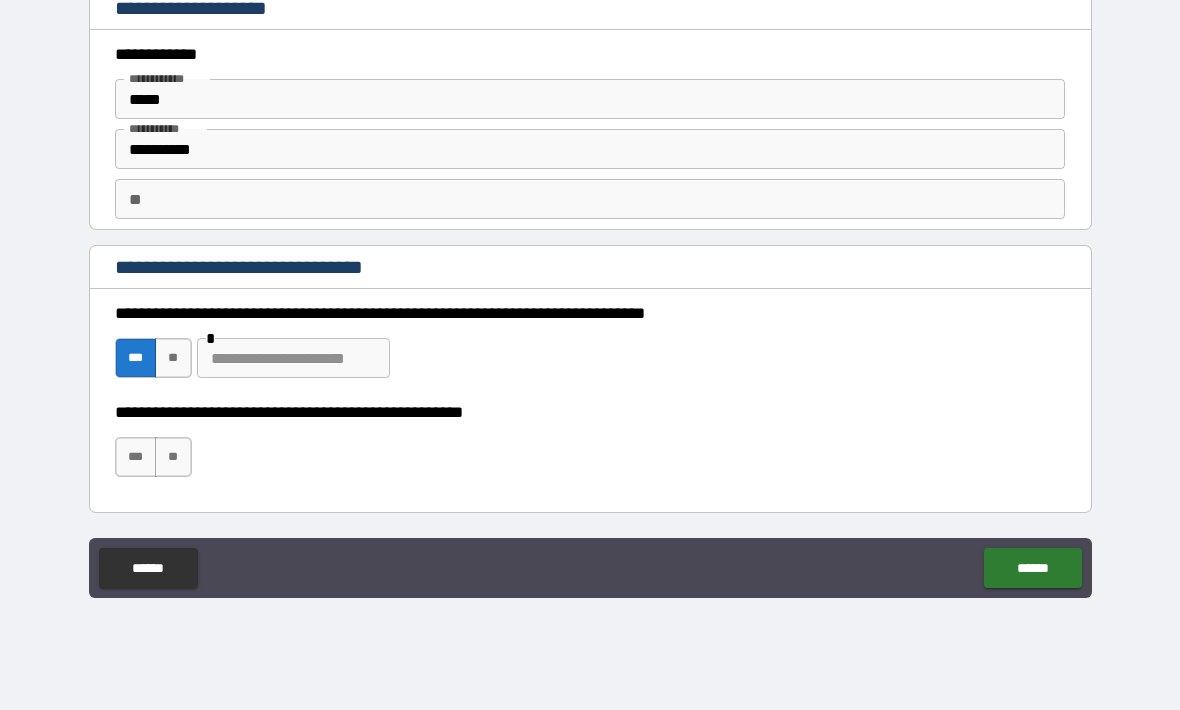 click on "***" at bounding box center [136, 457] 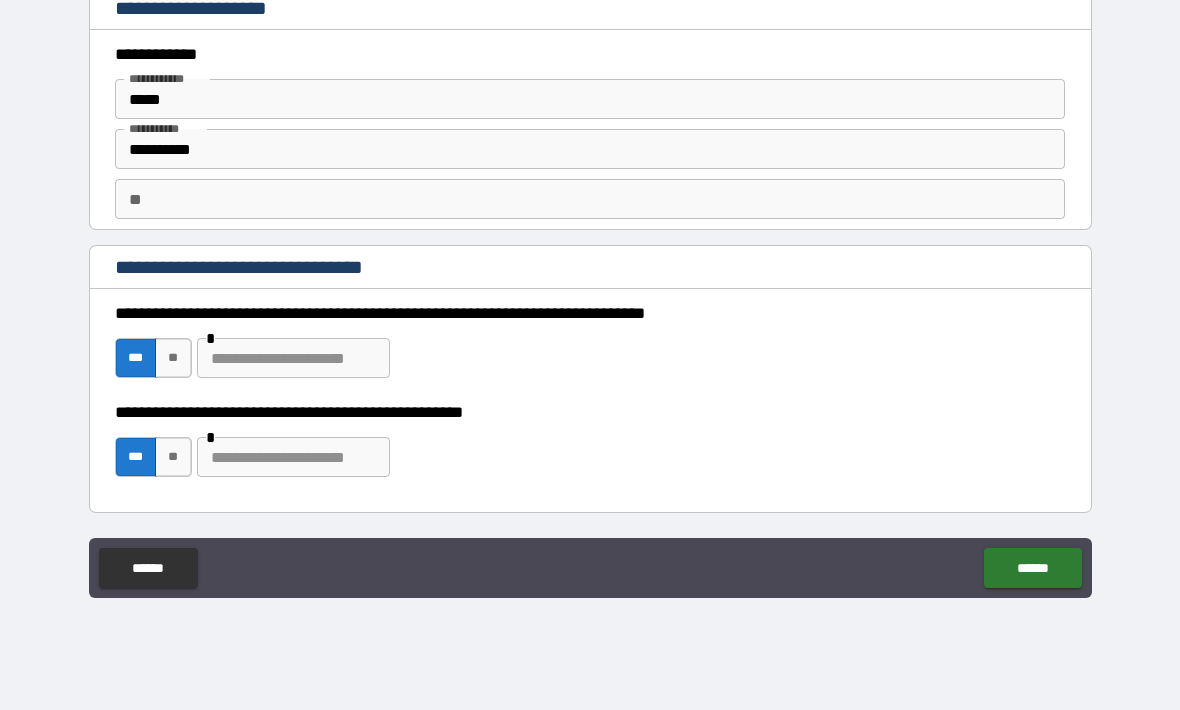 click at bounding box center (293, 358) 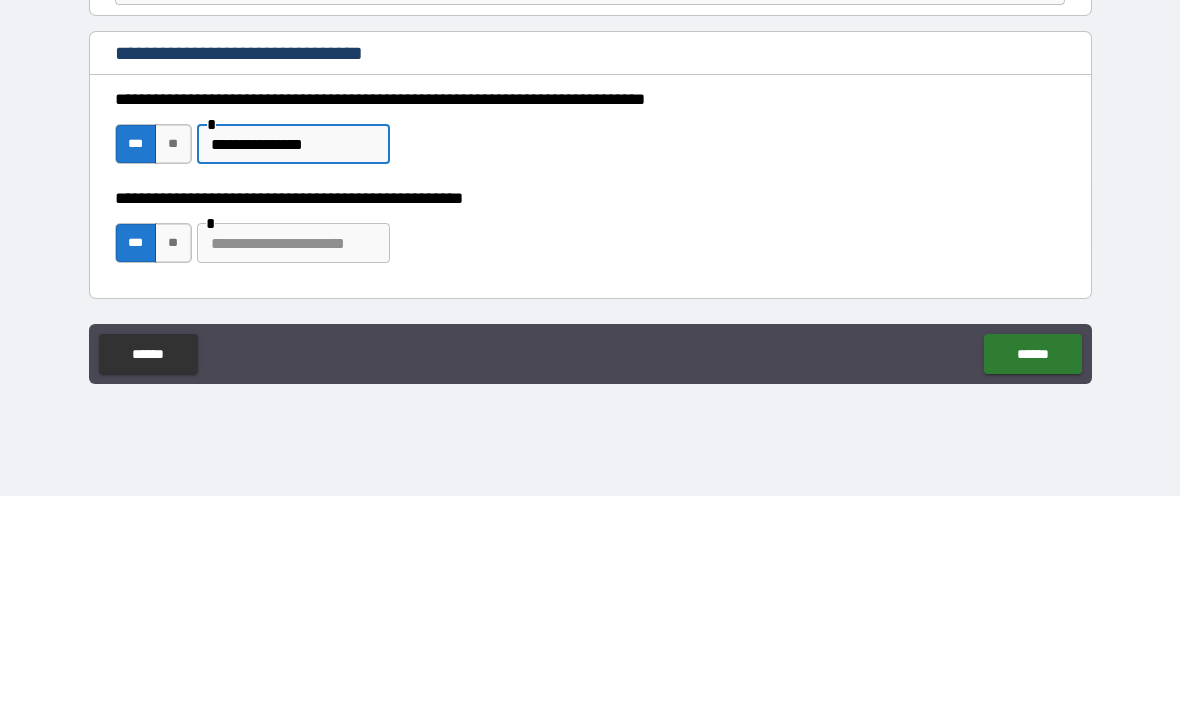 click at bounding box center [293, 457] 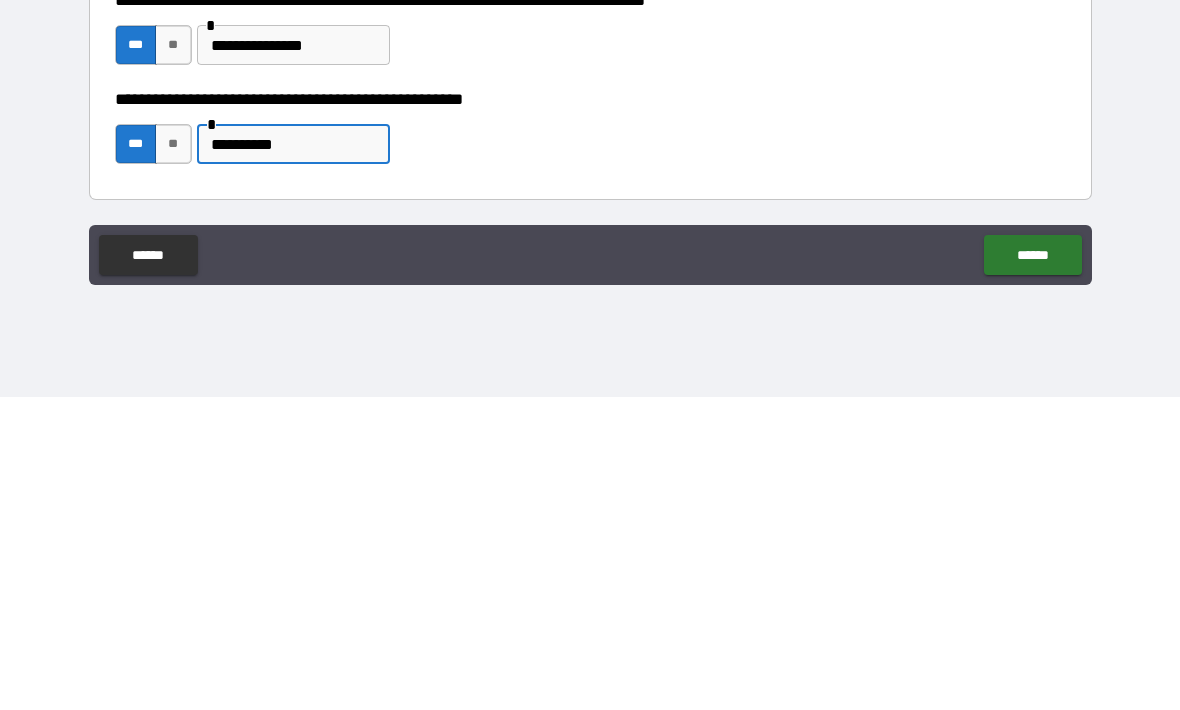 click on "******" at bounding box center (1032, 568) 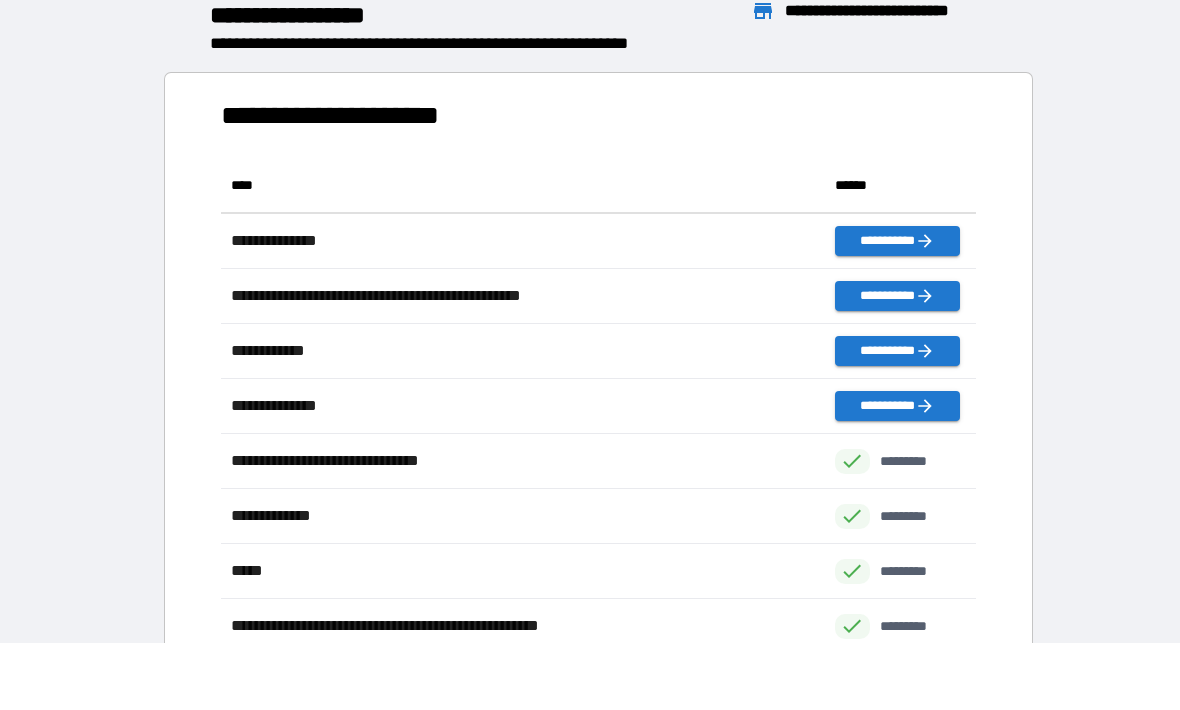 scroll, scrollTop: 1, scrollLeft: 1, axis: both 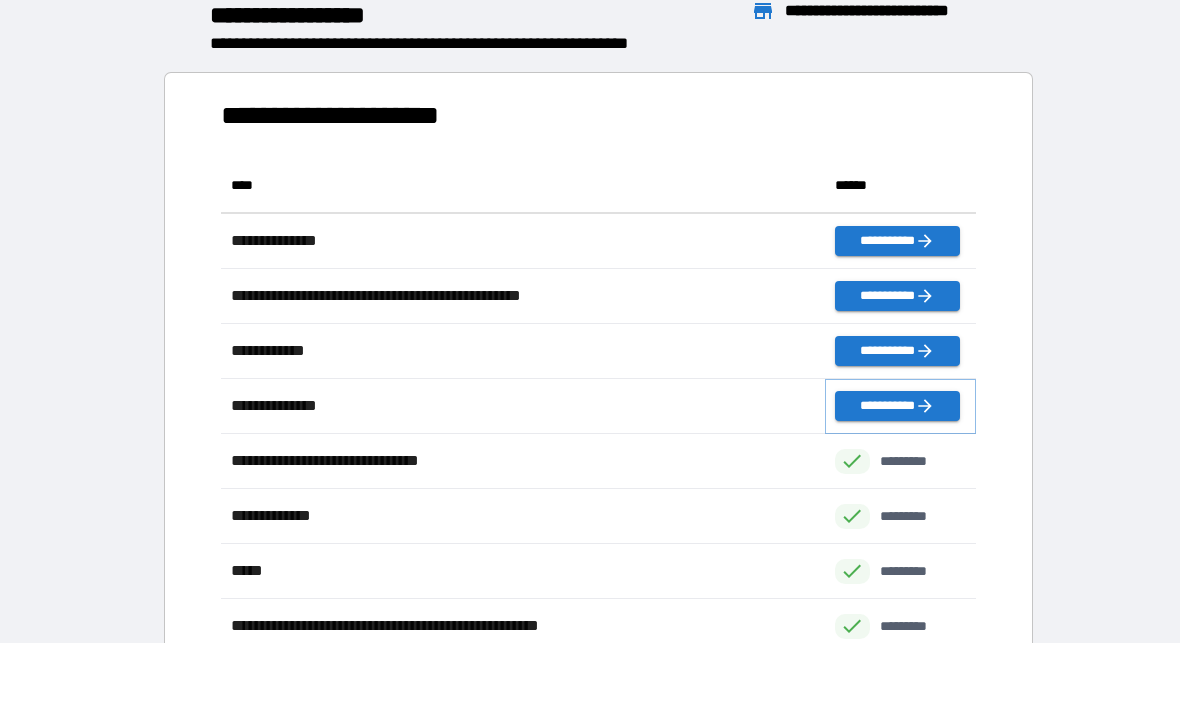 click on "**********" at bounding box center [897, 407] 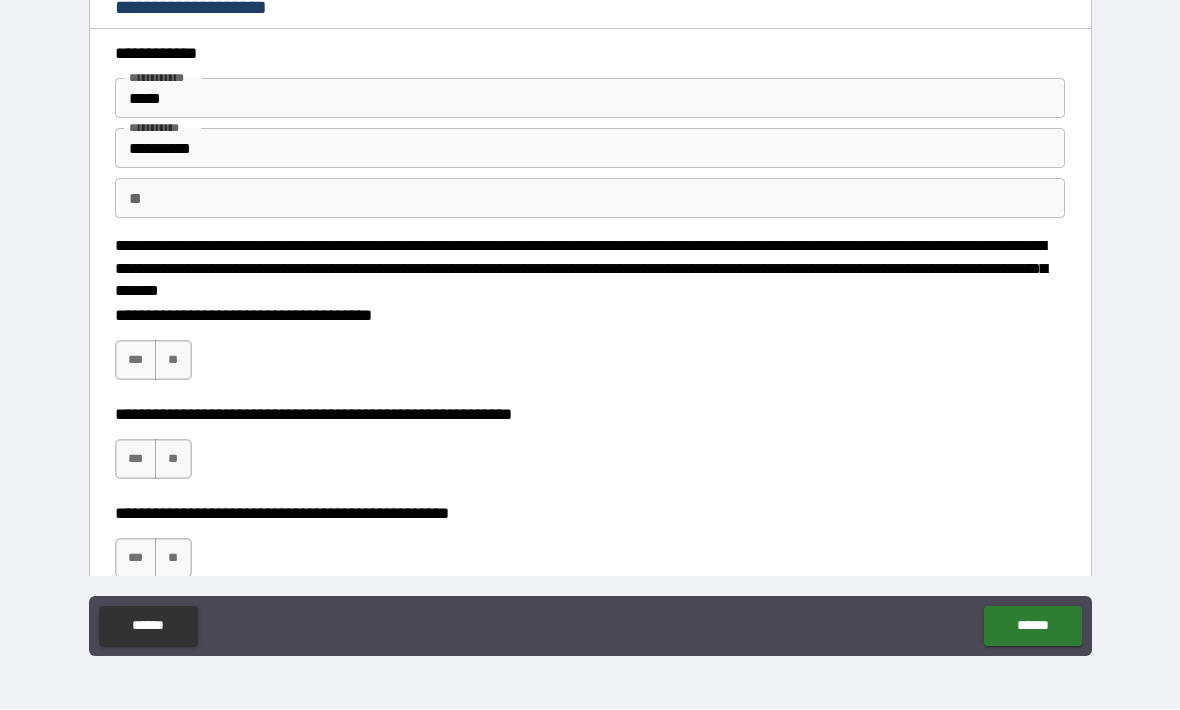 click on "***" at bounding box center [136, 361] 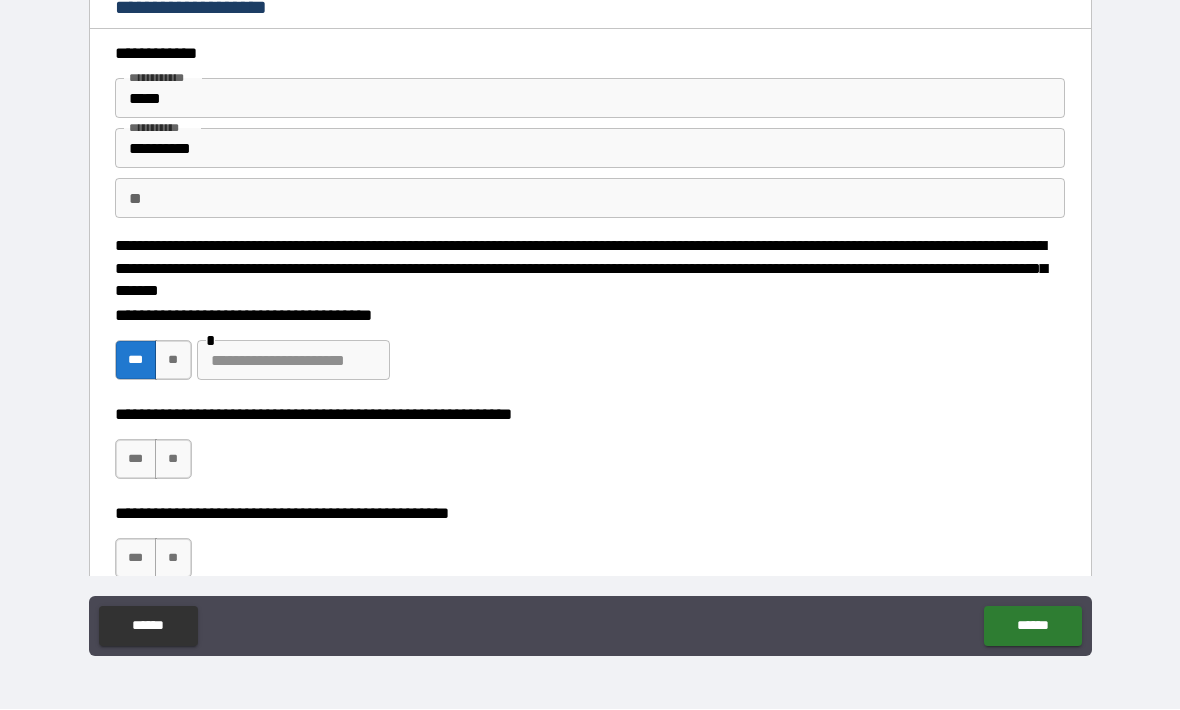 click on "***" at bounding box center [136, 460] 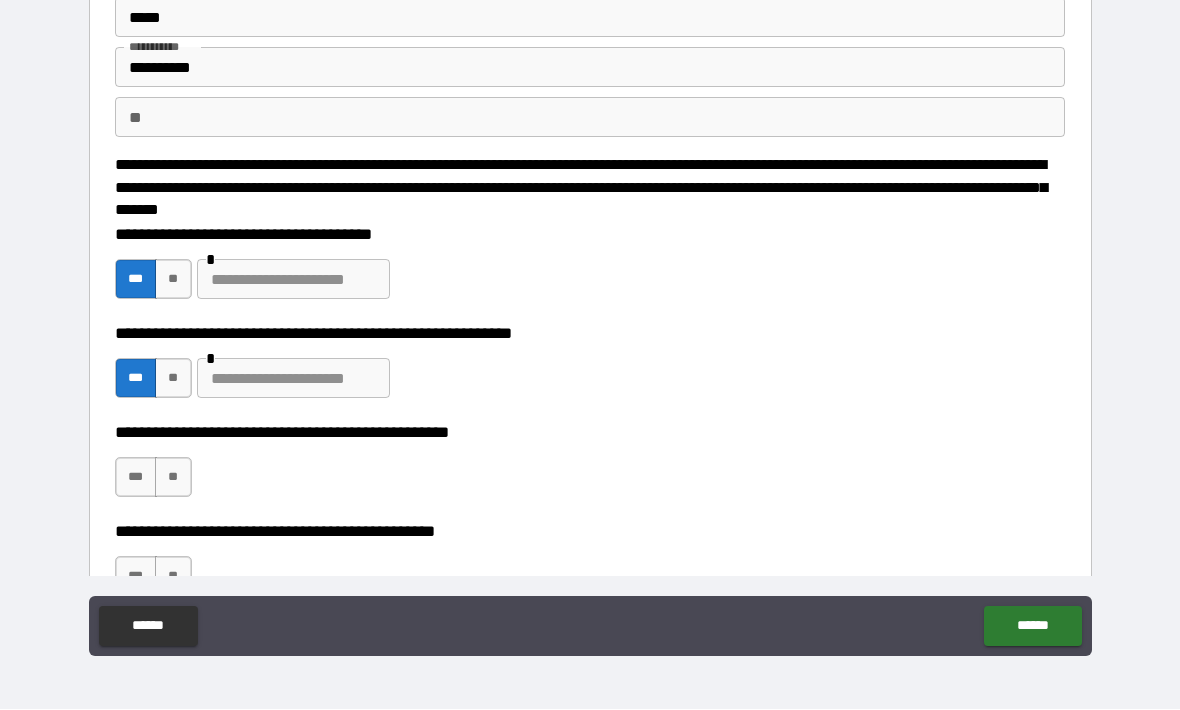 scroll, scrollTop: 167, scrollLeft: 0, axis: vertical 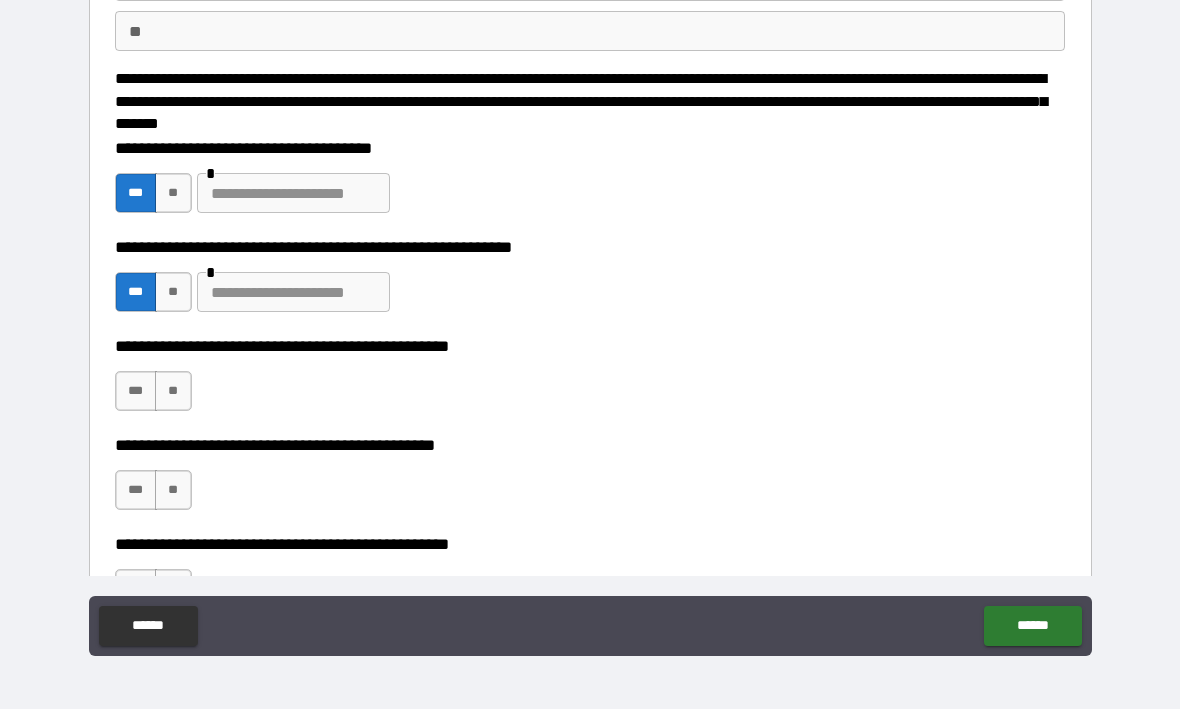 click on "**" at bounding box center (173, 392) 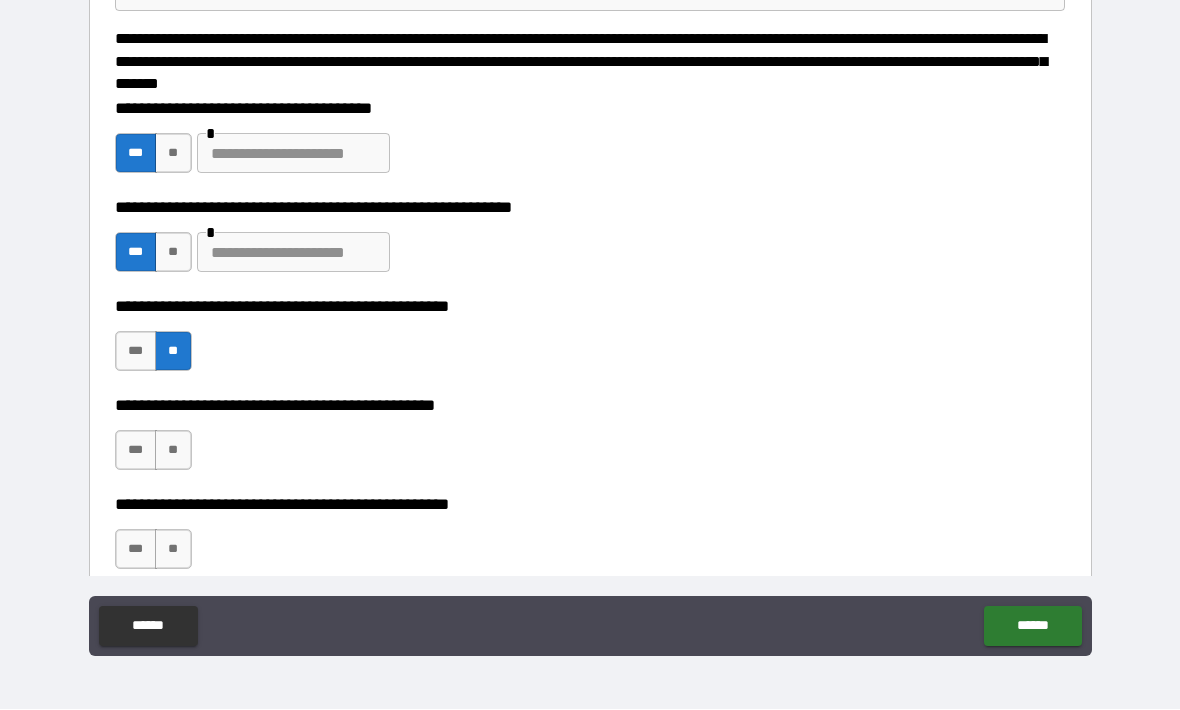 scroll, scrollTop: 269, scrollLeft: 0, axis: vertical 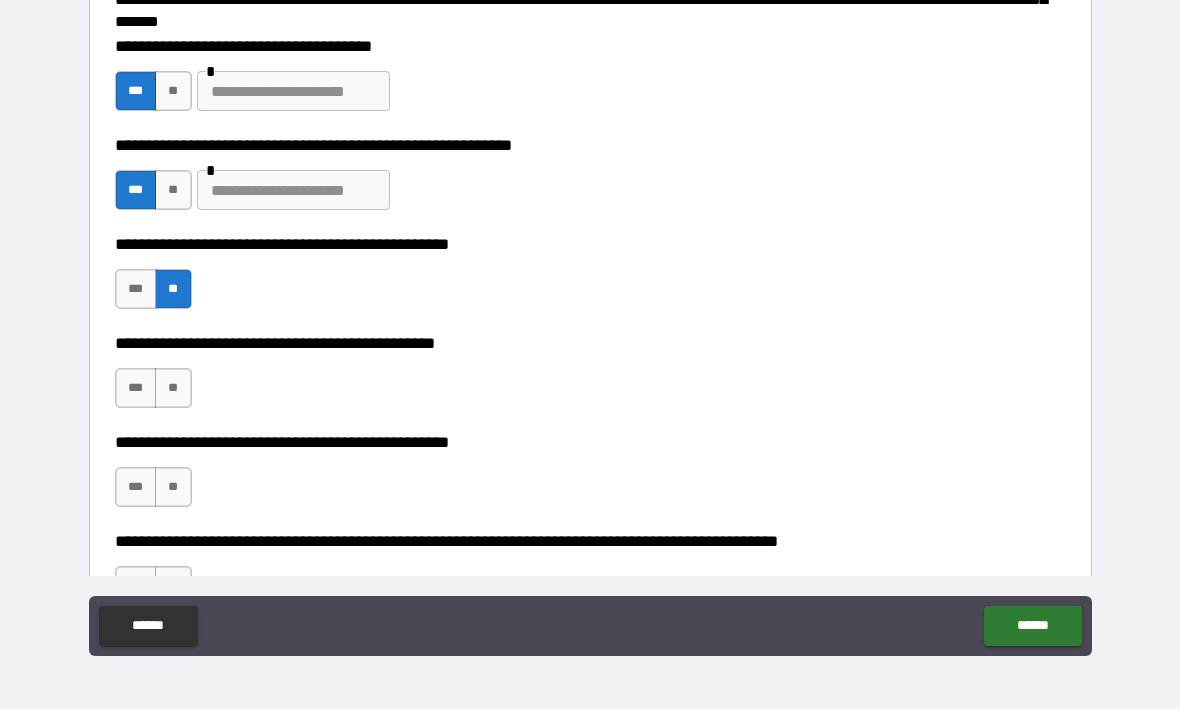 click on "***" at bounding box center (136, 389) 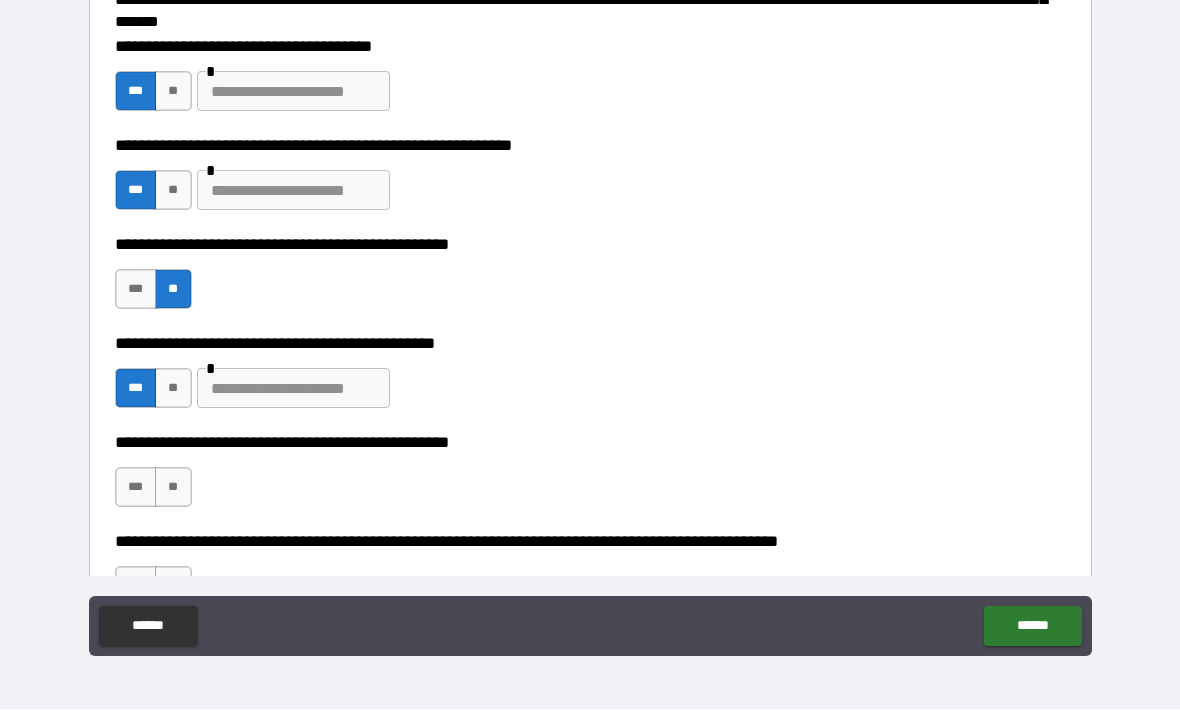 click on "**" at bounding box center [173, 488] 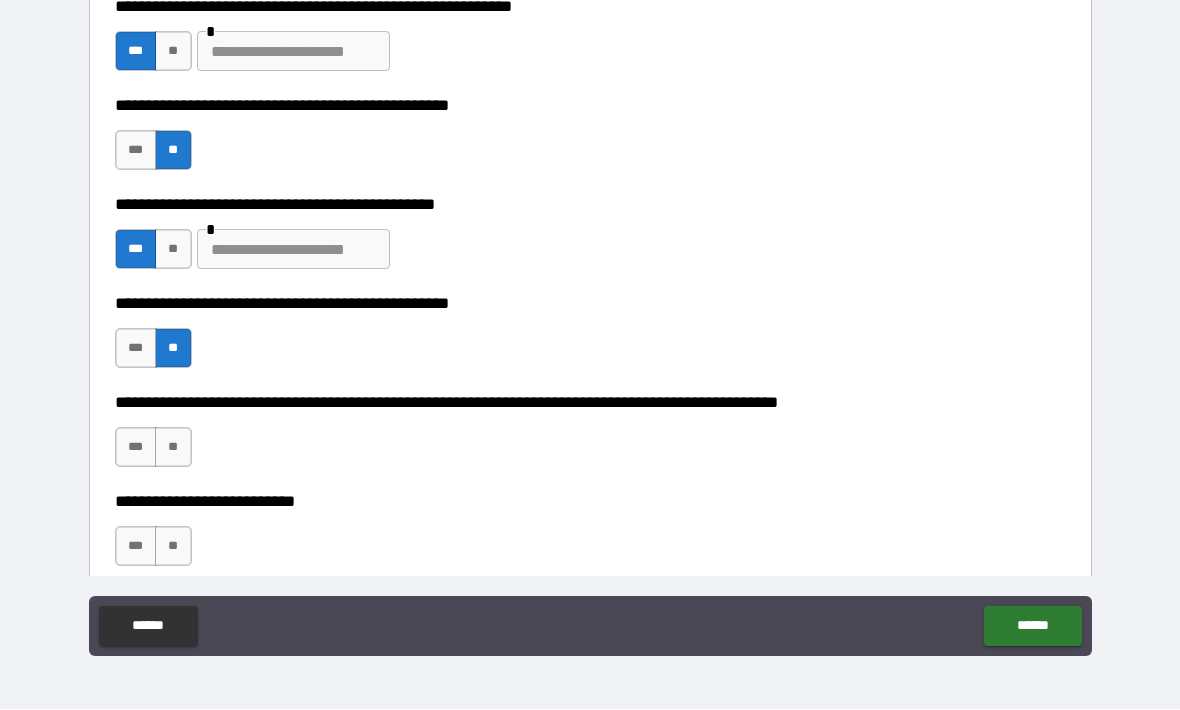 scroll, scrollTop: 421, scrollLeft: 0, axis: vertical 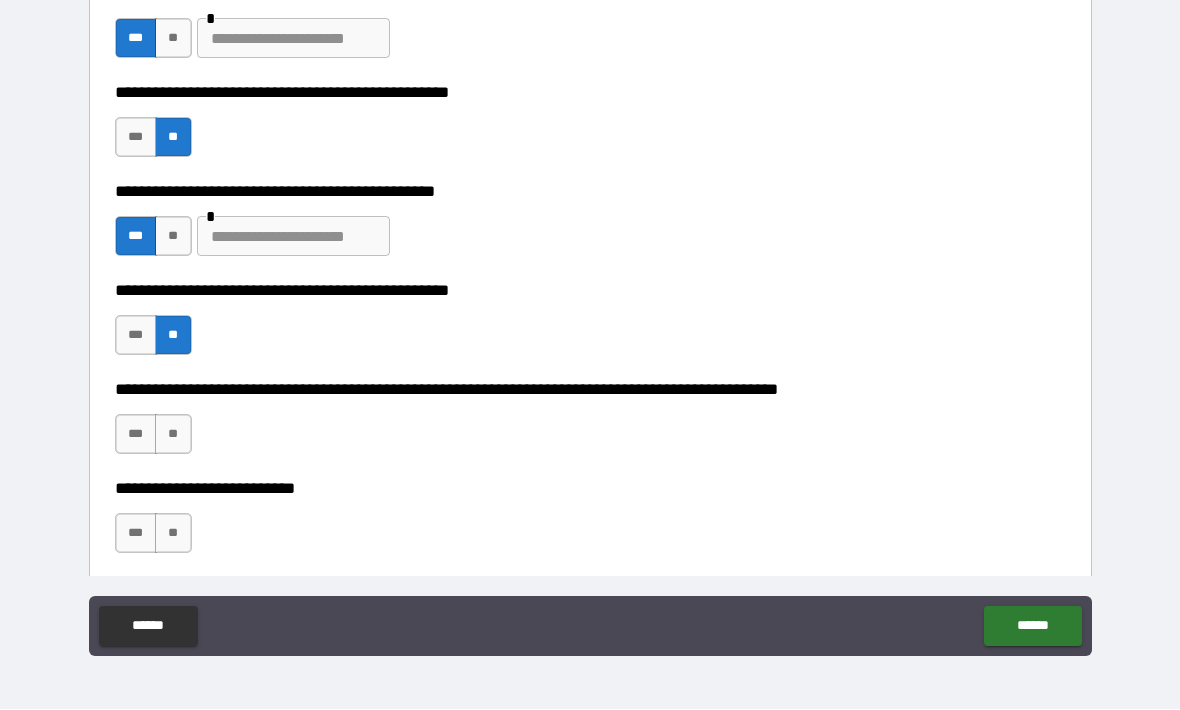 click on "**" at bounding box center [173, 435] 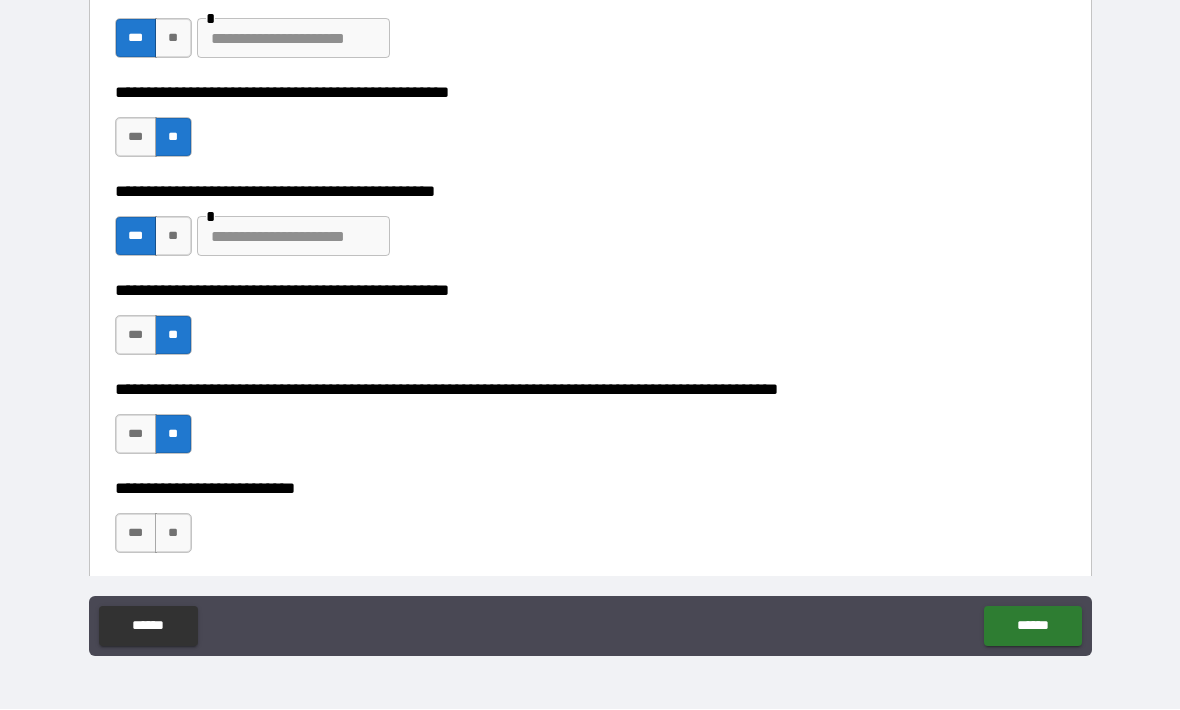 click on "**" at bounding box center (173, 534) 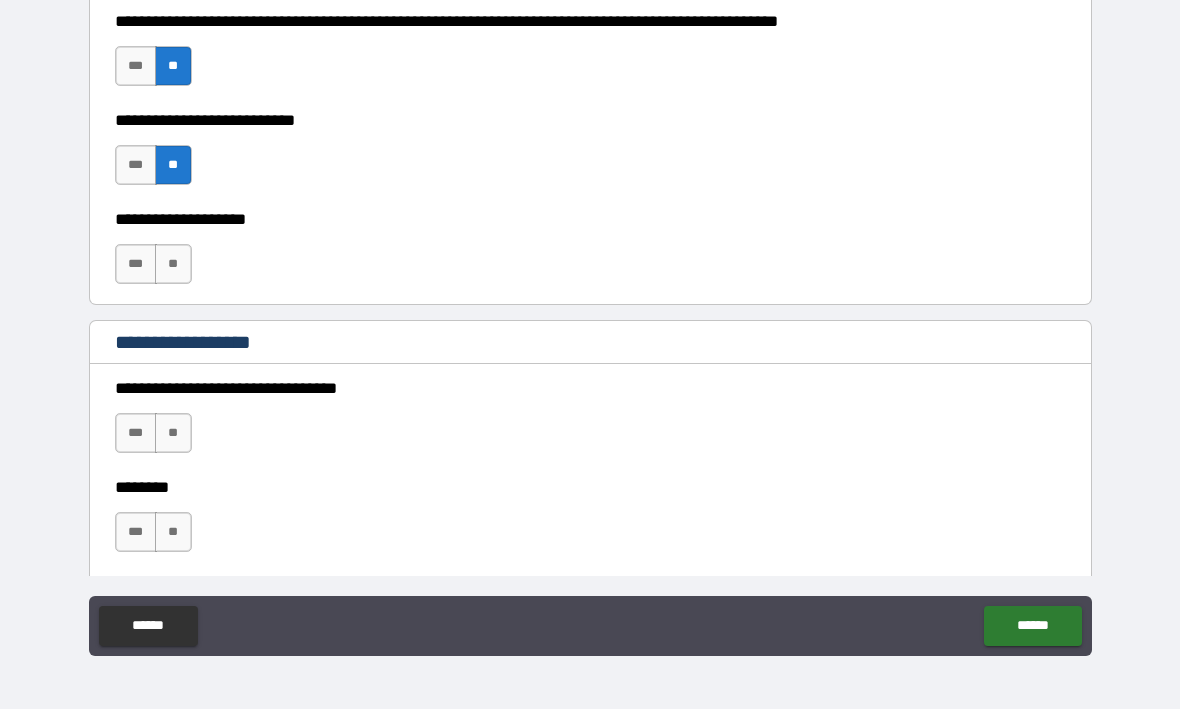scroll, scrollTop: 789, scrollLeft: 0, axis: vertical 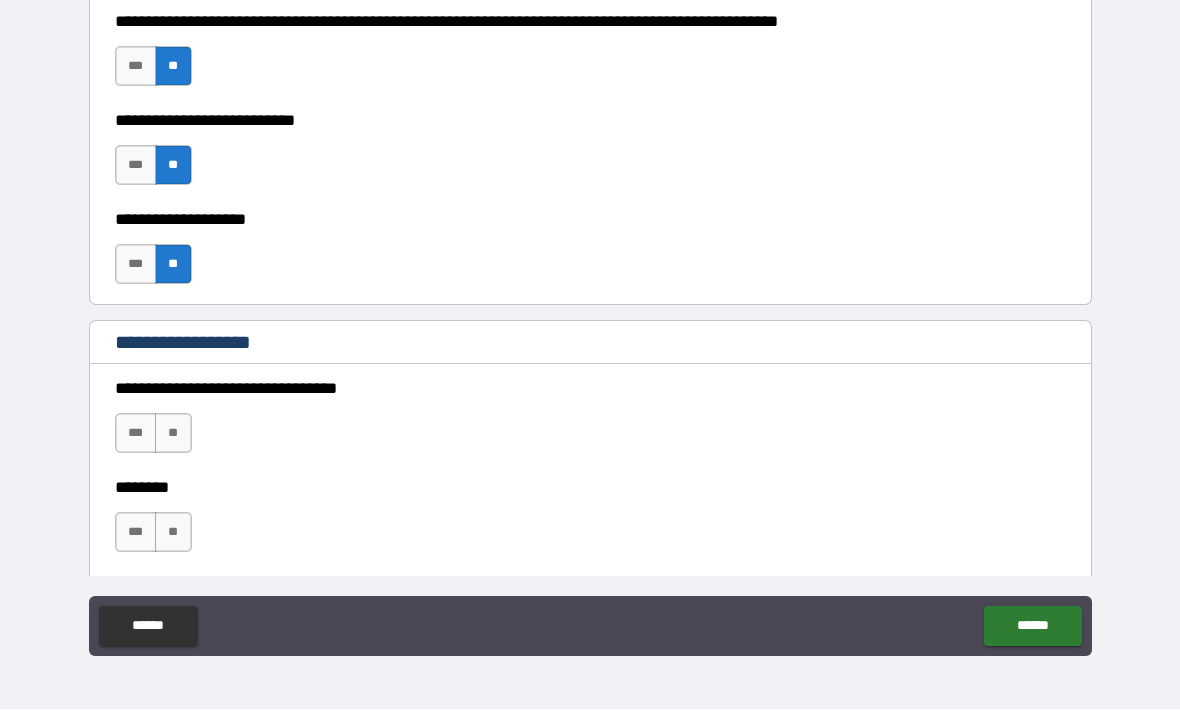 click on "**" at bounding box center (173, 434) 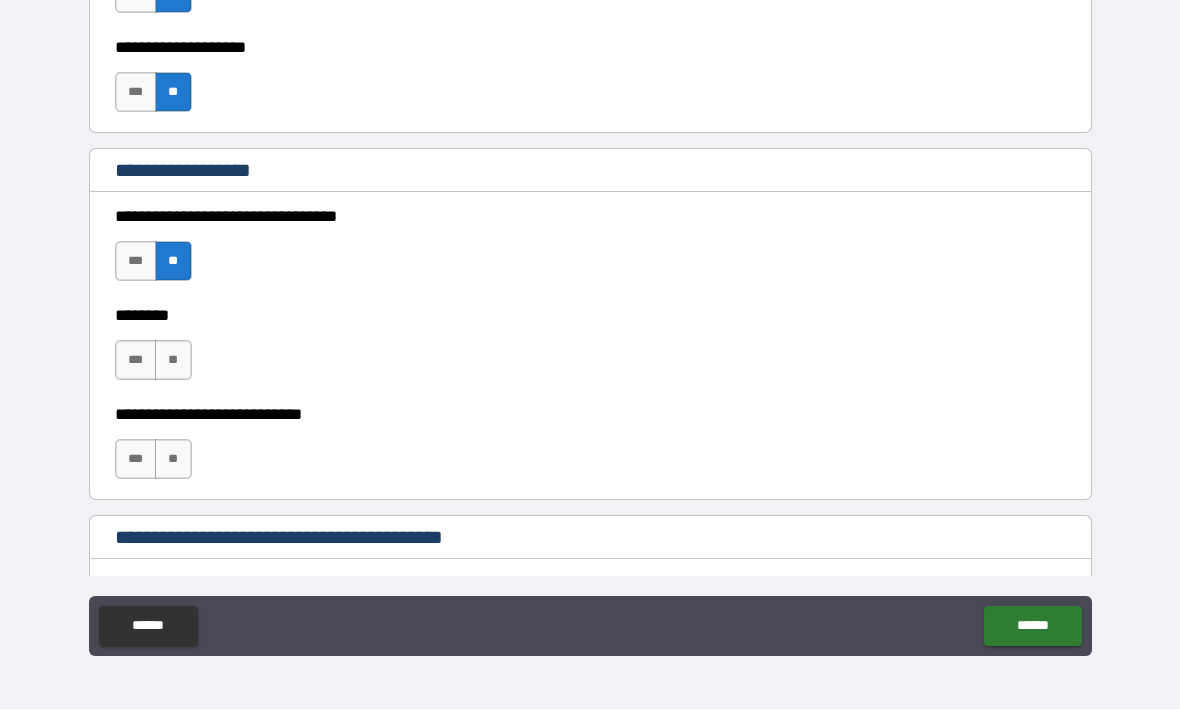 scroll, scrollTop: 968, scrollLeft: 0, axis: vertical 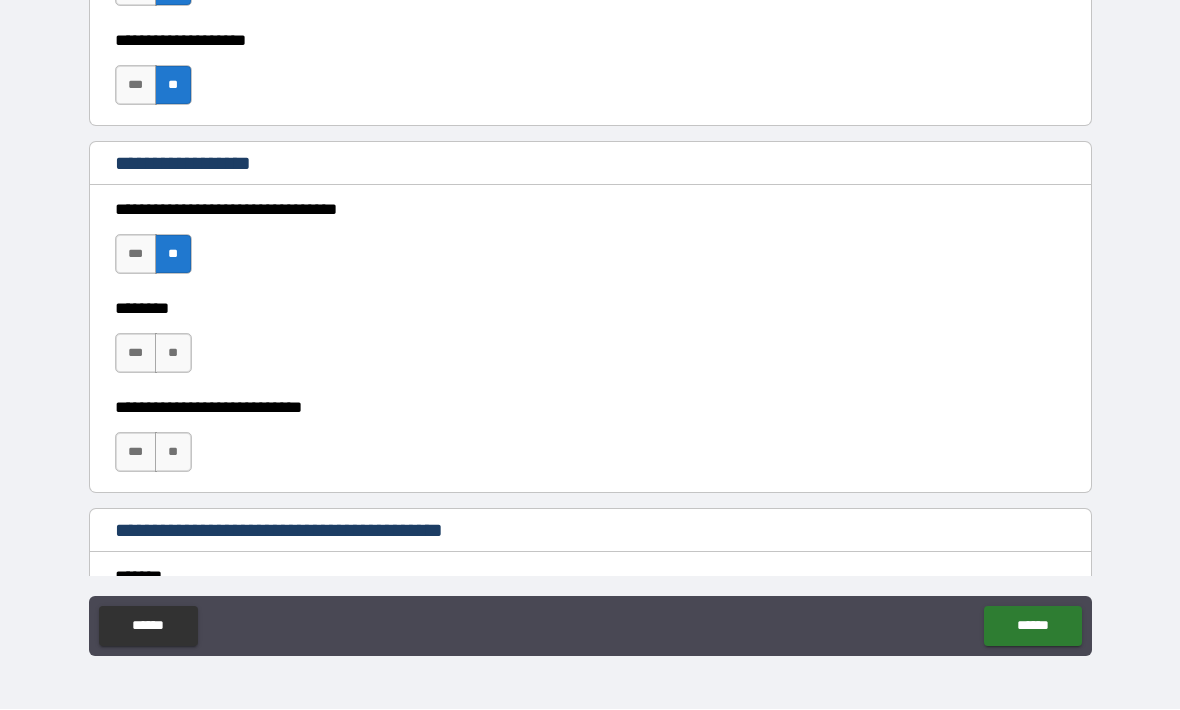 click on "**" at bounding box center [173, 354] 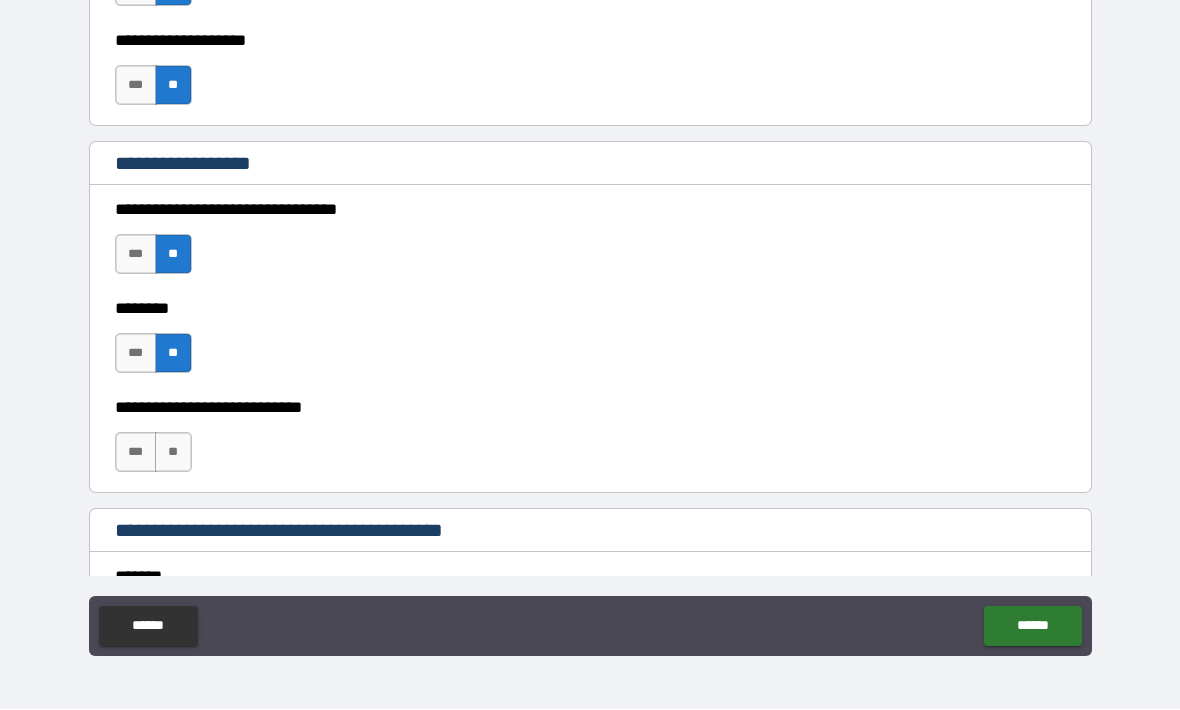click on "**" at bounding box center [173, 453] 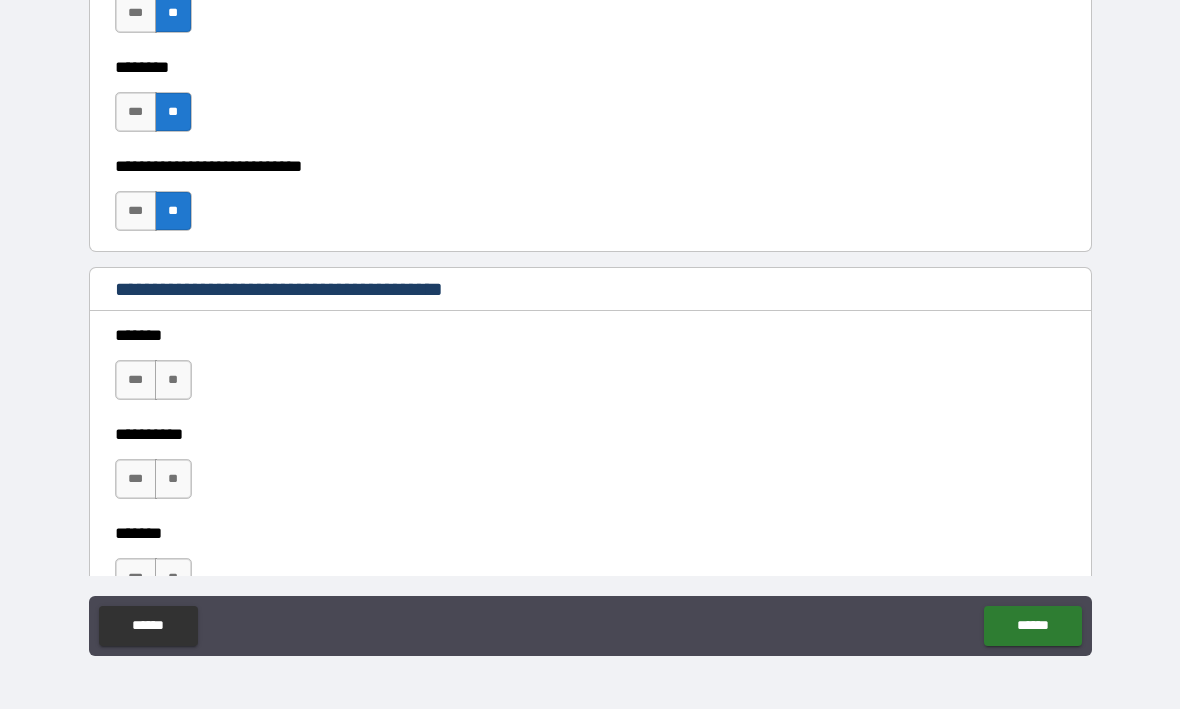 scroll, scrollTop: 1219, scrollLeft: 0, axis: vertical 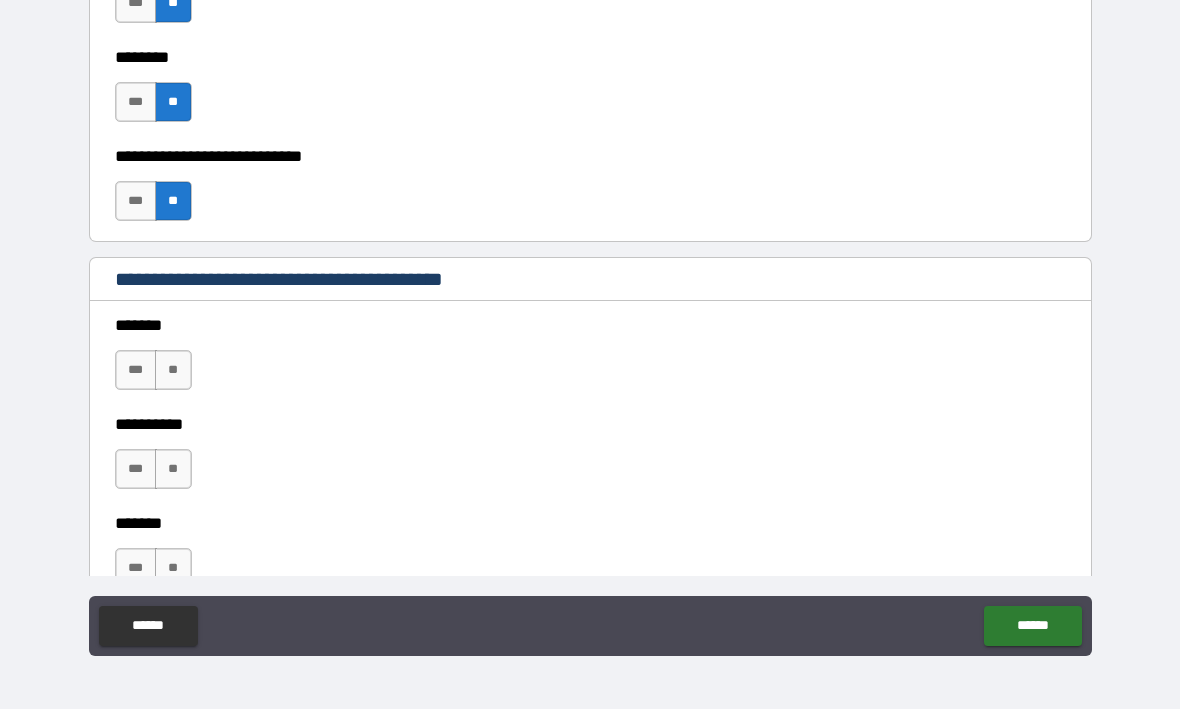 click on "**" at bounding box center (173, 371) 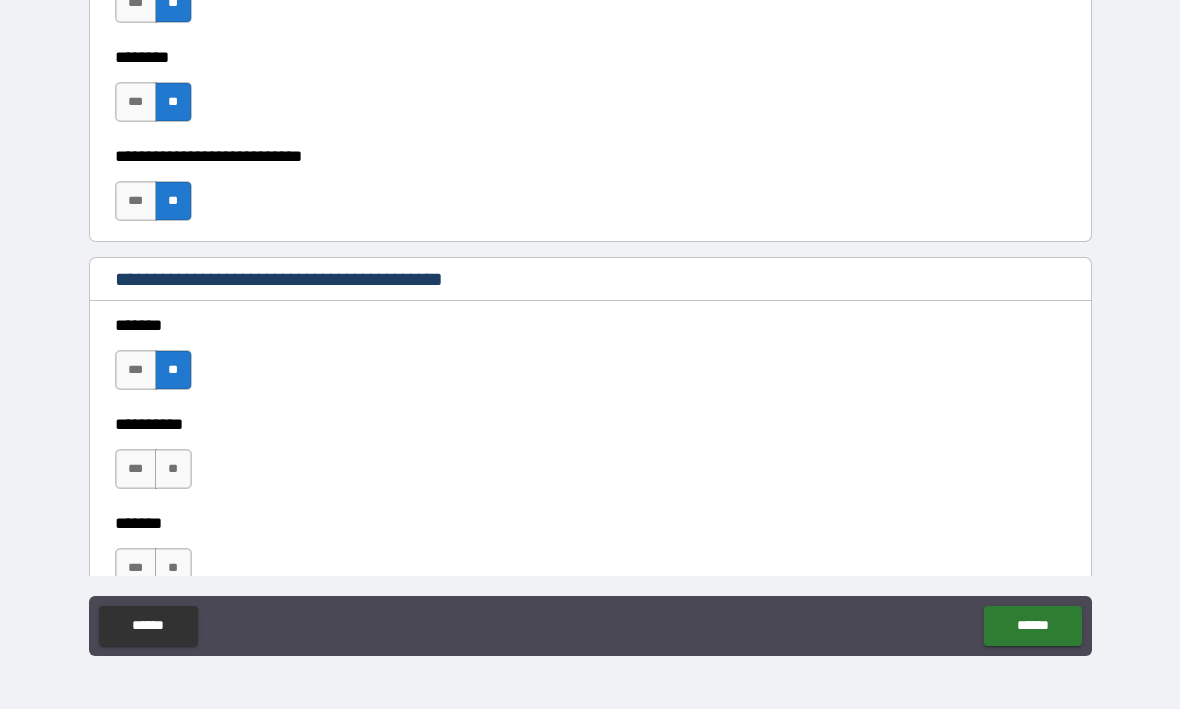 click on "**" at bounding box center (173, 470) 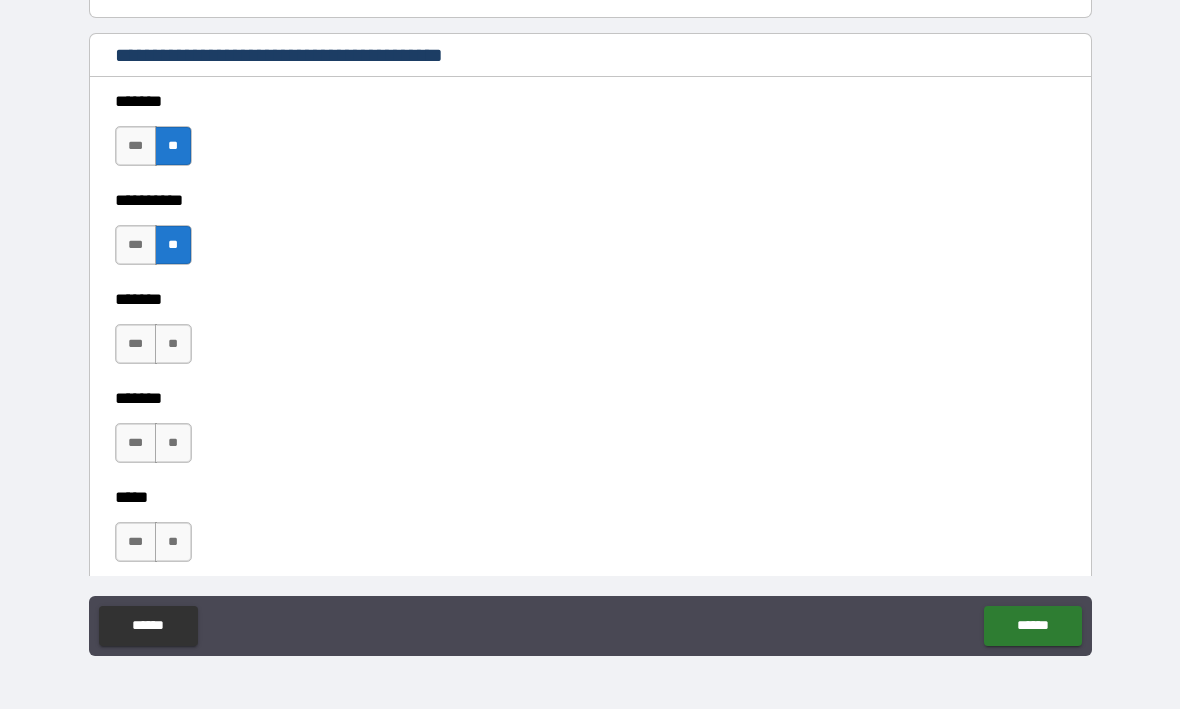 scroll, scrollTop: 1478, scrollLeft: 0, axis: vertical 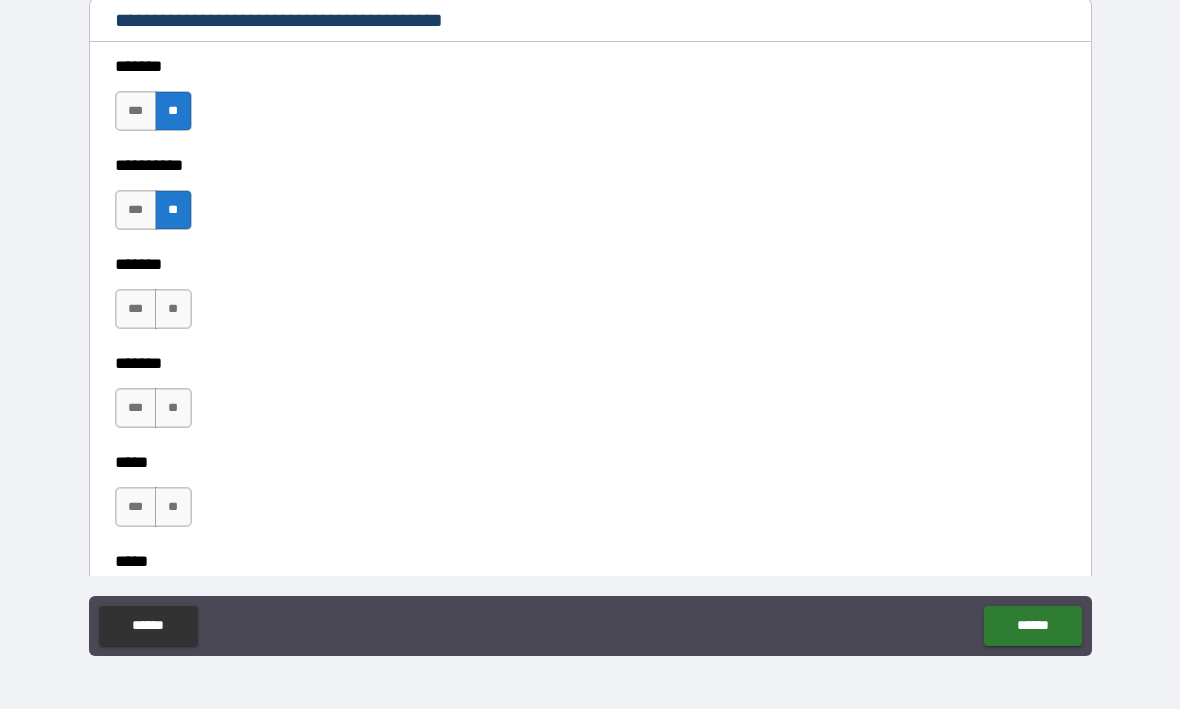 click on "**" at bounding box center (173, 310) 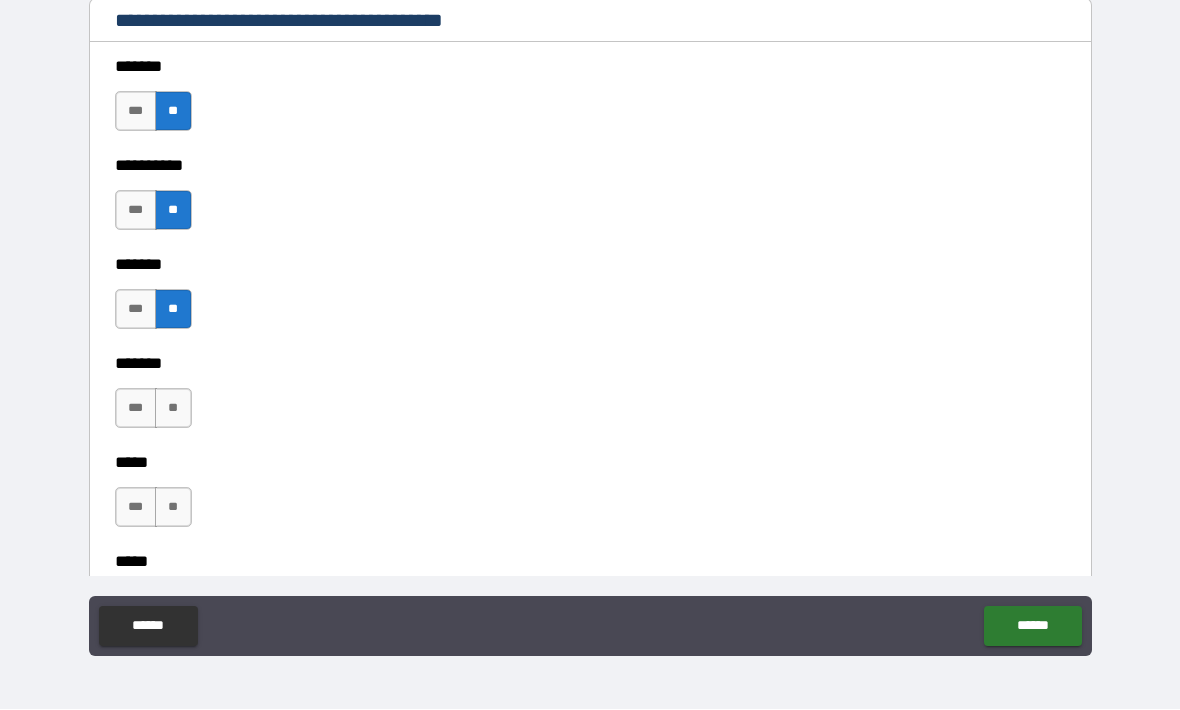 click on "**" at bounding box center (173, 409) 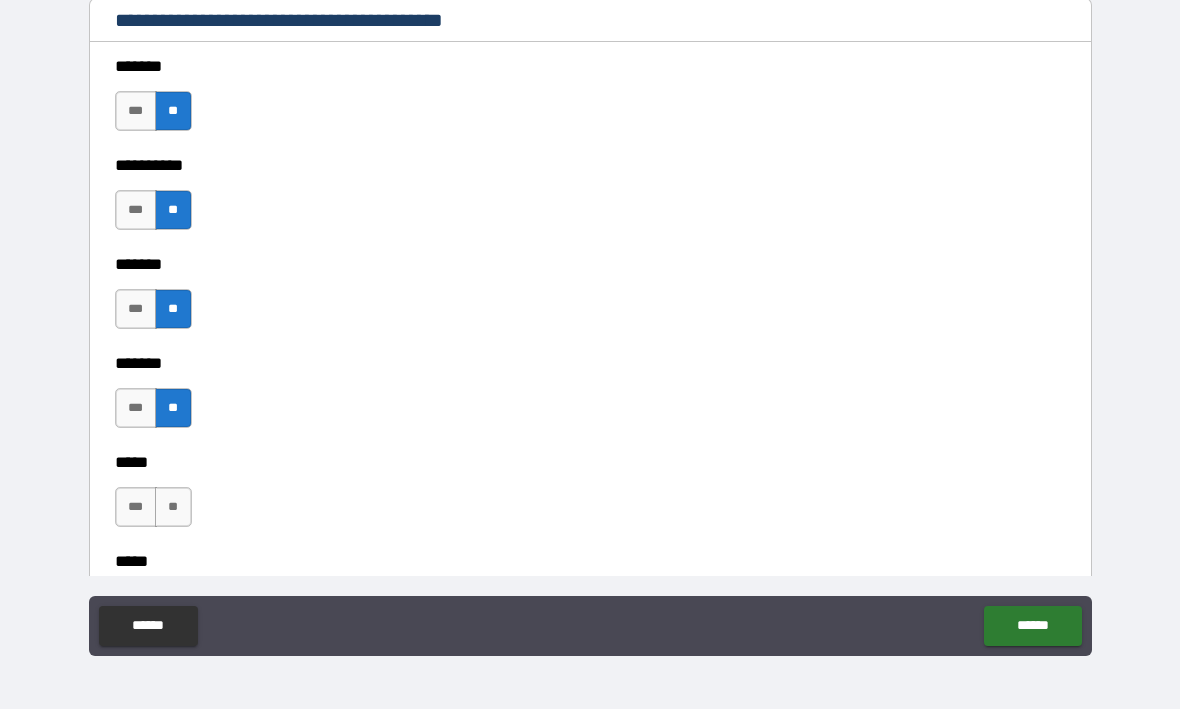 click on "**" at bounding box center [173, 508] 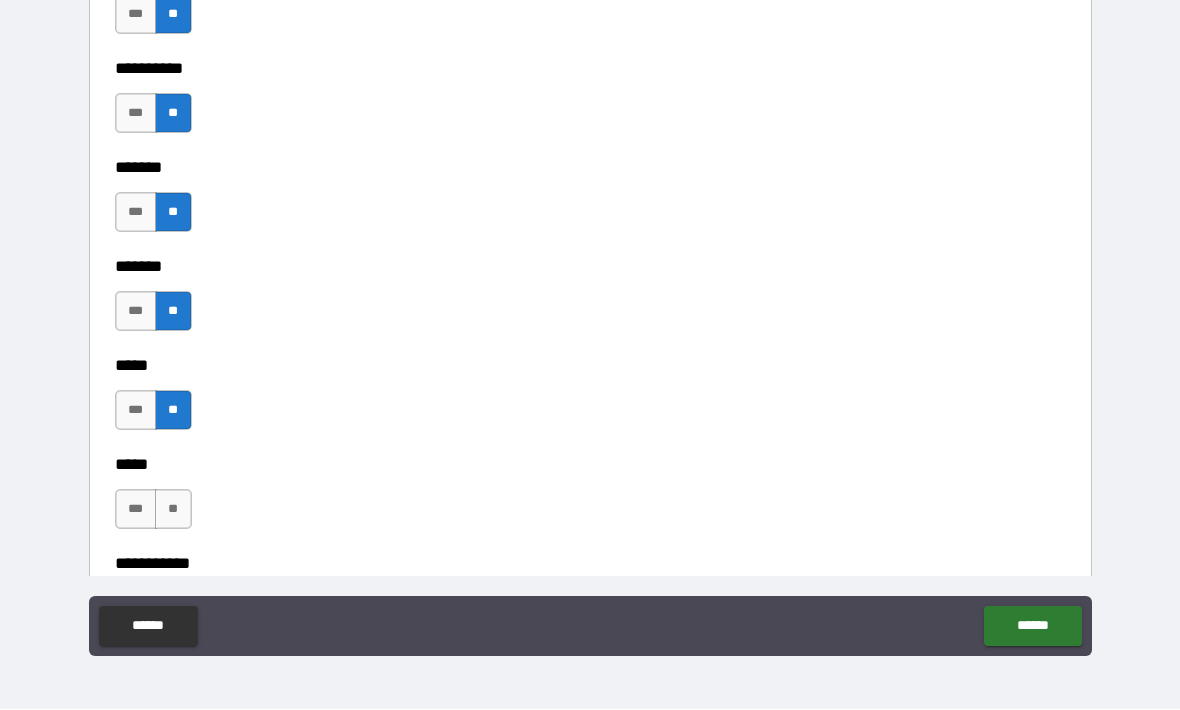 scroll, scrollTop: 1690, scrollLeft: 0, axis: vertical 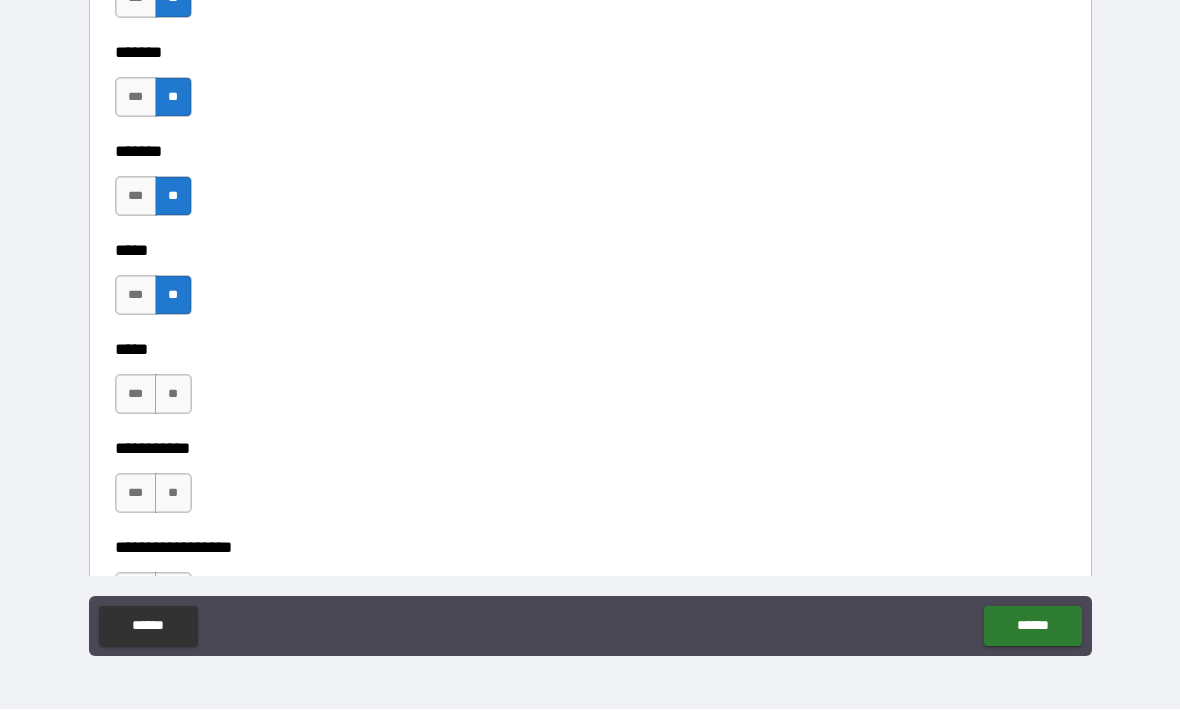 click on "**" at bounding box center [173, 395] 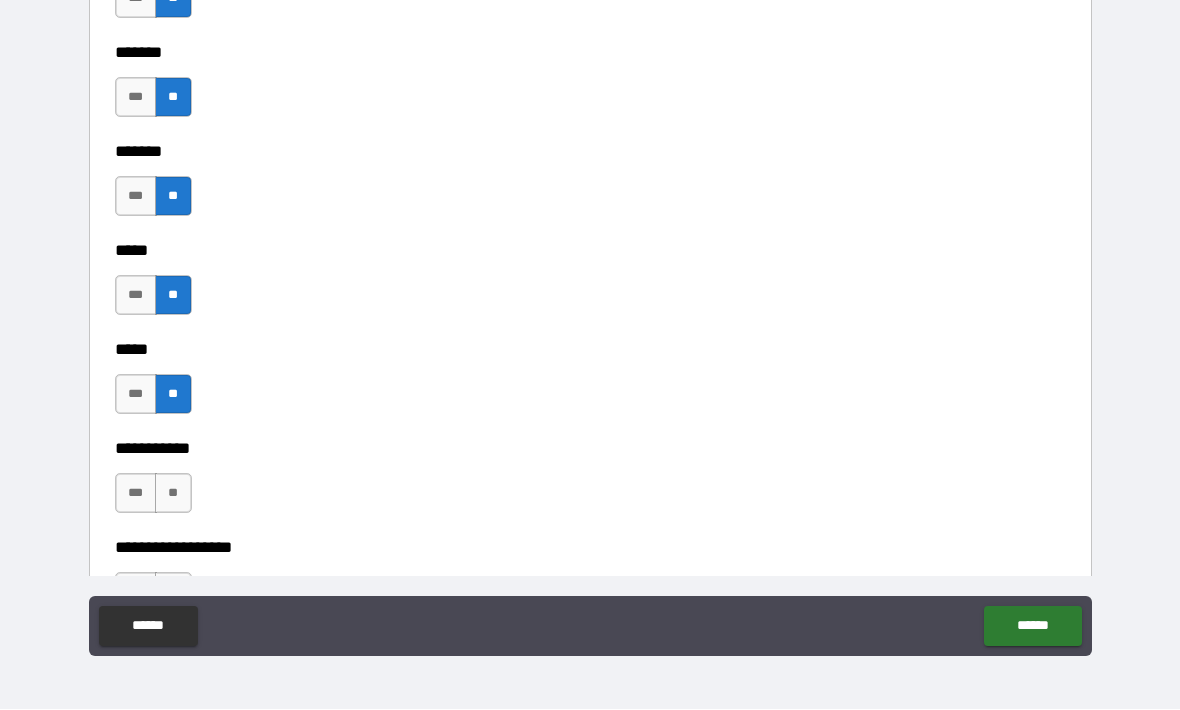 click on "***" at bounding box center [136, 494] 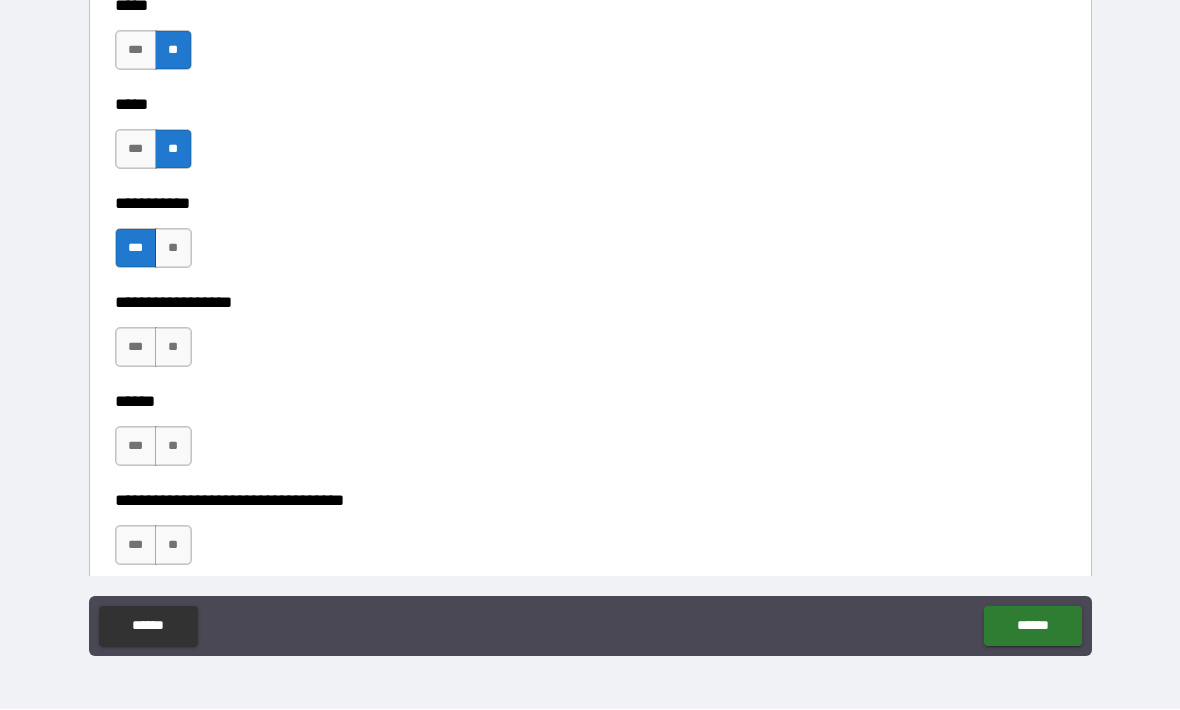 scroll, scrollTop: 1937, scrollLeft: 0, axis: vertical 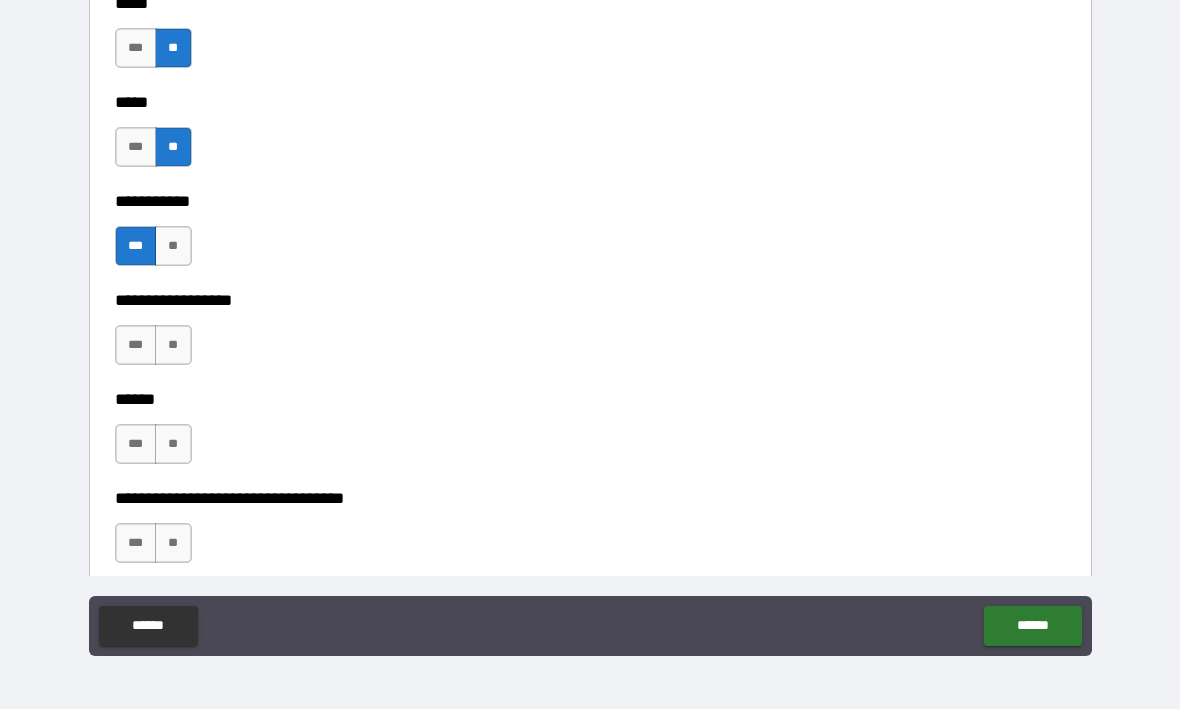 click on "**" at bounding box center (173, 346) 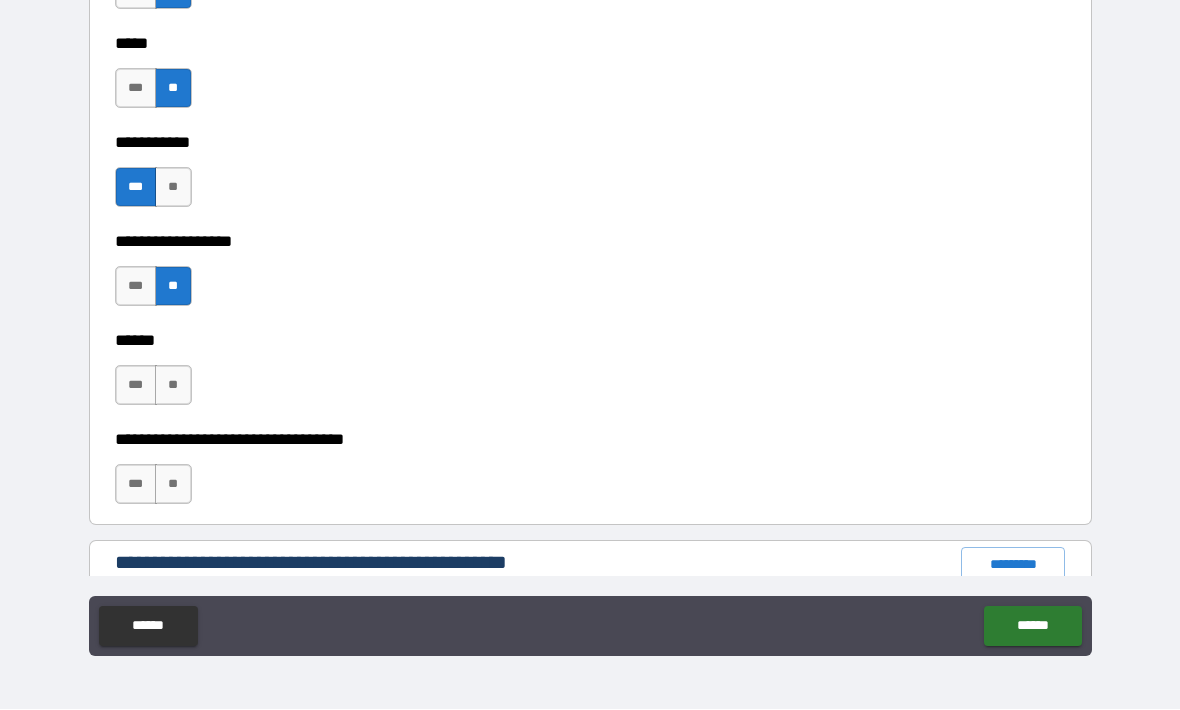 scroll, scrollTop: 2089, scrollLeft: 0, axis: vertical 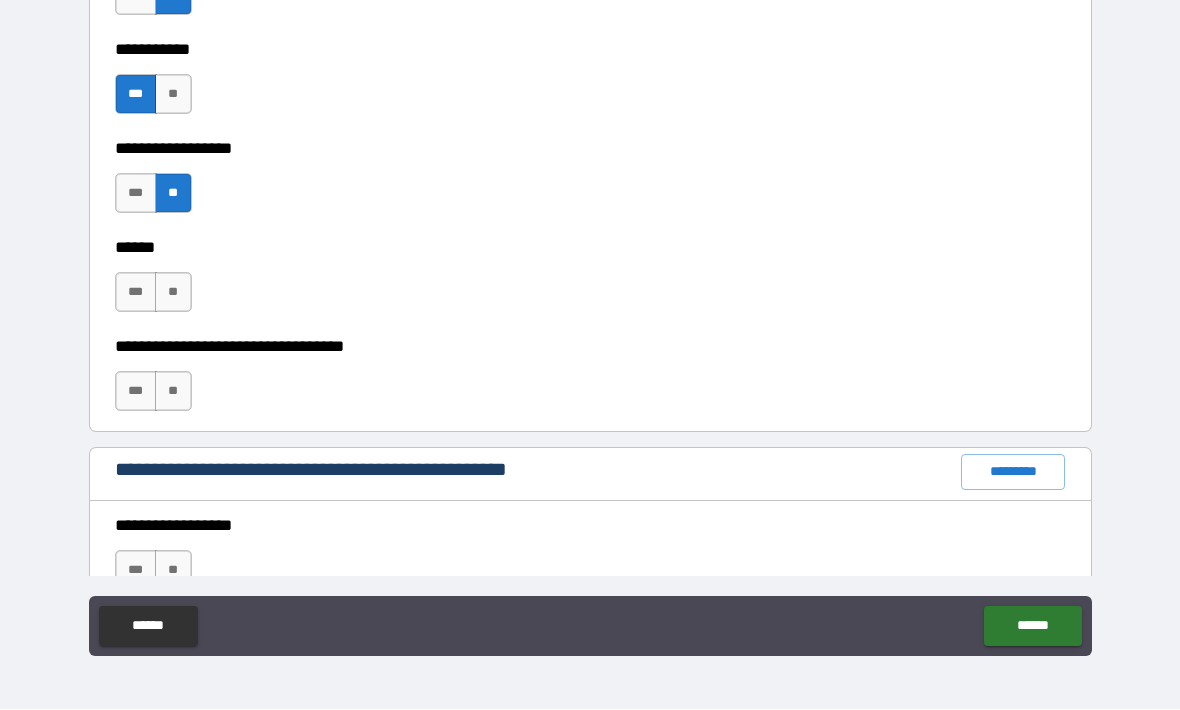 click on "**" at bounding box center (173, 293) 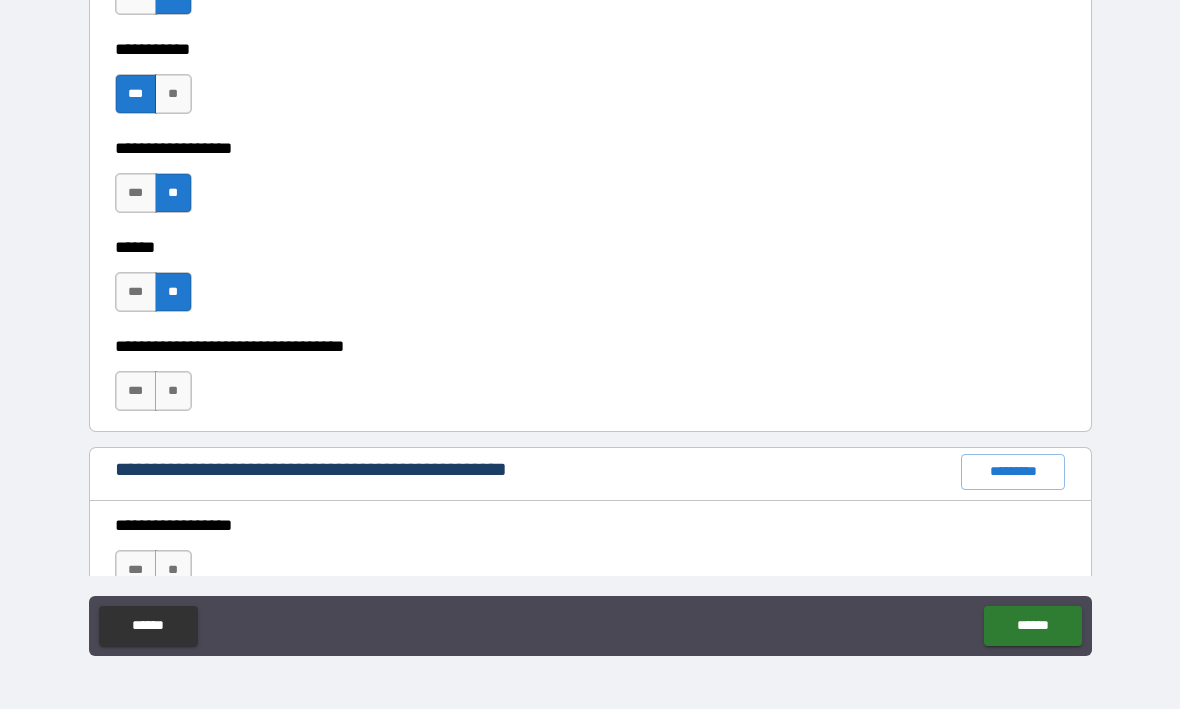click on "**" at bounding box center (173, 392) 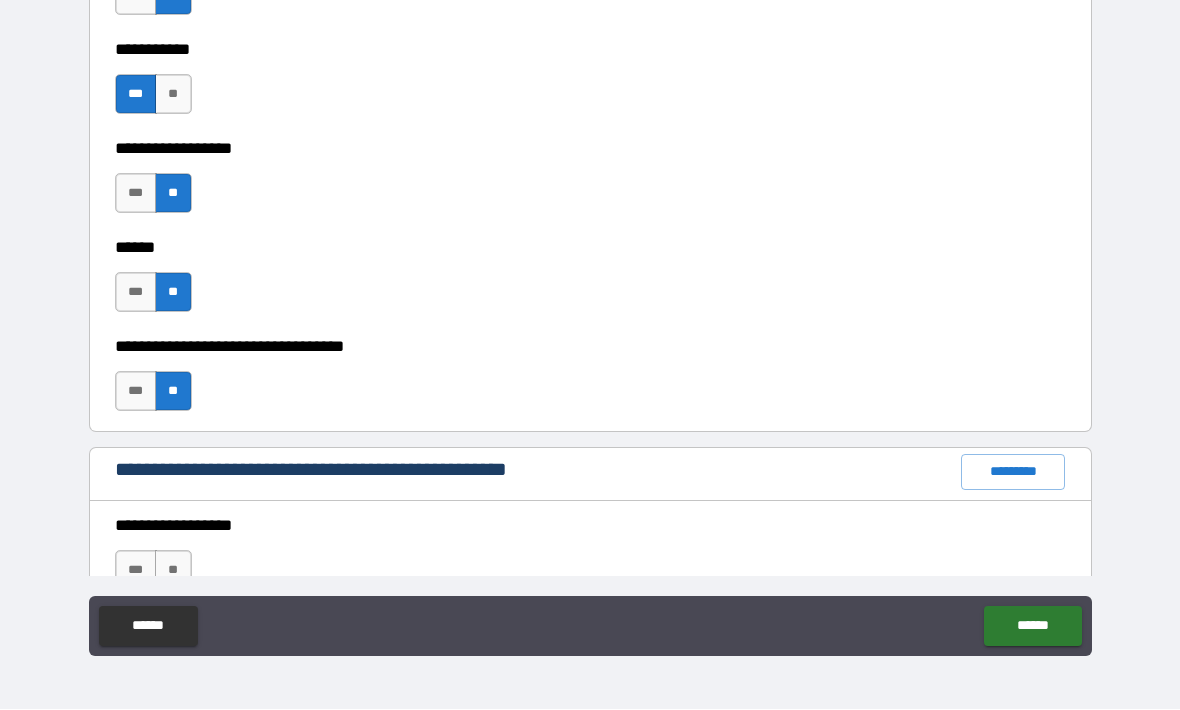 click on "***" at bounding box center (136, 293) 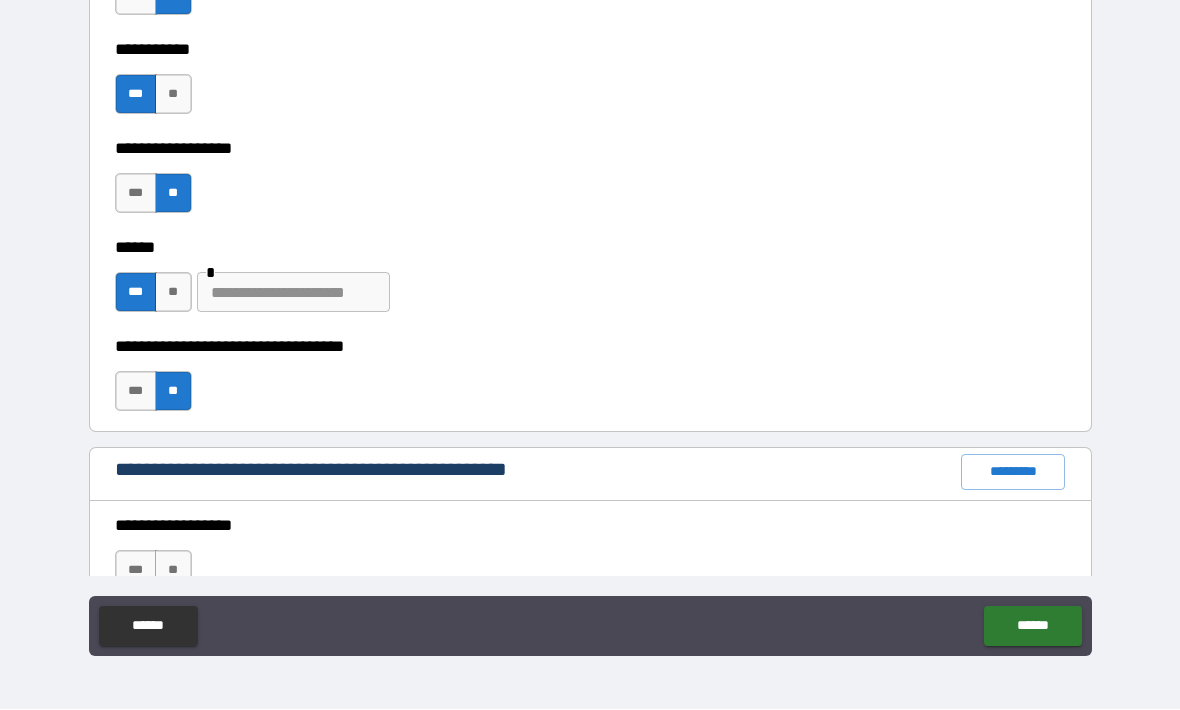 click at bounding box center (293, 293) 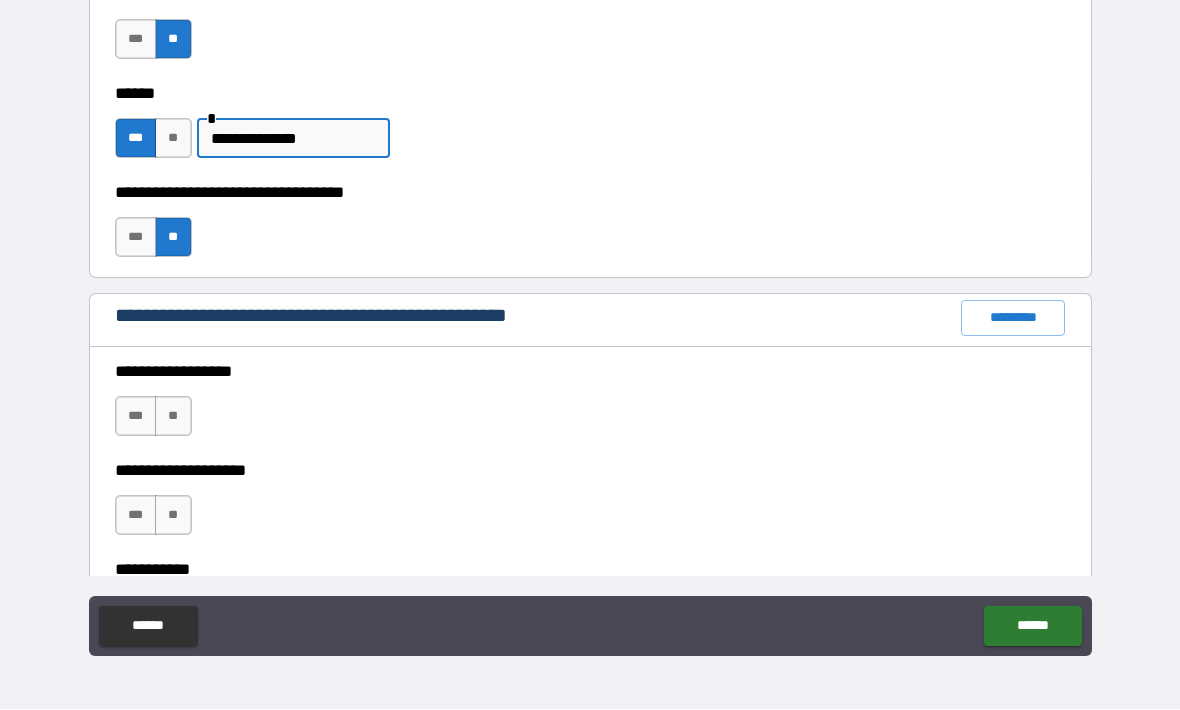 scroll, scrollTop: 2338, scrollLeft: 0, axis: vertical 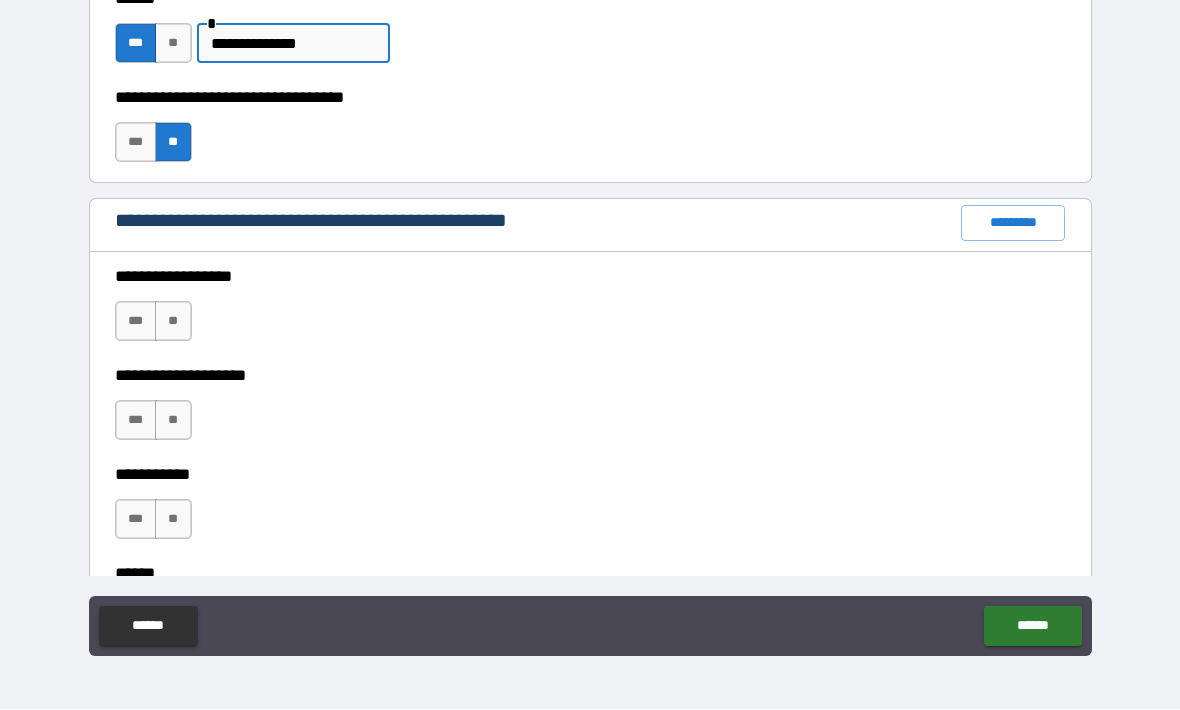click on "**" at bounding box center (173, 322) 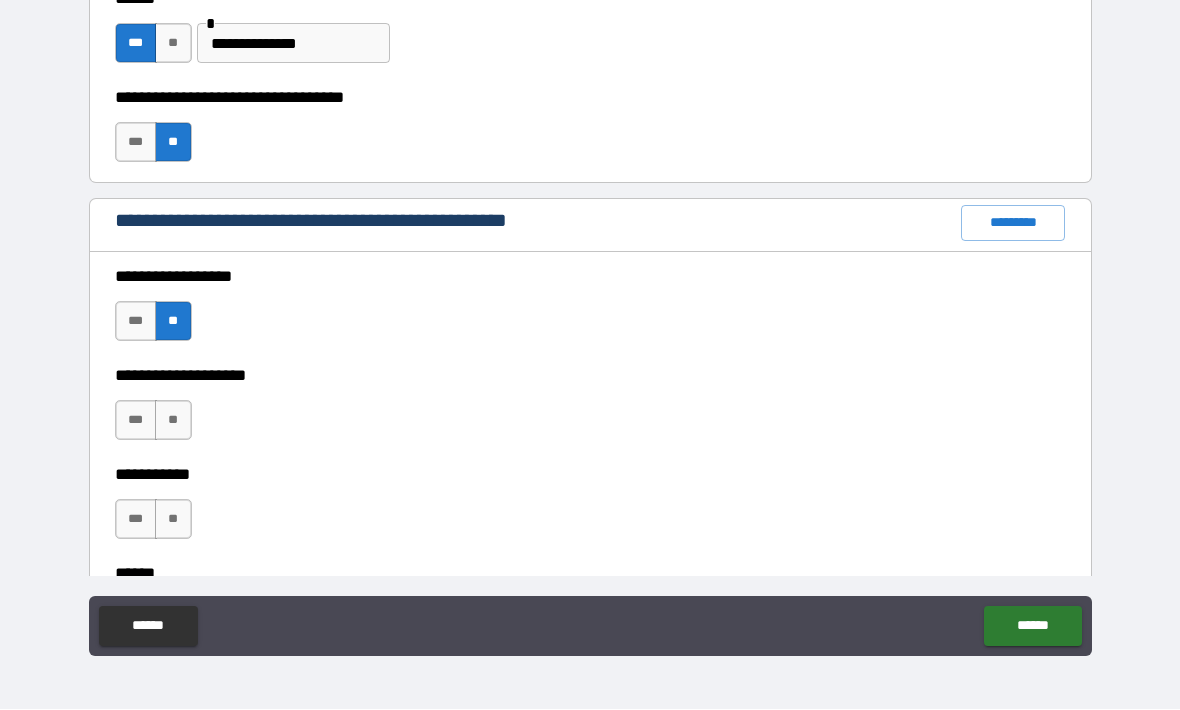 click on "**" at bounding box center (173, 421) 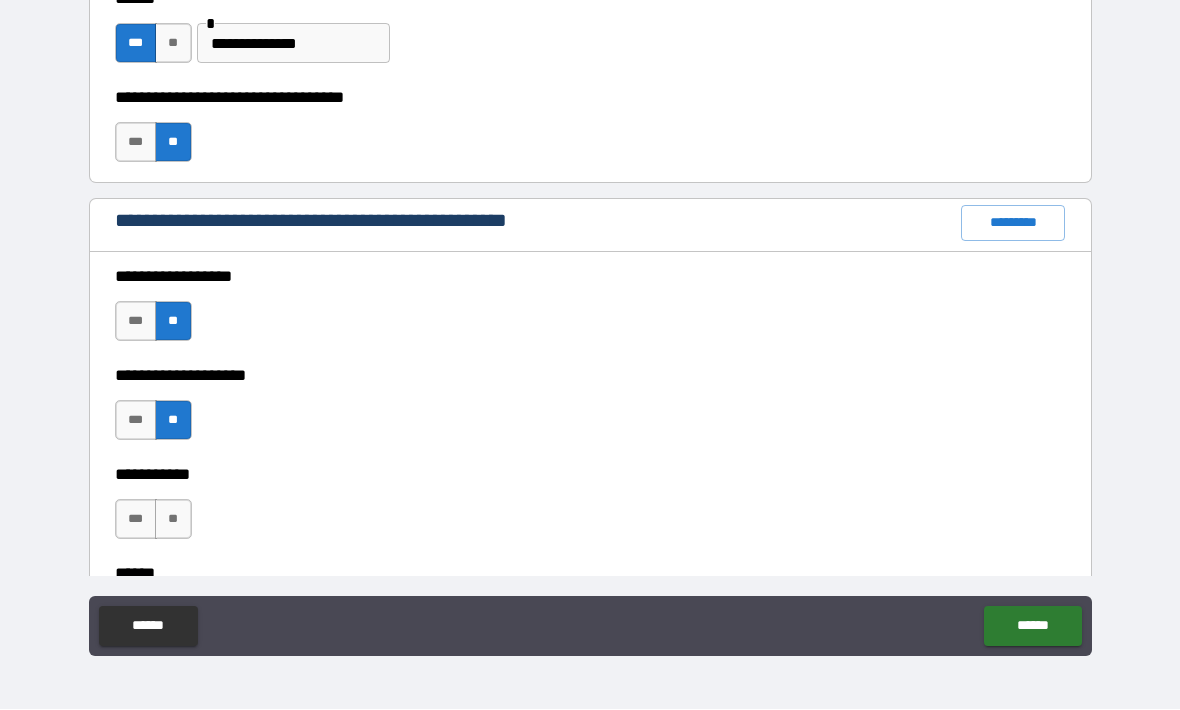 click on "**" at bounding box center (173, 520) 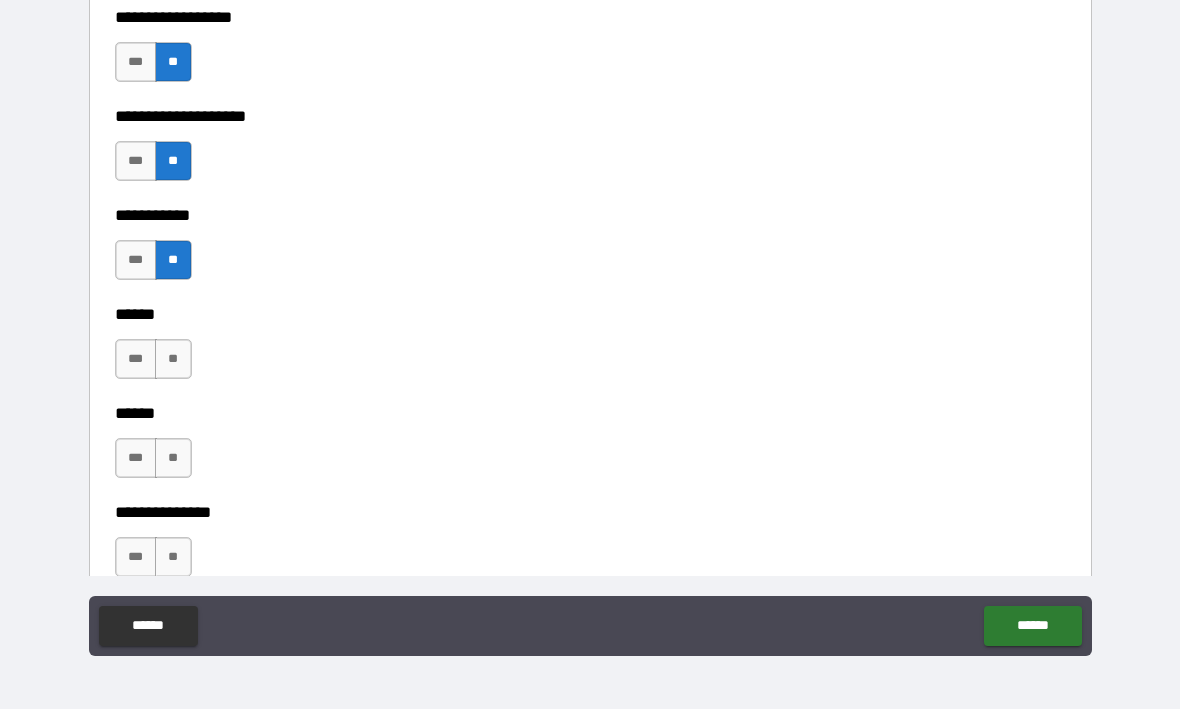 scroll, scrollTop: 2696, scrollLeft: 0, axis: vertical 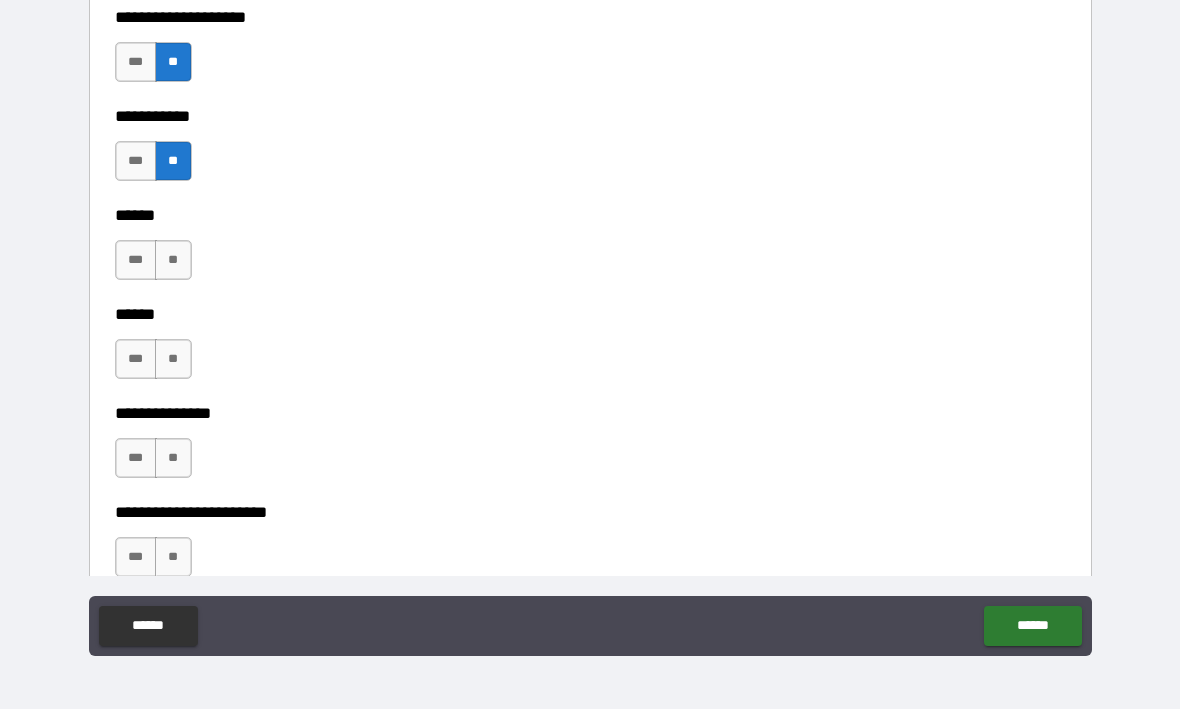 click on "**" at bounding box center [173, 261] 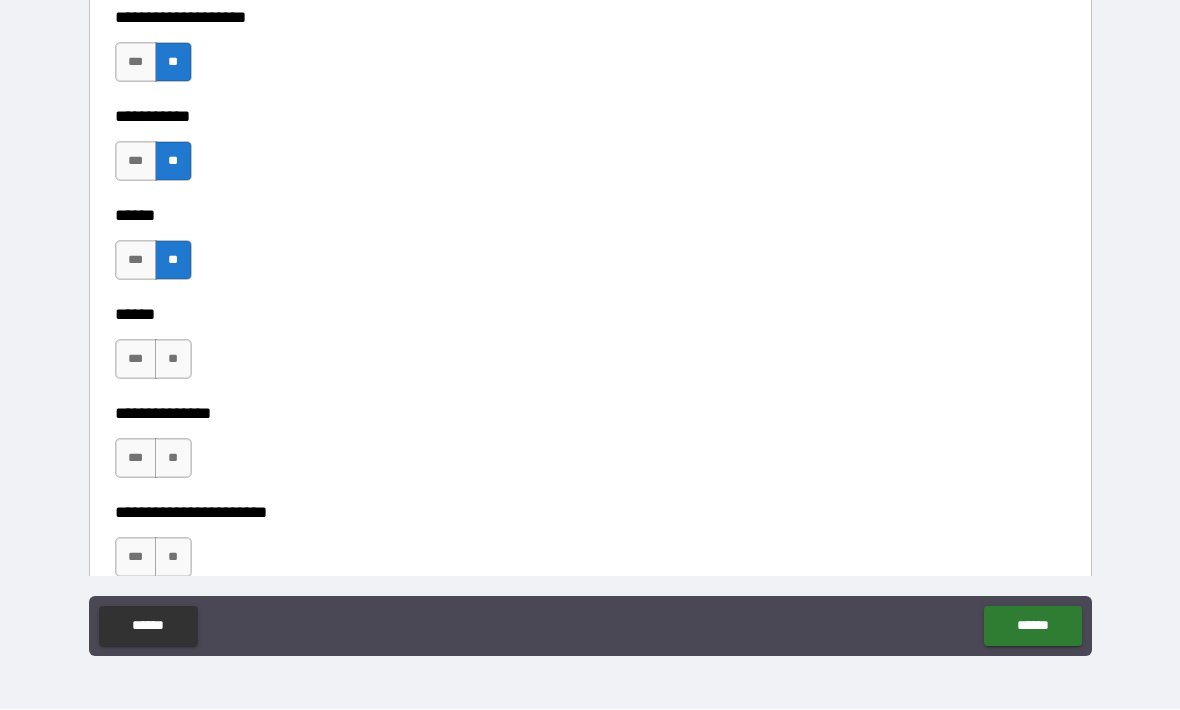 click on "**" at bounding box center (173, 360) 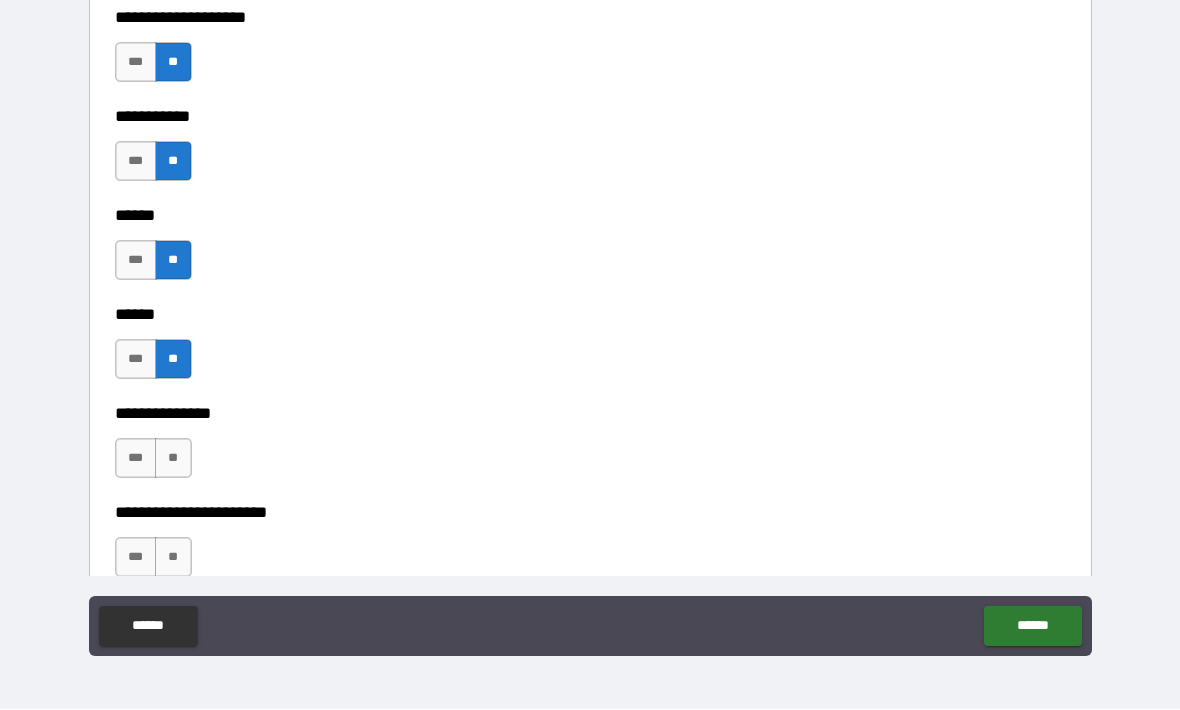 click on "***" at bounding box center (136, 459) 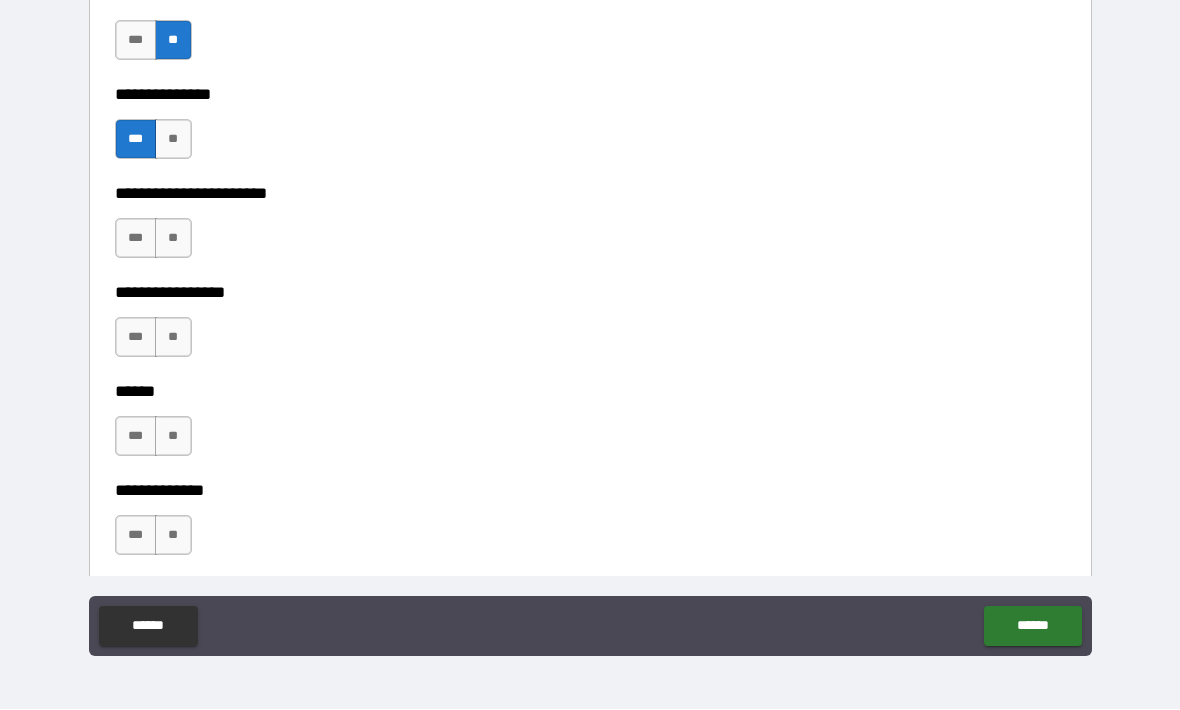 scroll, scrollTop: 3027, scrollLeft: 0, axis: vertical 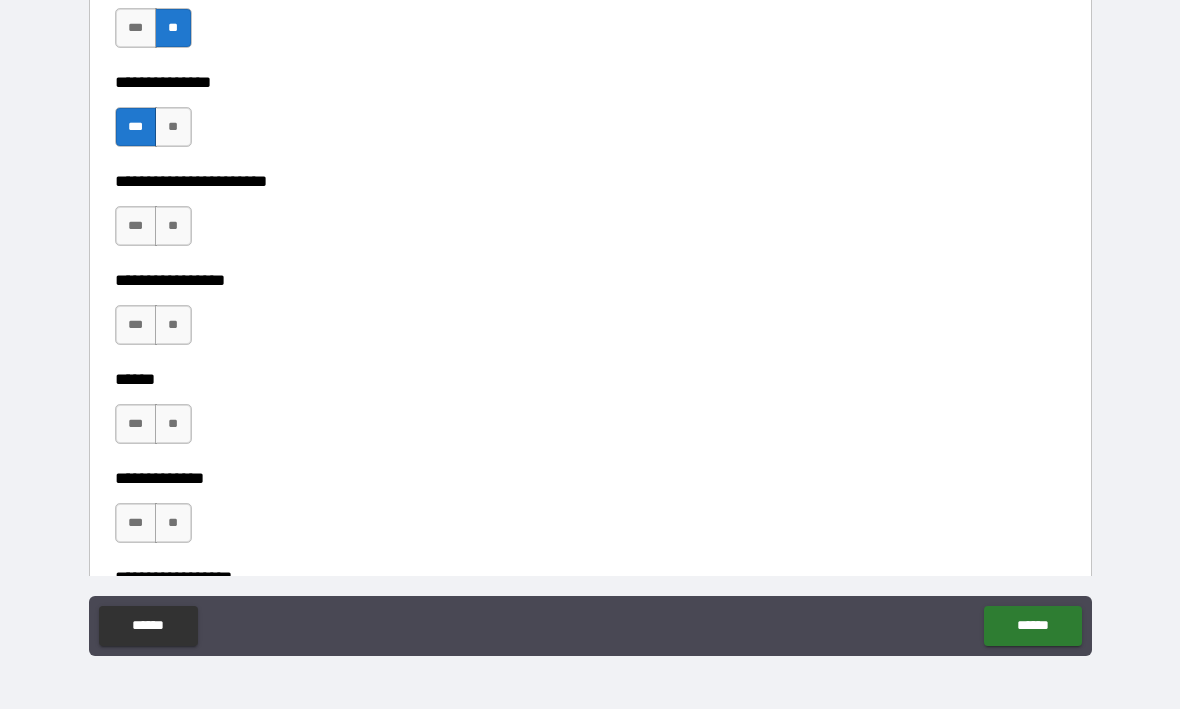 click on "**" at bounding box center [173, 227] 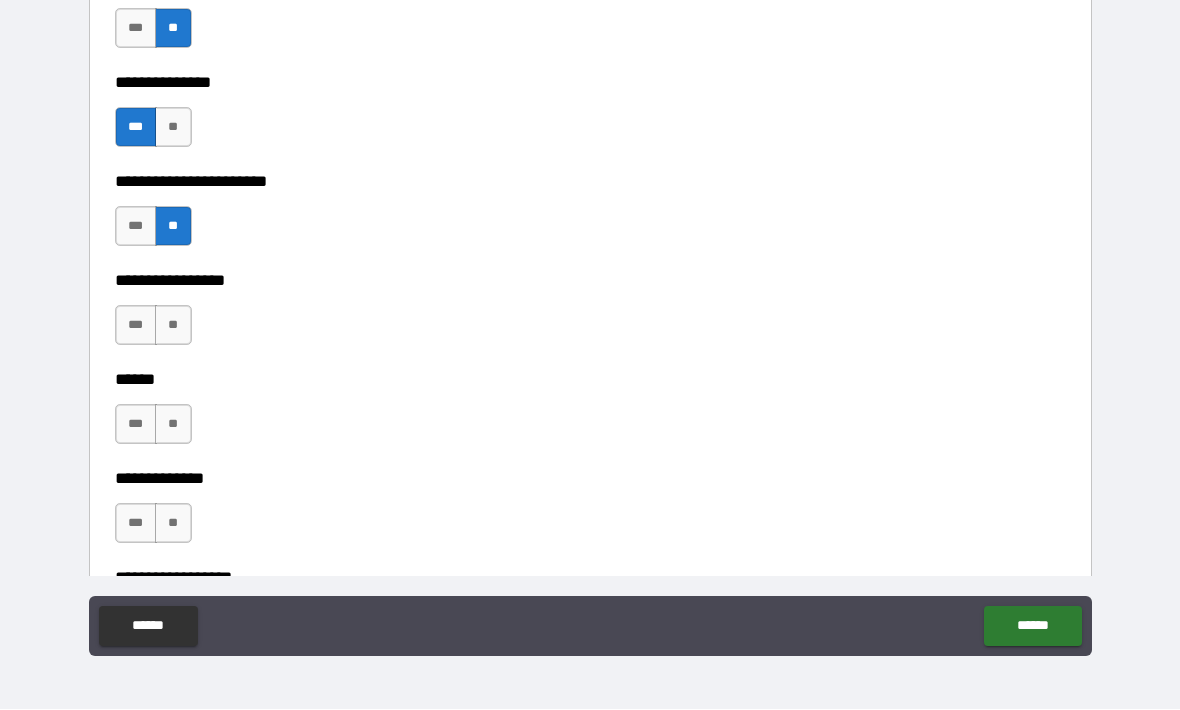 click on "***" at bounding box center (136, 326) 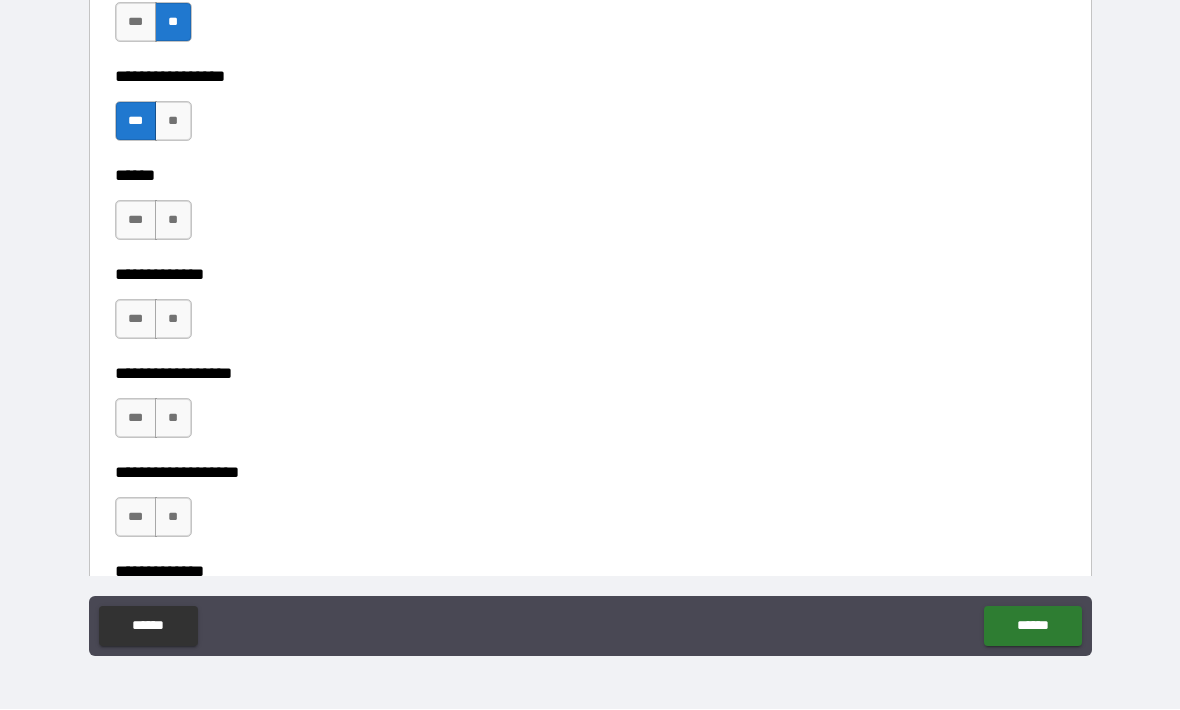 scroll, scrollTop: 3239, scrollLeft: 0, axis: vertical 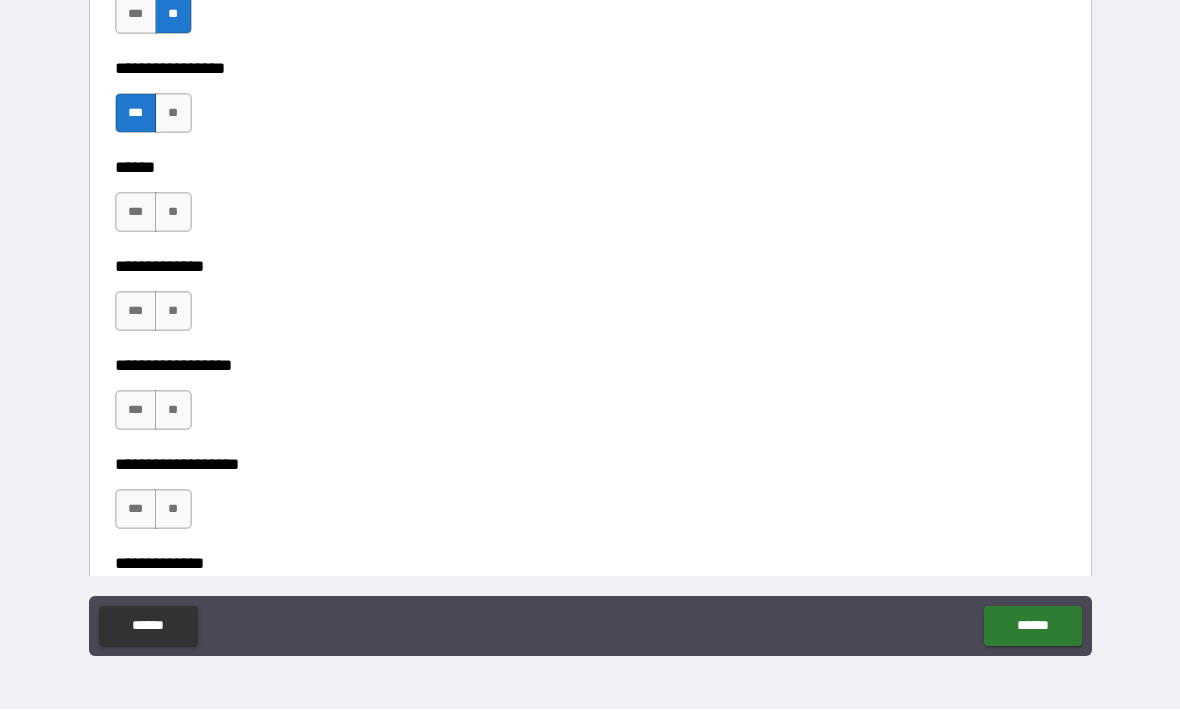 click on "**" at bounding box center (173, 213) 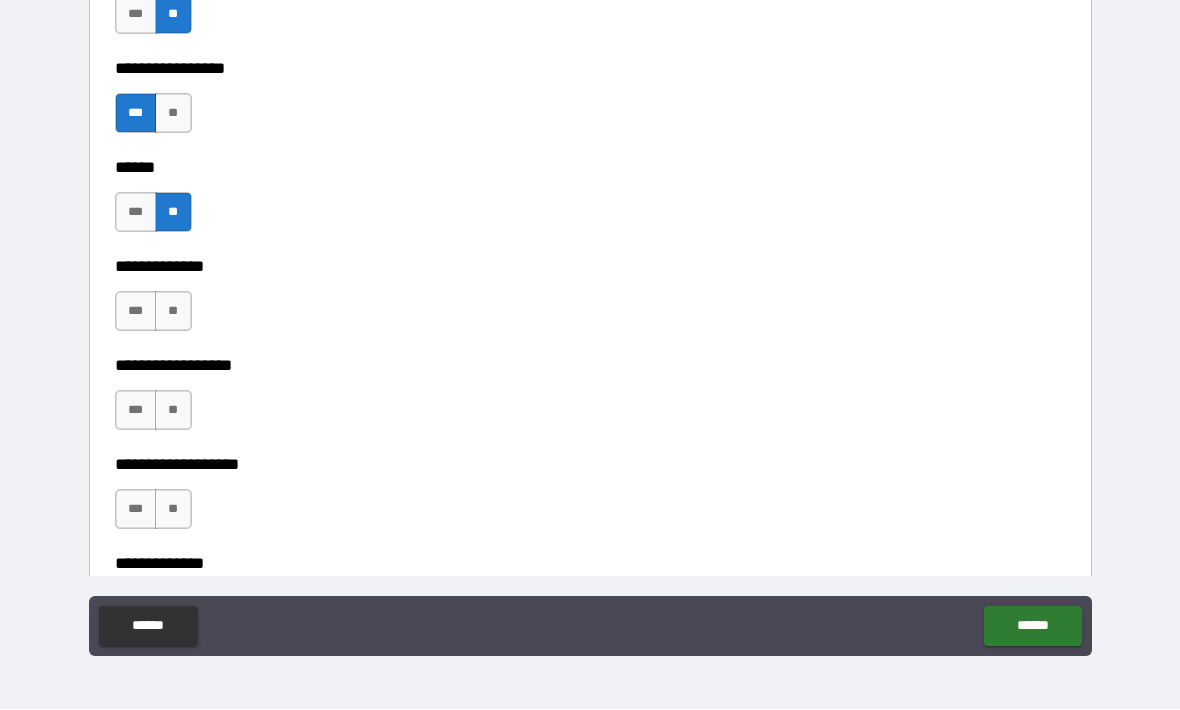 click on "**" at bounding box center (173, 312) 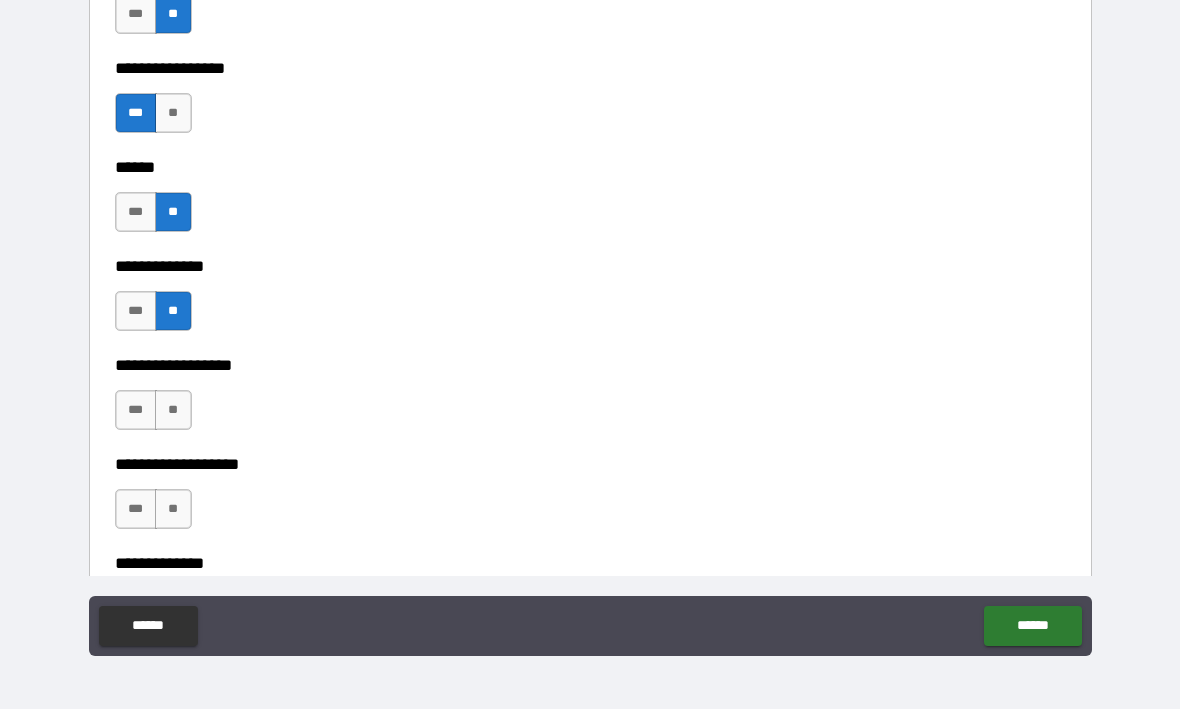 click on "**" at bounding box center [173, 411] 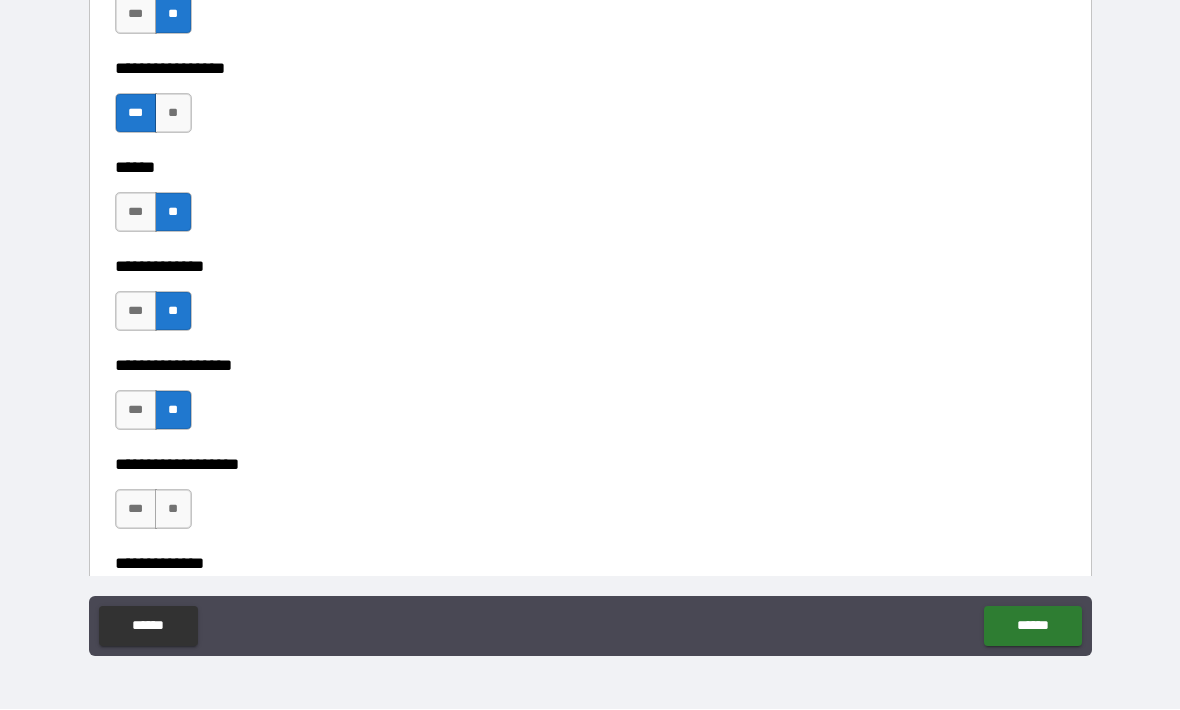click on "**" at bounding box center (173, 510) 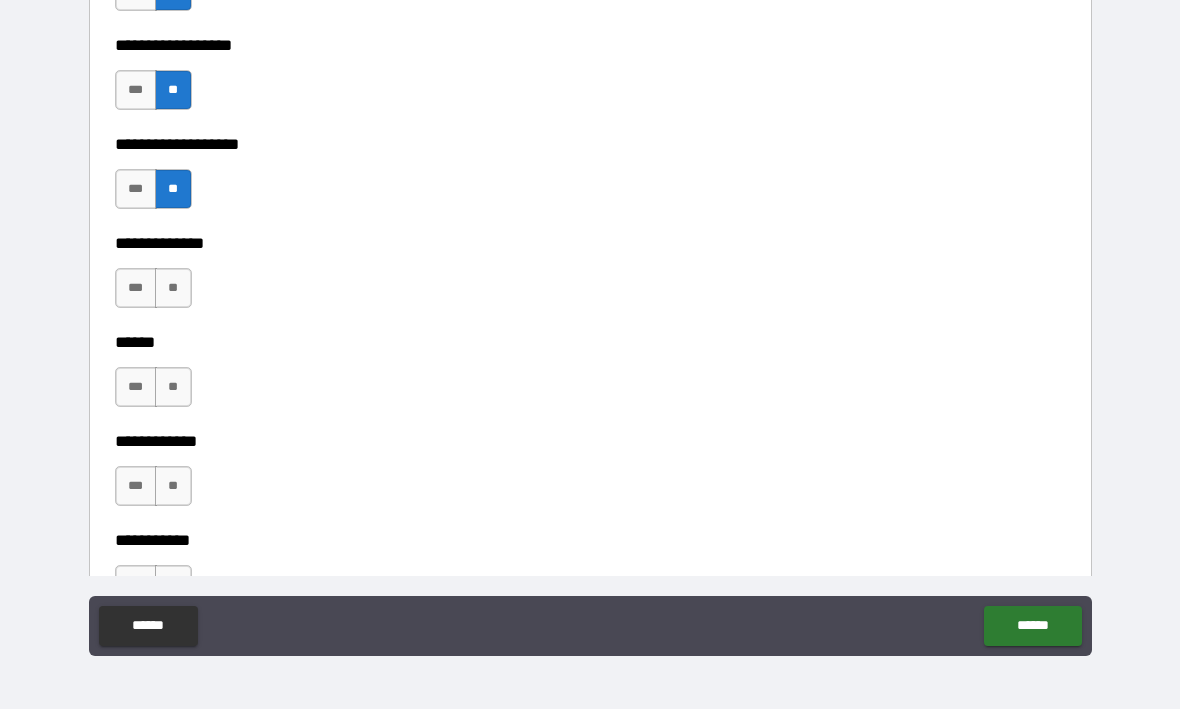 scroll, scrollTop: 3583, scrollLeft: 0, axis: vertical 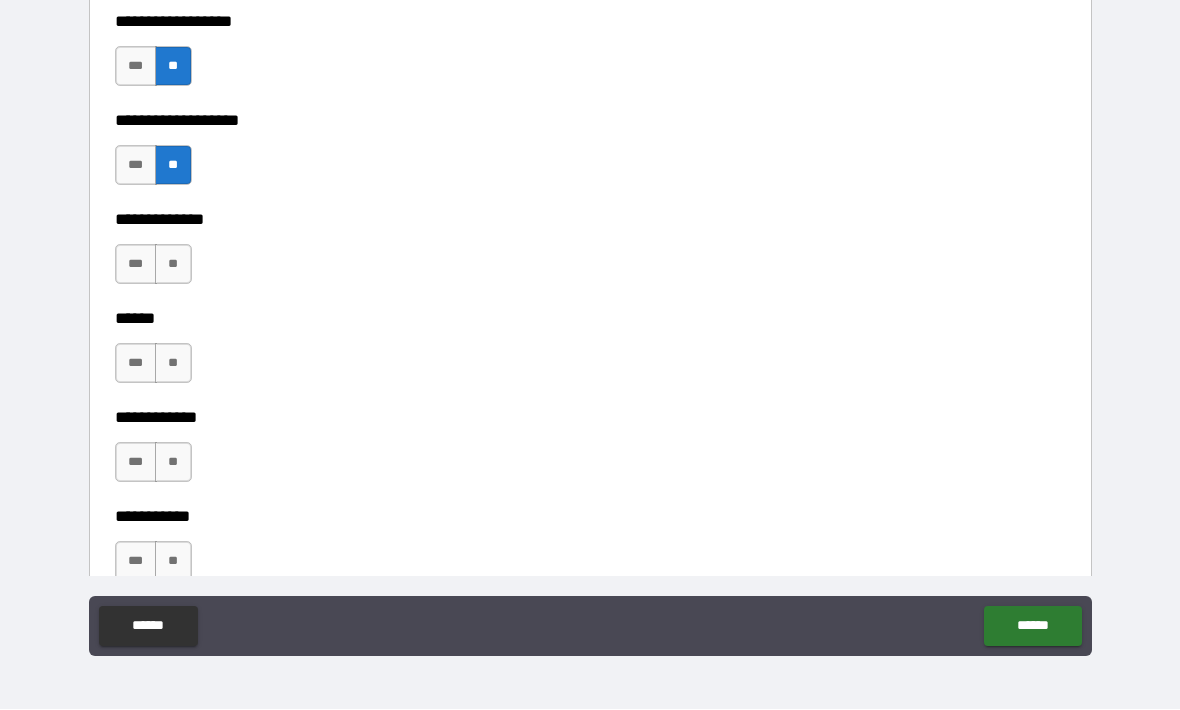 click on "**" at bounding box center (173, 265) 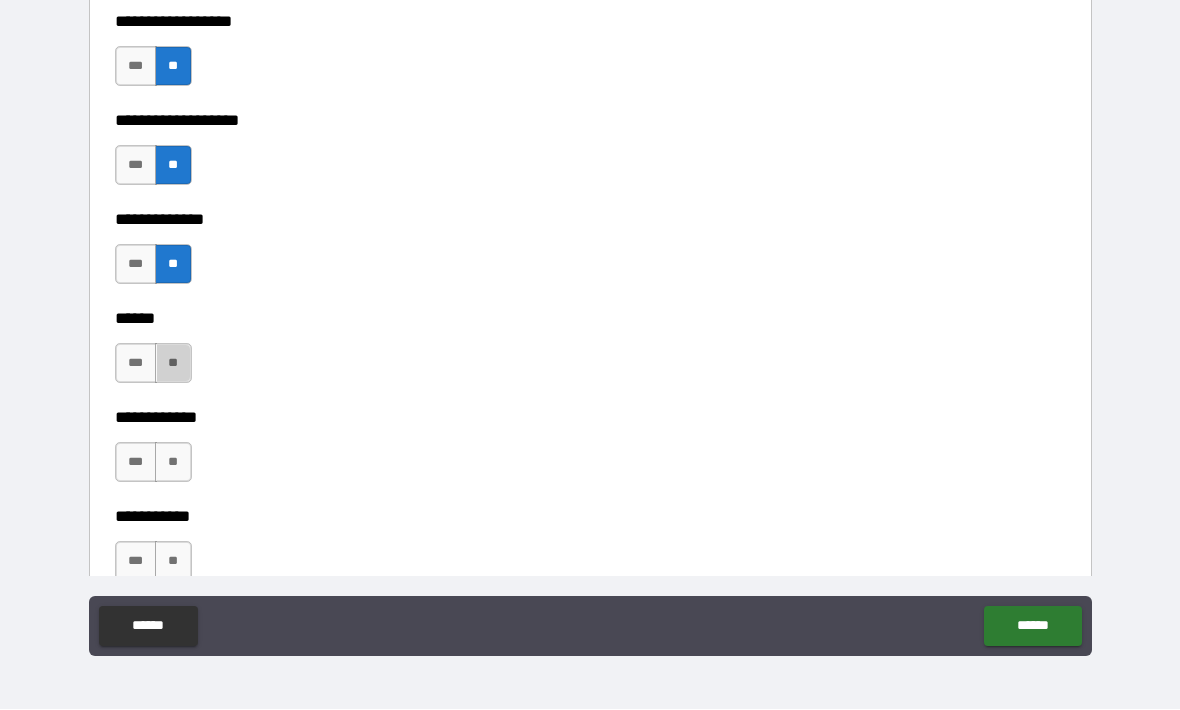 click on "**" at bounding box center (173, 364) 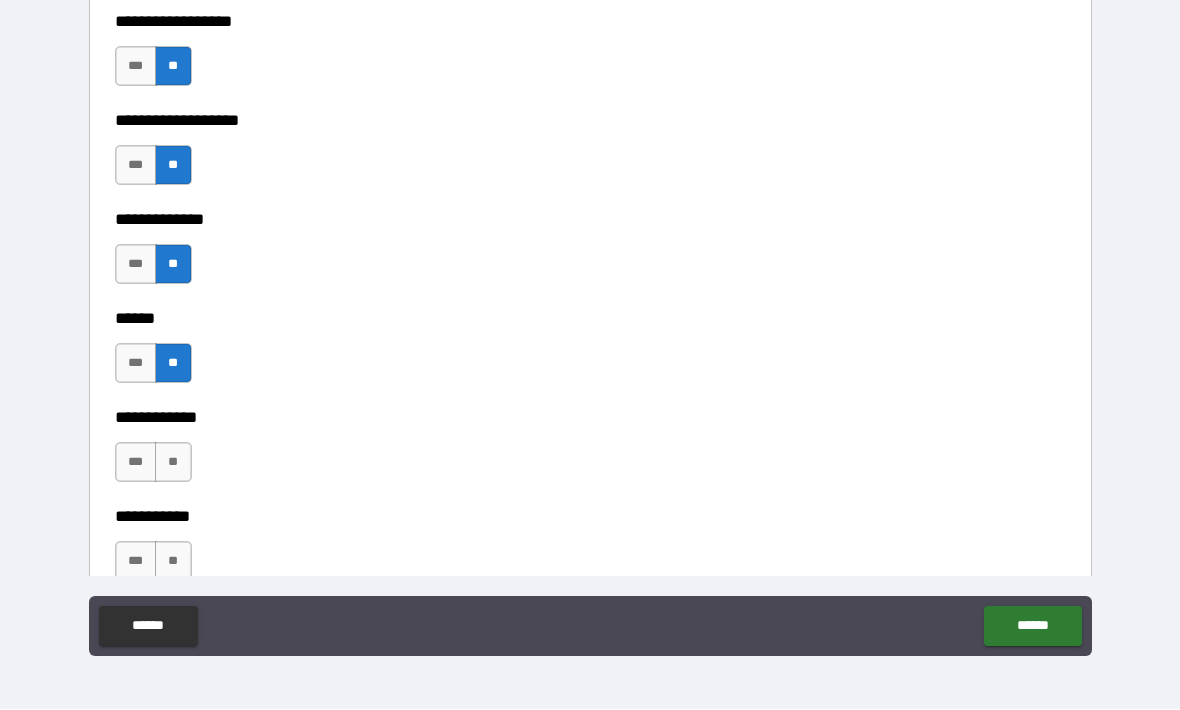 click on "**" at bounding box center (173, 463) 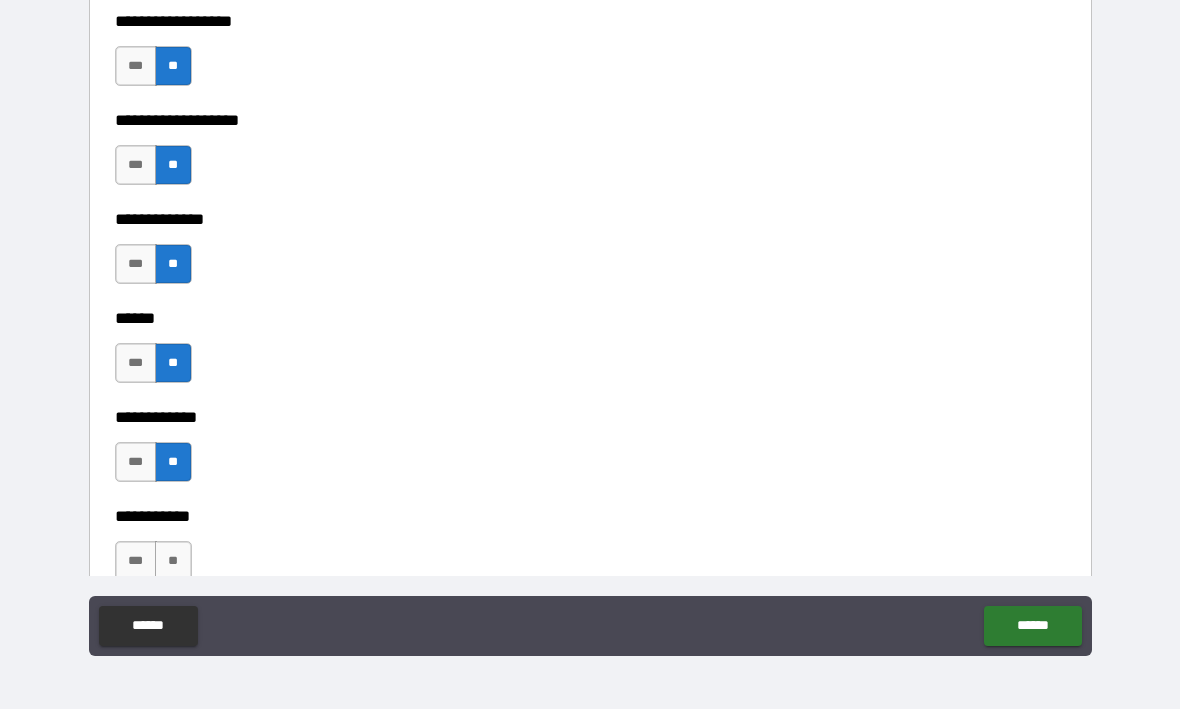 click on "**" at bounding box center (173, 562) 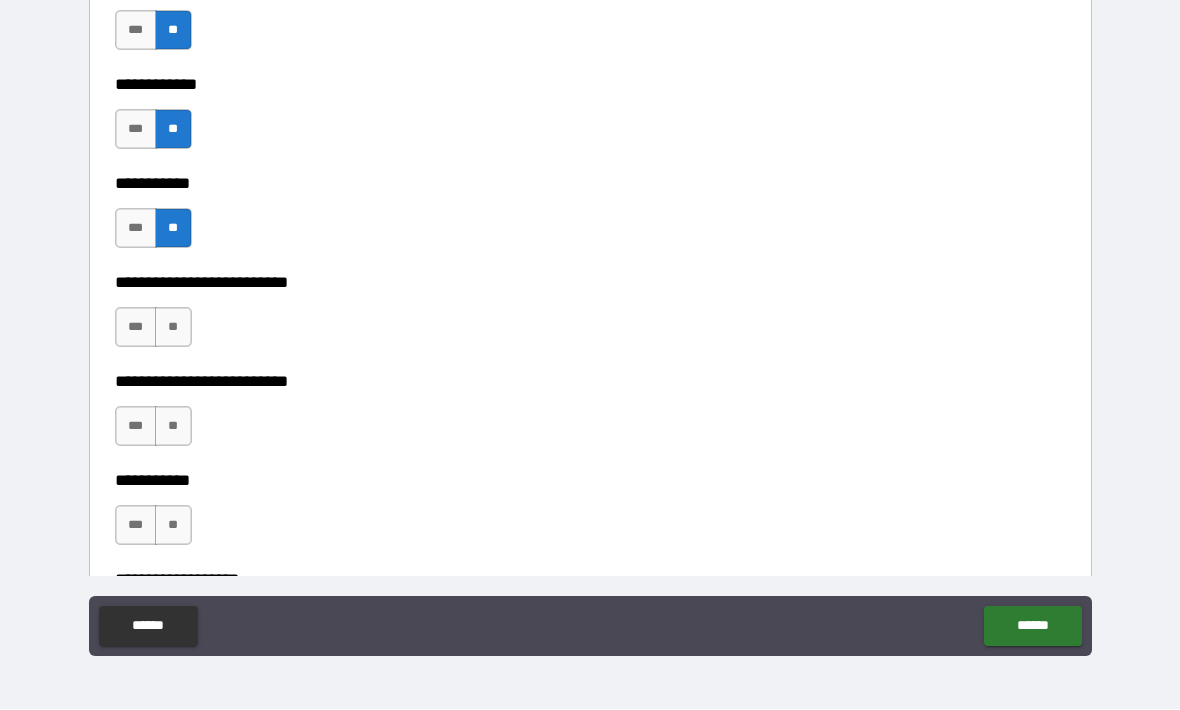 scroll, scrollTop: 3942, scrollLeft: 0, axis: vertical 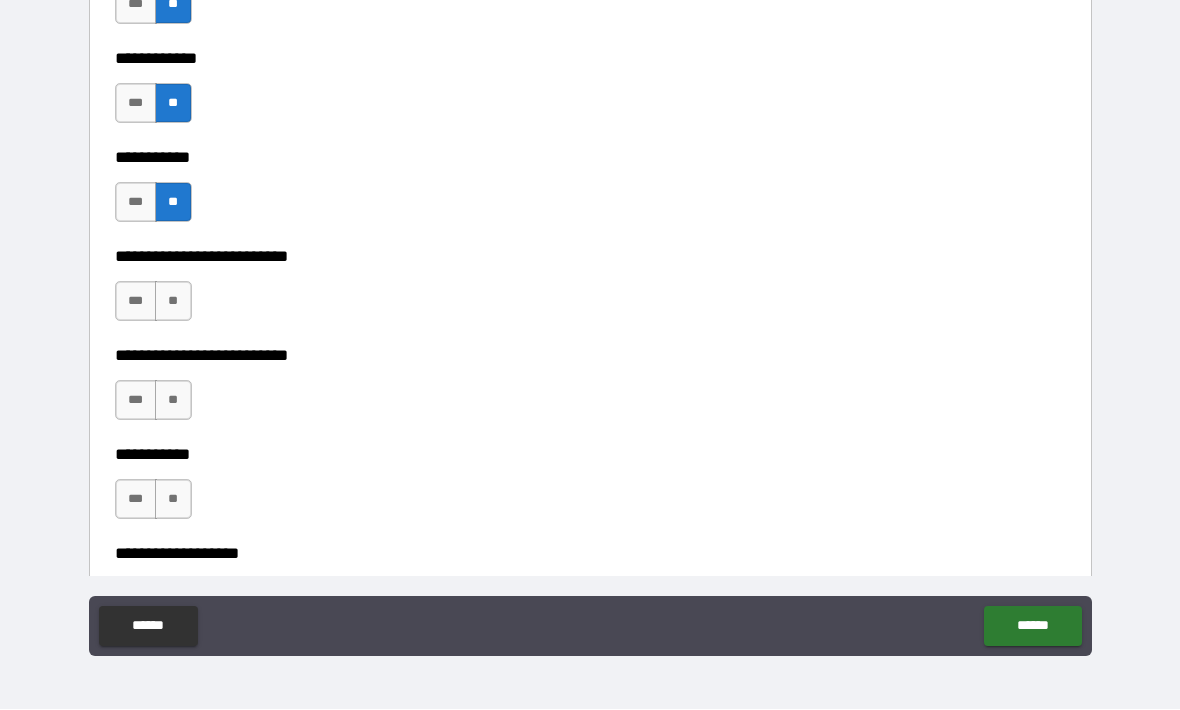click on "**" at bounding box center [173, 302] 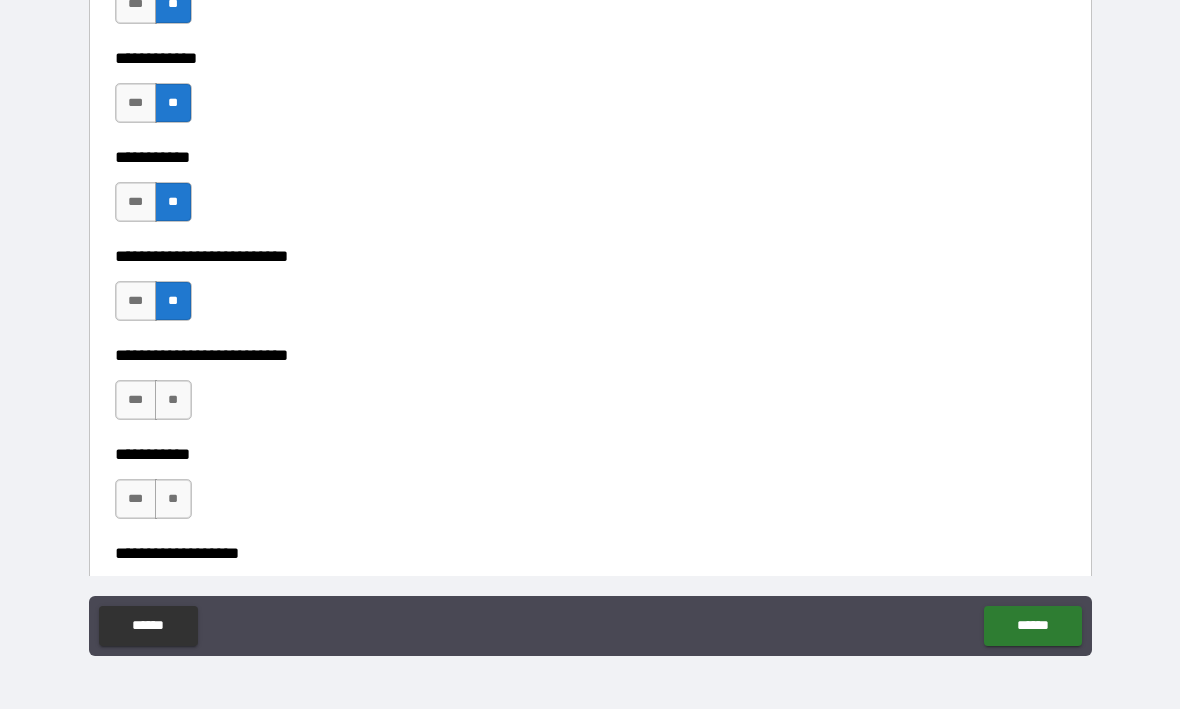 click on "***" at bounding box center (136, 302) 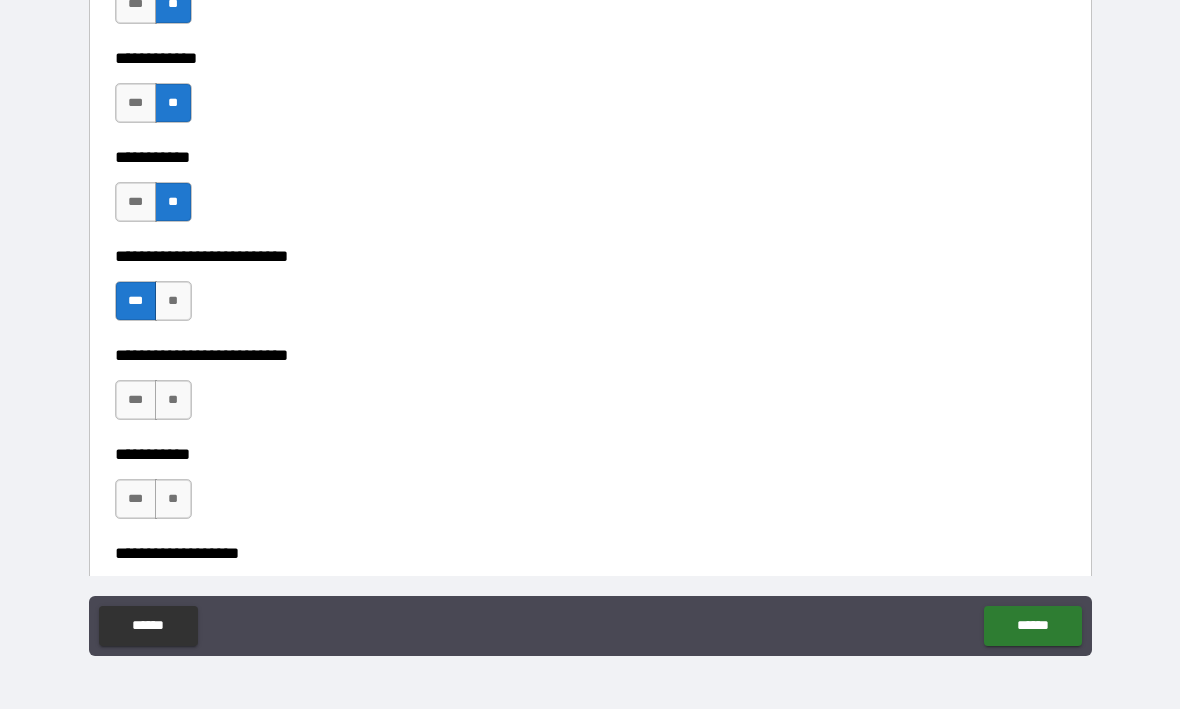 click on "**" at bounding box center [173, 401] 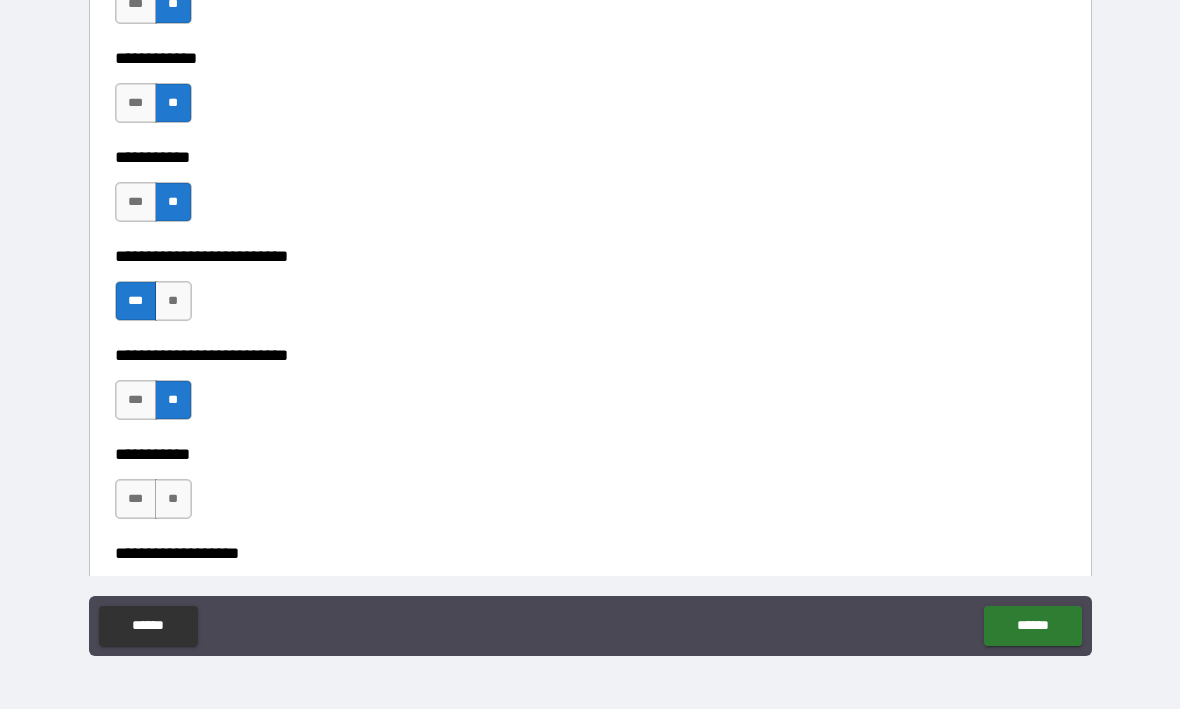 click on "**" at bounding box center (173, 500) 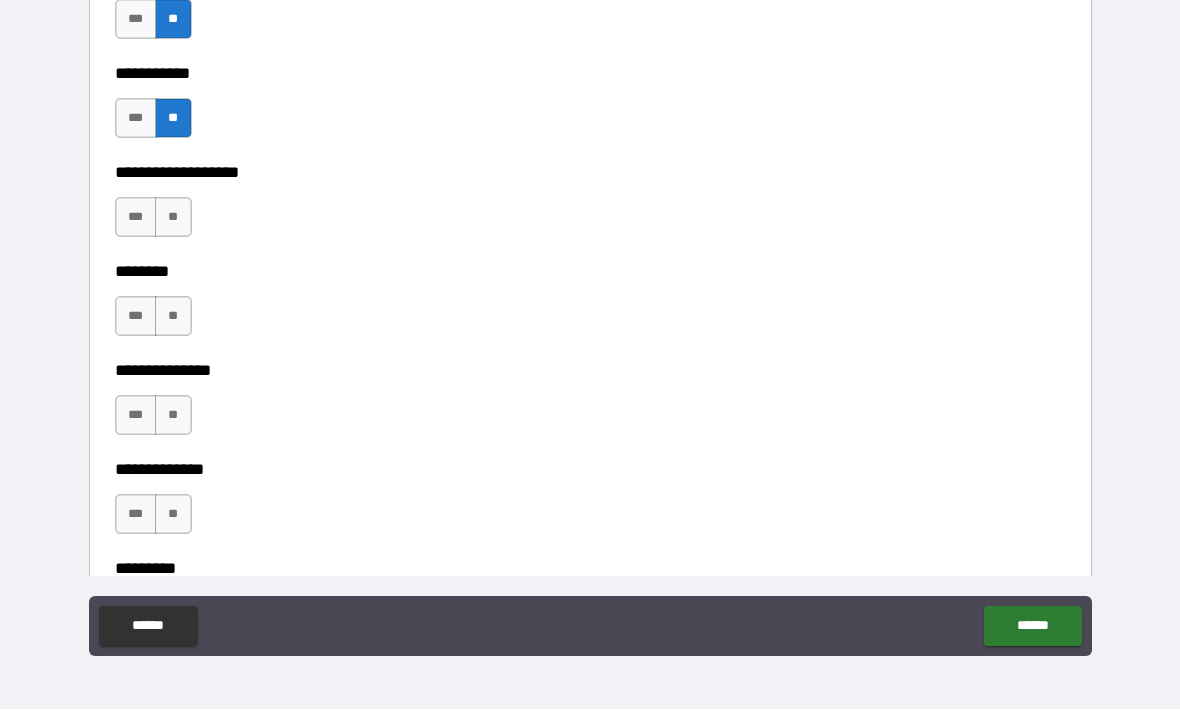 scroll, scrollTop: 4328, scrollLeft: 0, axis: vertical 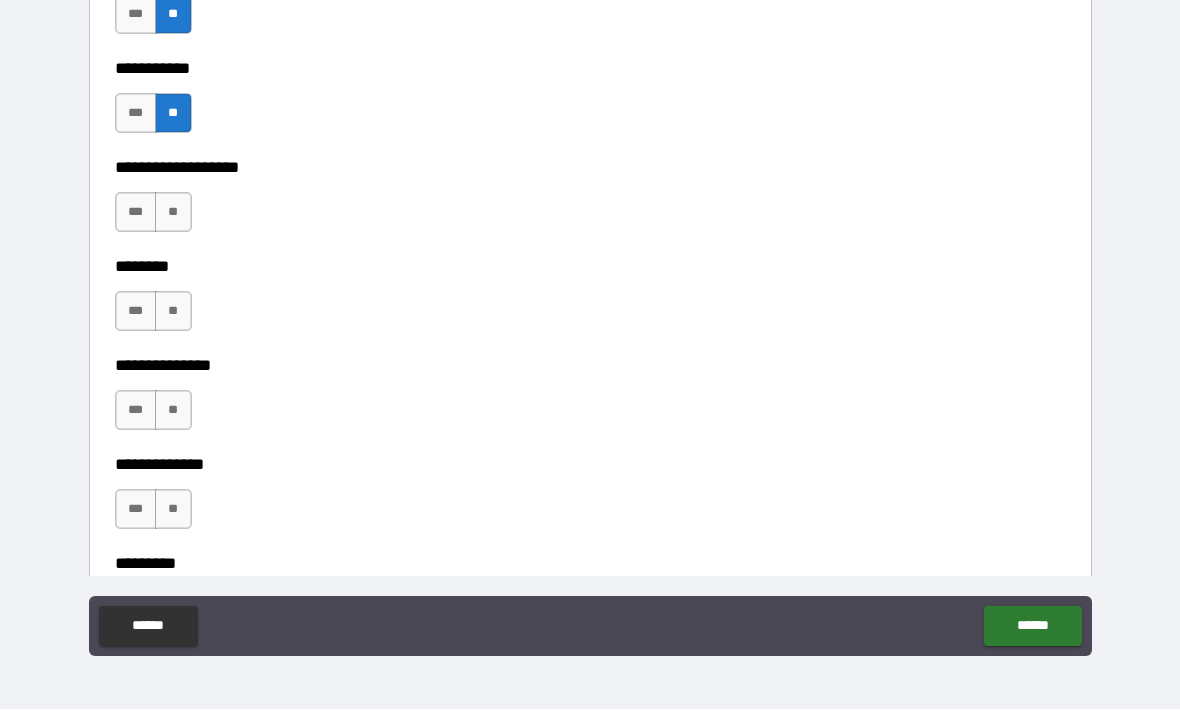 click on "**" at bounding box center [173, 213] 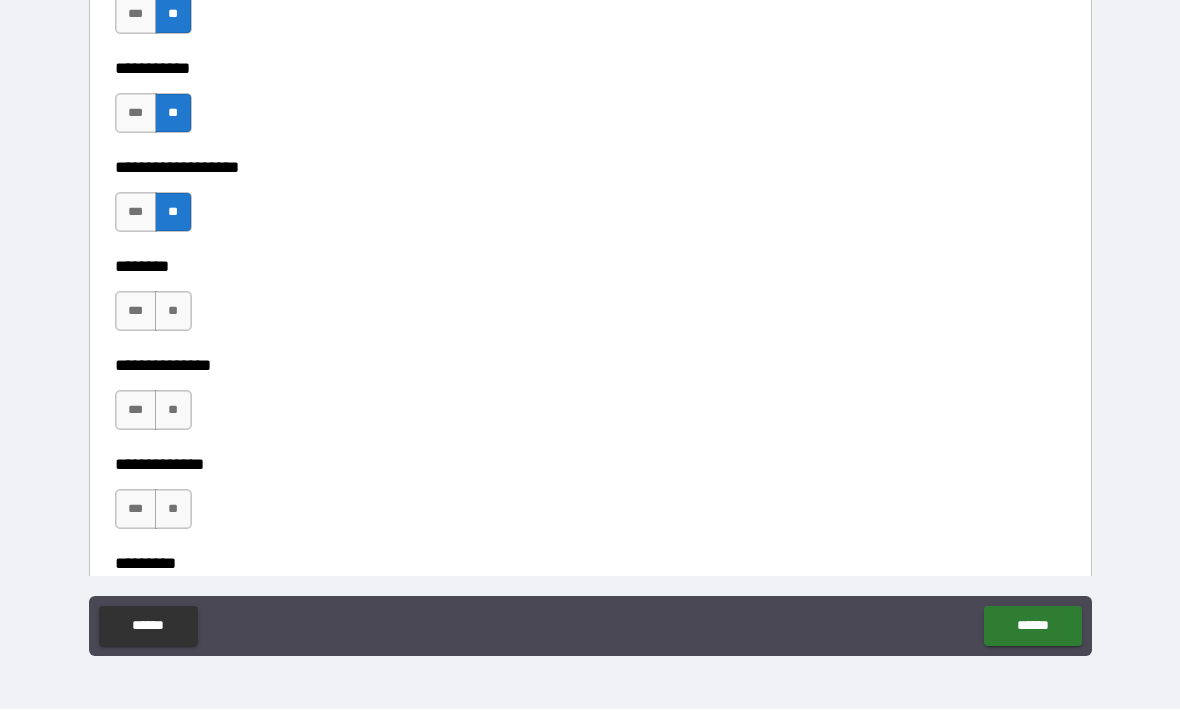 click on "**" at bounding box center (173, 312) 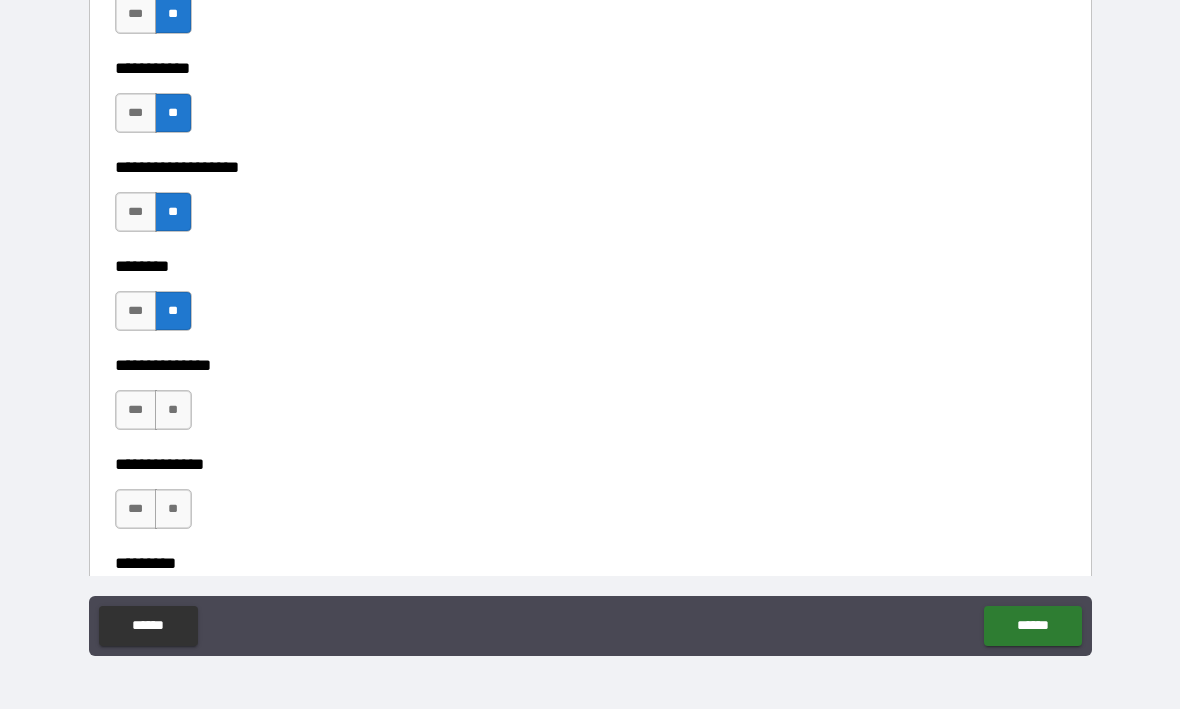 click on "**" at bounding box center [173, 411] 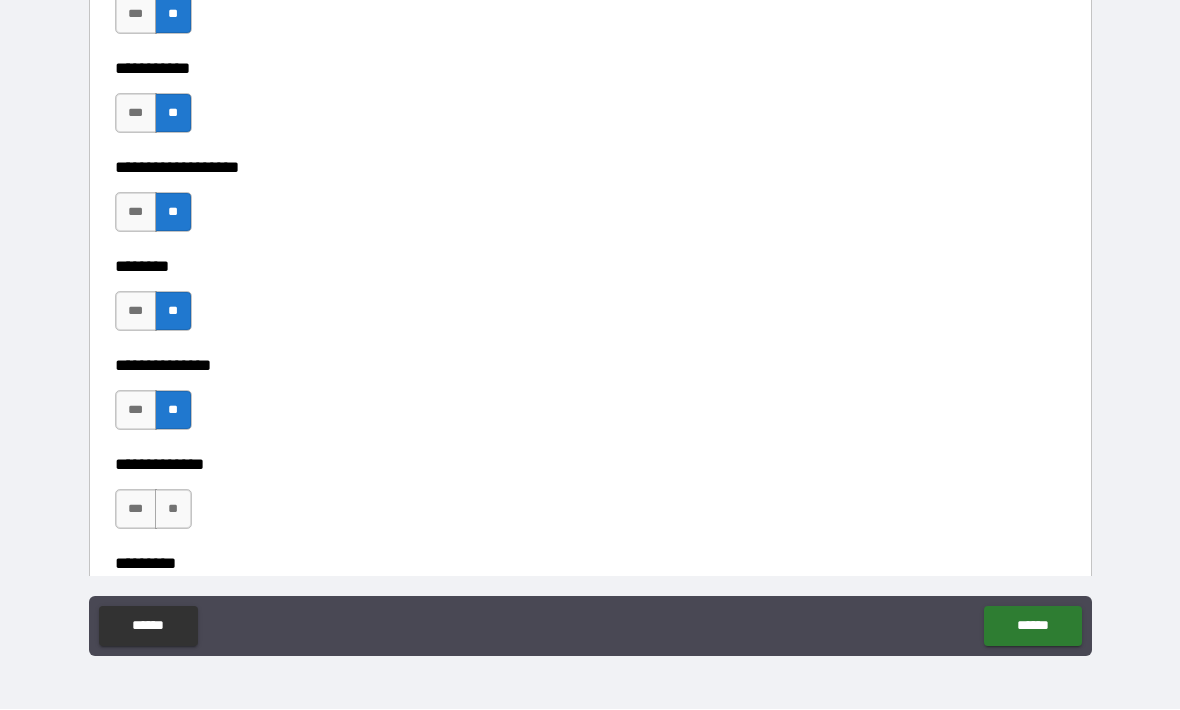 click on "**" at bounding box center [173, 510] 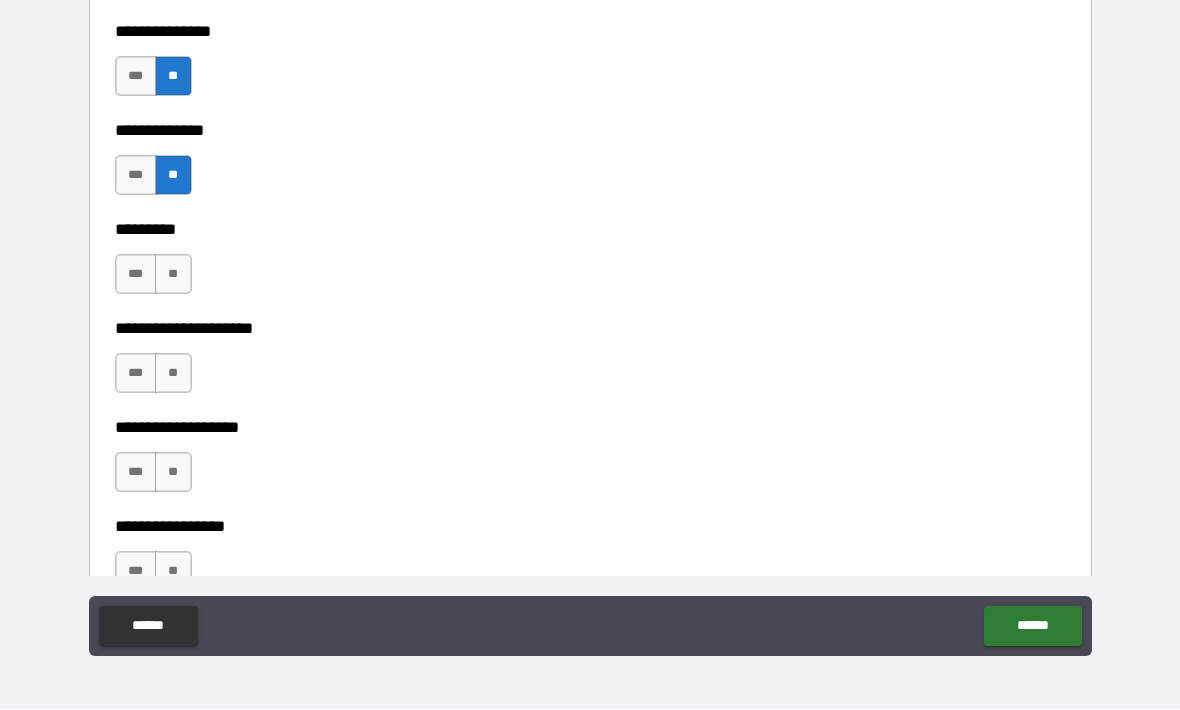 scroll, scrollTop: 4698, scrollLeft: 0, axis: vertical 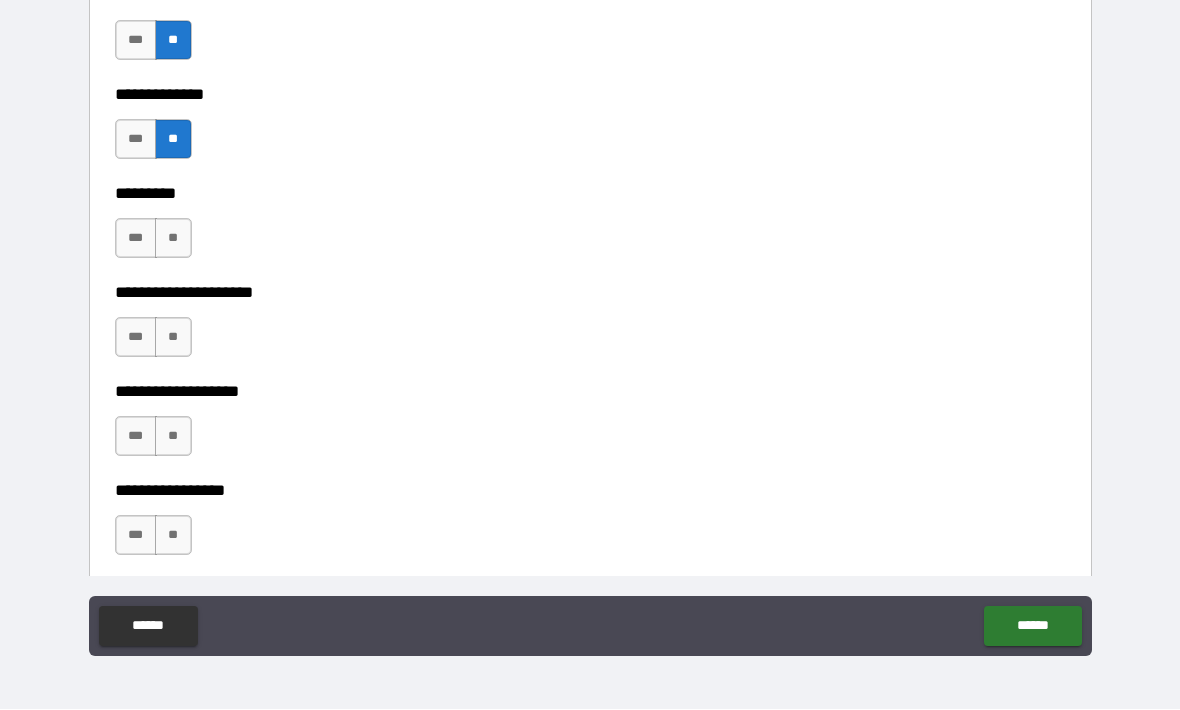 click on "**" at bounding box center [173, 239] 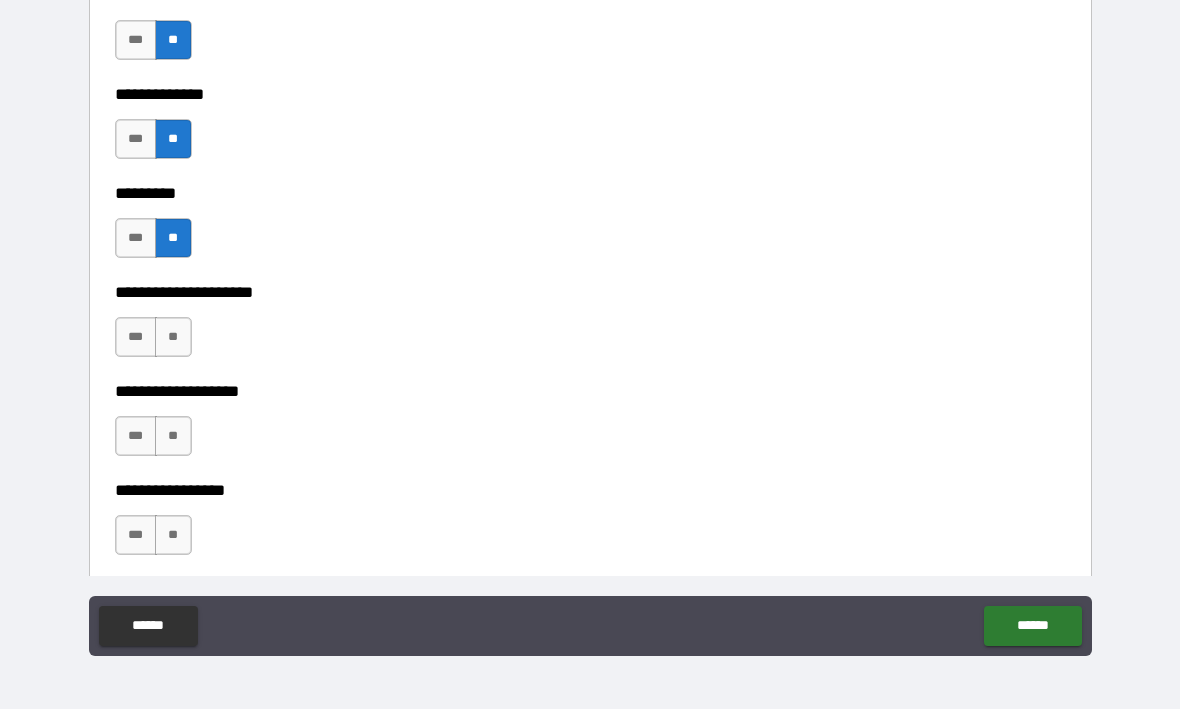 click on "**" at bounding box center [173, 338] 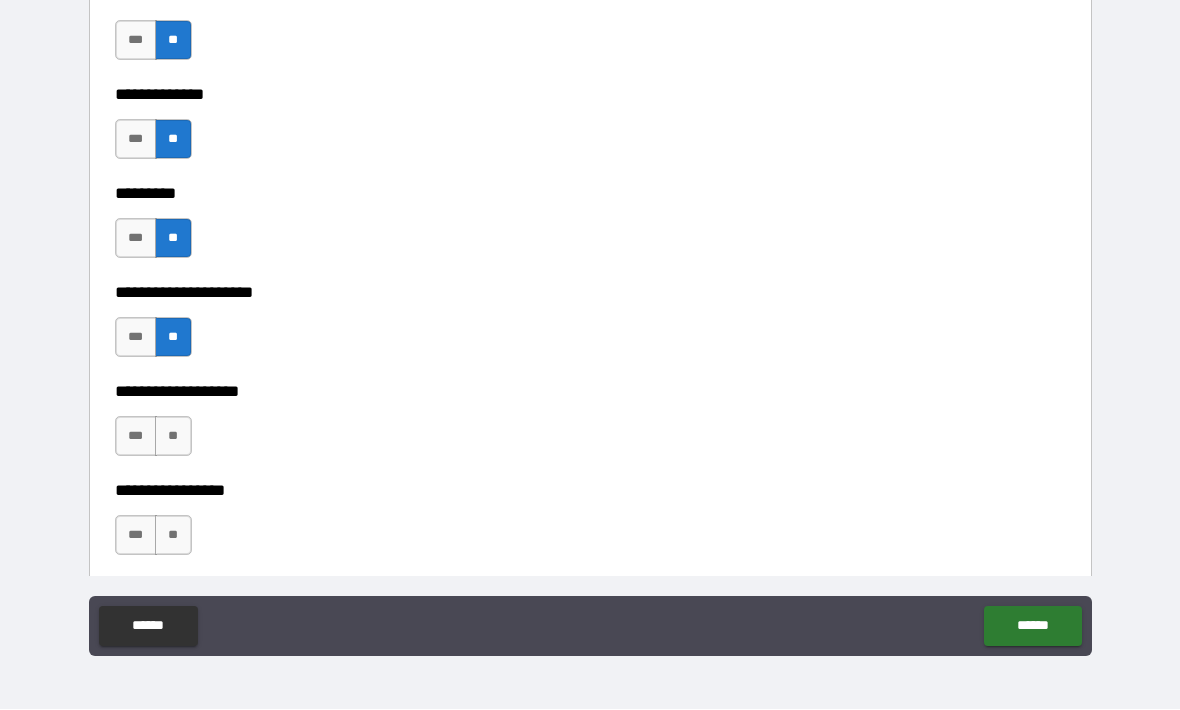 click on "**" at bounding box center [173, 437] 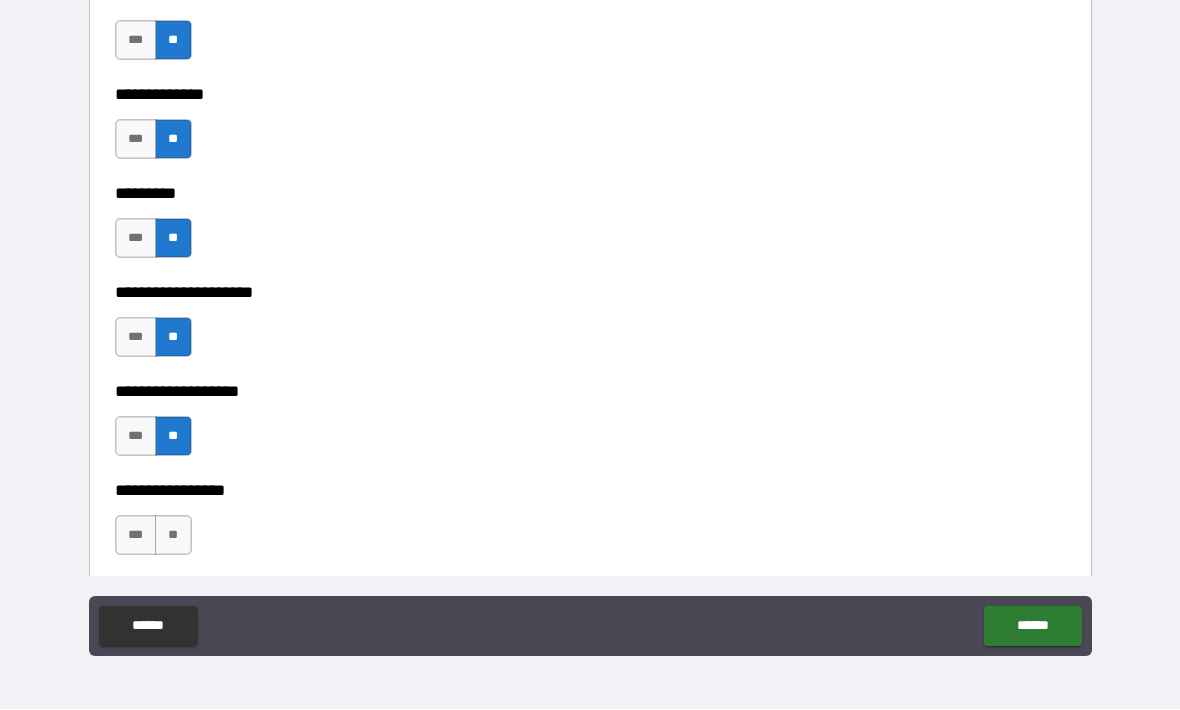click on "**" at bounding box center (173, 536) 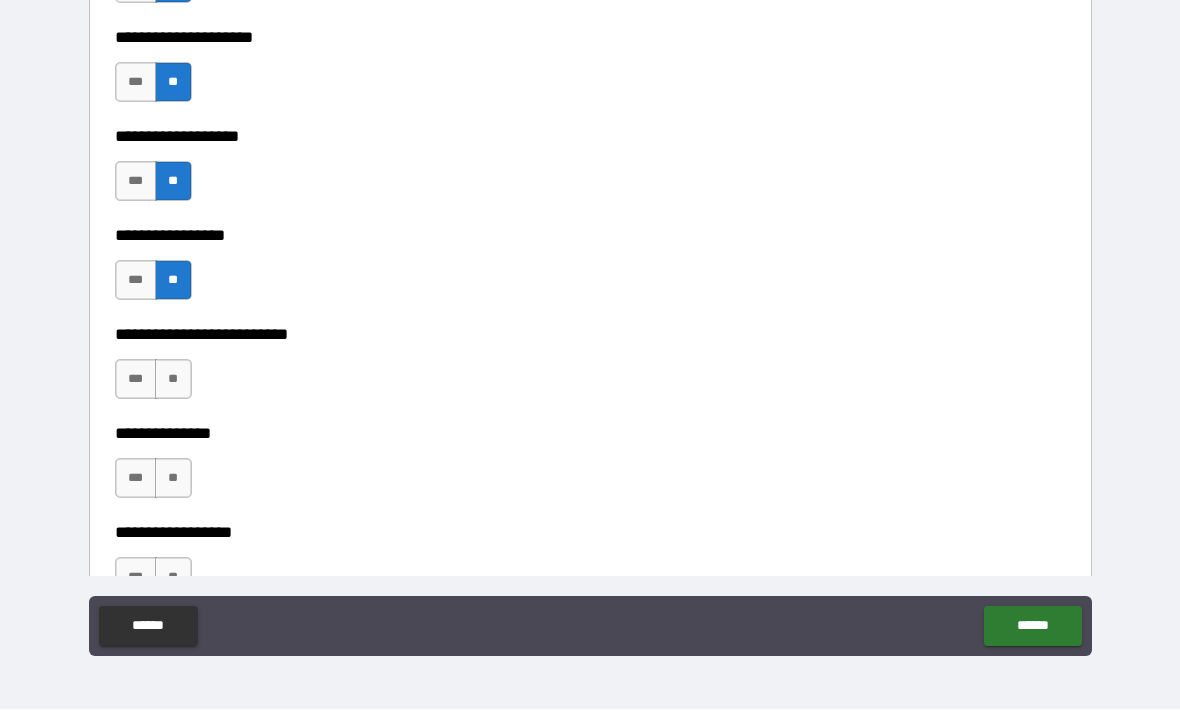 scroll, scrollTop: 5059, scrollLeft: 0, axis: vertical 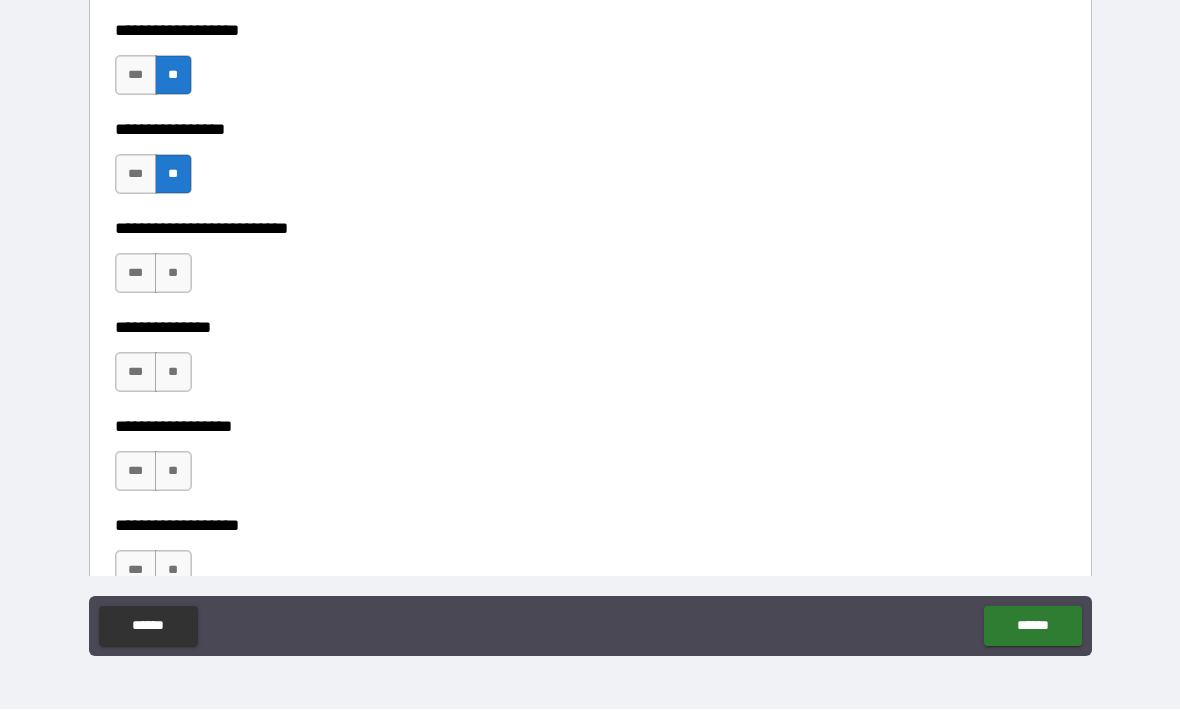 click on "**" at bounding box center [173, 274] 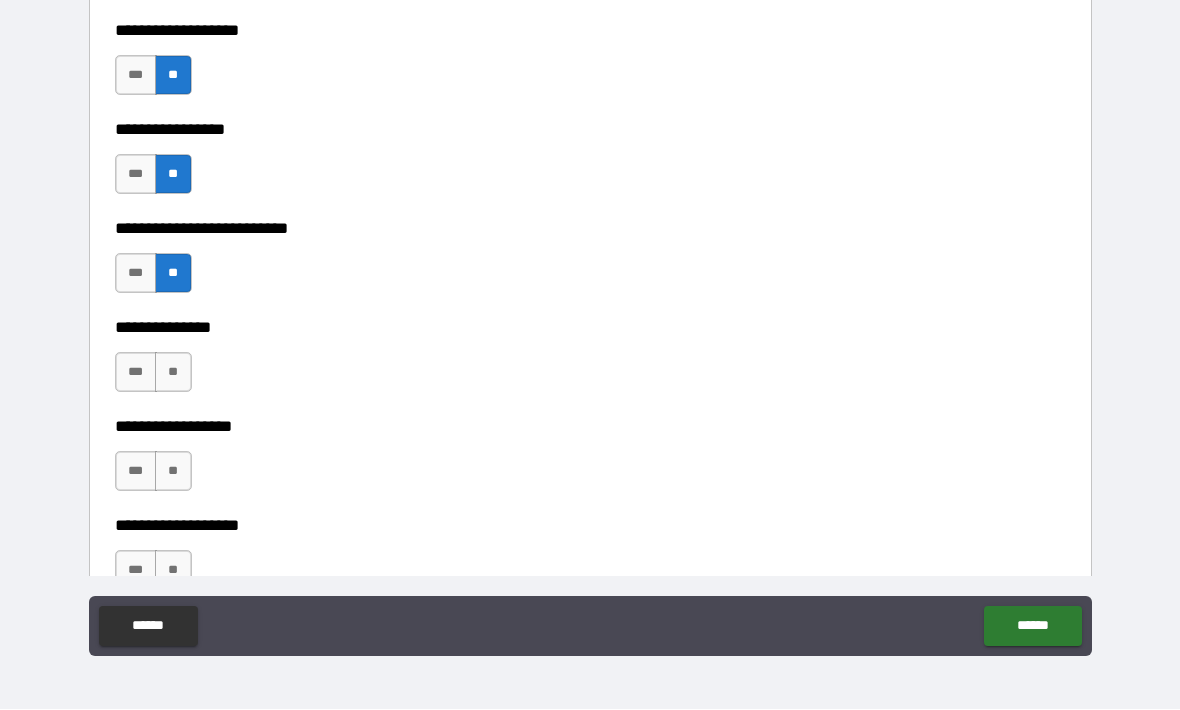 click on "**" at bounding box center [173, 373] 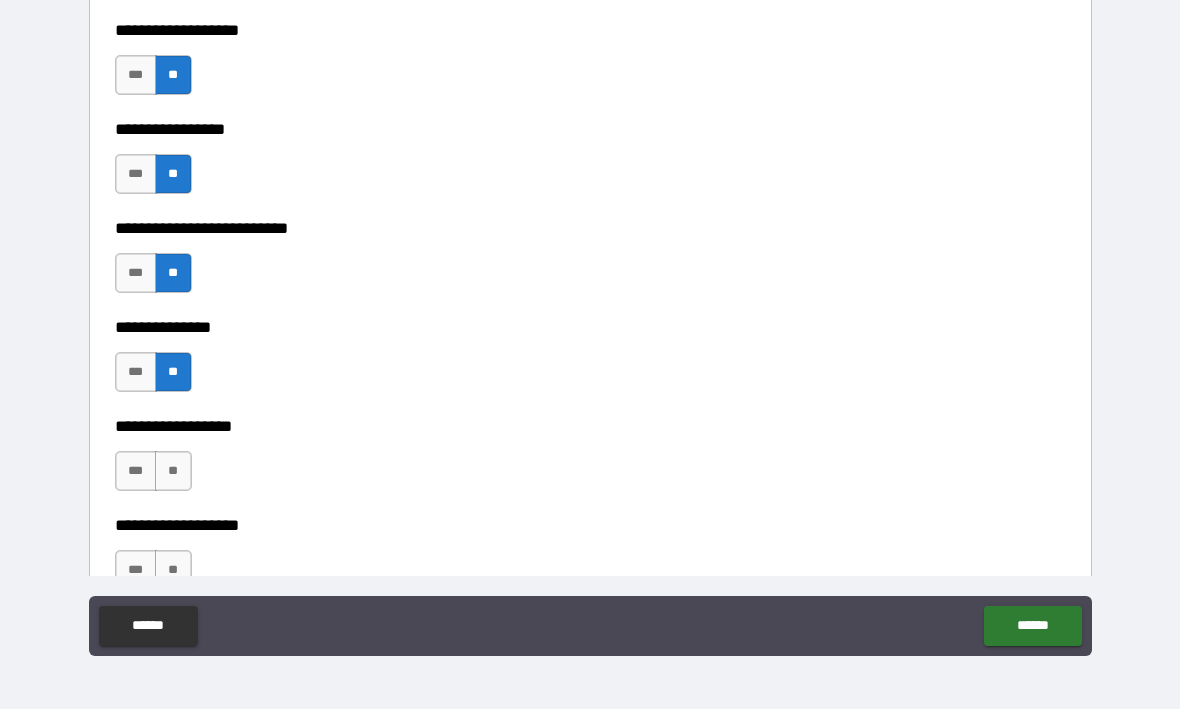 click on "**" at bounding box center (173, 472) 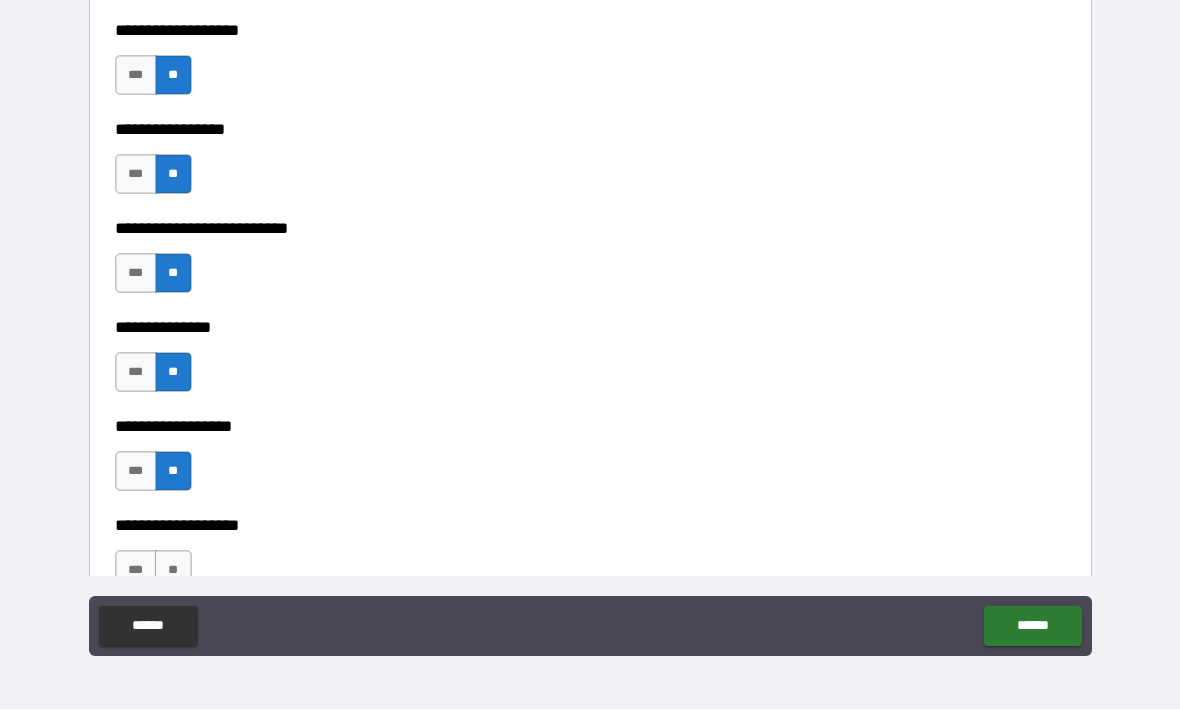 click on "***" at bounding box center (136, 274) 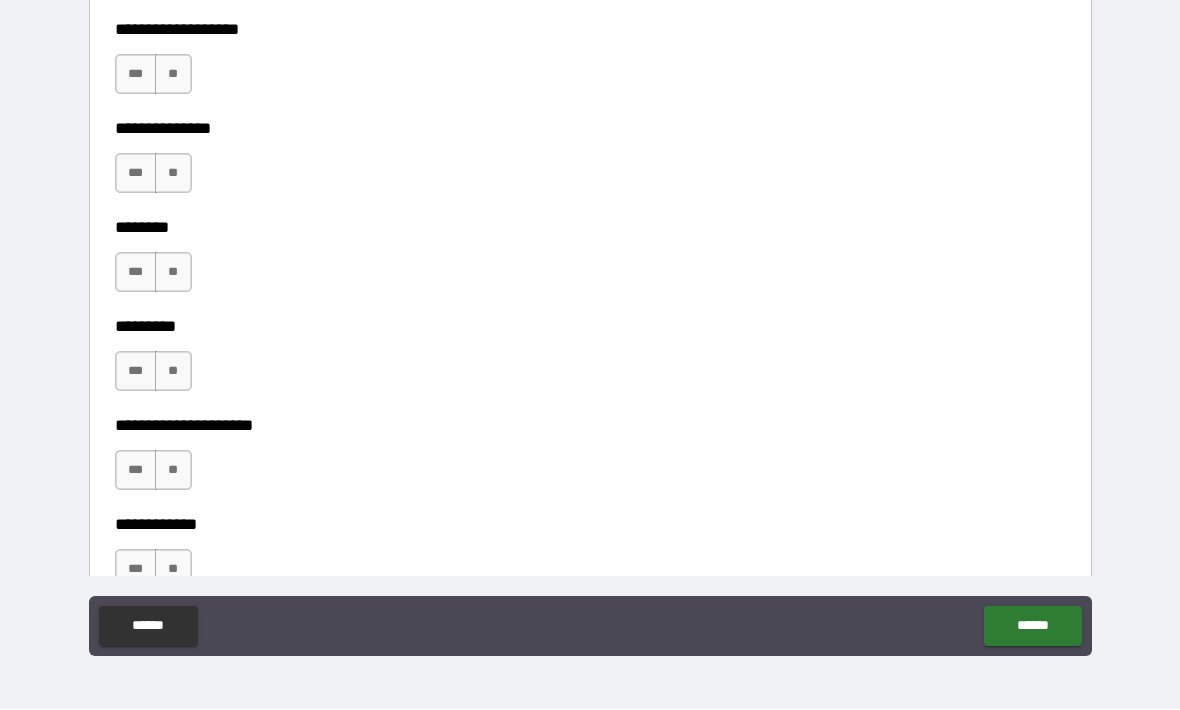 scroll, scrollTop: 5558, scrollLeft: 0, axis: vertical 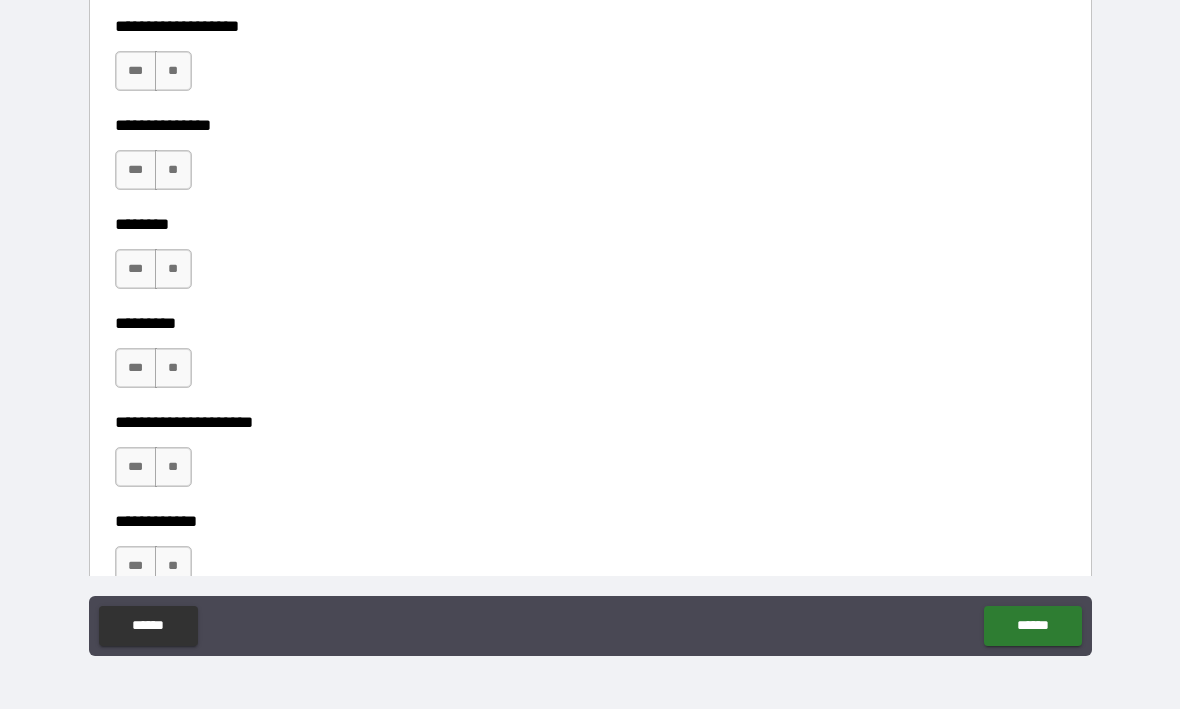 click on "**" at bounding box center [173, 72] 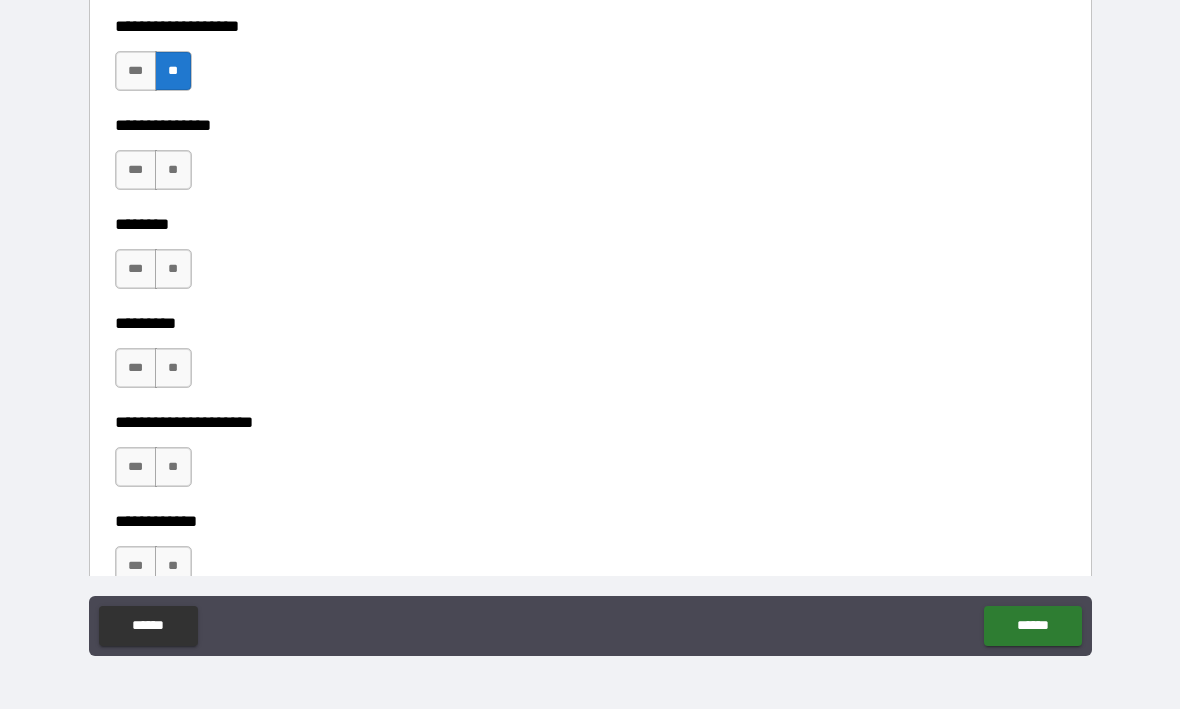click on "**" at bounding box center [173, 171] 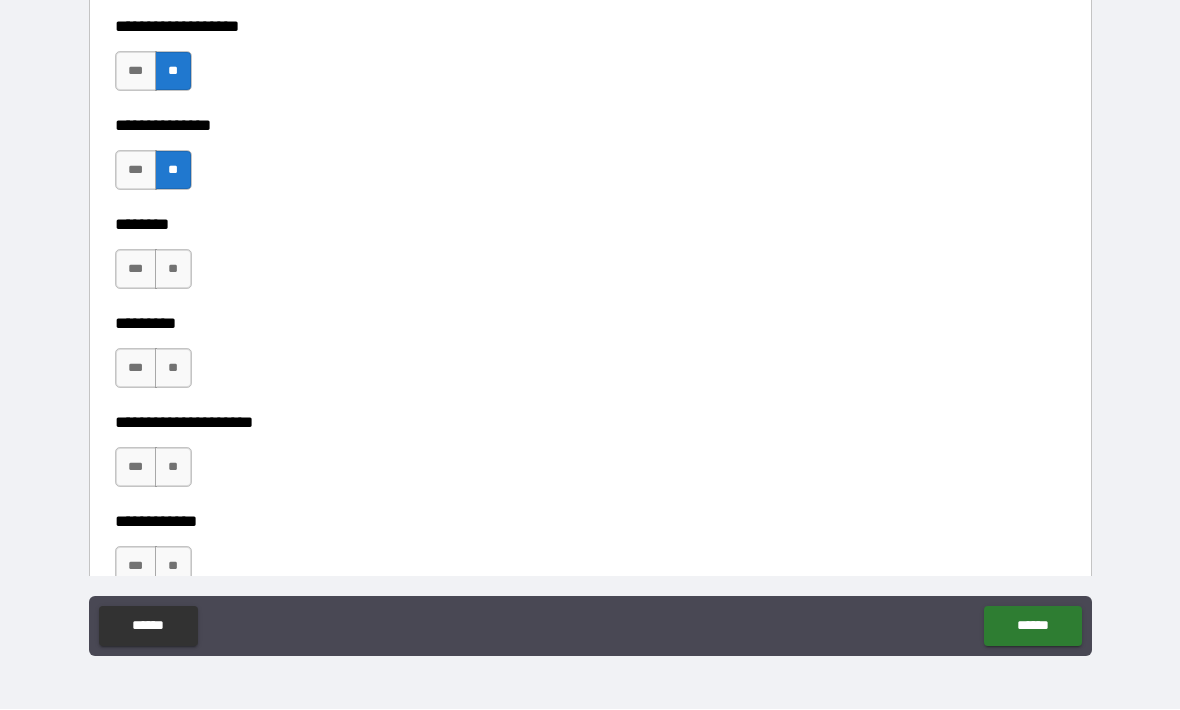 click on "**" at bounding box center (173, 270) 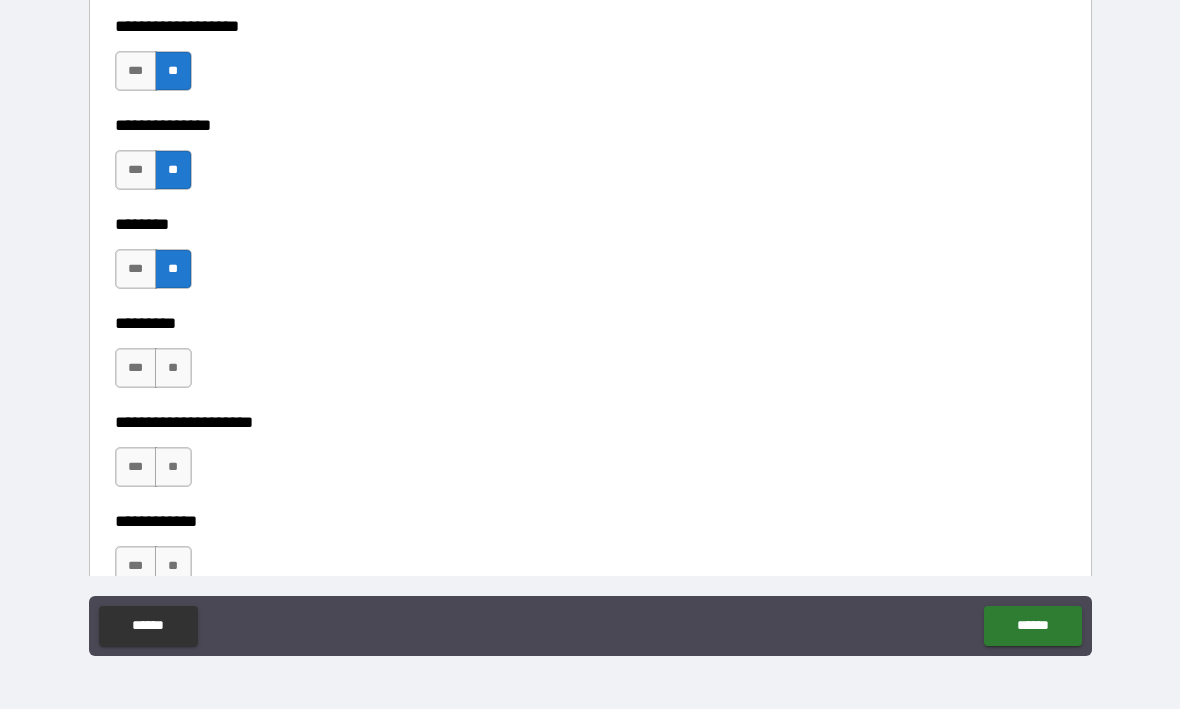 click on "**" at bounding box center [173, 369] 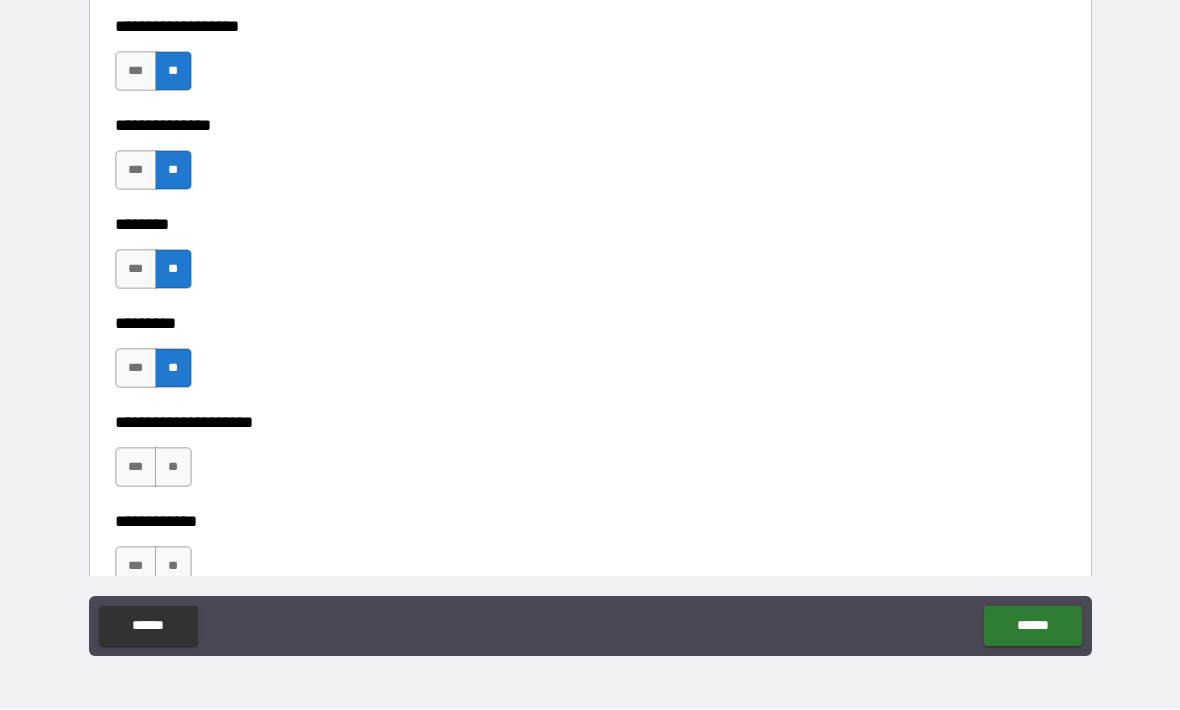 click on "***" at bounding box center [136, 369] 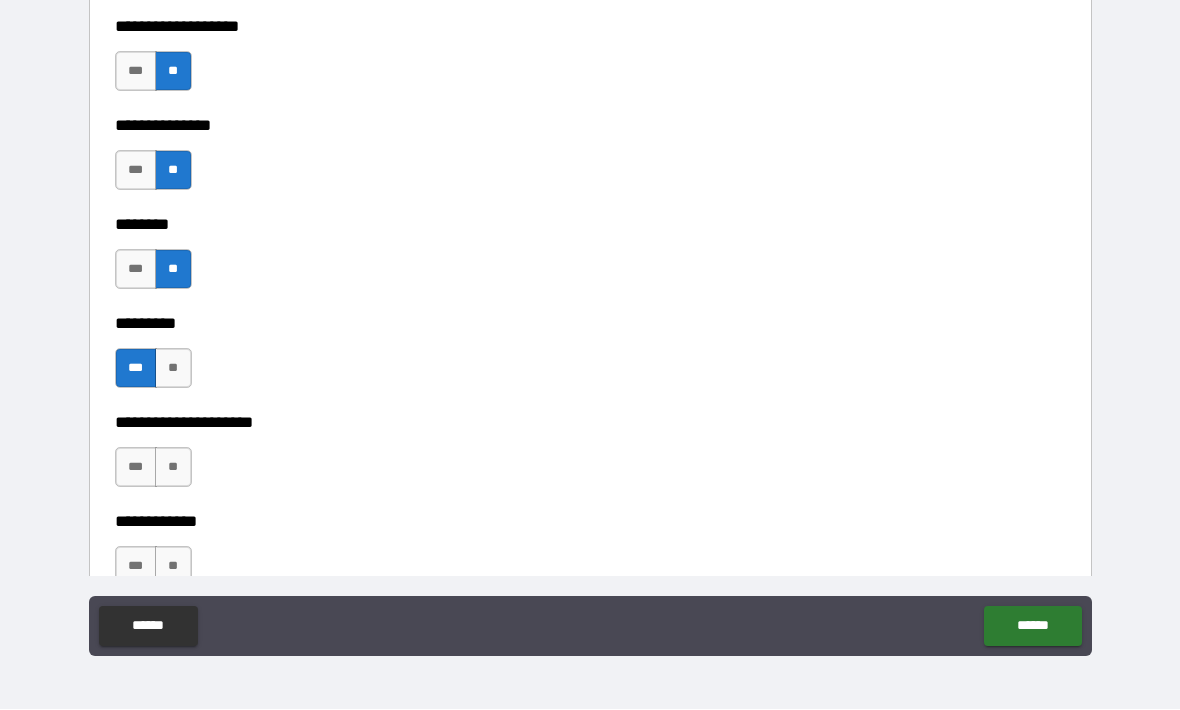 click on "**" at bounding box center [173, 468] 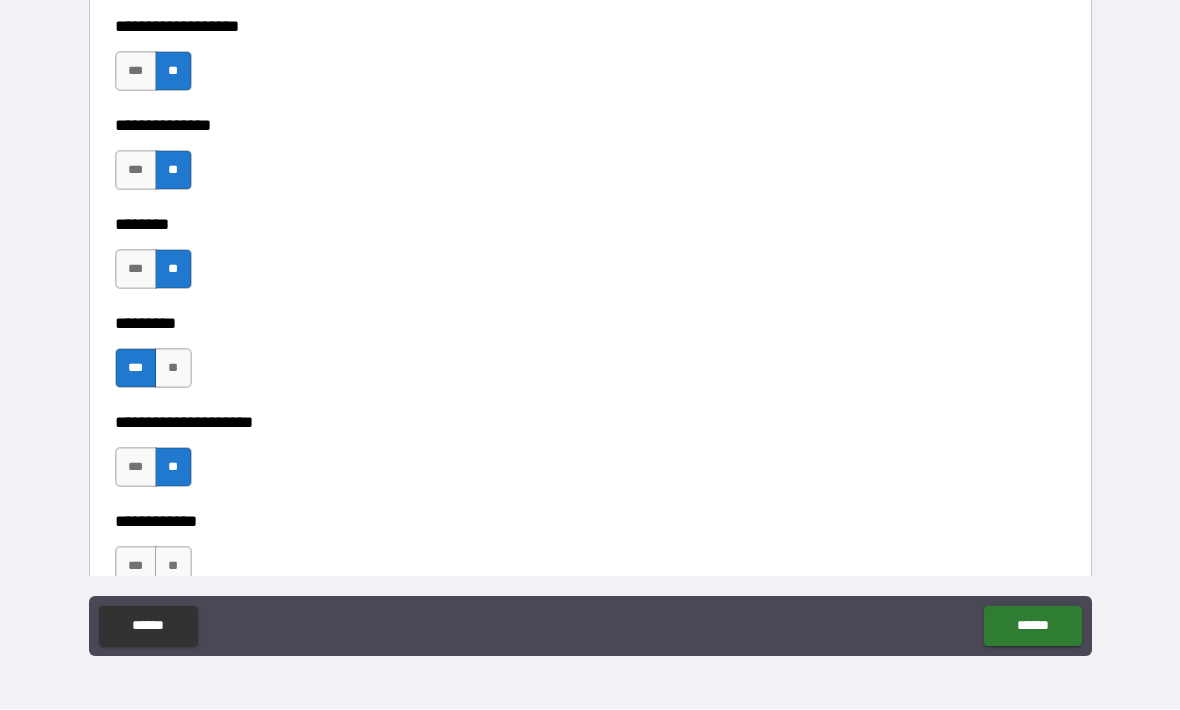click on "**" at bounding box center (173, 567) 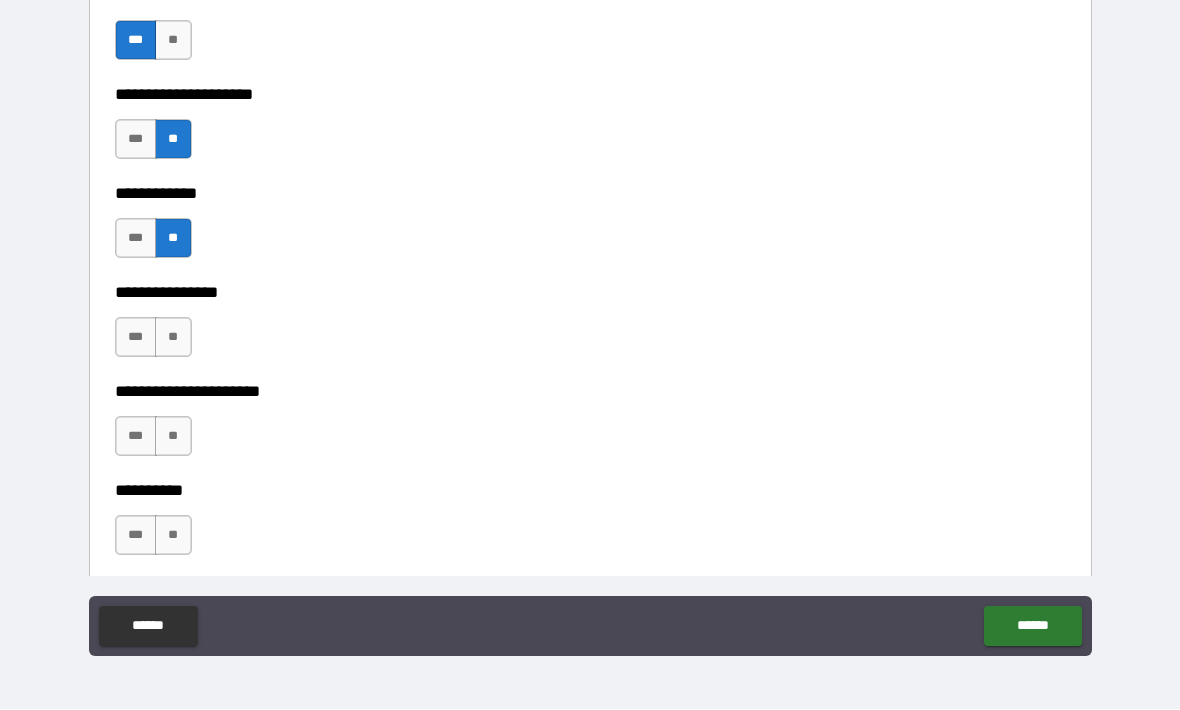 scroll, scrollTop: 5896, scrollLeft: 0, axis: vertical 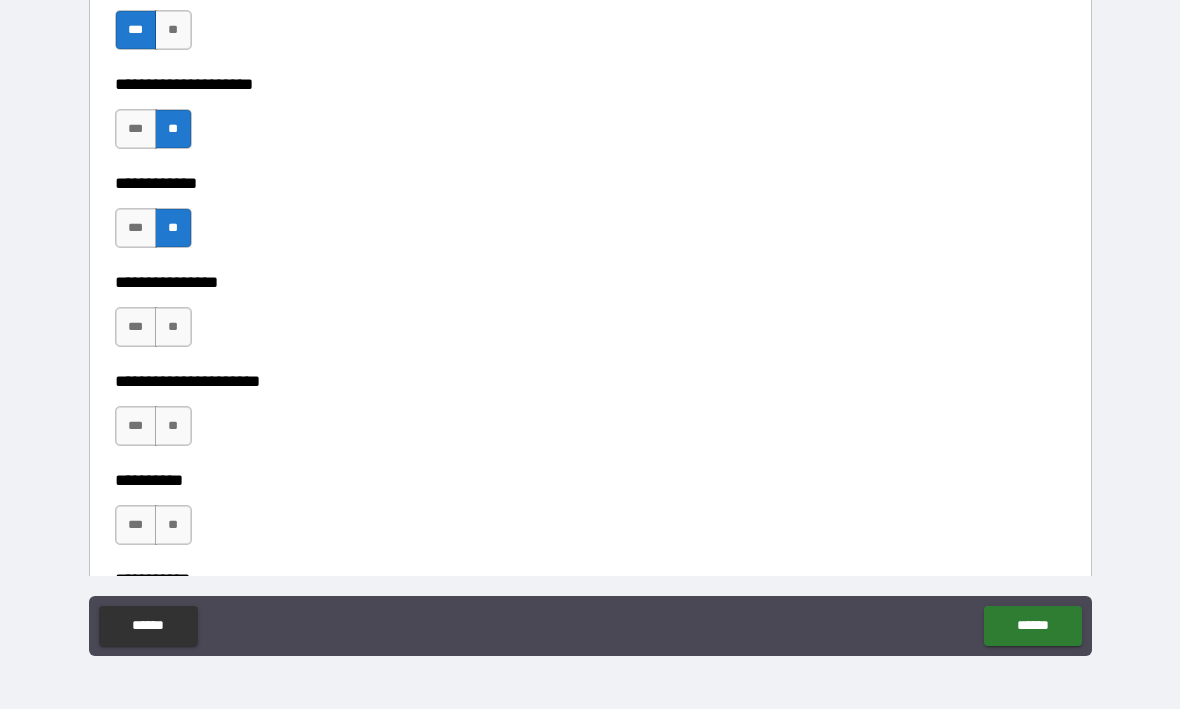 click on "**" at bounding box center (173, 328) 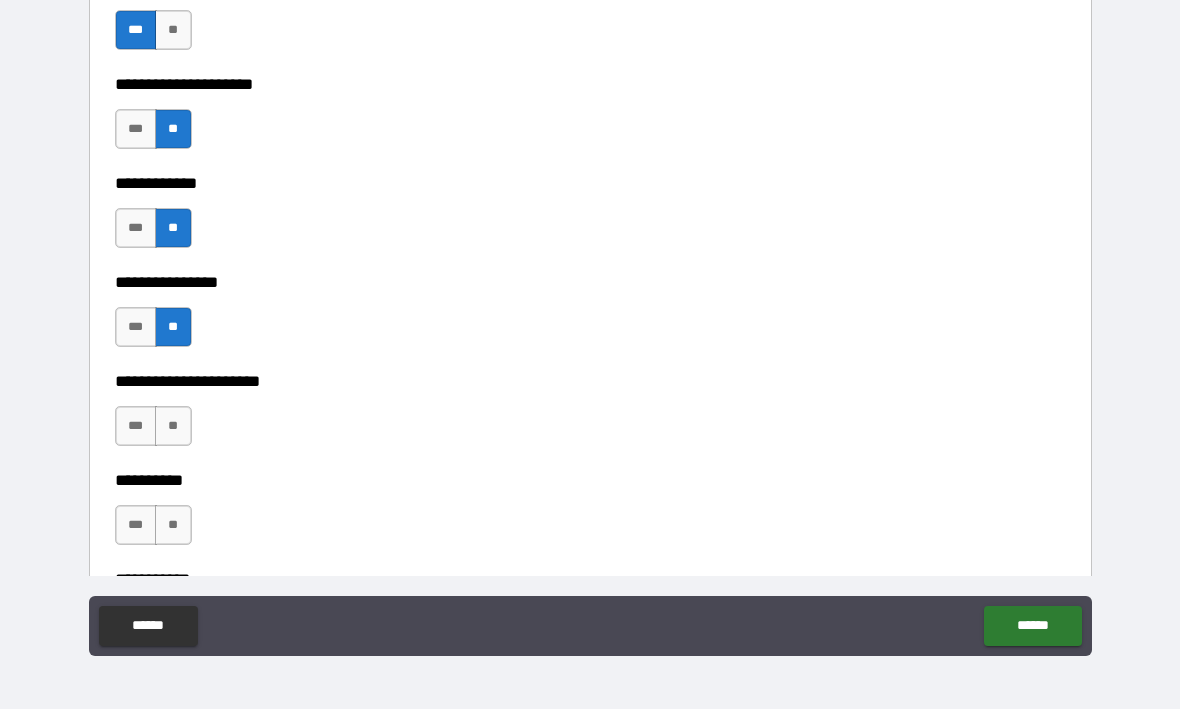 click on "***" at bounding box center [136, 427] 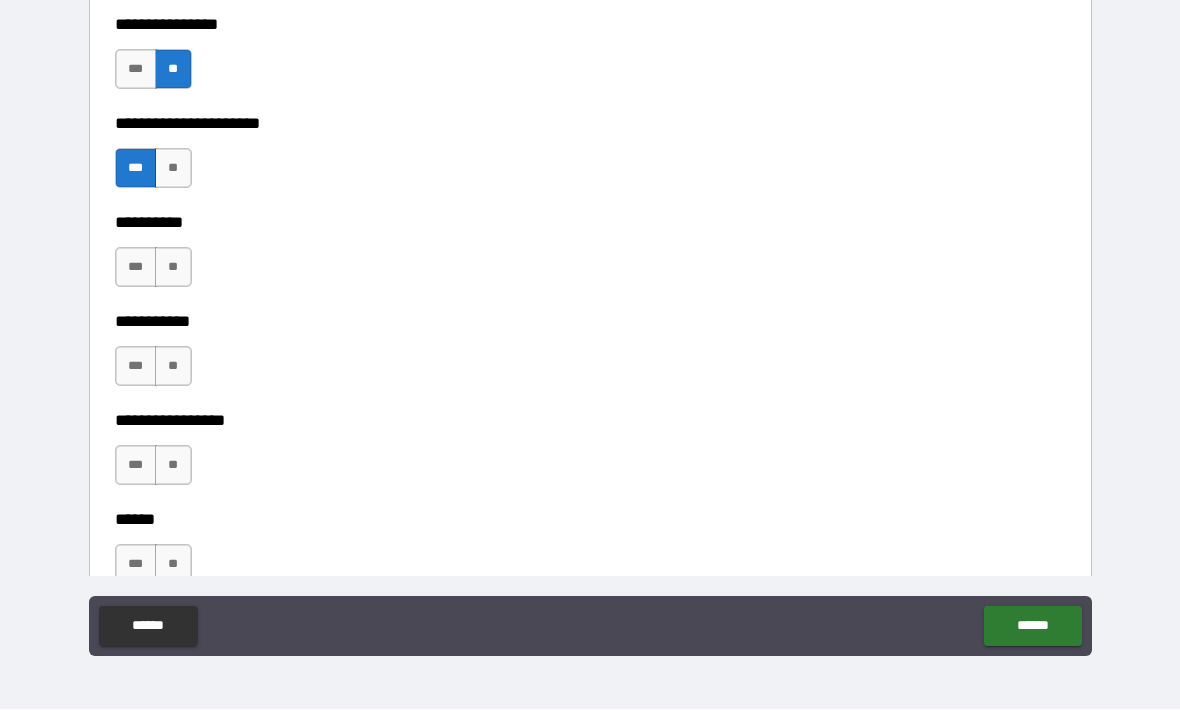 scroll, scrollTop: 6175, scrollLeft: 0, axis: vertical 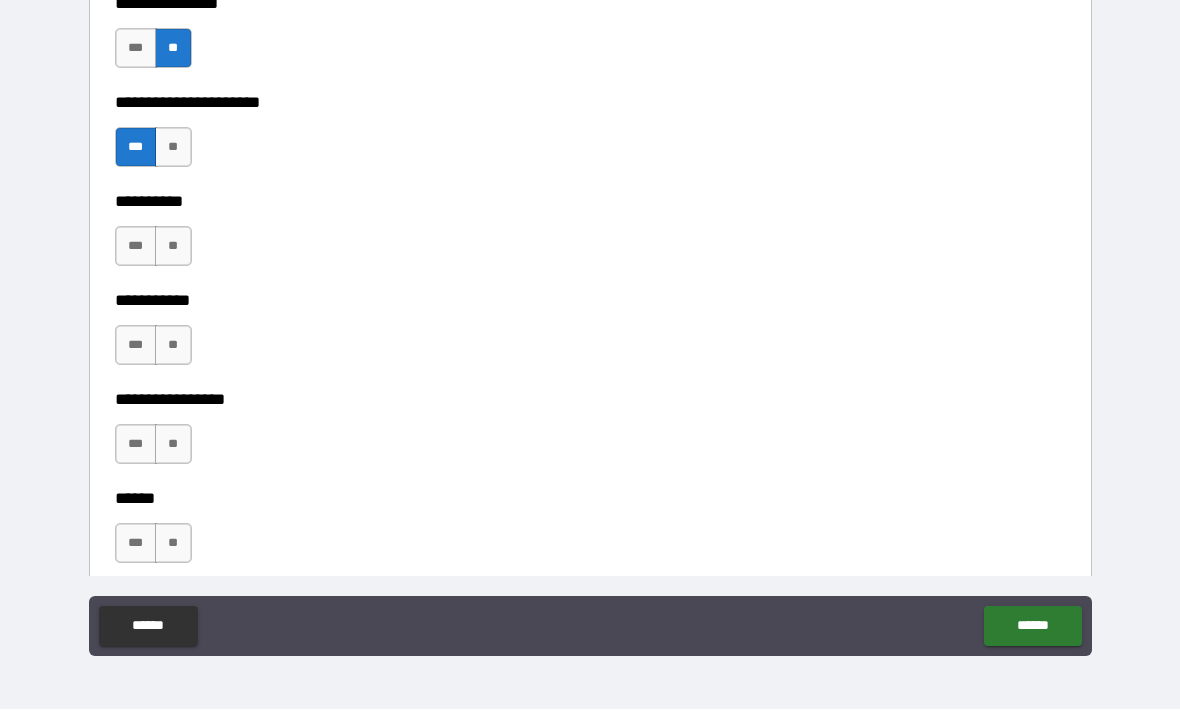 click on "**" at bounding box center (173, 247) 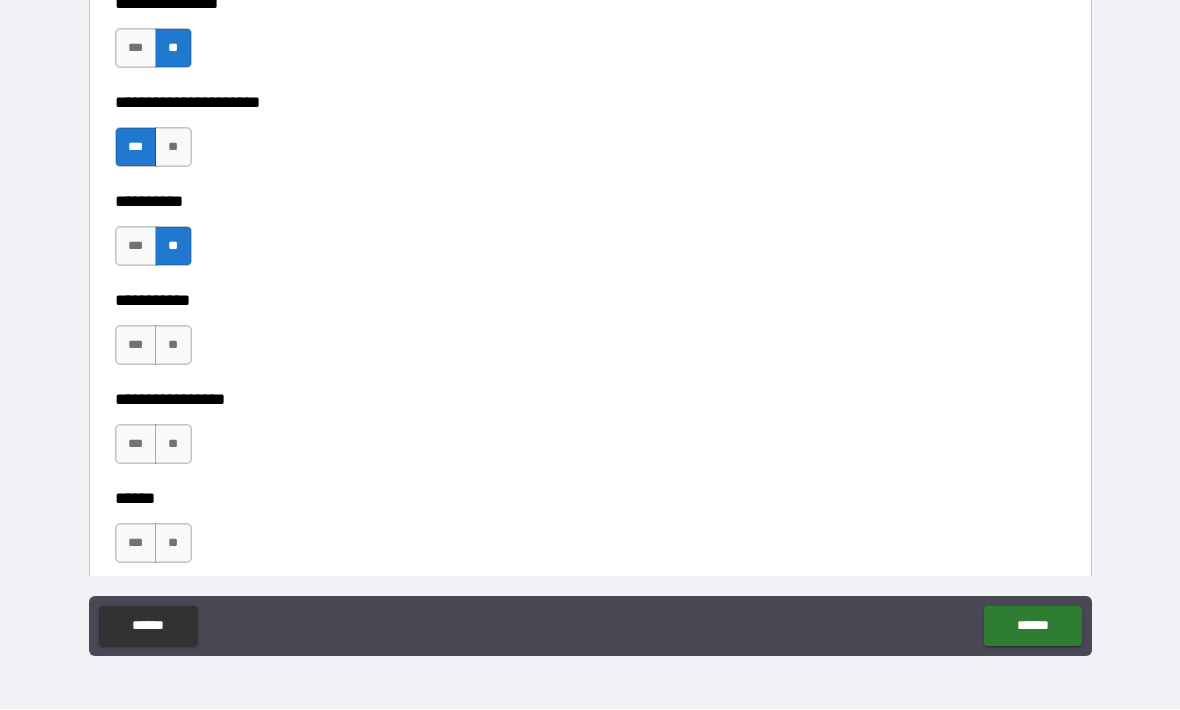 click on "**" at bounding box center (173, 346) 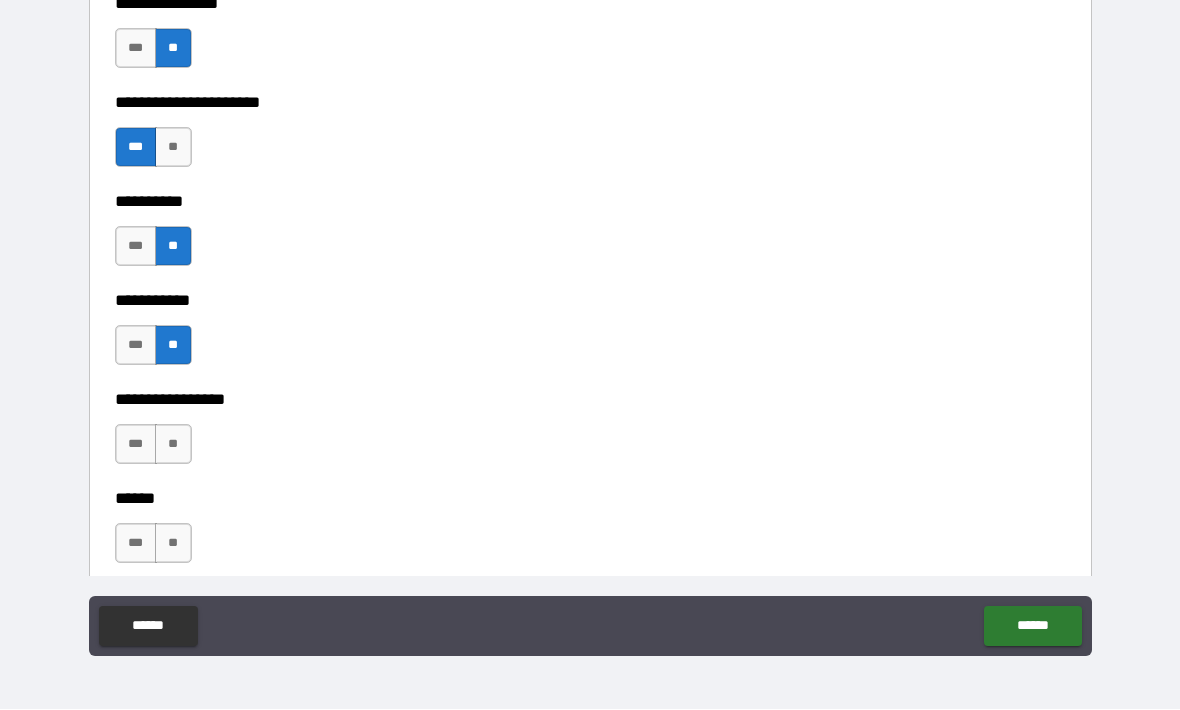 click on "**" at bounding box center [173, 445] 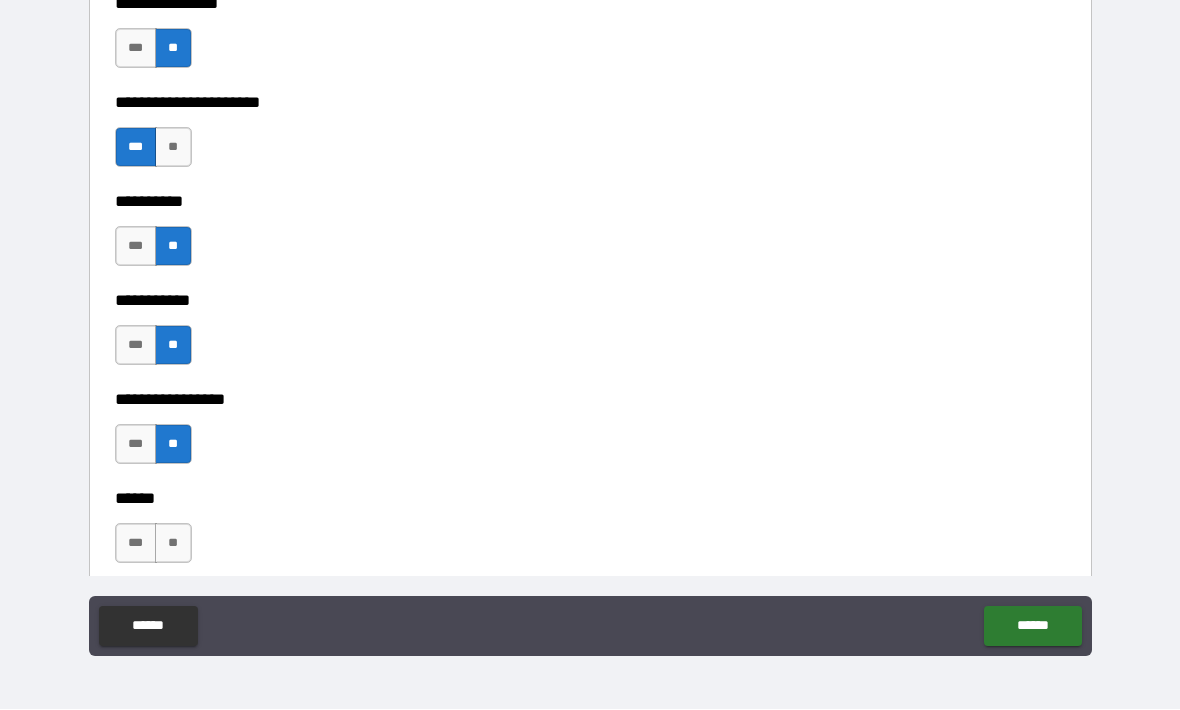click on "**" at bounding box center (173, 544) 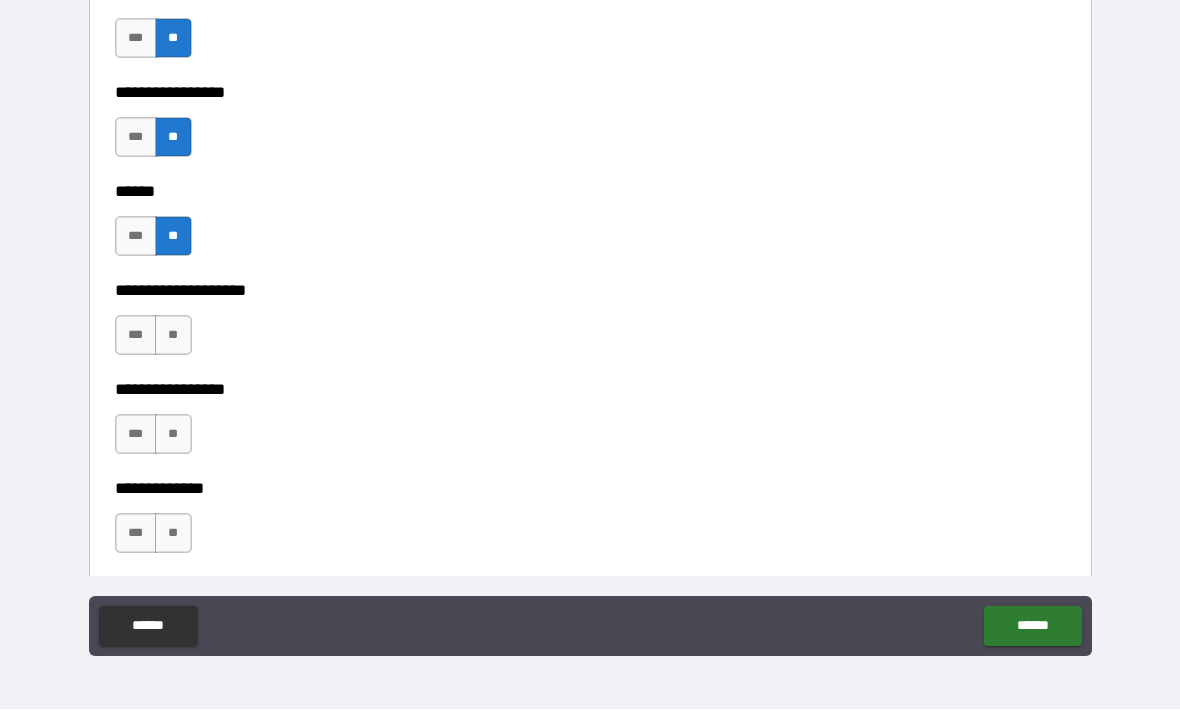 scroll, scrollTop: 6495, scrollLeft: 0, axis: vertical 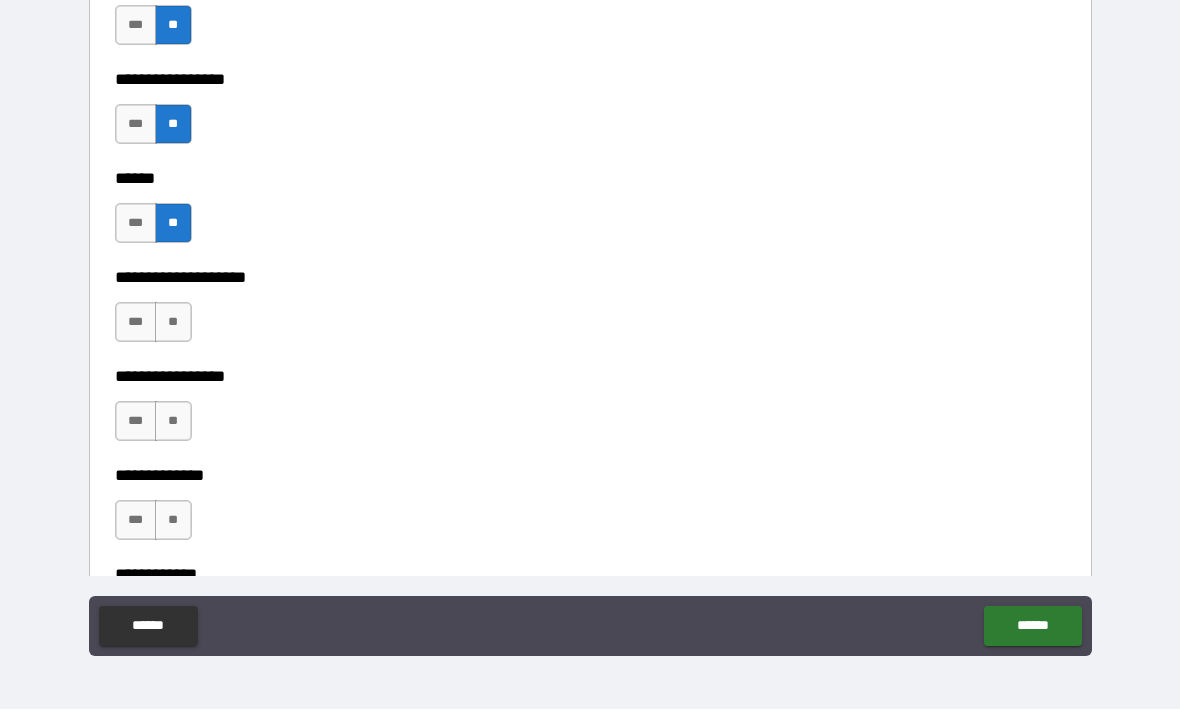 click on "**" at bounding box center [173, 323] 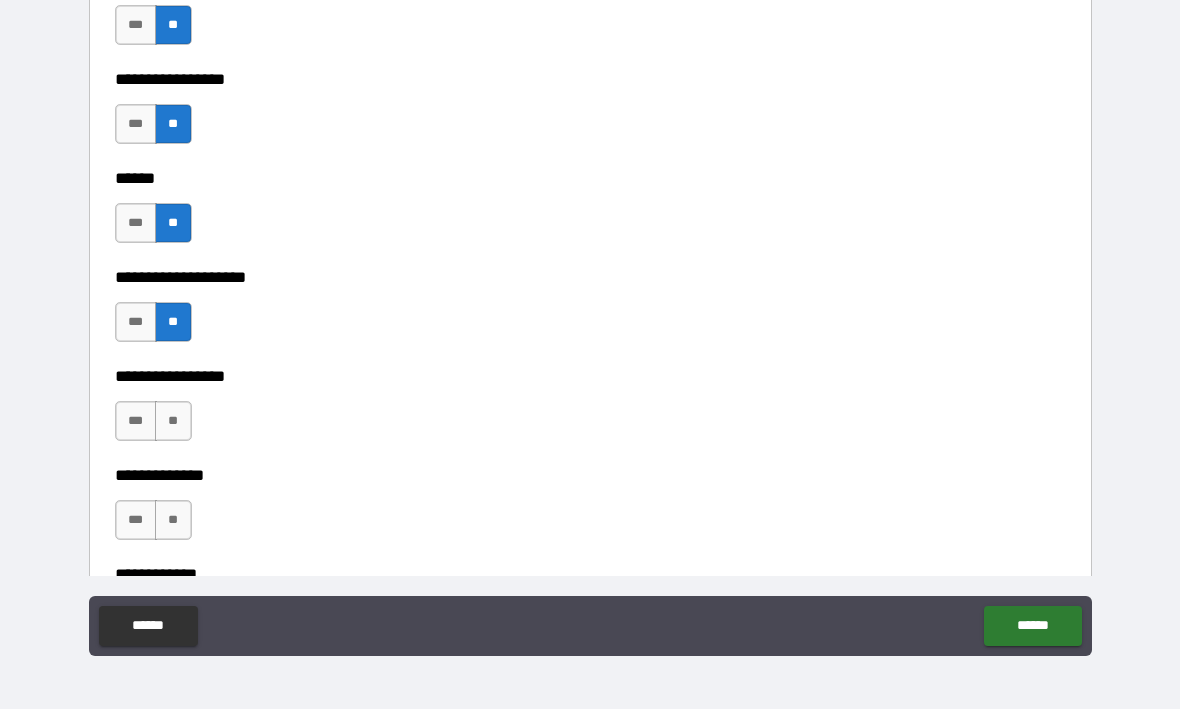 click on "***" at bounding box center (136, 422) 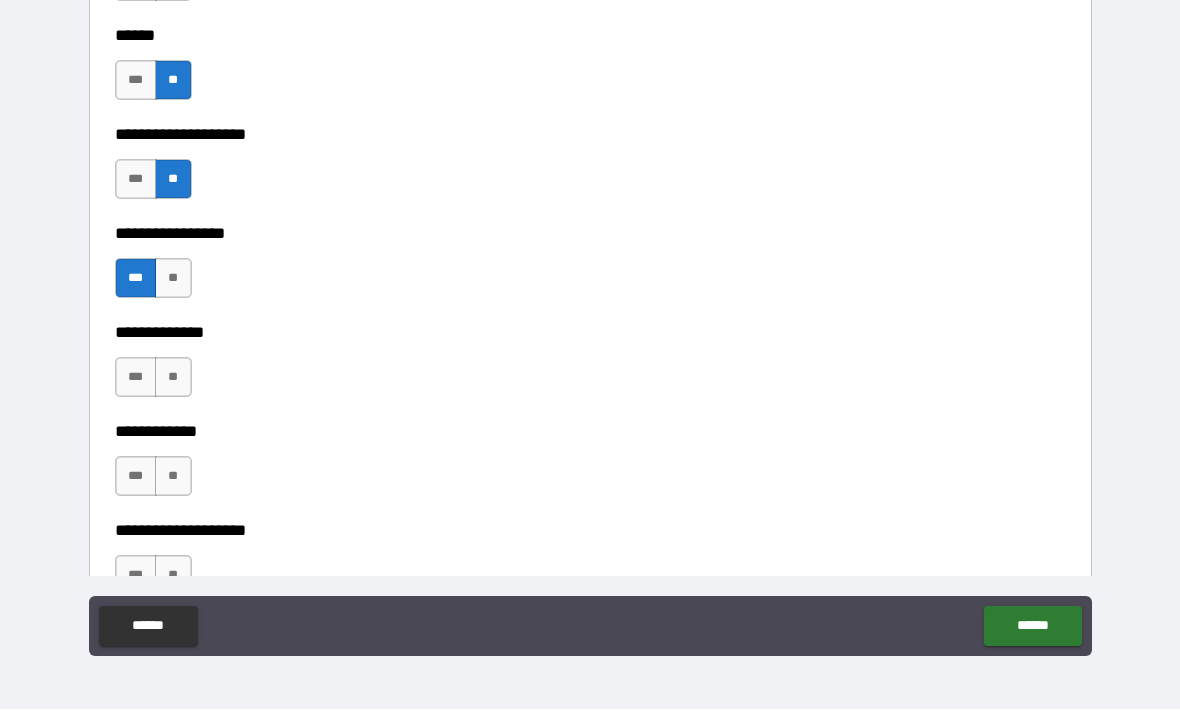scroll, scrollTop: 6774, scrollLeft: 0, axis: vertical 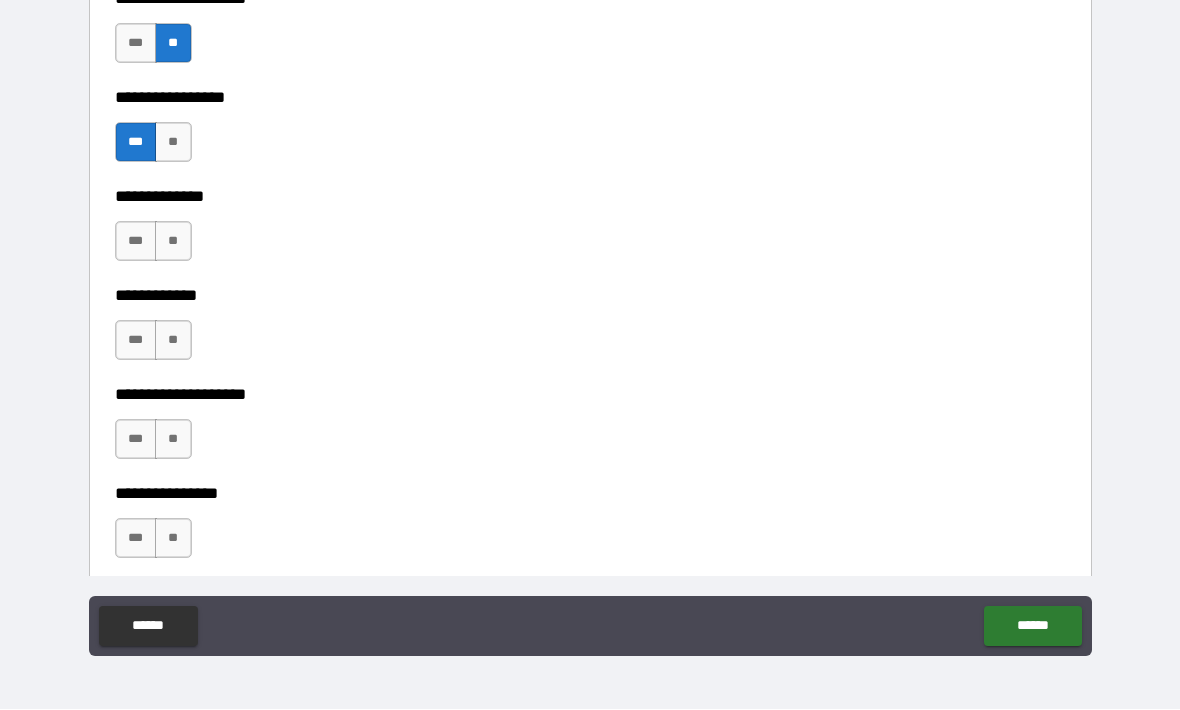 click on "***" at bounding box center [136, 242] 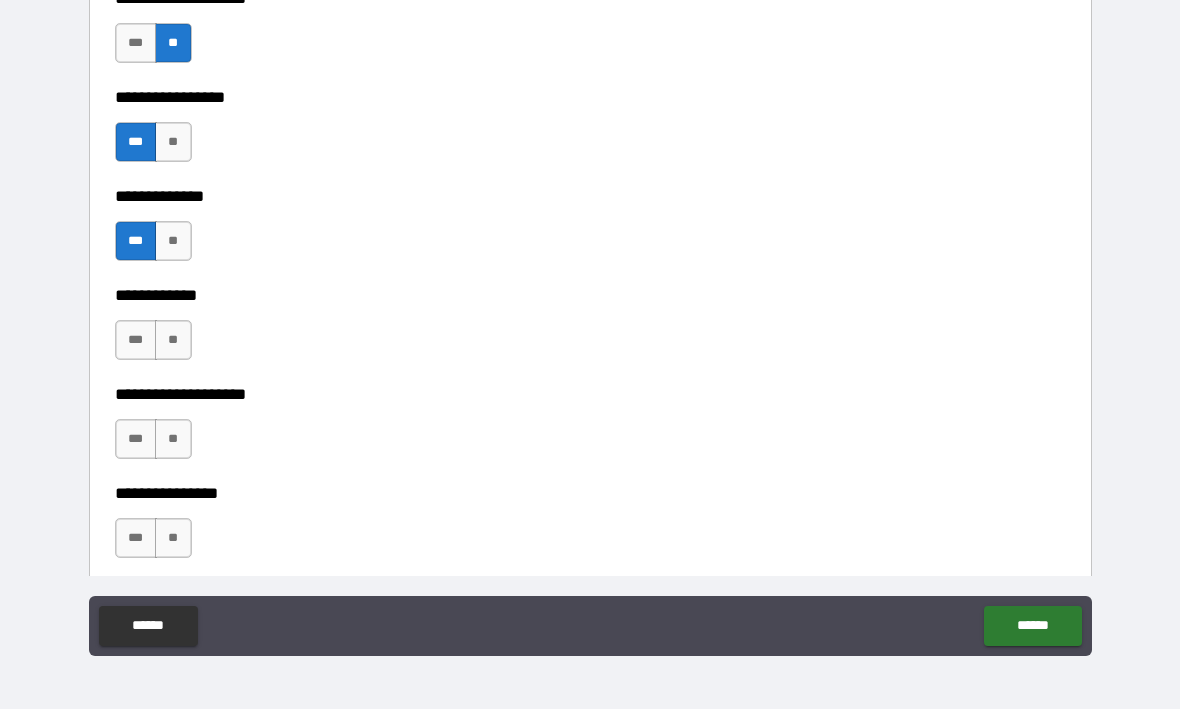 click on "**" at bounding box center (173, 341) 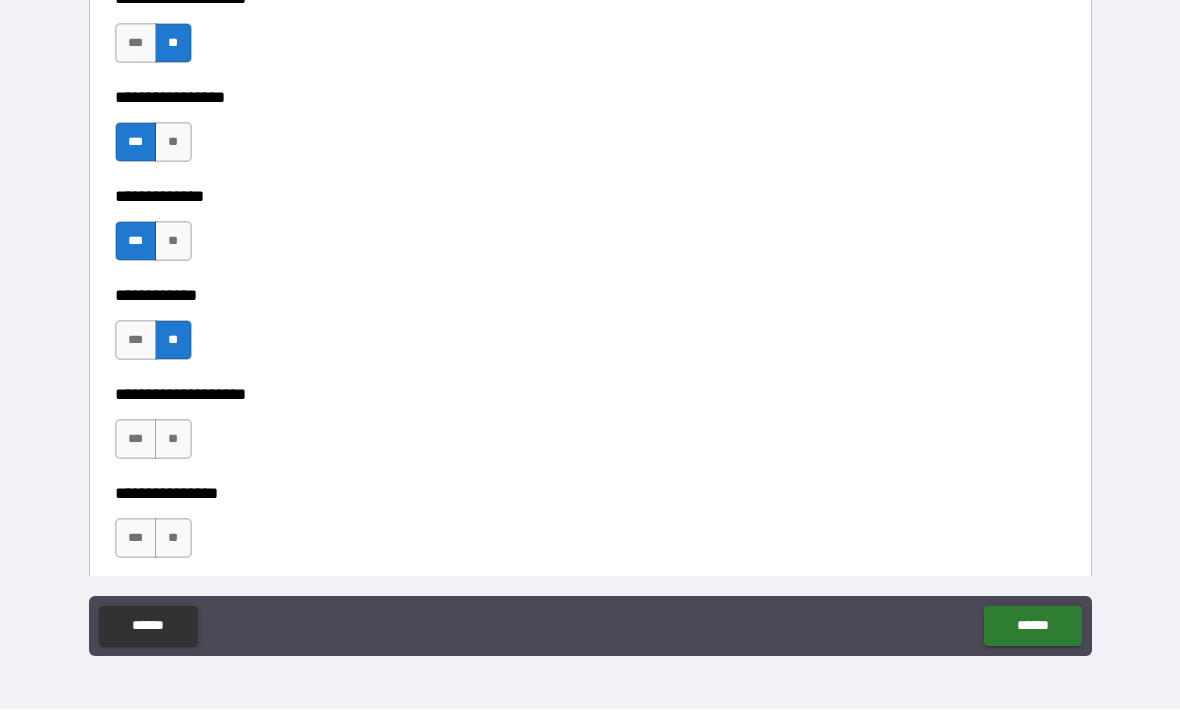 click on "**" at bounding box center (173, 440) 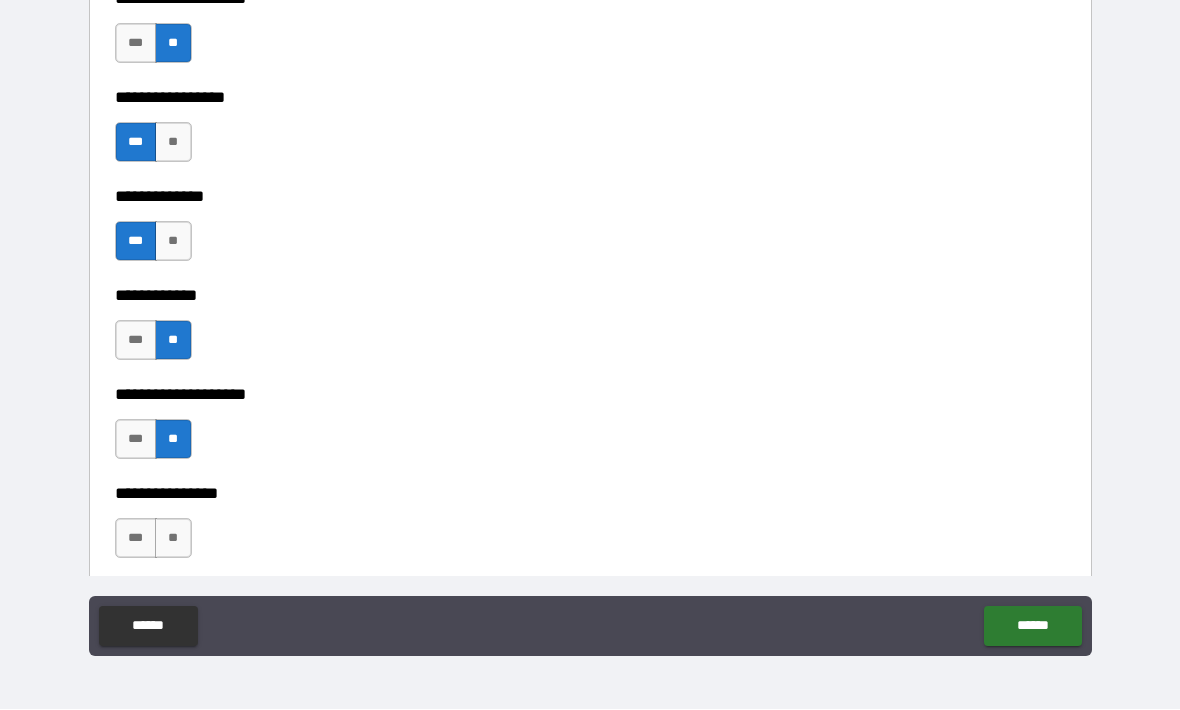 click on "**" at bounding box center (173, 539) 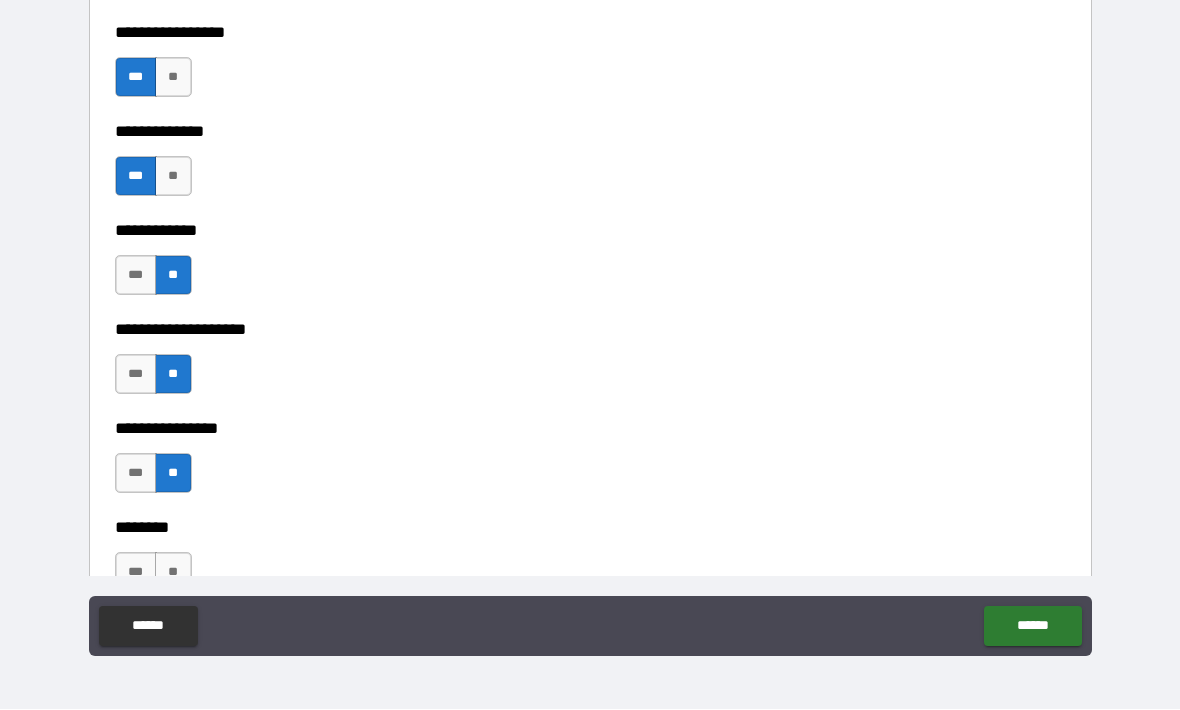 scroll, scrollTop: 6931, scrollLeft: 0, axis: vertical 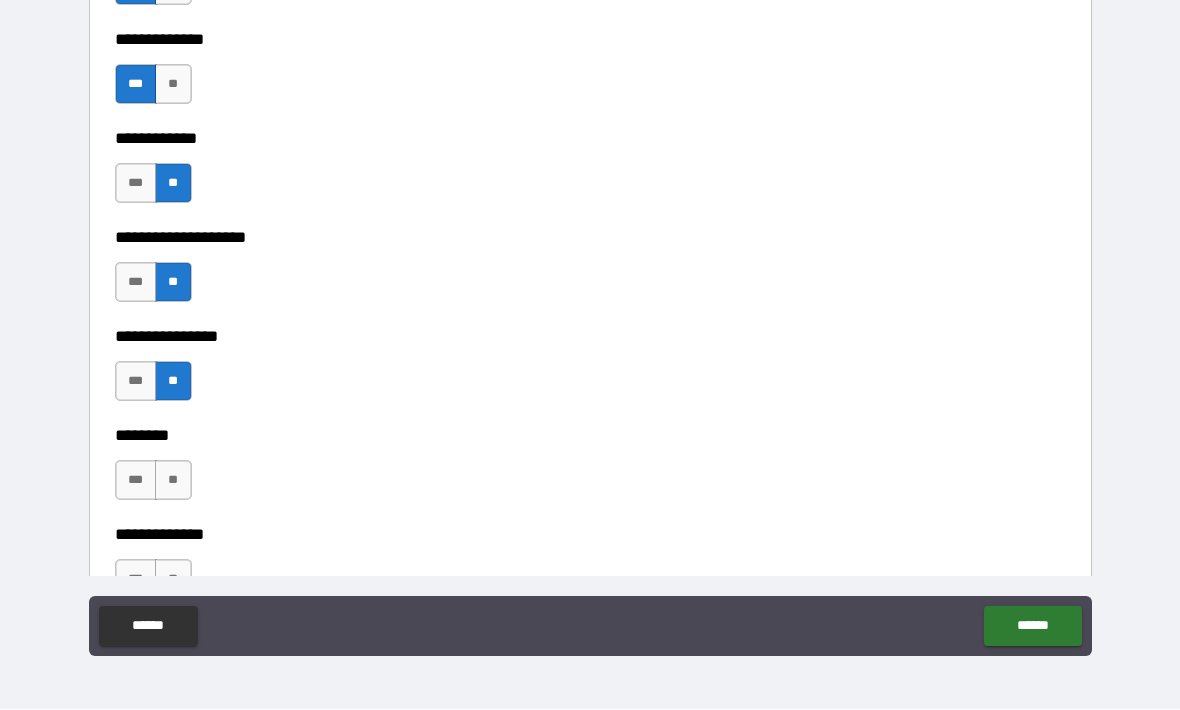 click on "***" at bounding box center [136, 283] 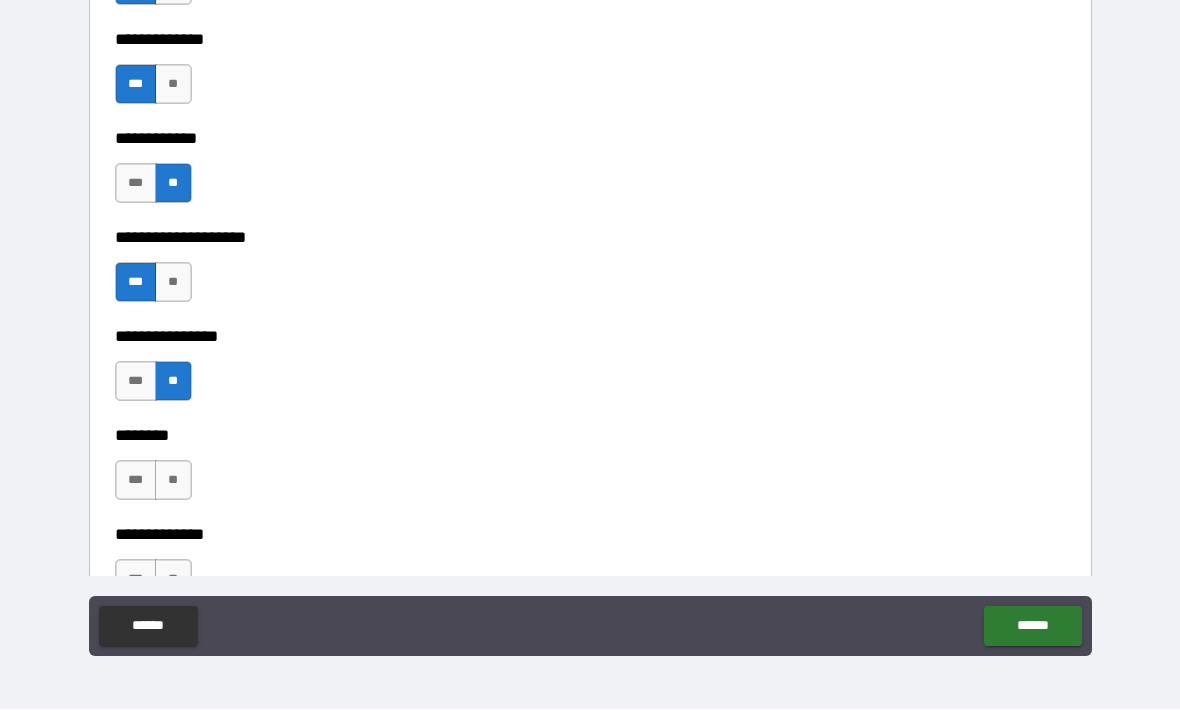 click on "**" at bounding box center [173, 481] 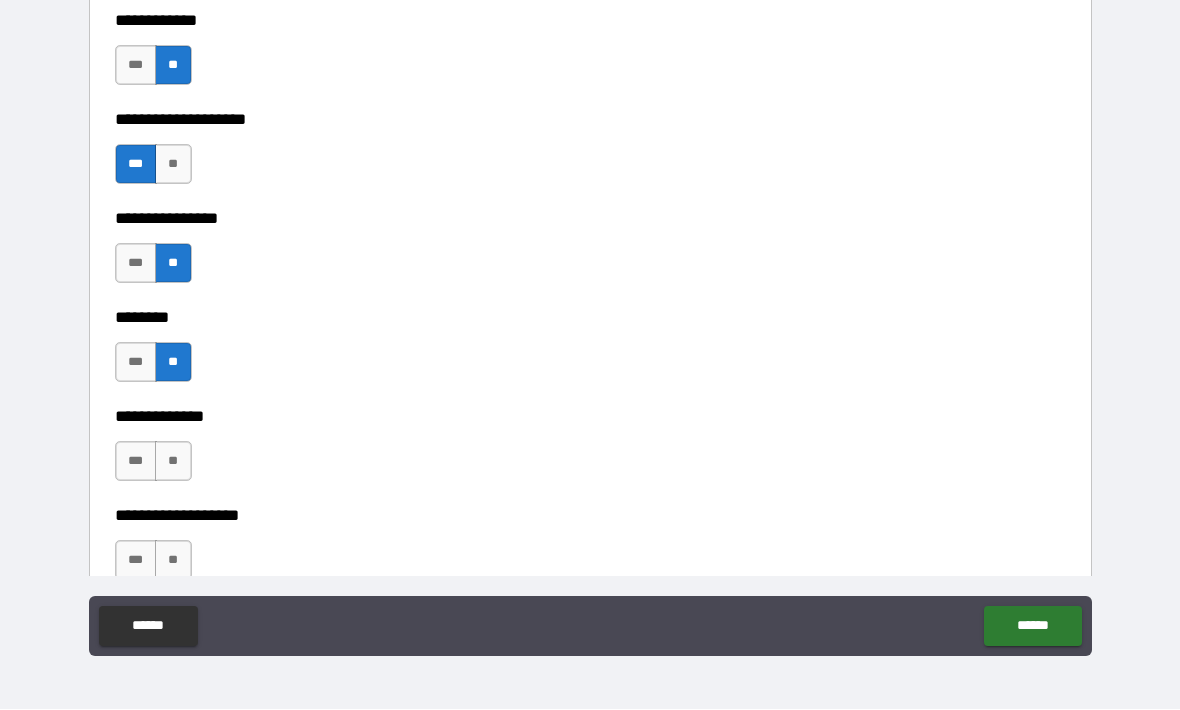 scroll, scrollTop: 7220, scrollLeft: 0, axis: vertical 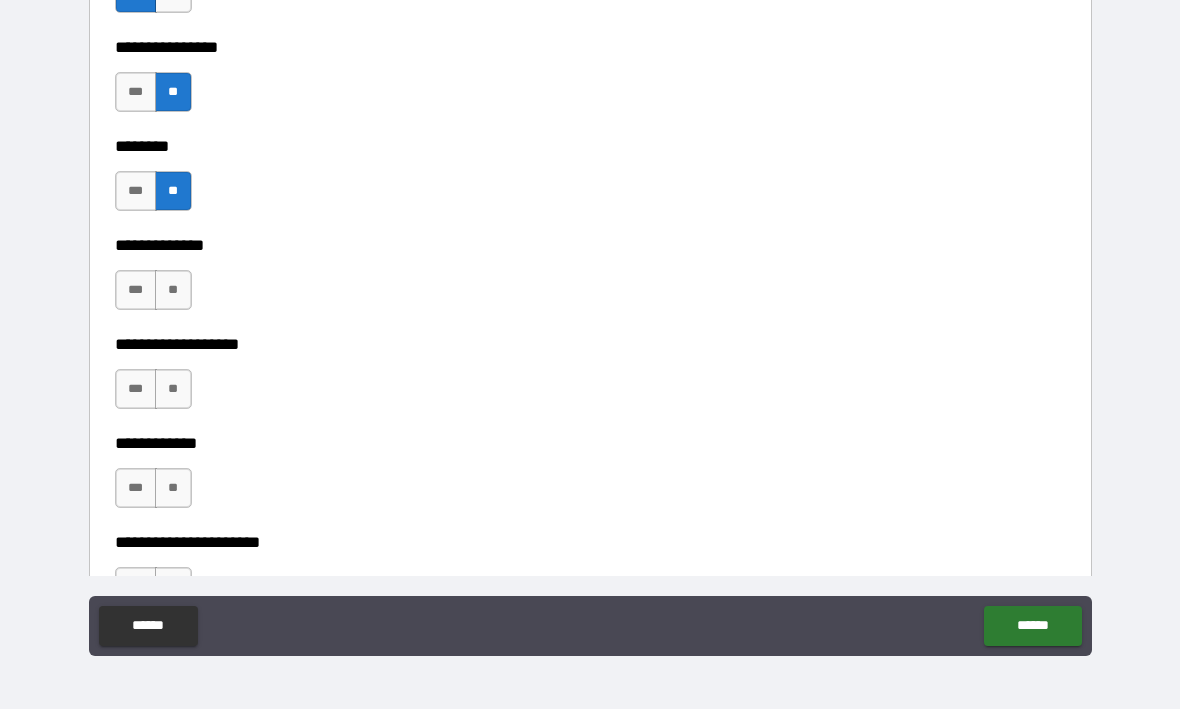 click on "**" at bounding box center [173, 291] 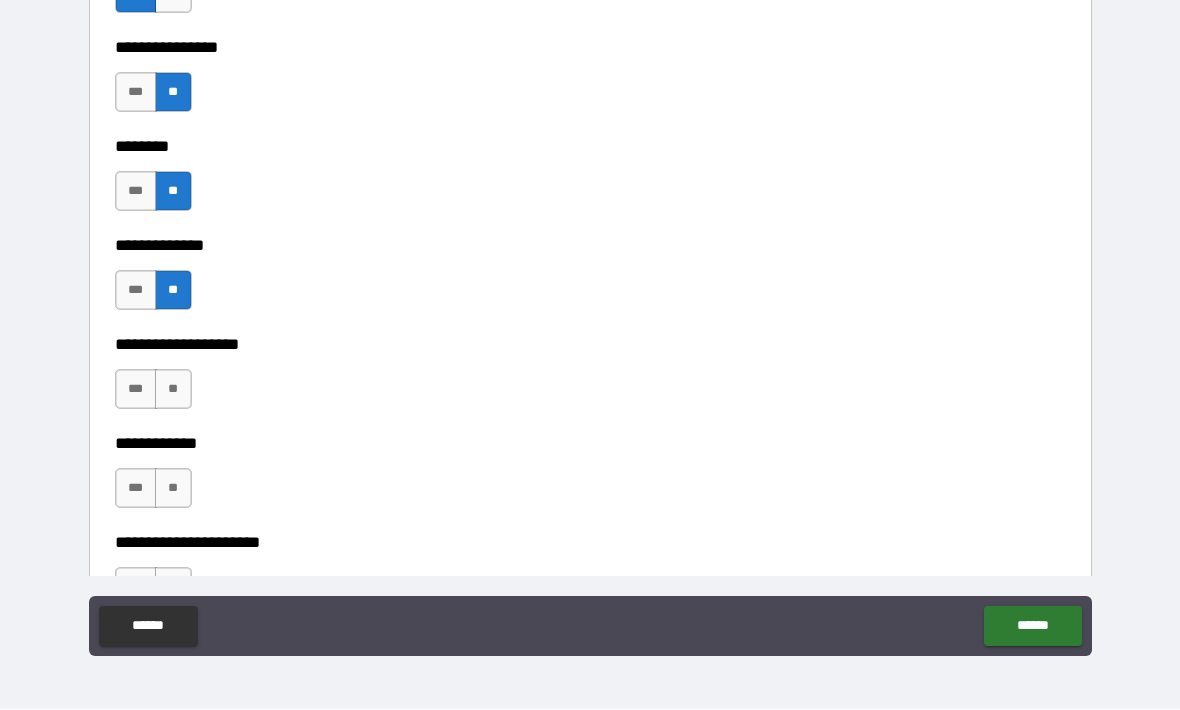 click on "***" at bounding box center (136, 390) 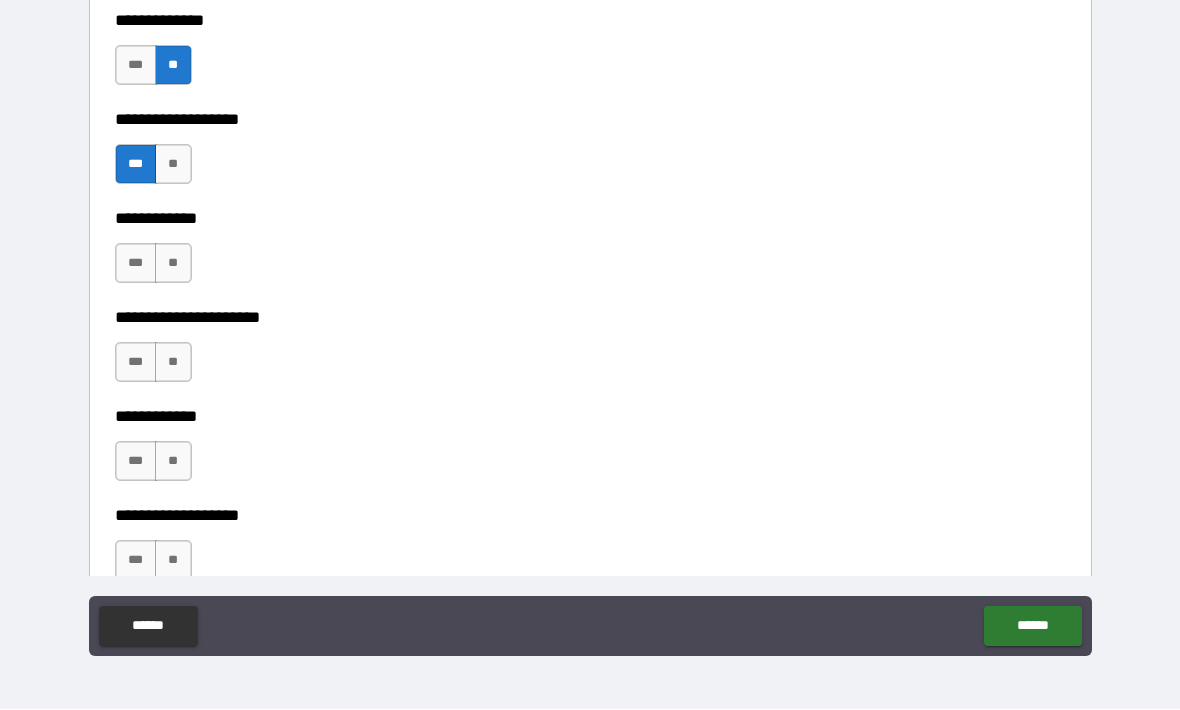 scroll, scrollTop: 7447, scrollLeft: 0, axis: vertical 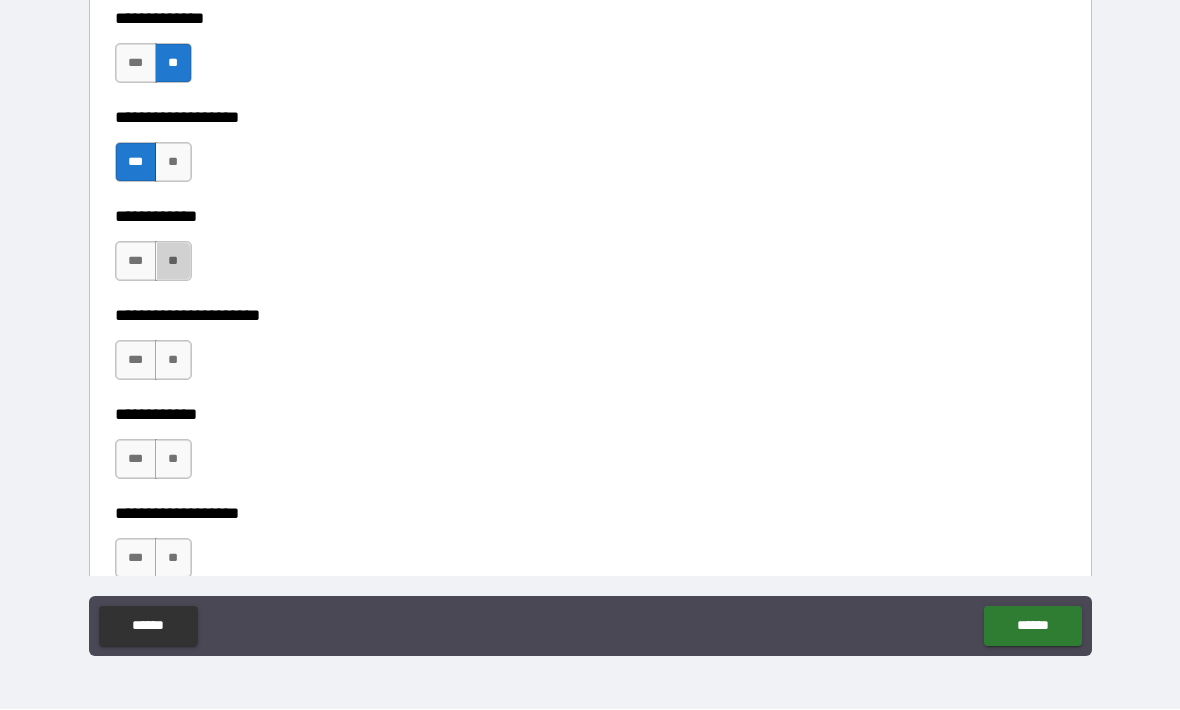 click on "**" at bounding box center (173, 262) 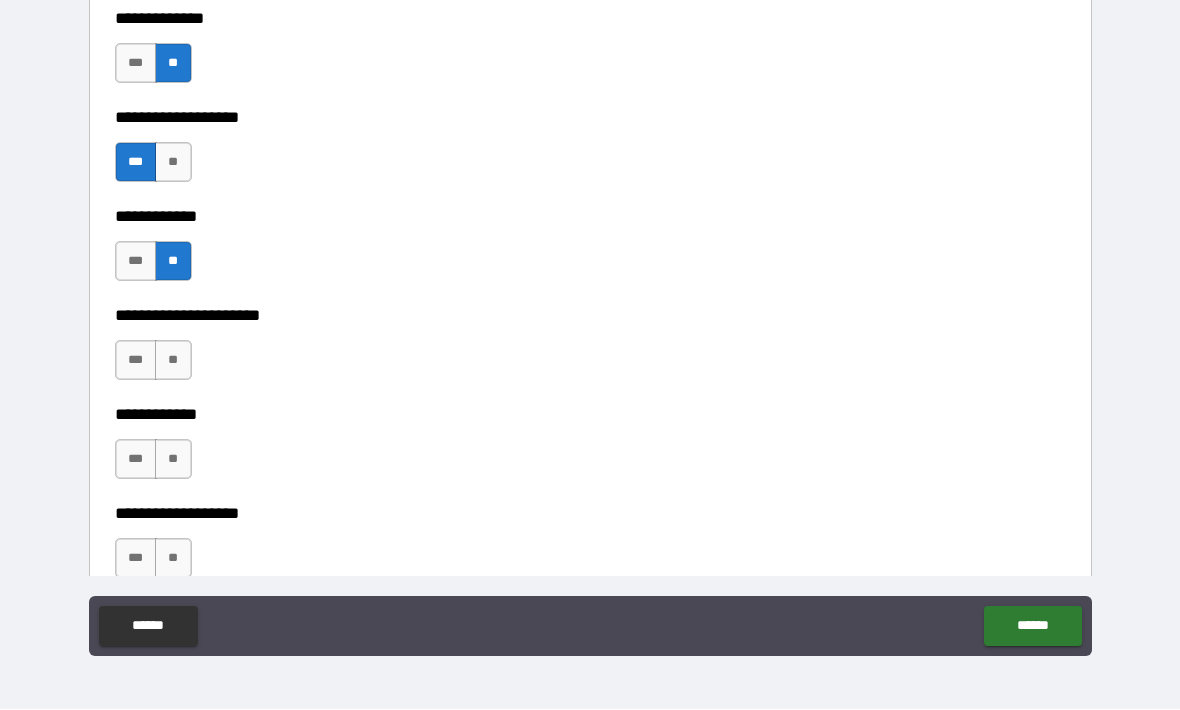 click on "***" at bounding box center (136, 361) 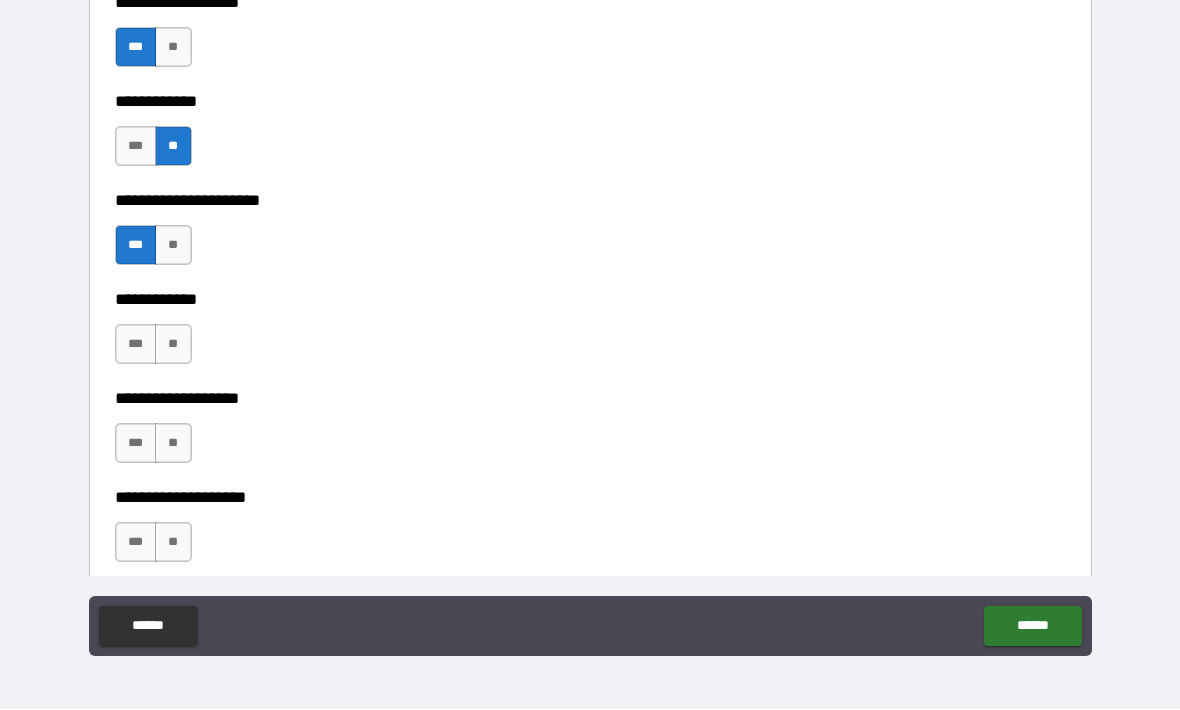 scroll, scrollTop: 7664, scrollLeft: 0, axis: vertical 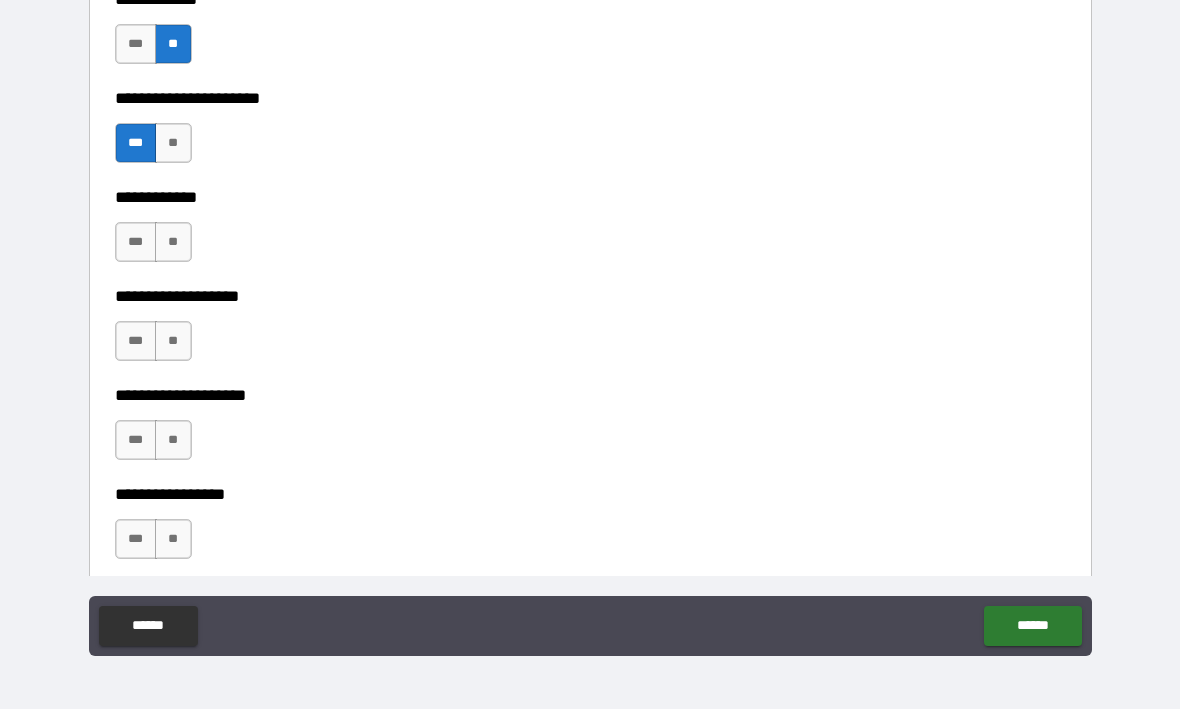 click on "**" at bounding box center (173, 243) 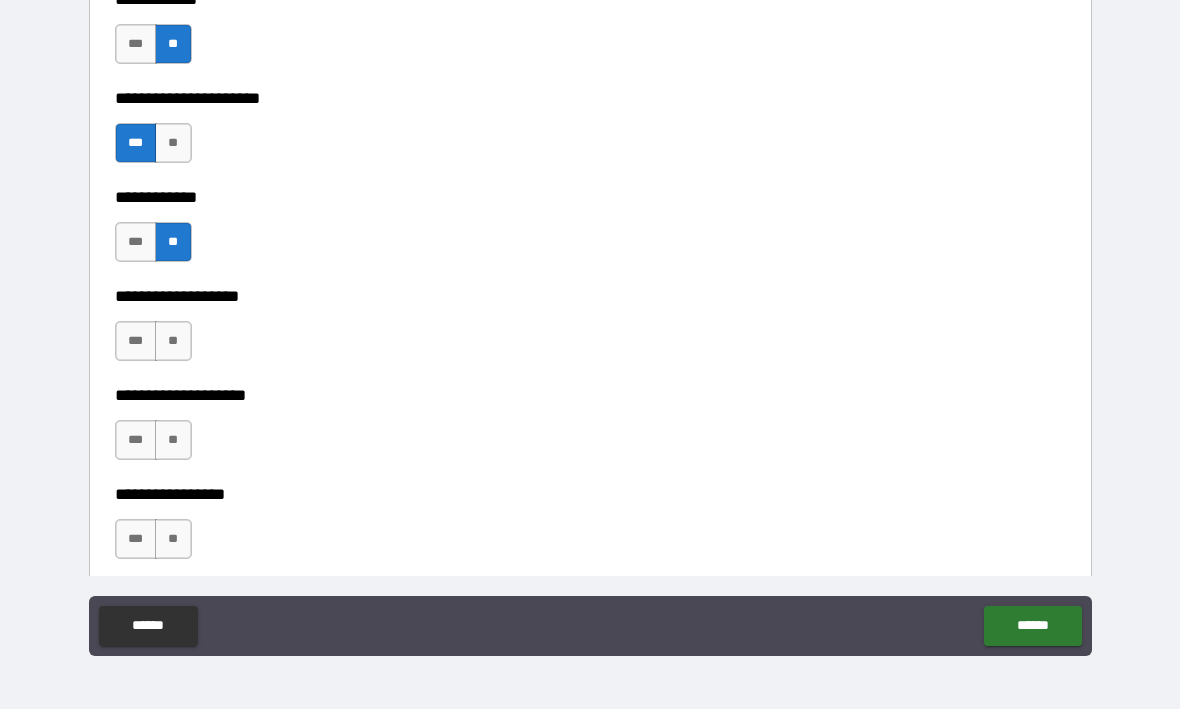 click on "**" at bounding box center [173, 342] 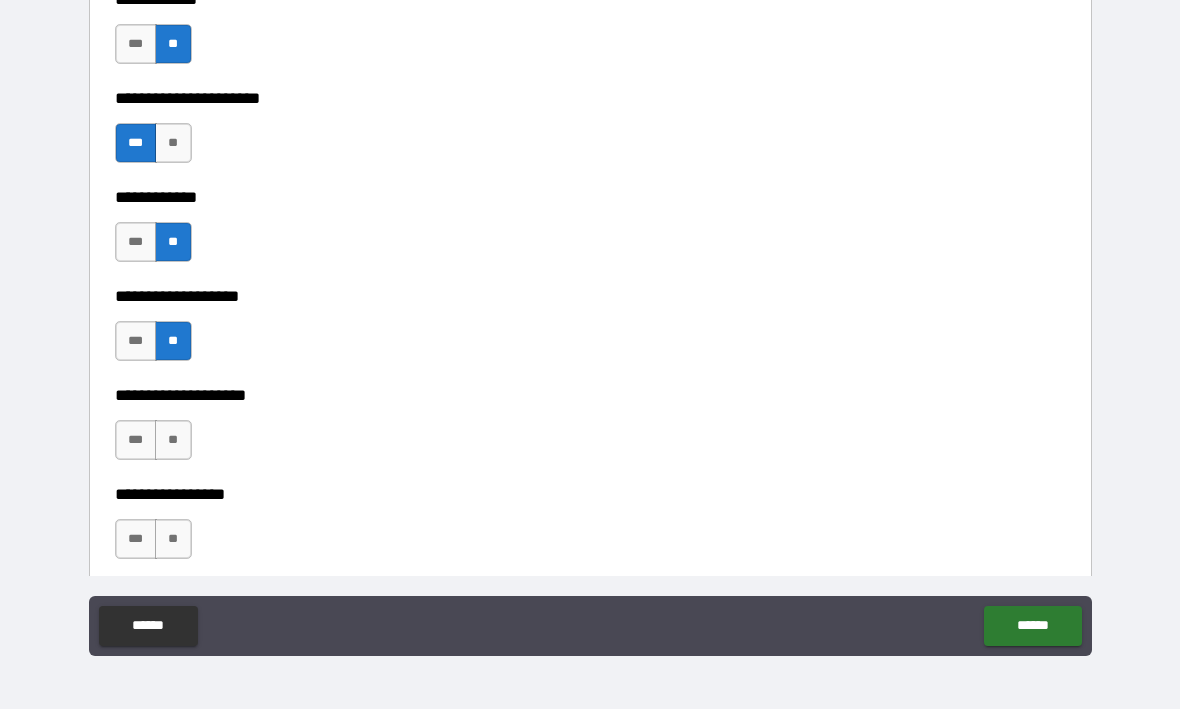 click on "**" at bounding box center (173, 441) 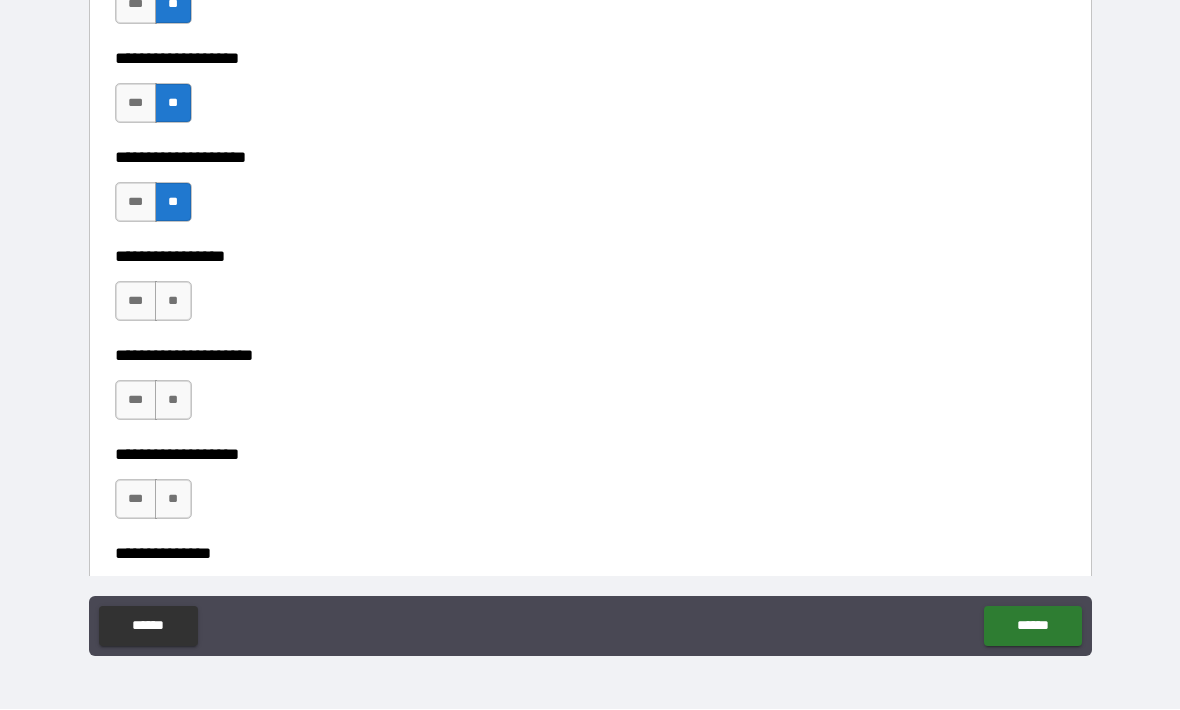 scroll, scrollTop: 7912, scrollLeft: 0, axis: vertical 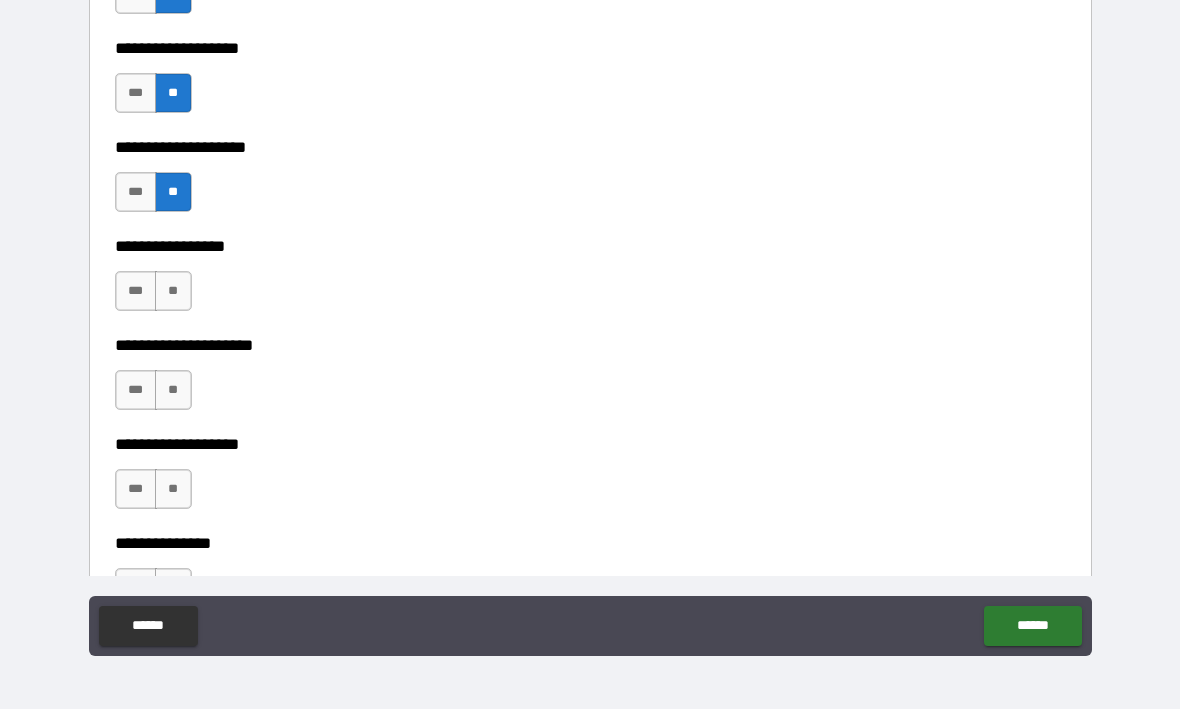 click on "**" at bounding box center (173, 292) 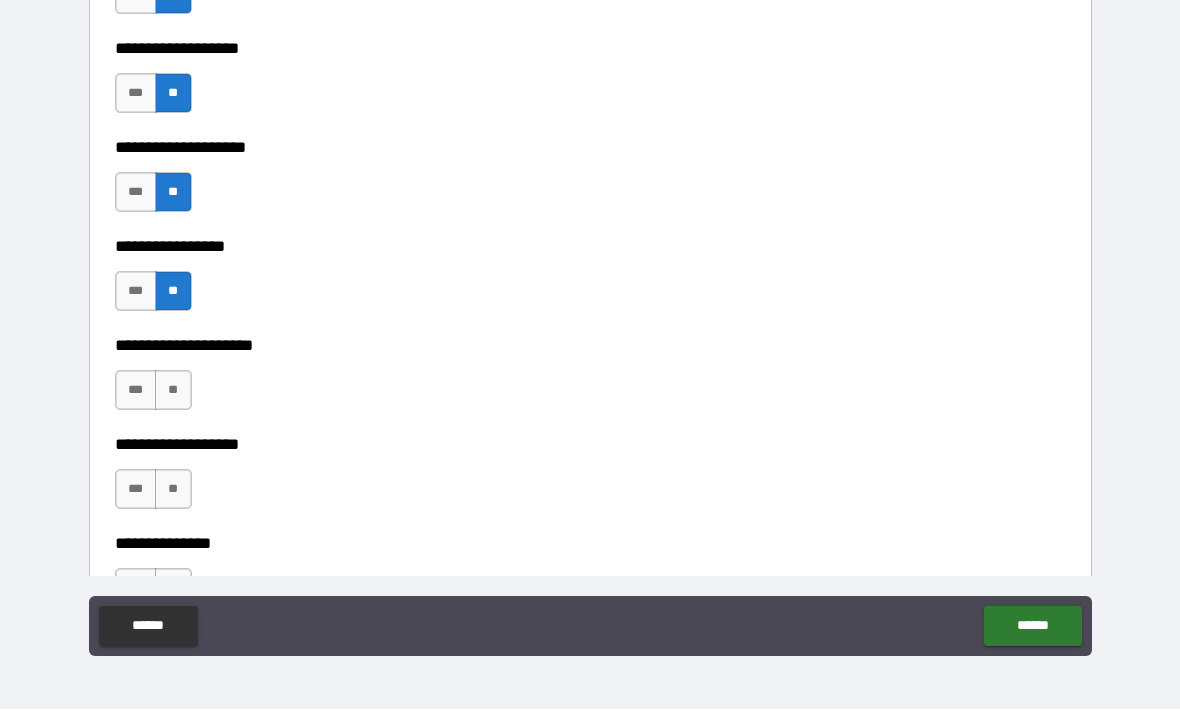 click on "**" at bounding box center (173, 391) 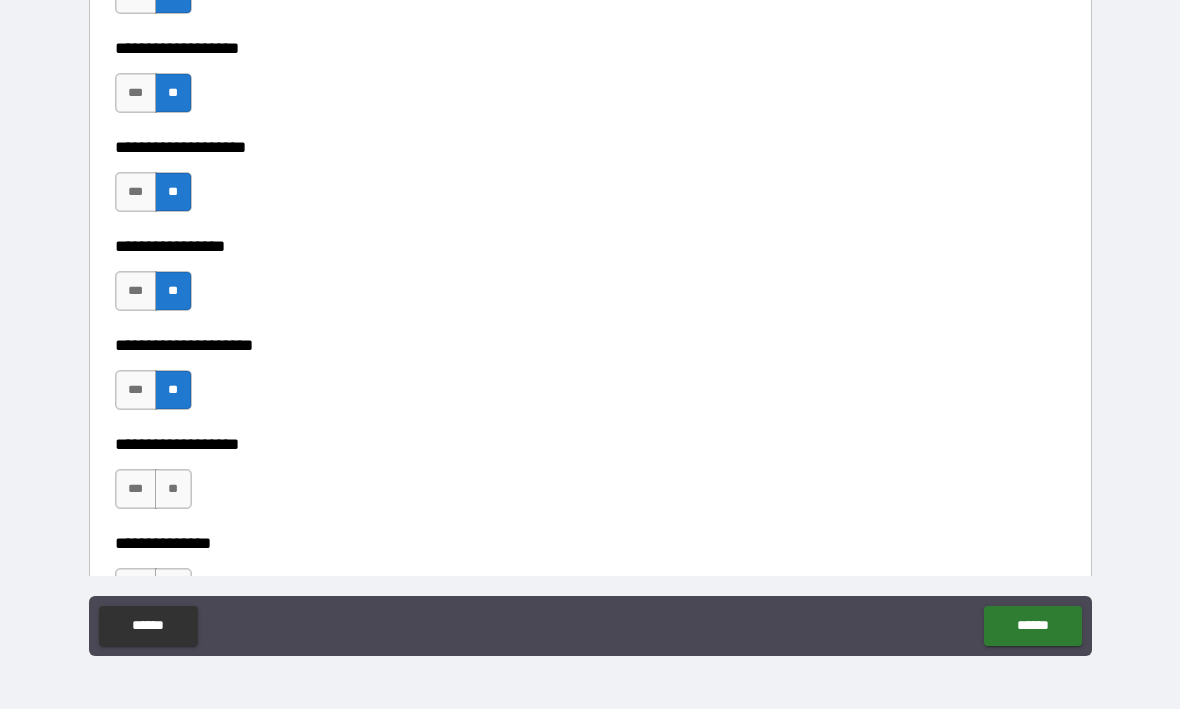 click on "**" at bounding box center [173, 490] 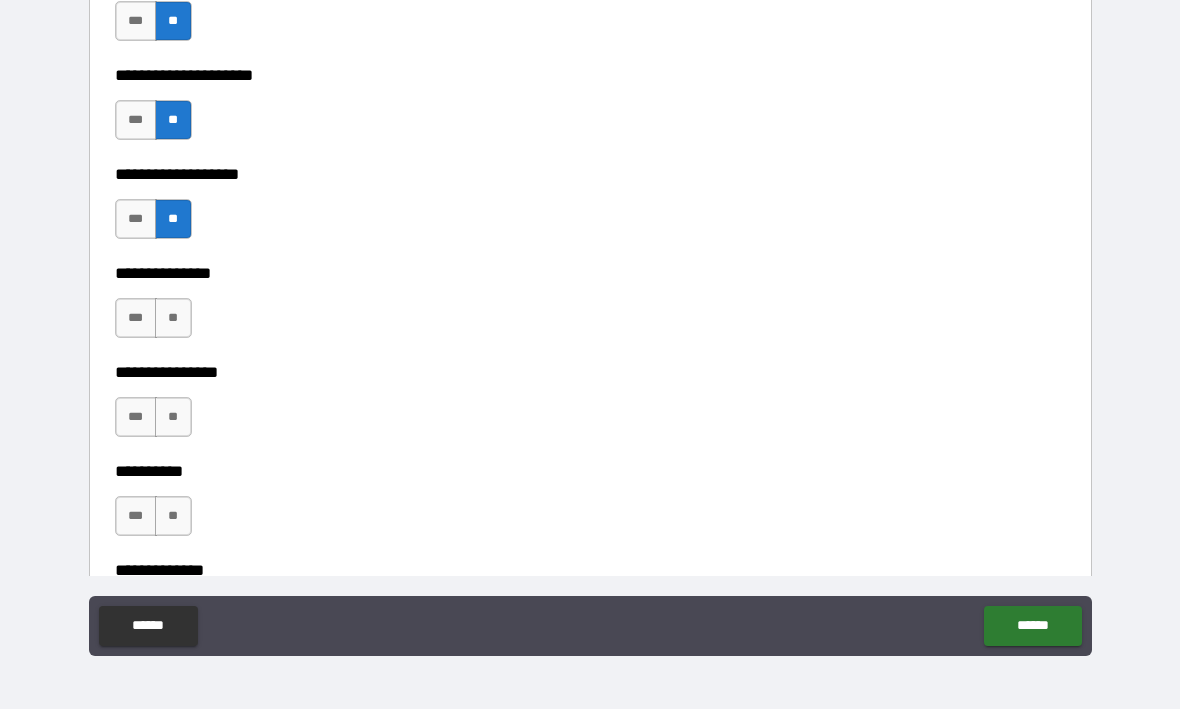 scroll, scrollTop: 8185, scrollLeft: 0, axis: vertical 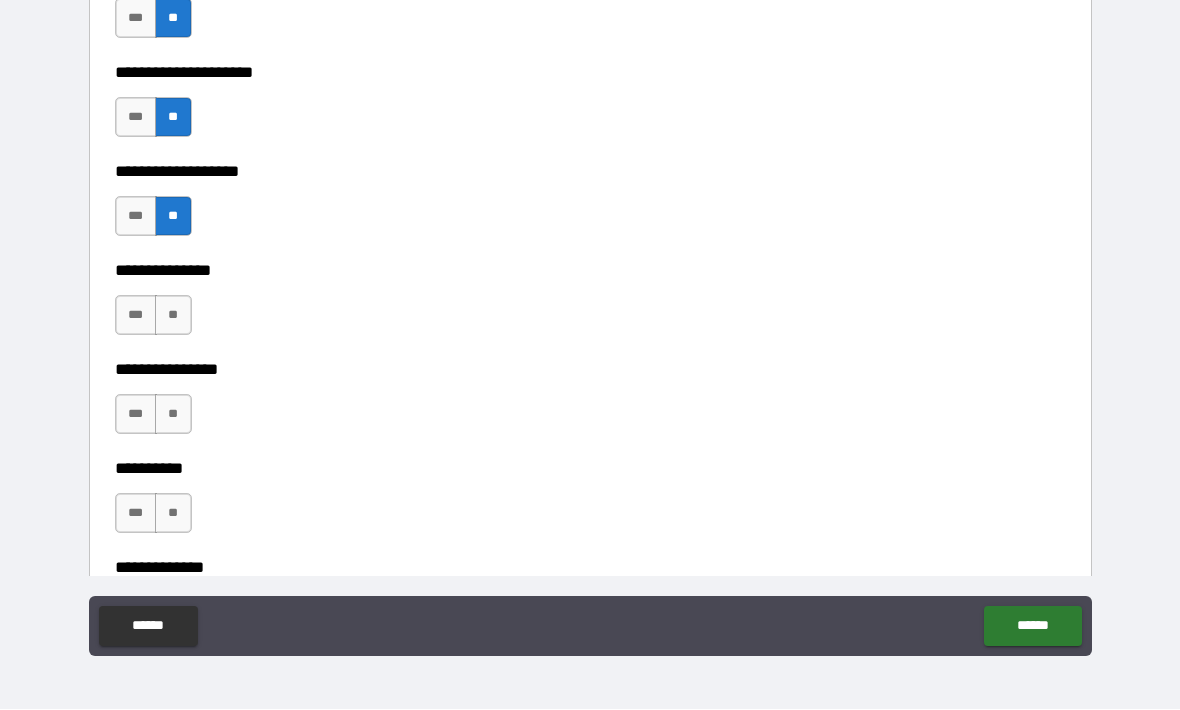 click on "**" at bounding box center (173, 316) 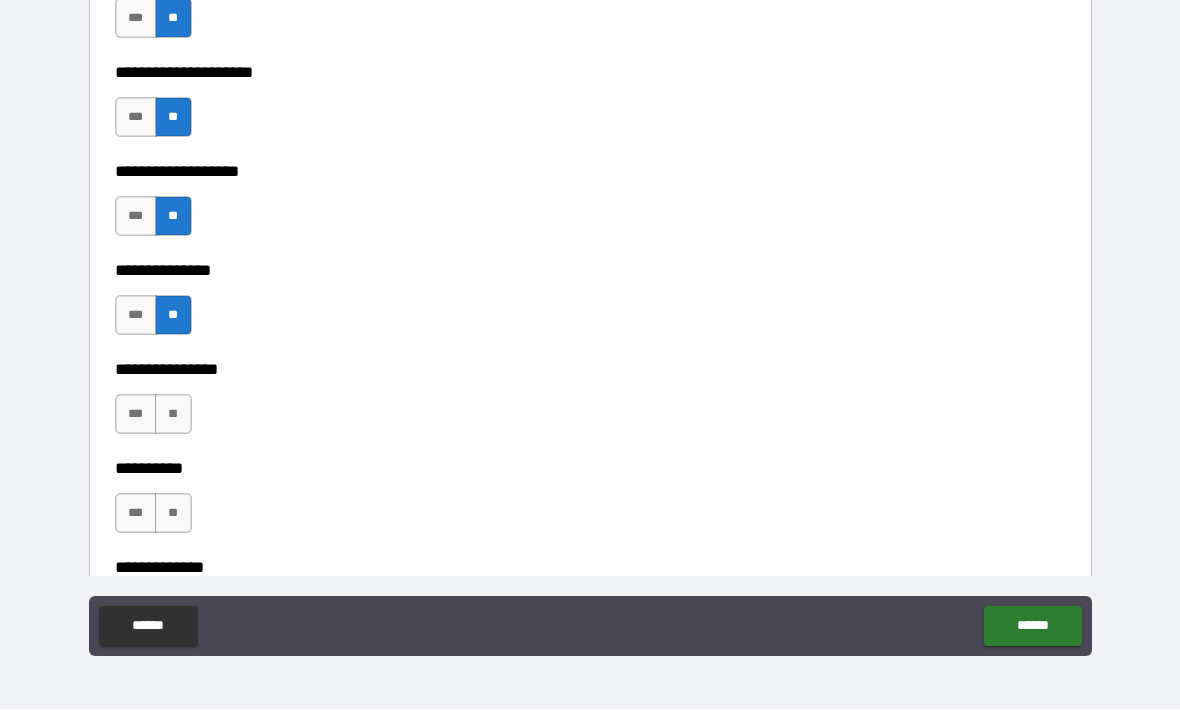 click on "**" at bounding box center (173, 415) 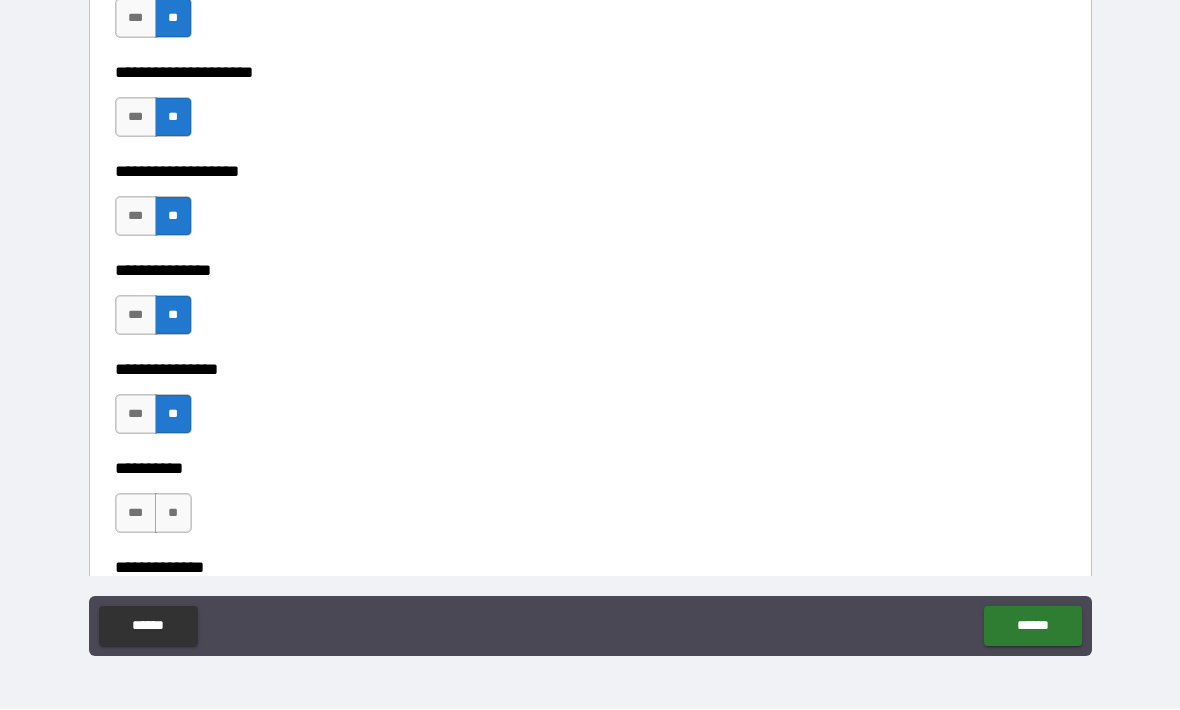 click on "**" at bounding box center (173, 514) 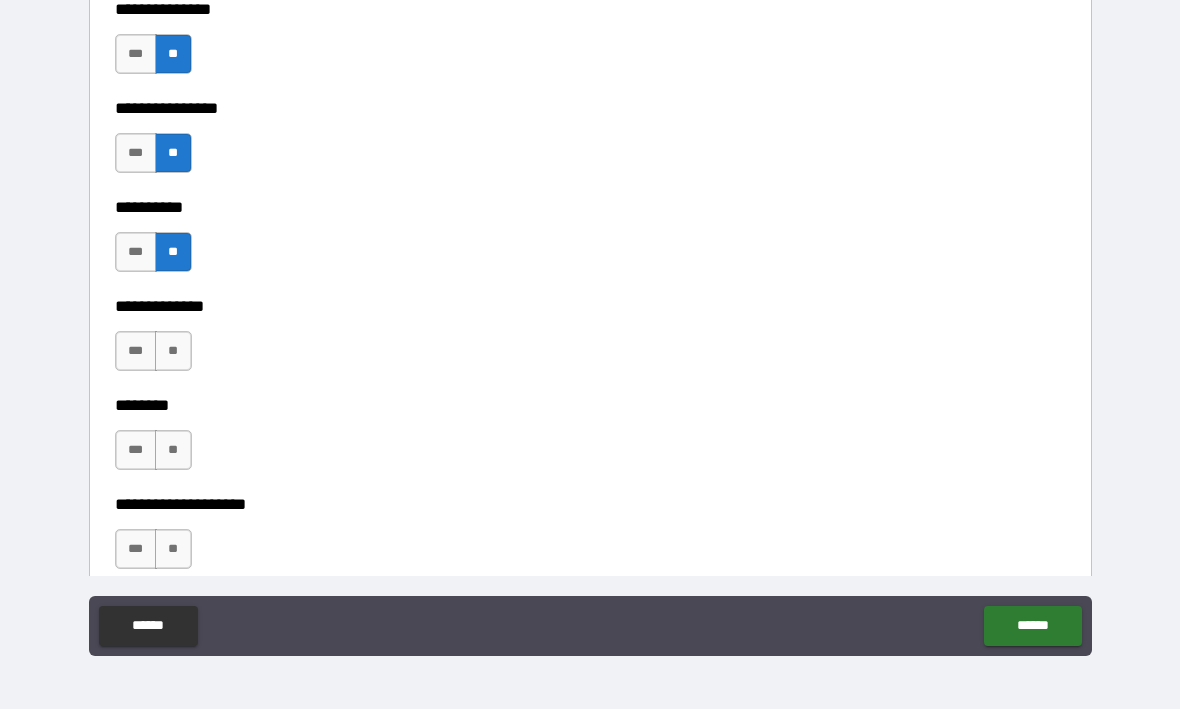 scroll, scrollTop: 8453, scrollLeft: 0, axis: vertical 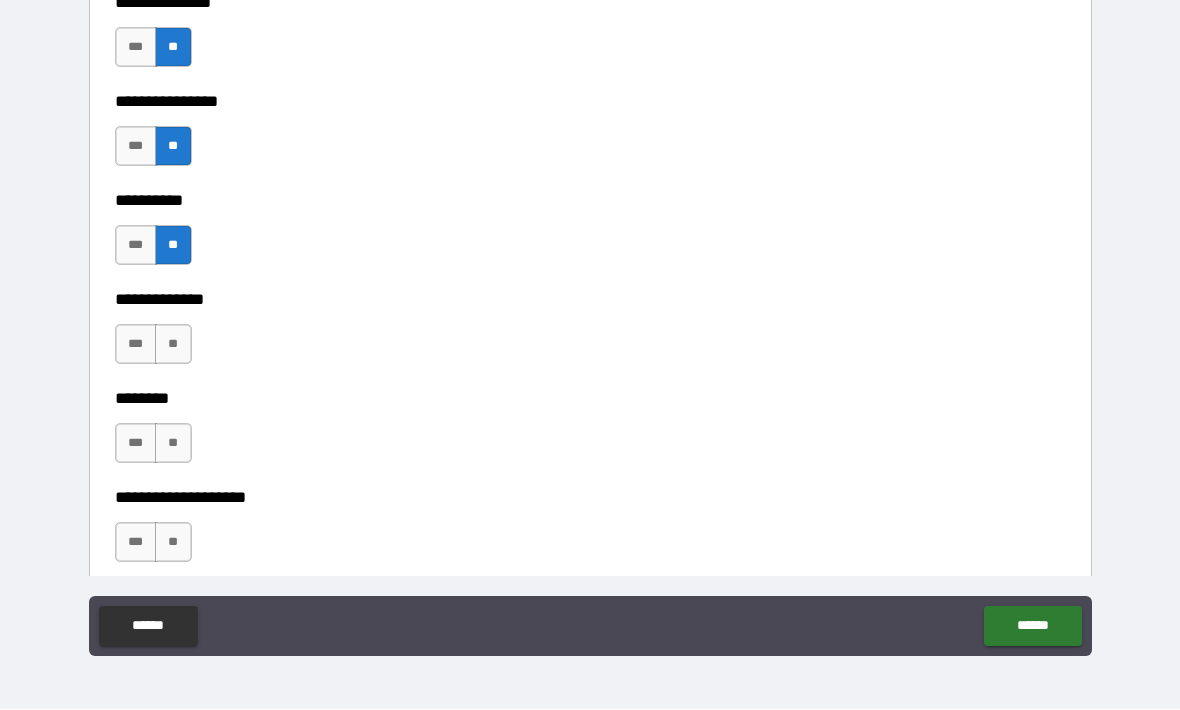 click on "**" at bounding box center (173, 345) 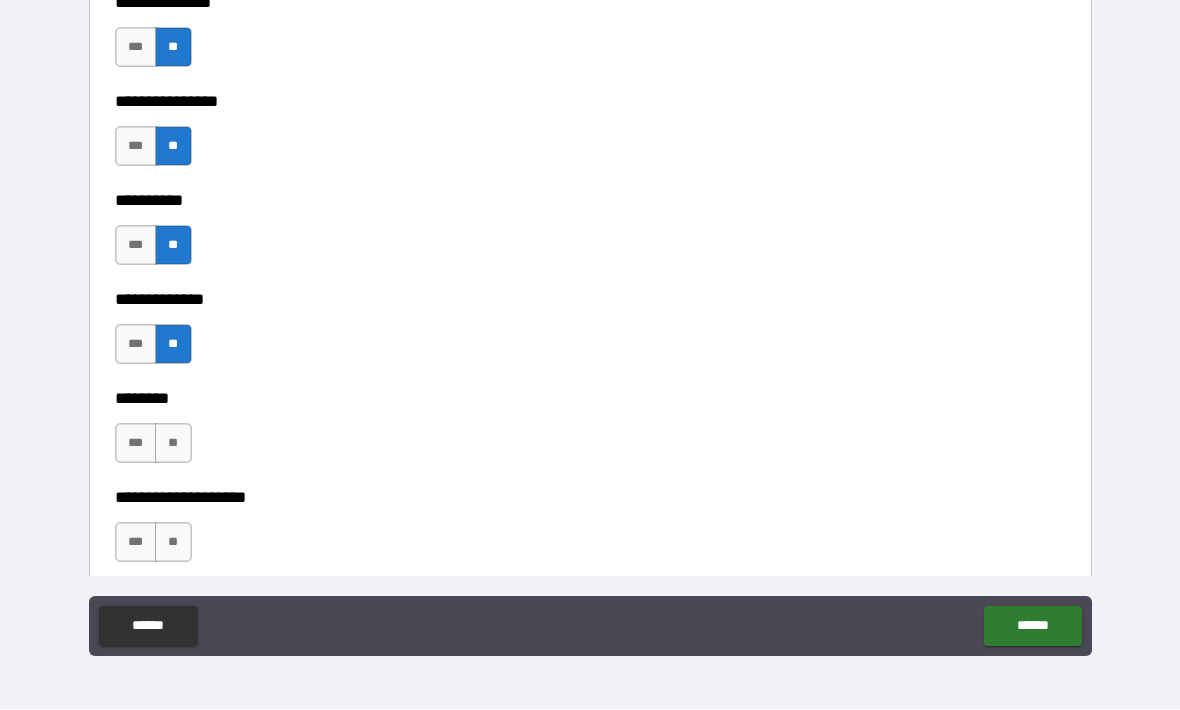 click on "**" at bounding box center (173, 444) 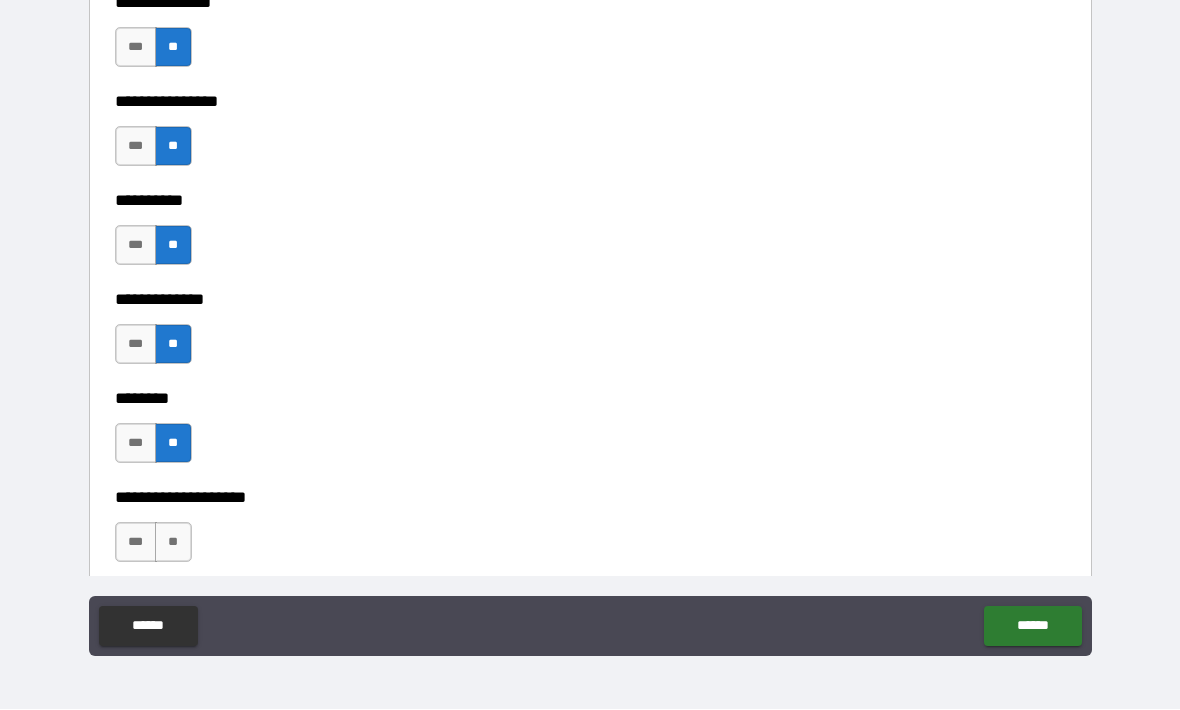 click on "**" at bounding box center [173, 543] 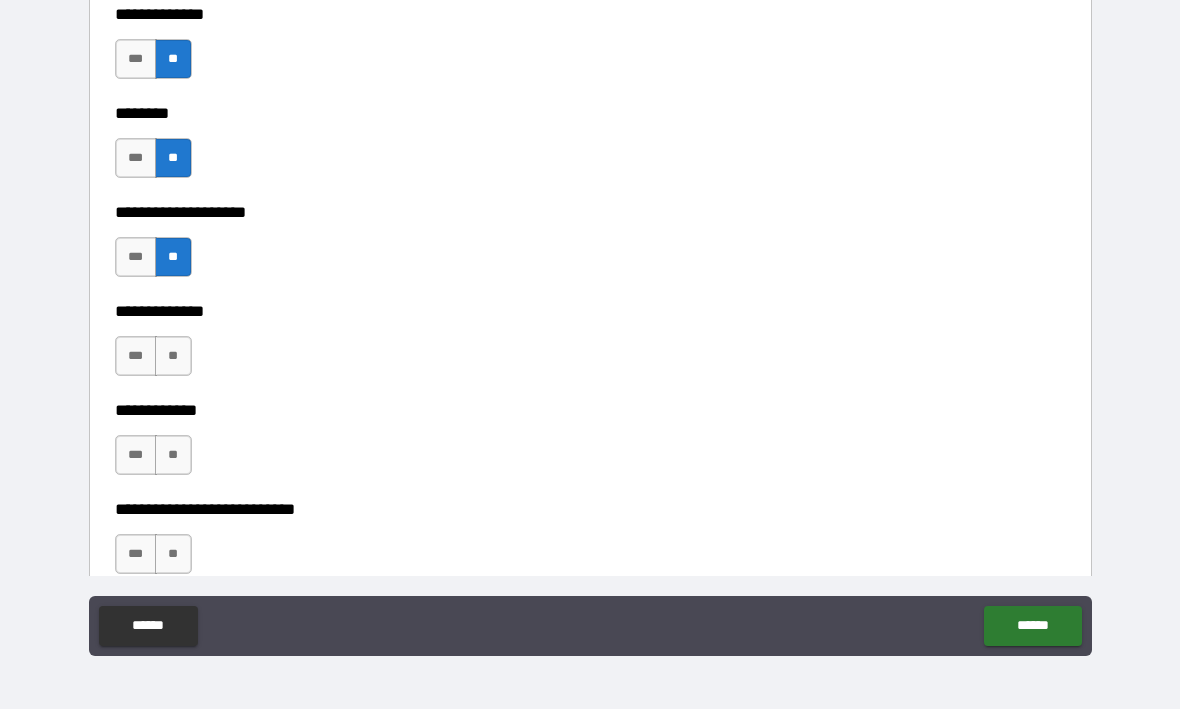 scroll, scrollTop: 8746, scrollLeft: 0, axis: vertical 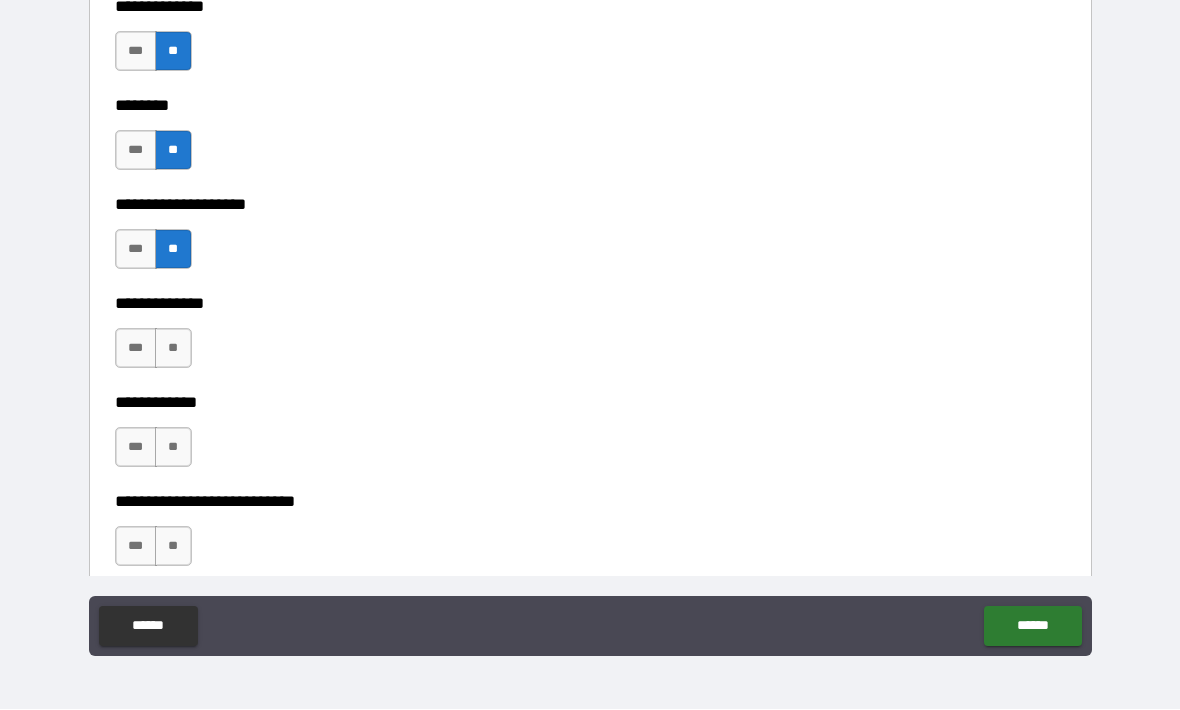 click on "**" at bounding box center (173, 349) 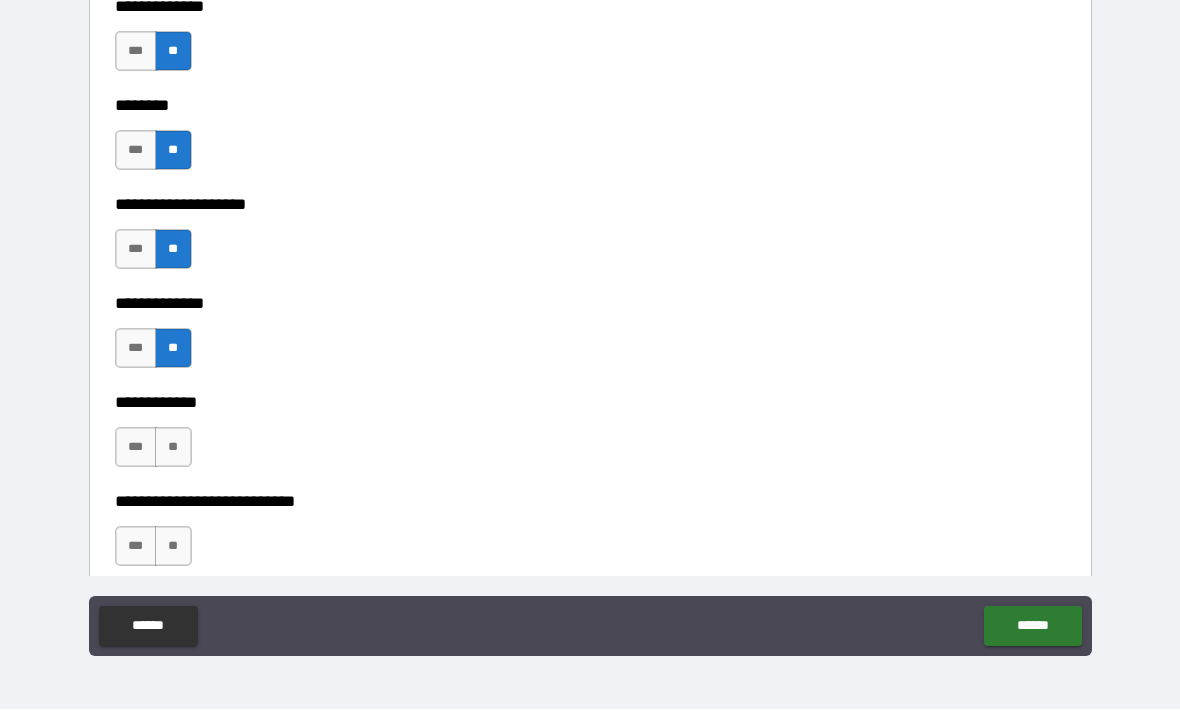 click on "**" at bounding box center [173, 448] 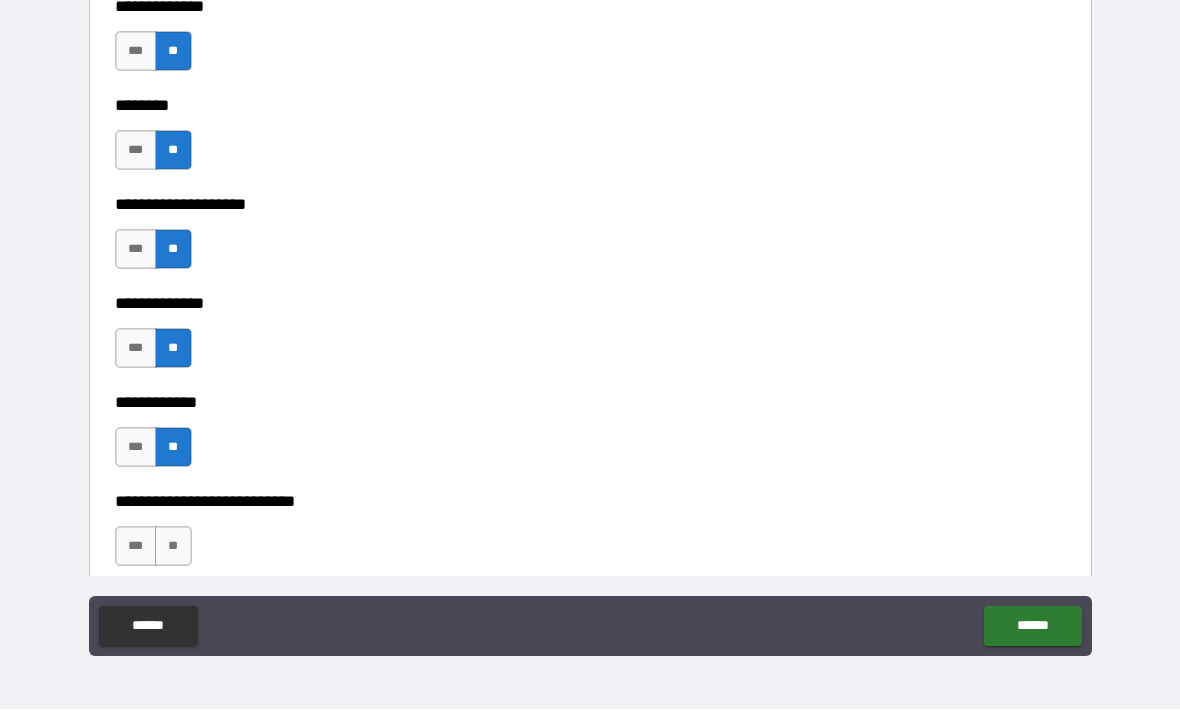 click on "**" at bounding box center (173, 547) 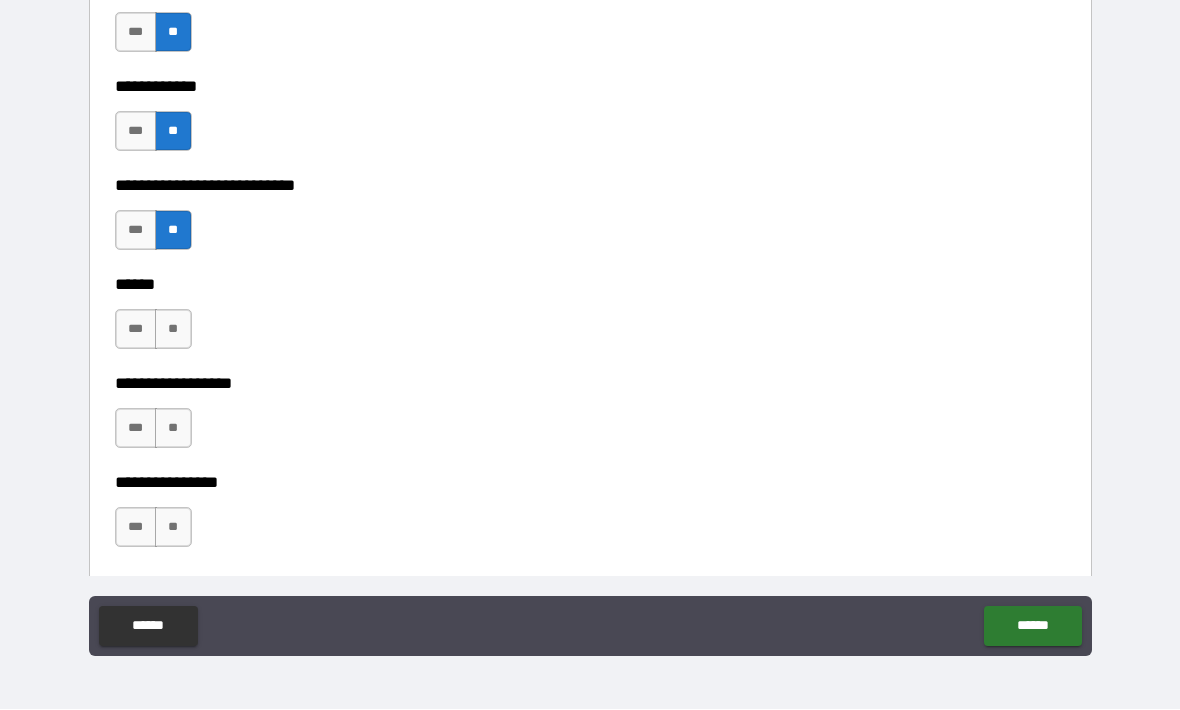 scroll, scrollTop: 9092, scrollLeft: 0, axis: vertical 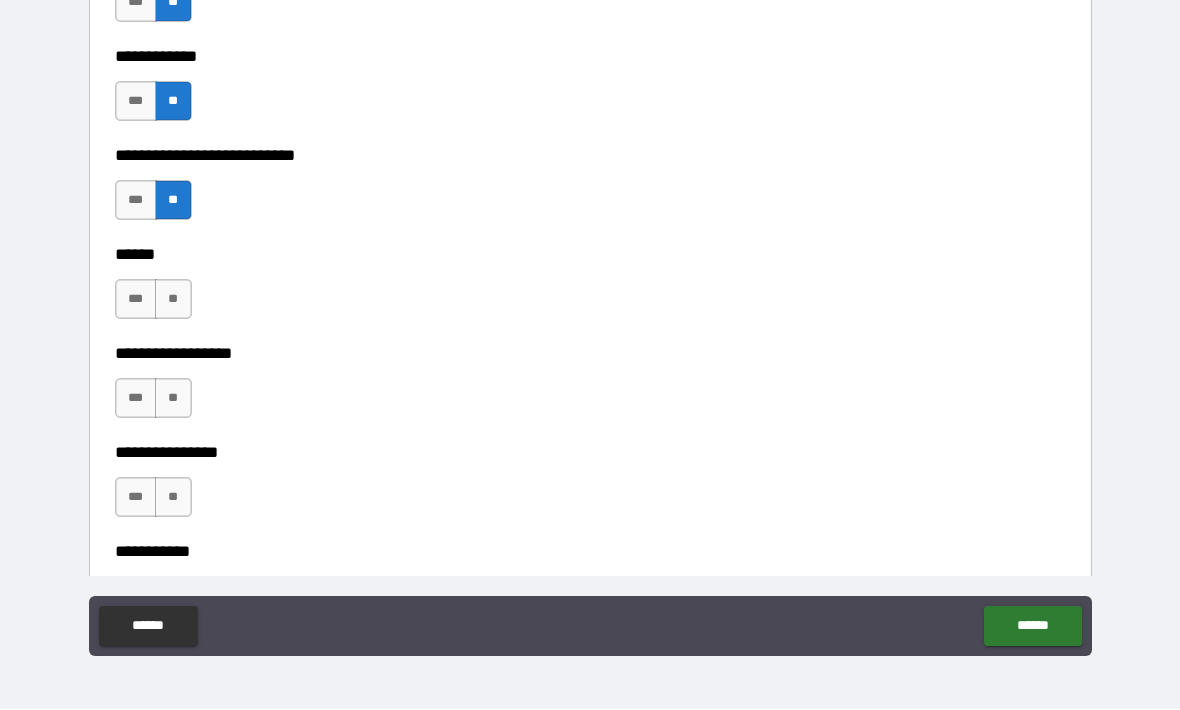 click on "**" at bounding box center [173, 300] 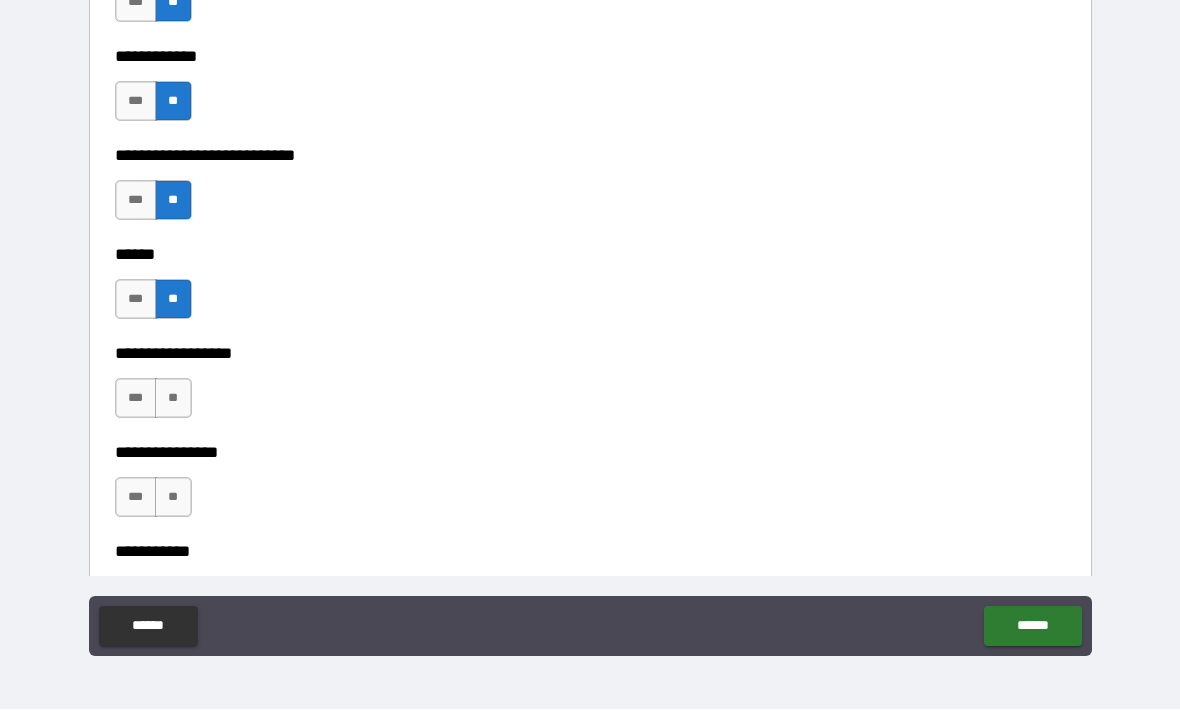click on "**" at bounding box center (173, 399) 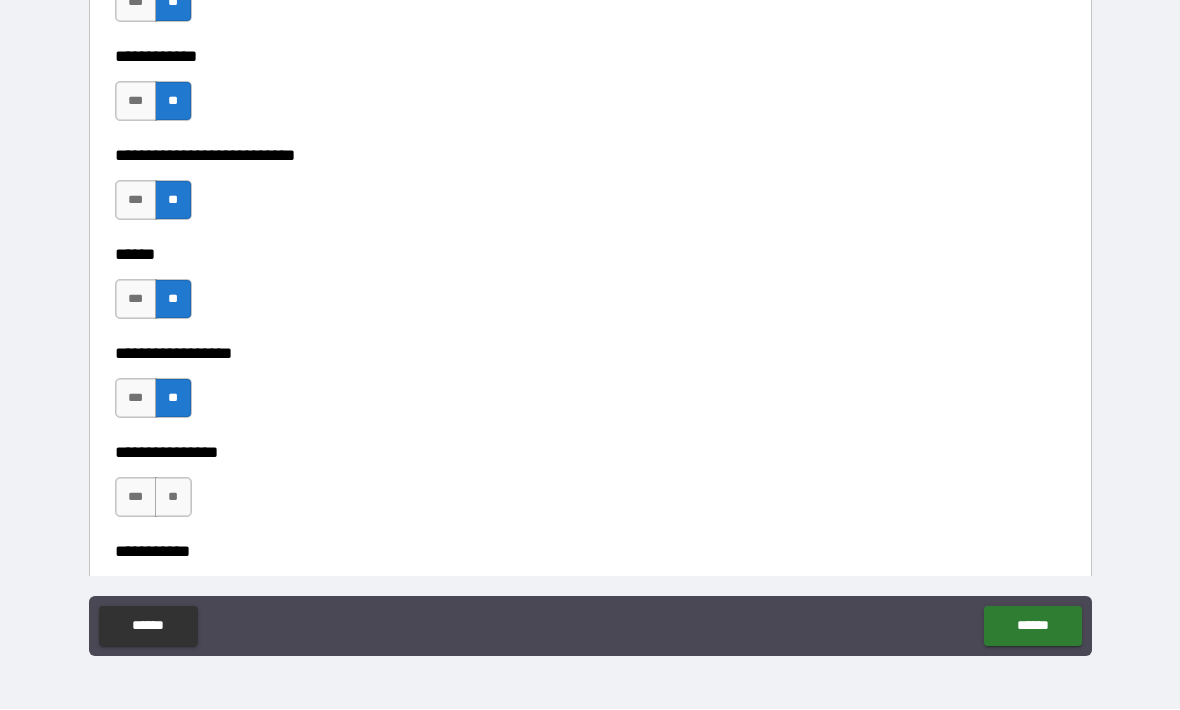 click on "**" at bounding box center [173, 498] 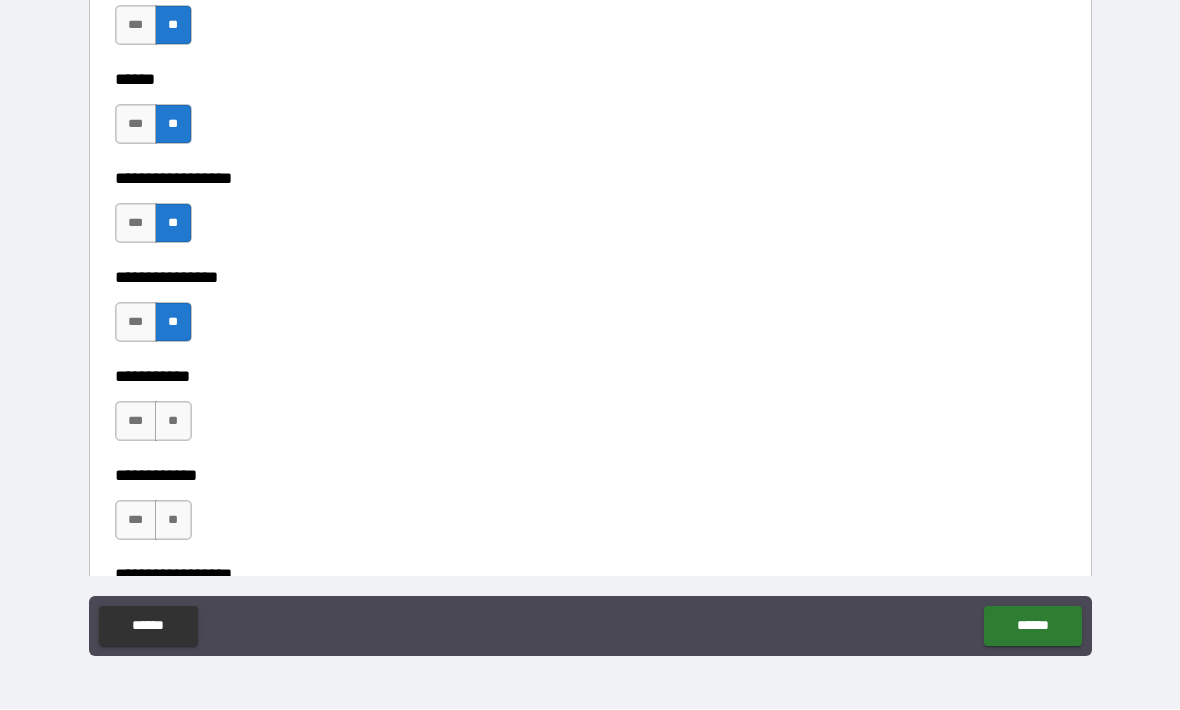 scroll, scrollTop: 9268, scrollLeft: 0, axis: vertical 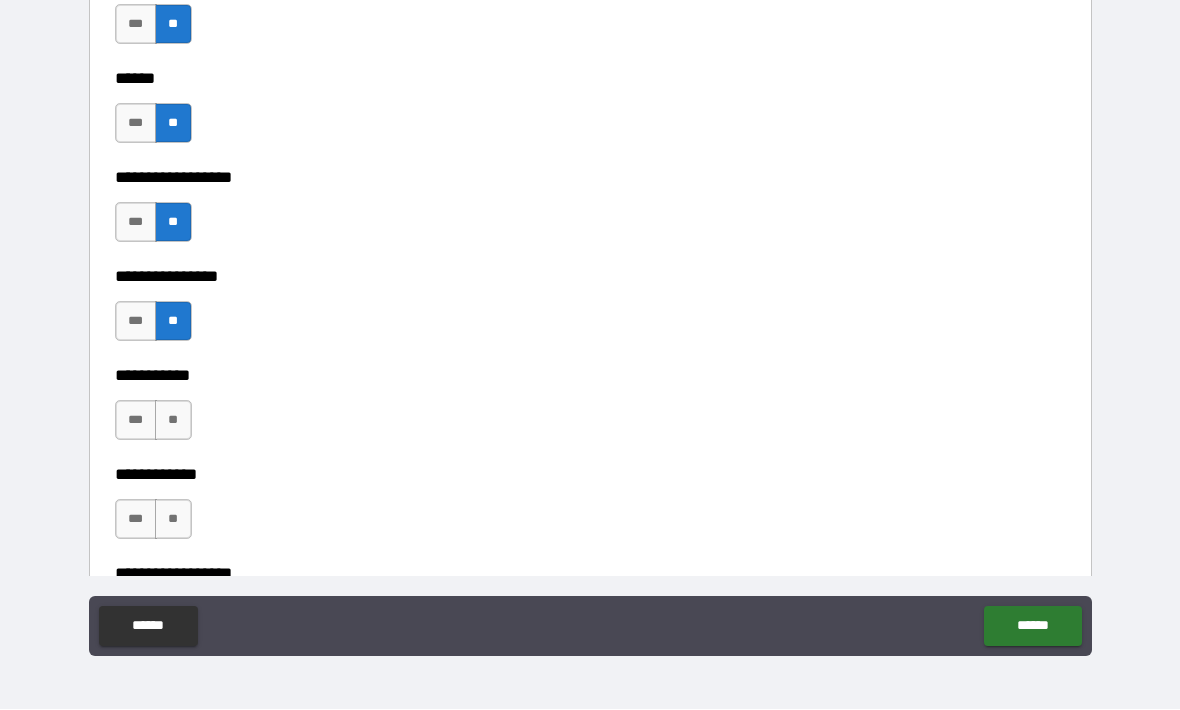 click on "***" at bounding box center [136, 25] 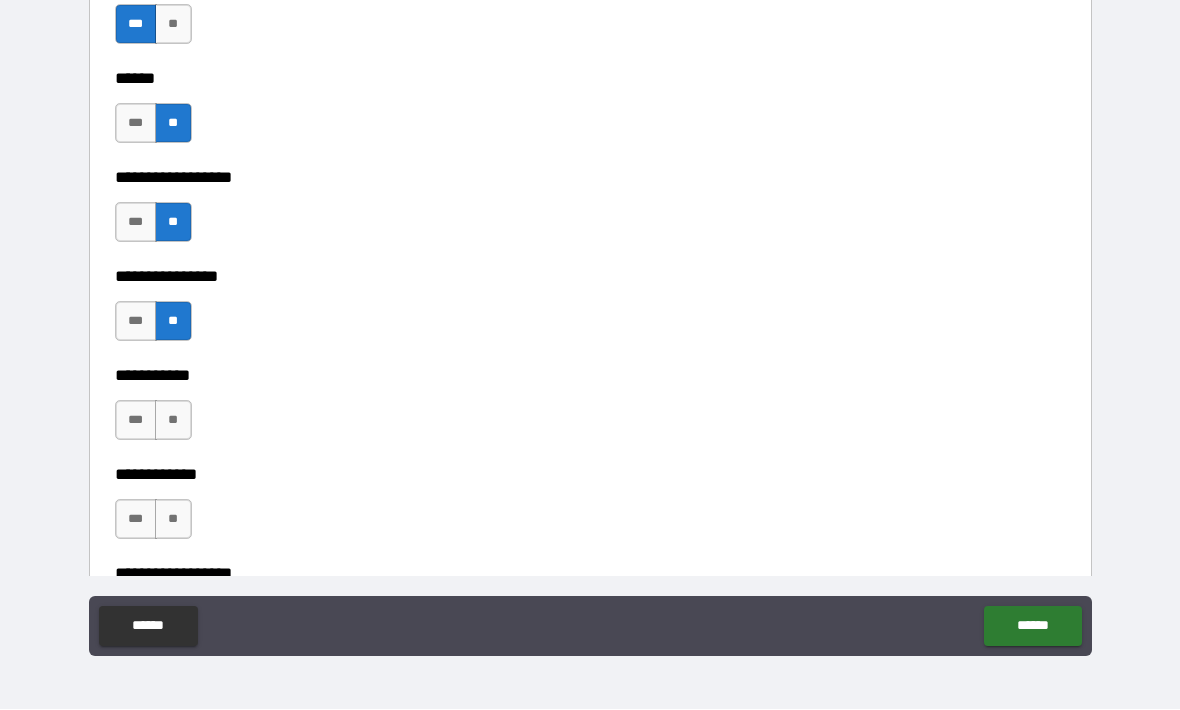 click on "**" at bounding box center (173, 421) 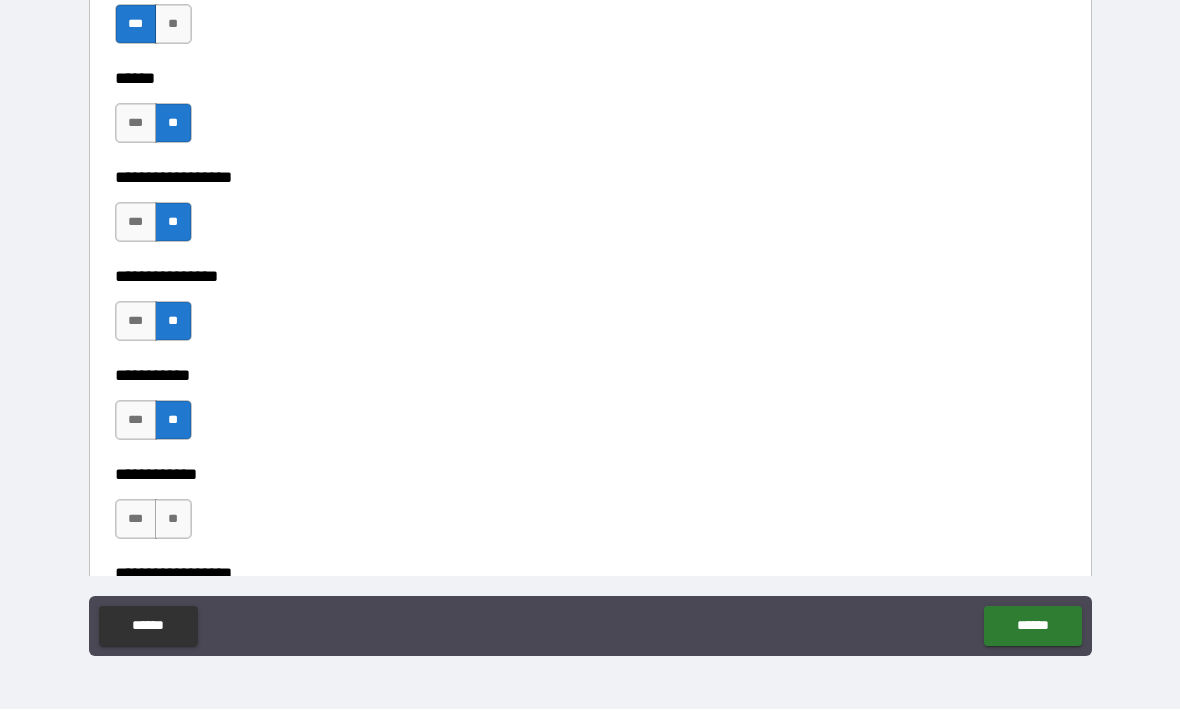 click on "***" at bounding box center (136, 421) 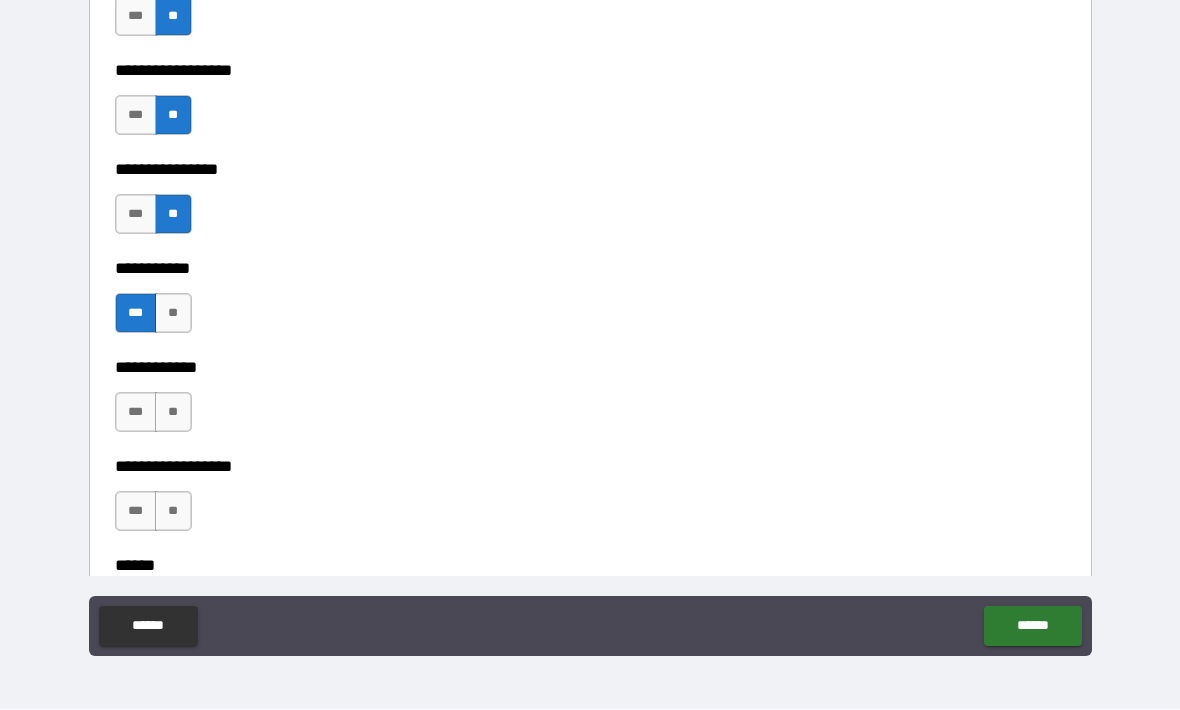scroll, scrollTop: 9492, scrollLeft: 0, axis: vertical 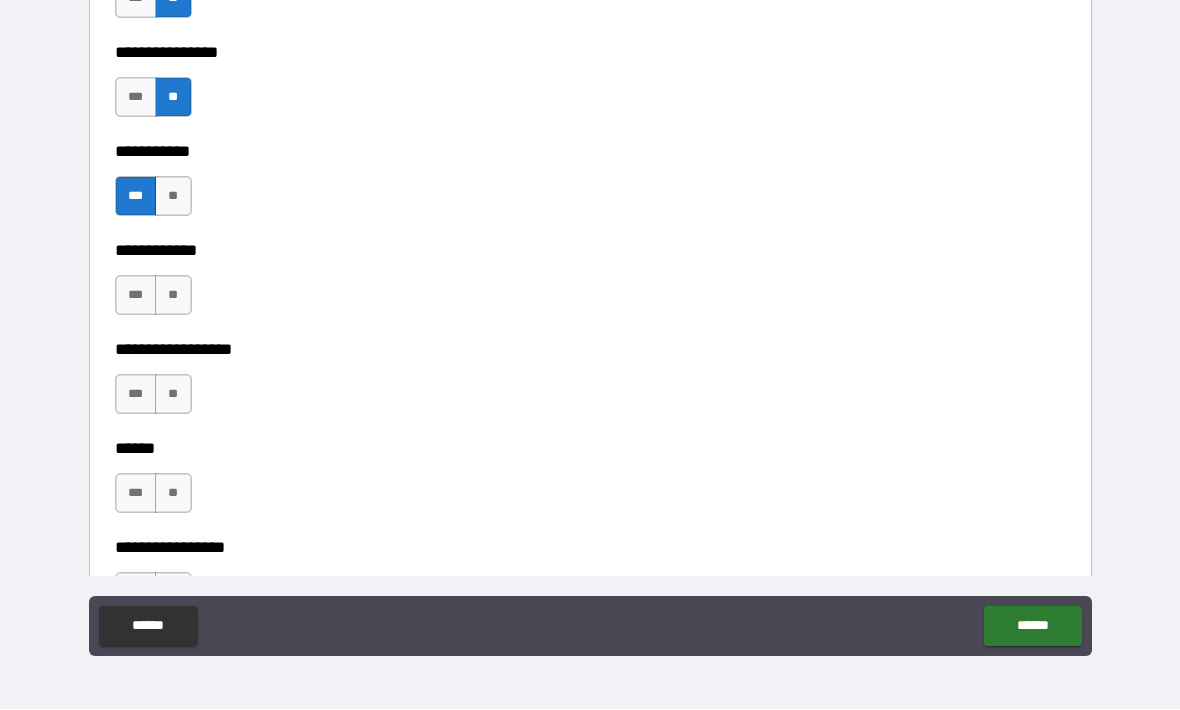 click on "**" at bounding box center (173, 296) 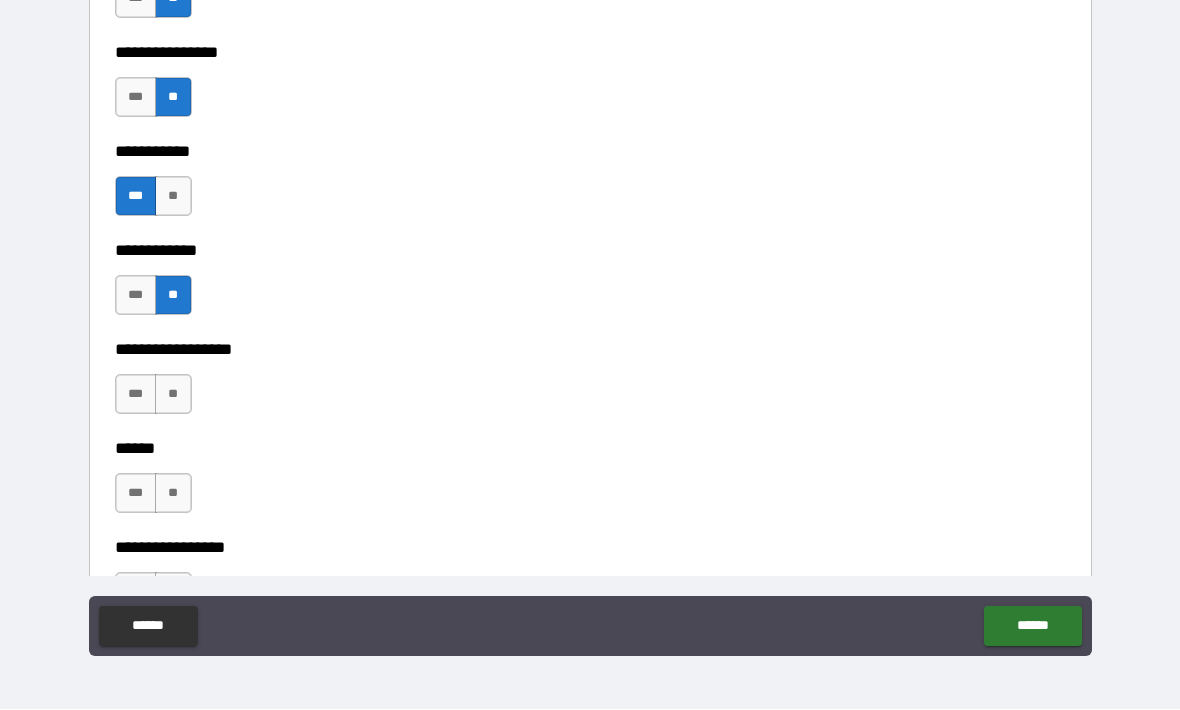 click on "**" at bounding box center (173, 395) 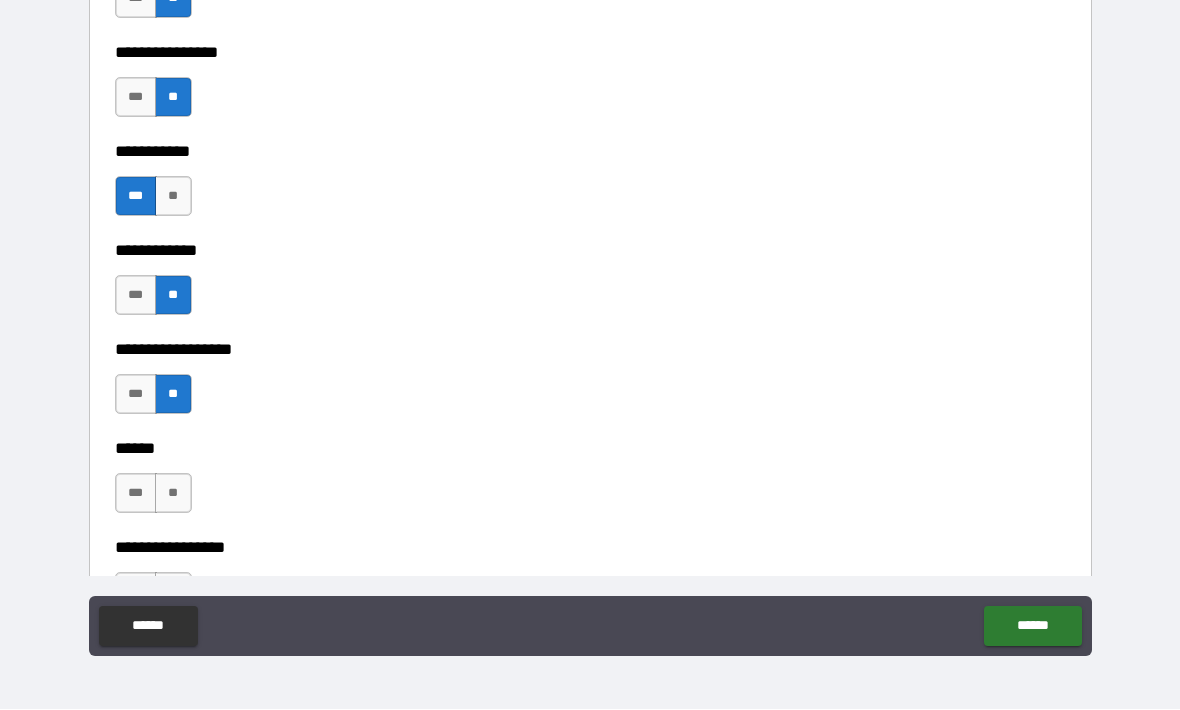click on "**" at bounding box center (173, 494) 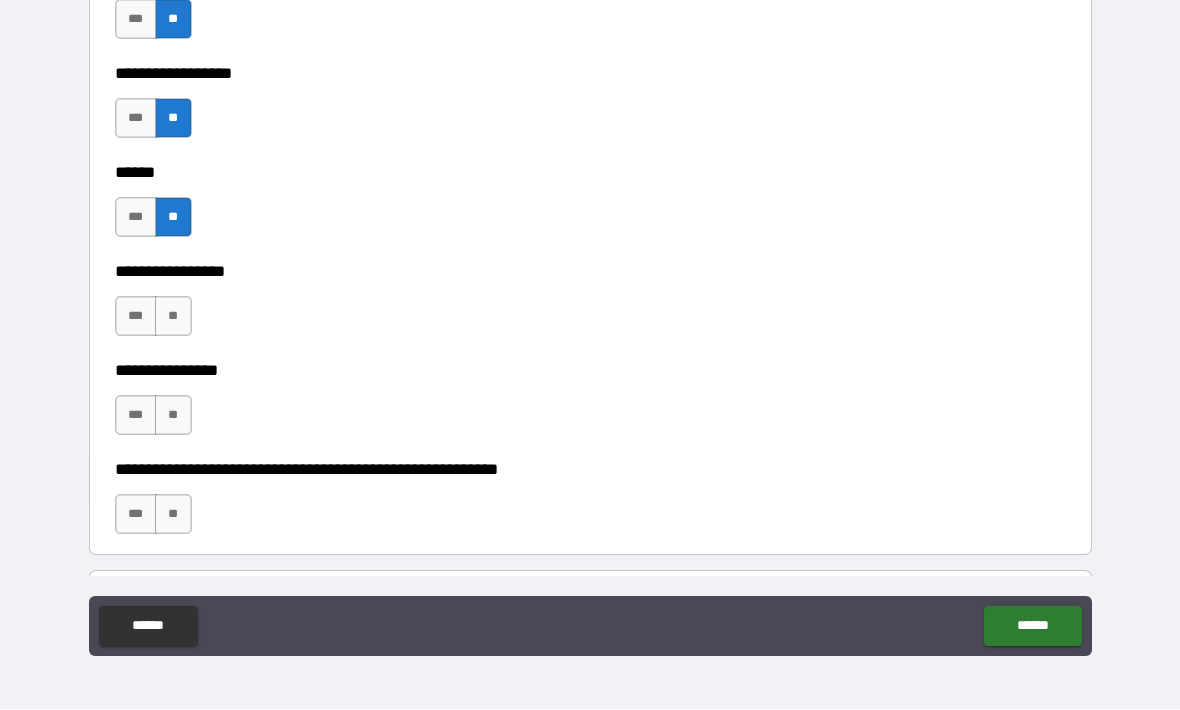 scroll, scrollTop: 9769, scrollLeft: 0, axis: vertical 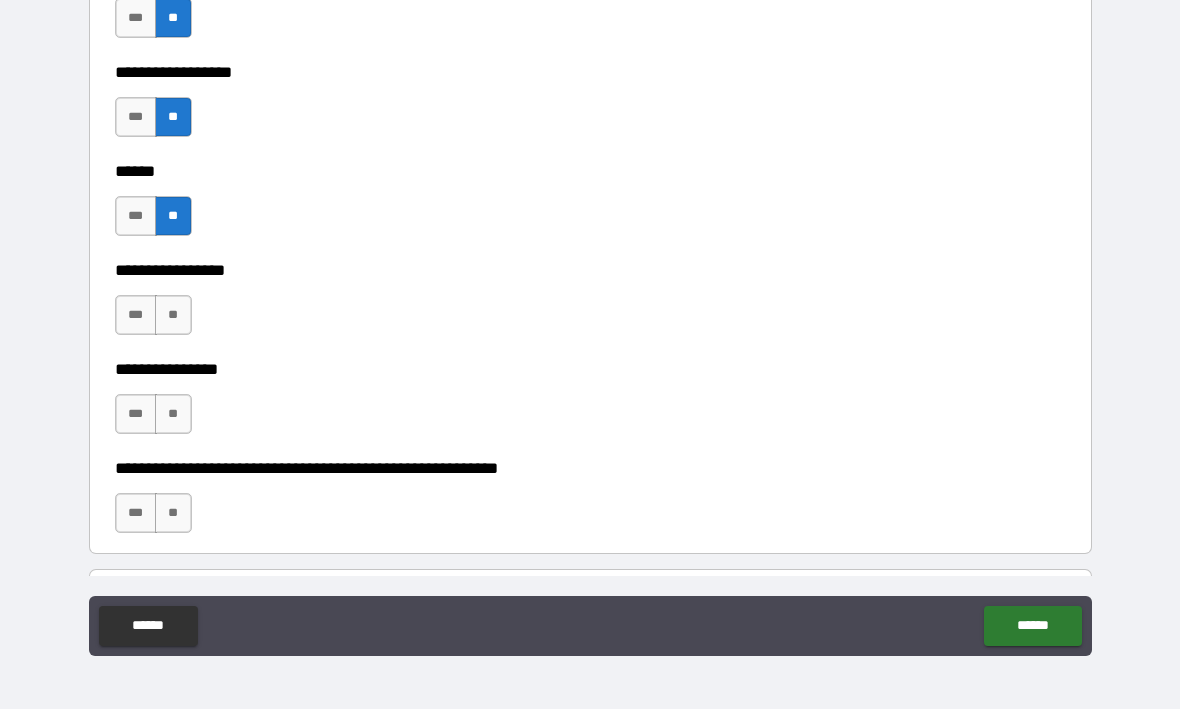 click on "**" at bounding box center (173, 316) 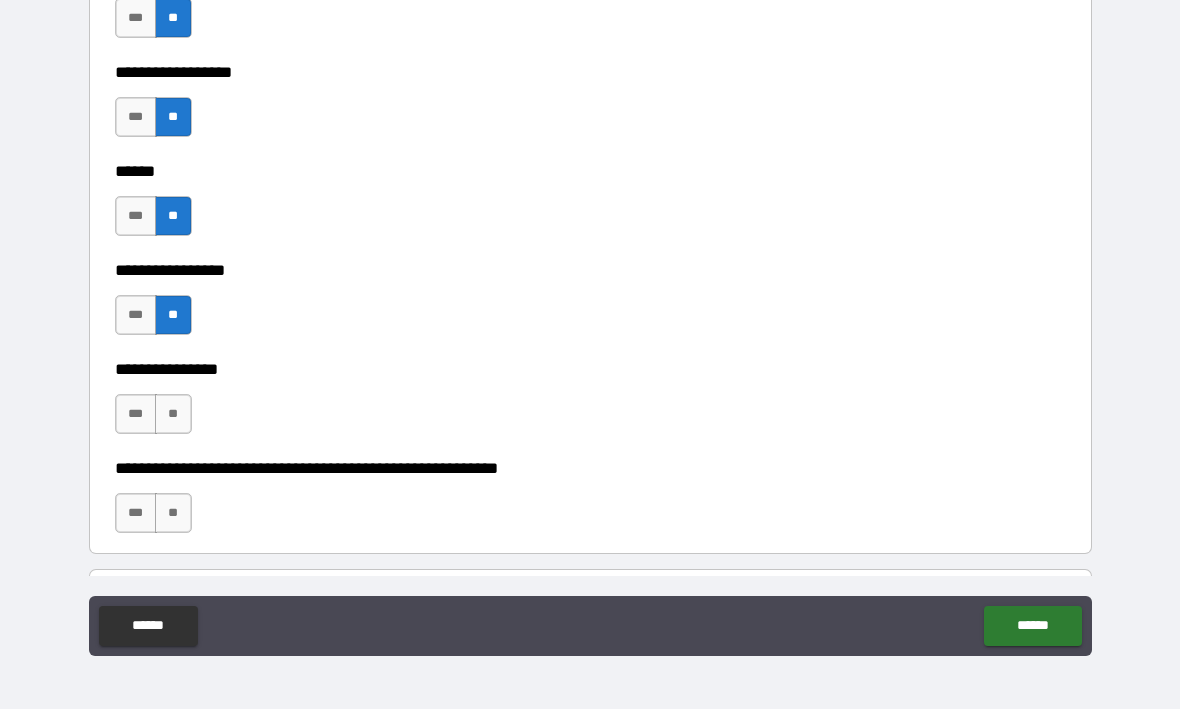 click on "**" at bounding box center [173, 415] 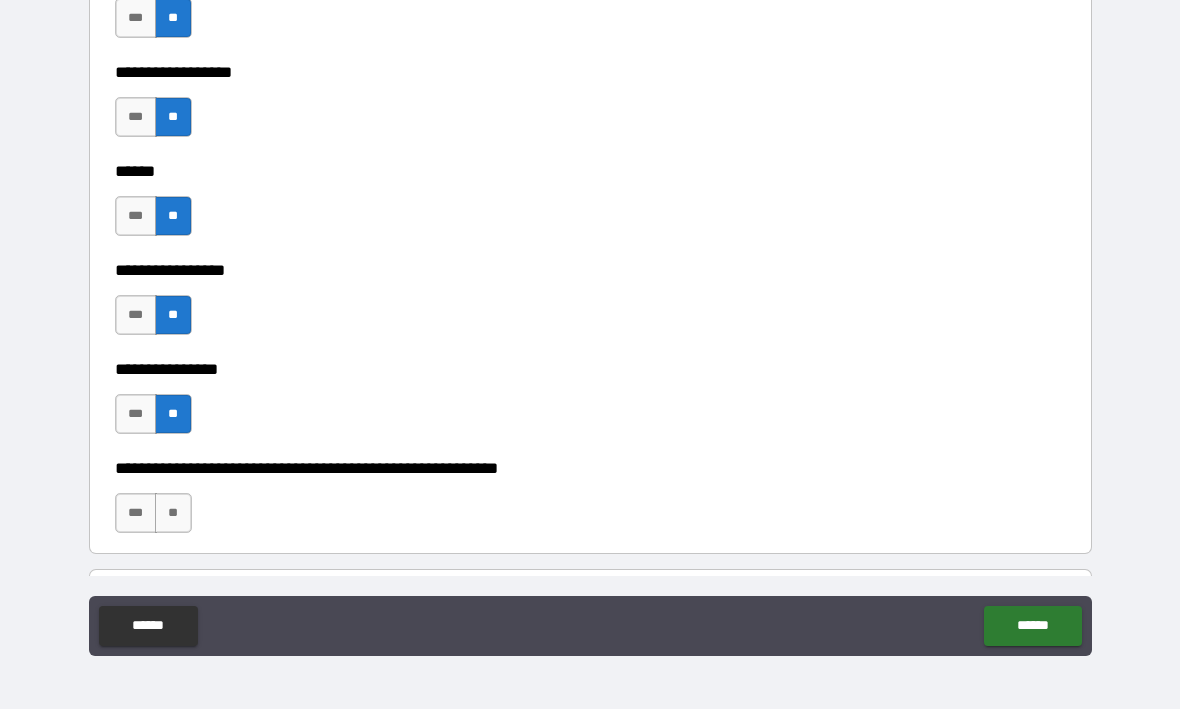 click on "**" at bounding box center (173, 514) 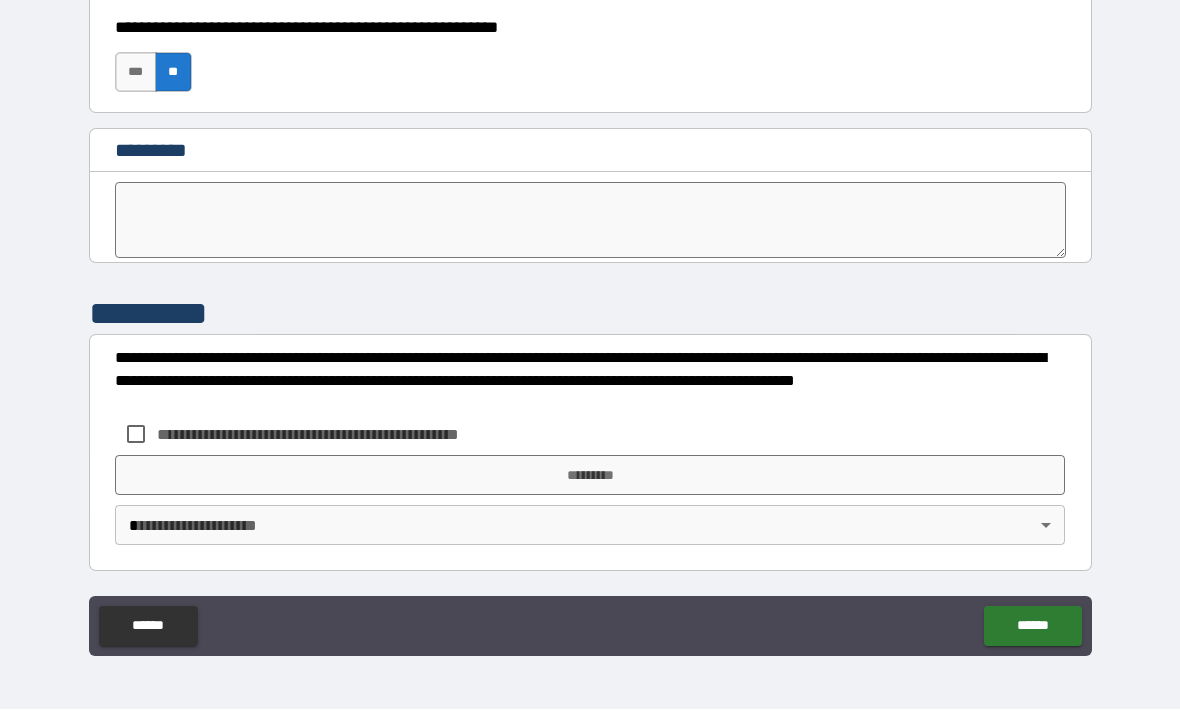 scroll, scrollTop: 10210, scrollLeft: 0, axis: vertical 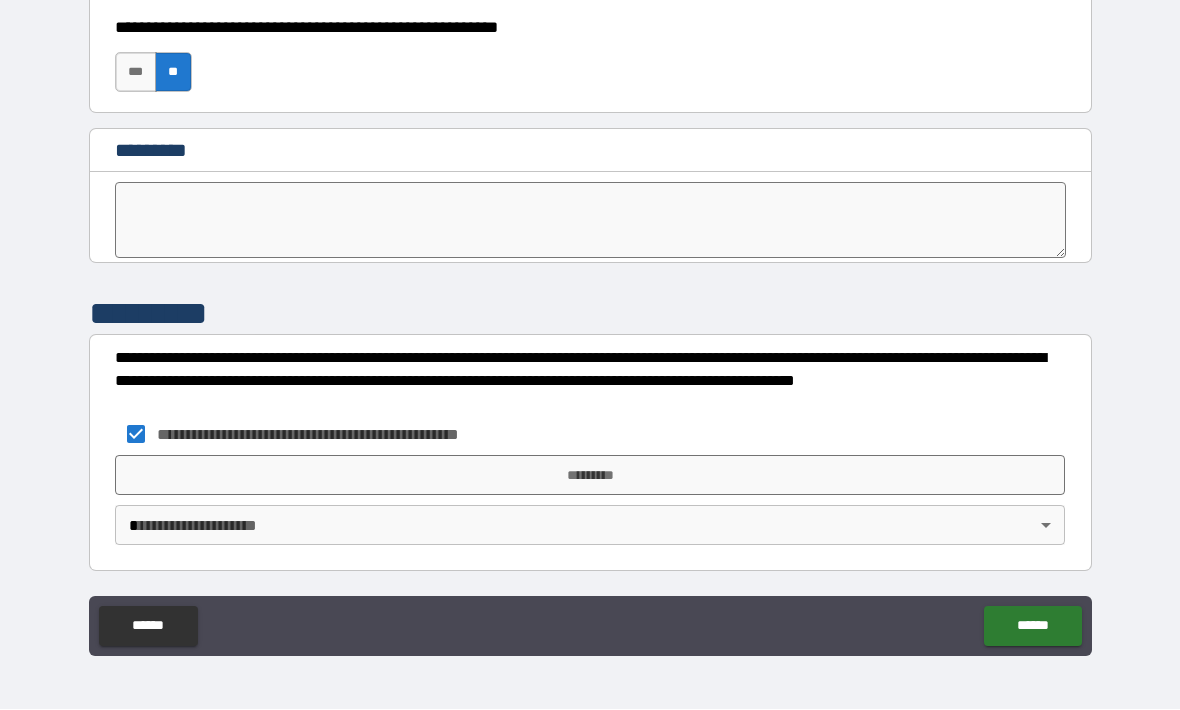 click on "*********" at bounding box center [590, 476] 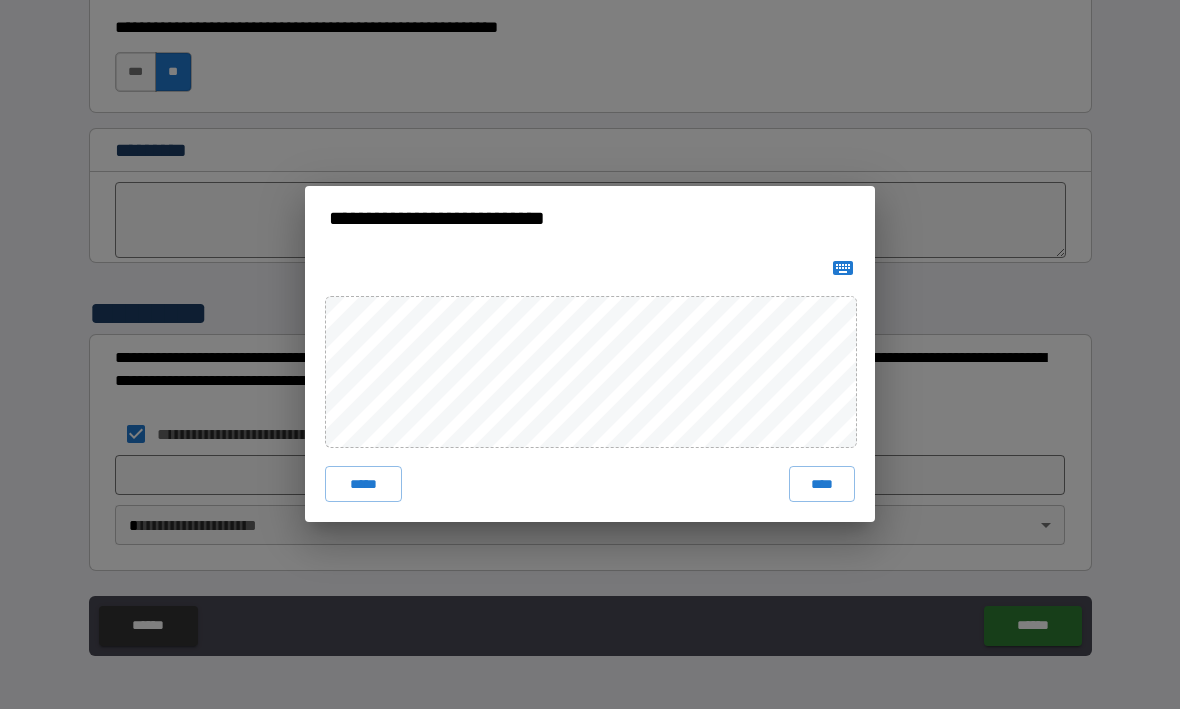 click on "****" at bounding box center [822, 485] 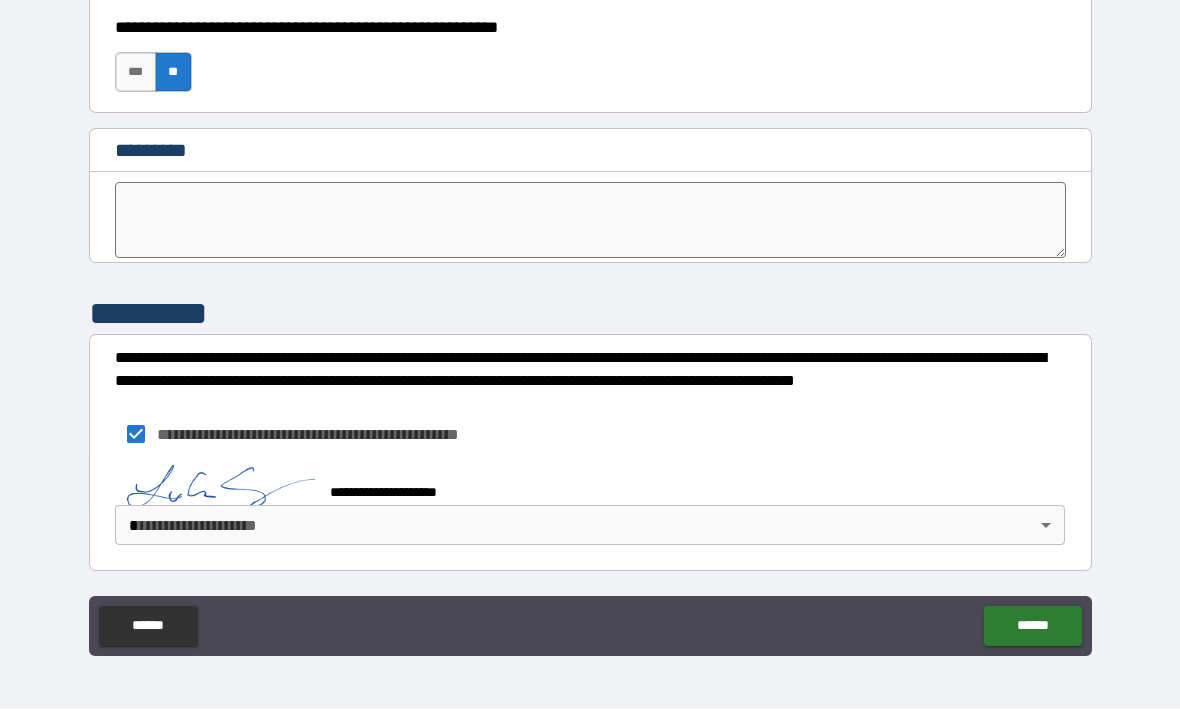scroll, scrollTop: 10200, scrollLeft: 0, axis: vertical 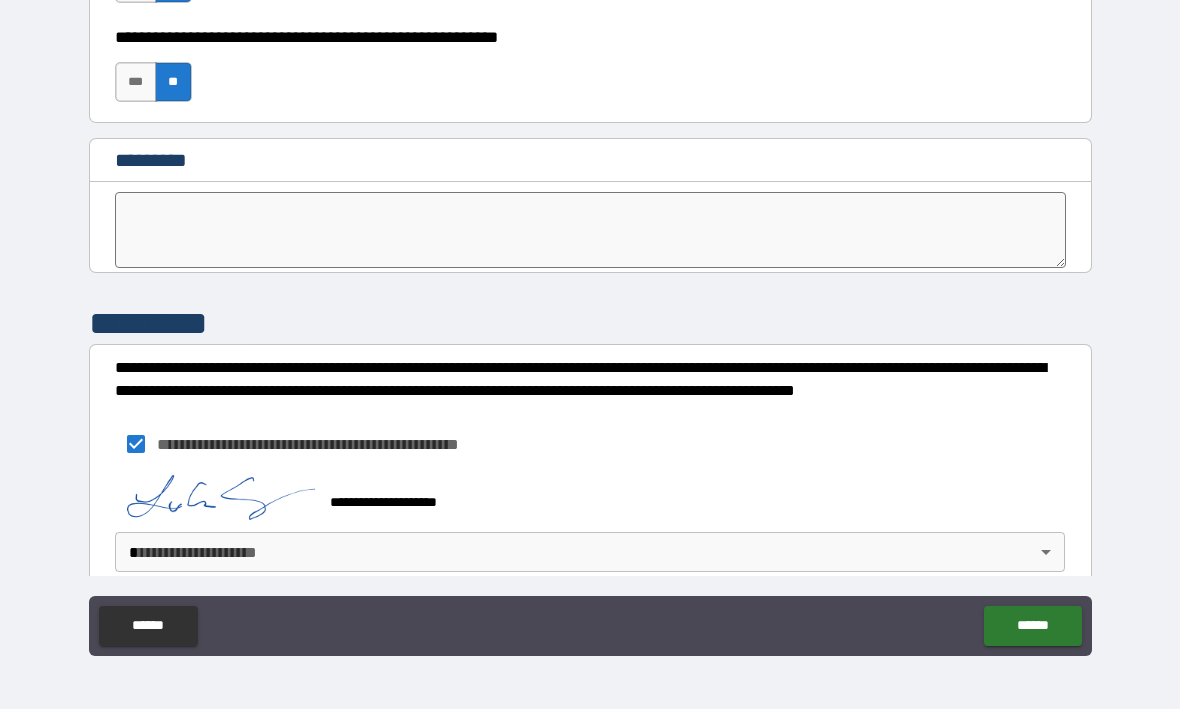 click on "**********" at bounding box center [590, 322] 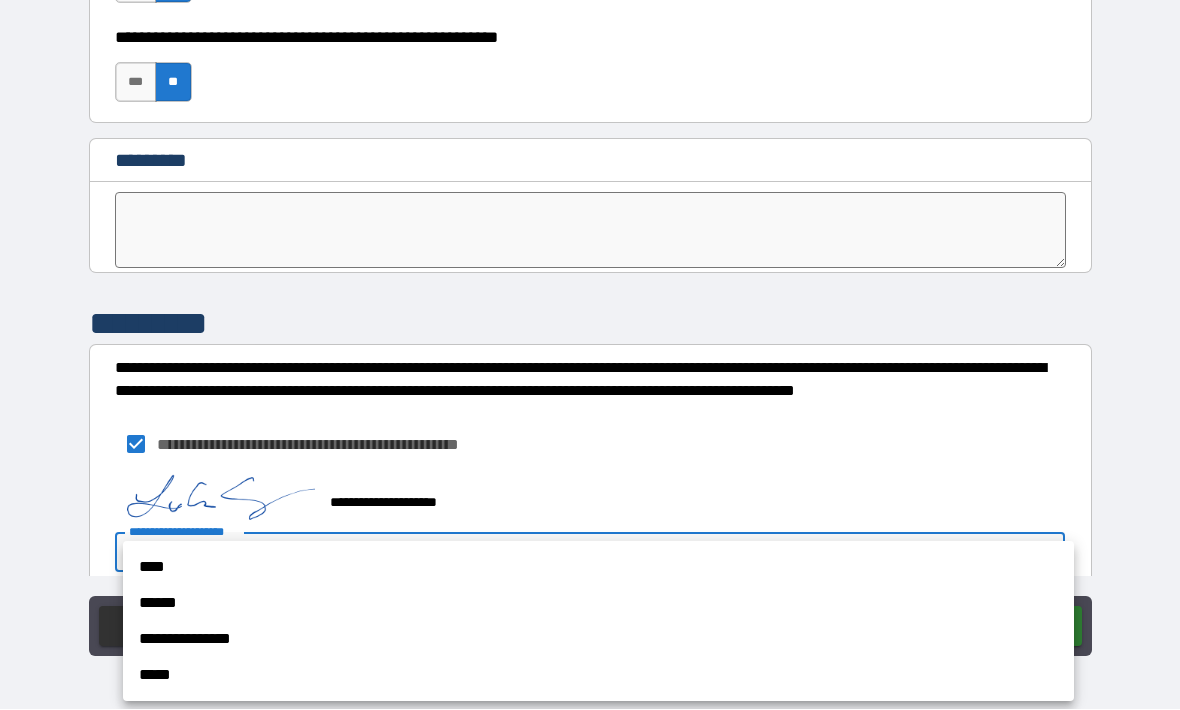click on "****" at bounding box center [598, 568] 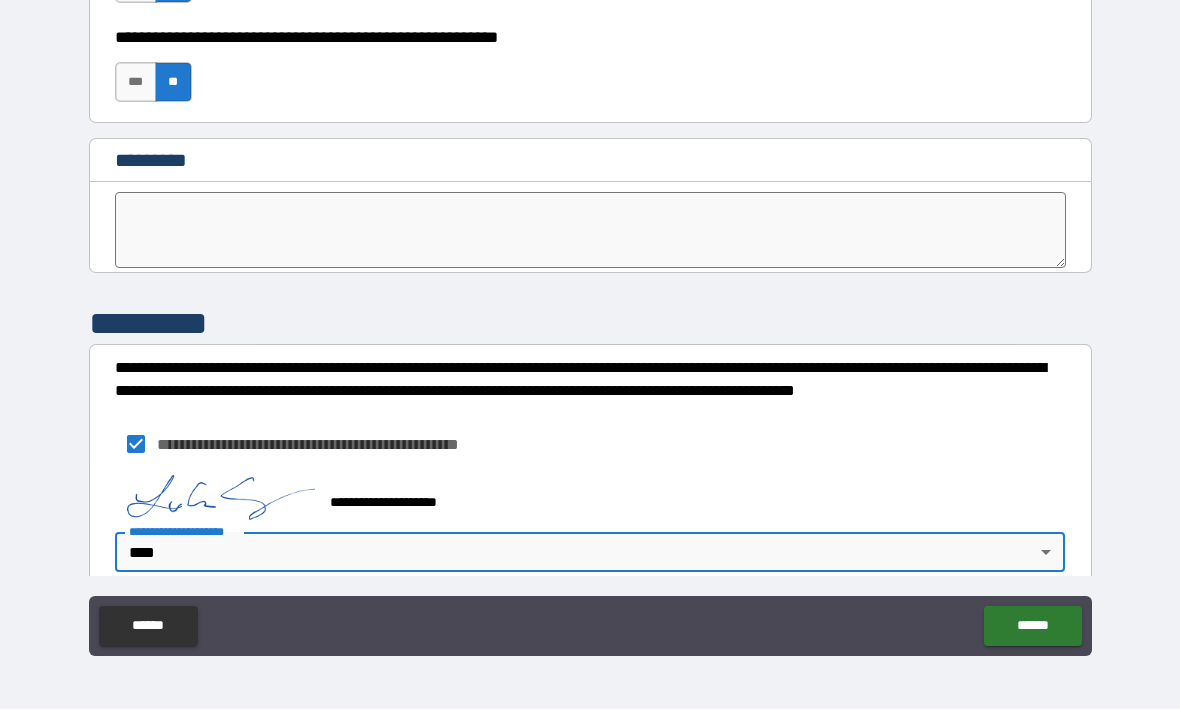 click on "******" at bounding box center [1032, 627] 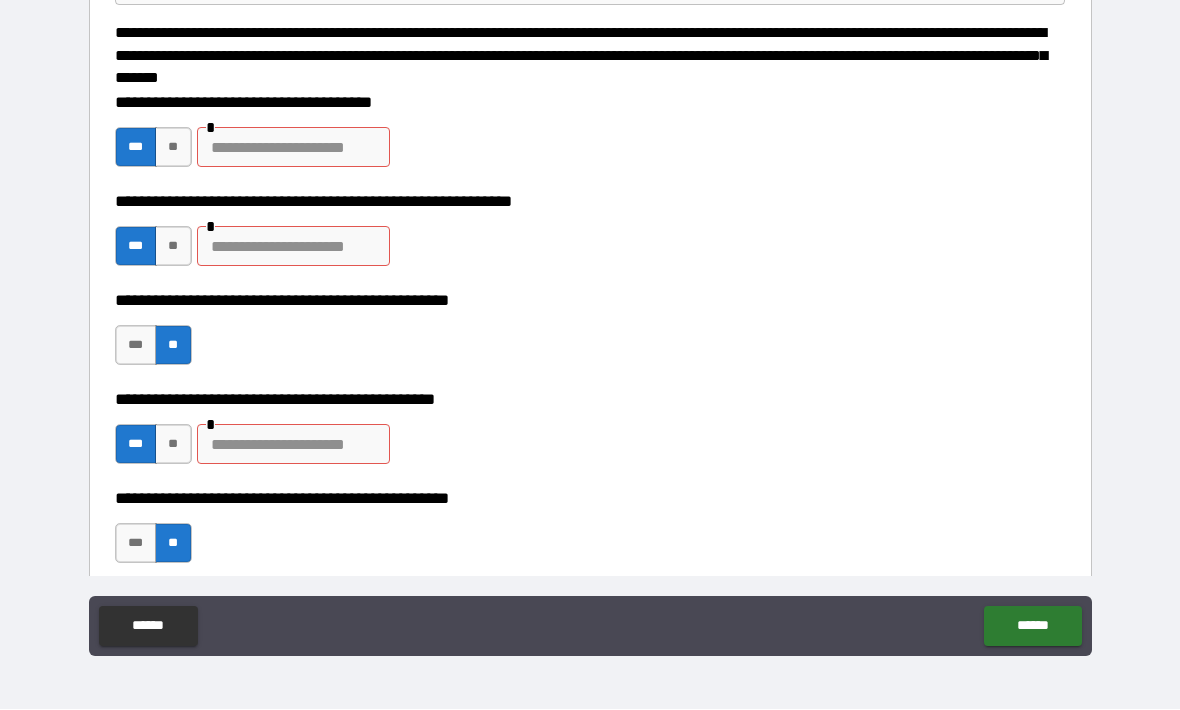scroll, scrollTop: 170, scrollLeft: 0, axis: vertical 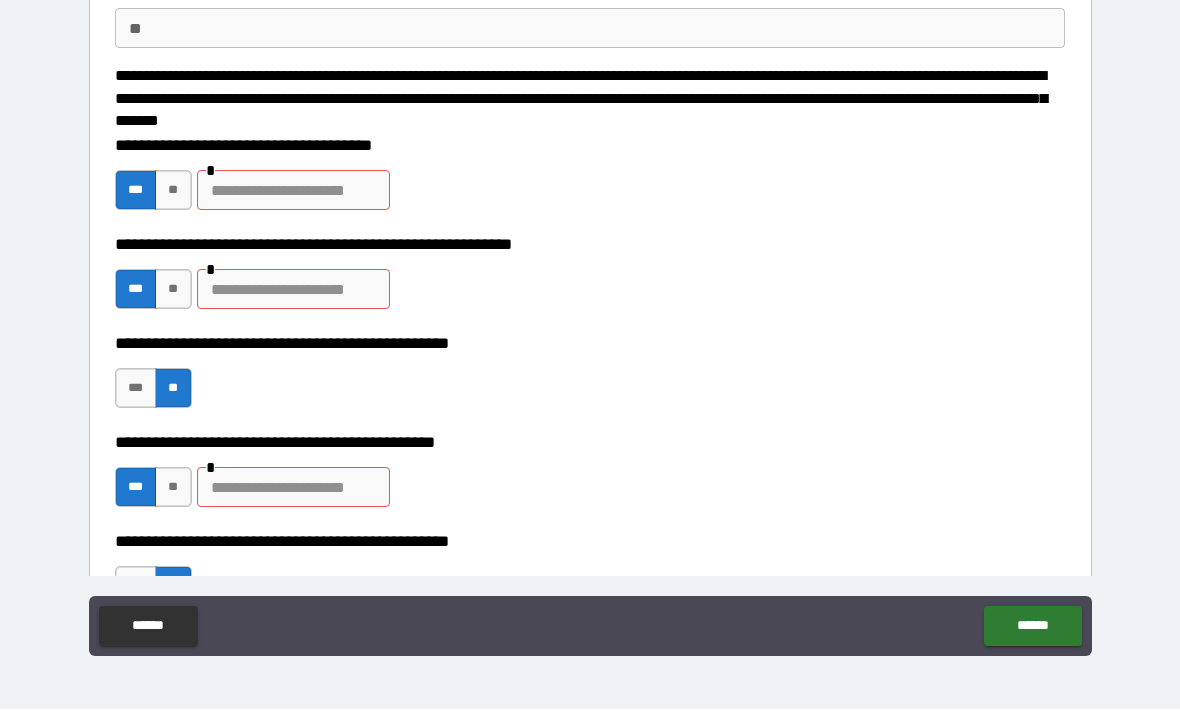 click on "**" at bounding box center (173, 191) 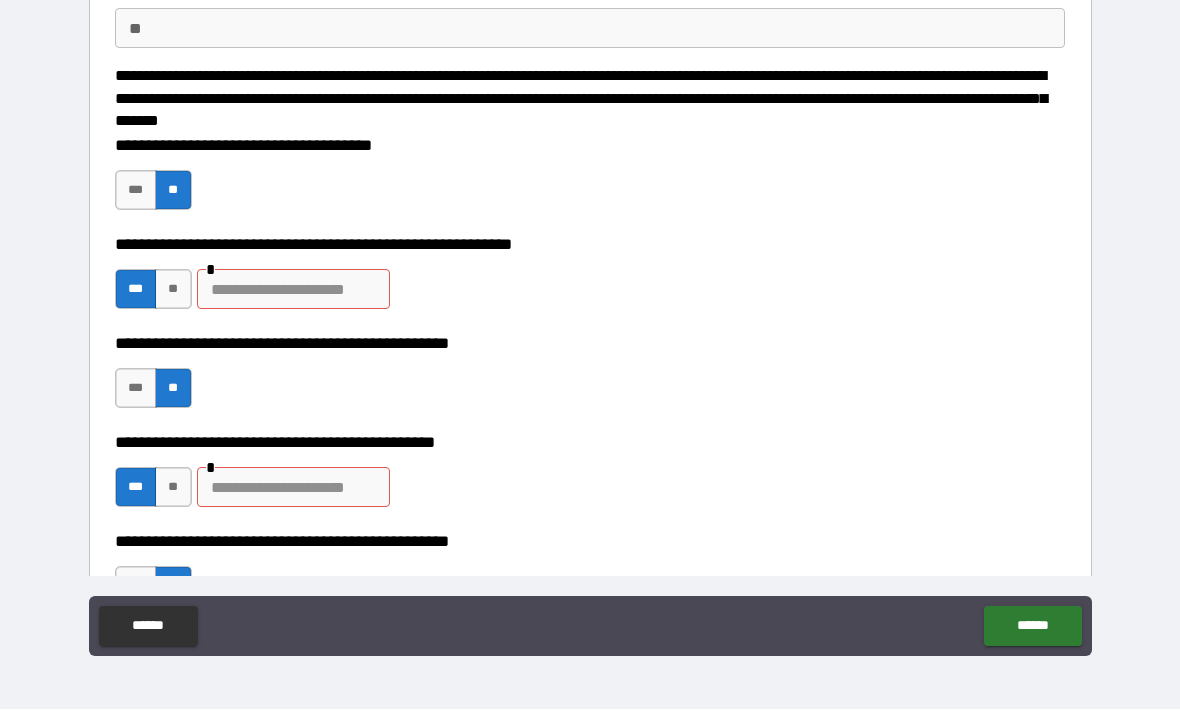 click at bounding box center (293, 290) 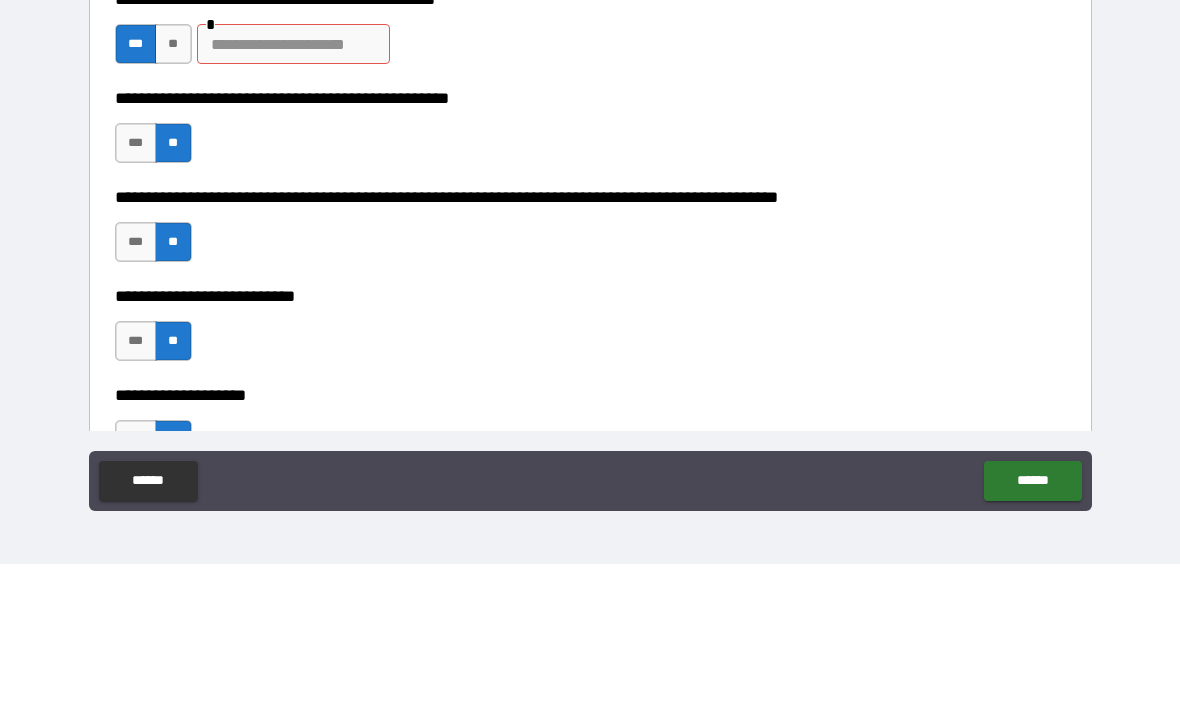 scroll, scrollTop: 435, scrollLeft: 0, axis: vertical 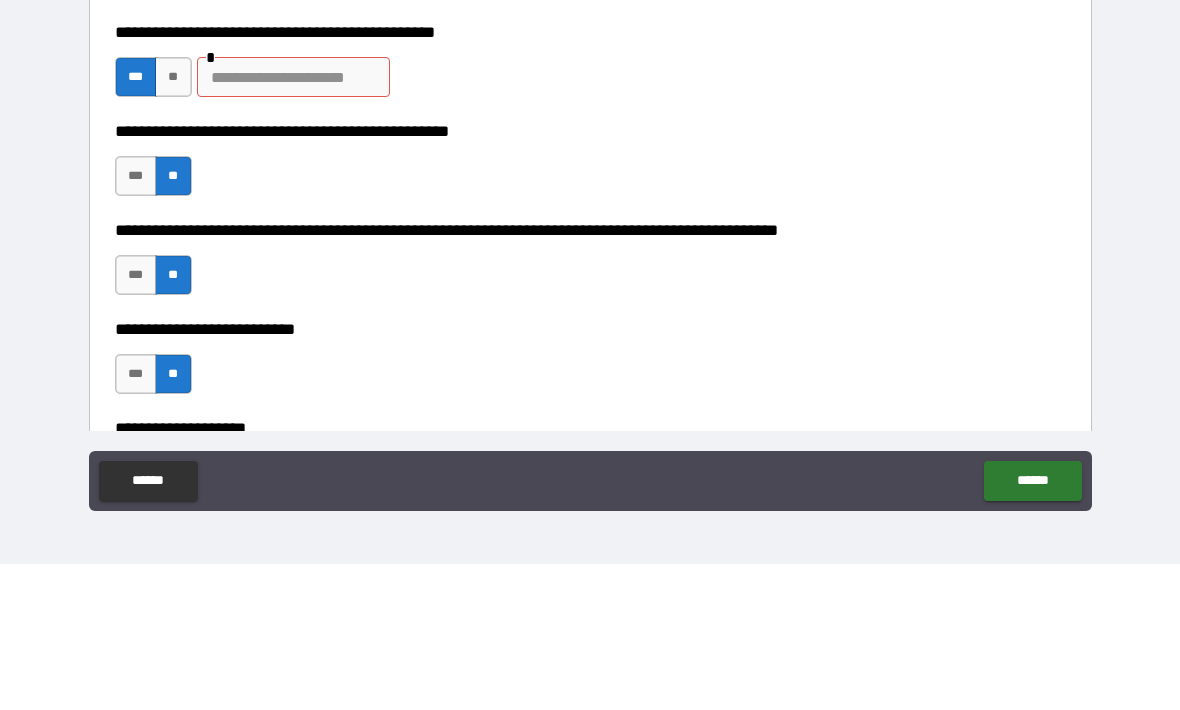 click at bounding box center (293, 223) 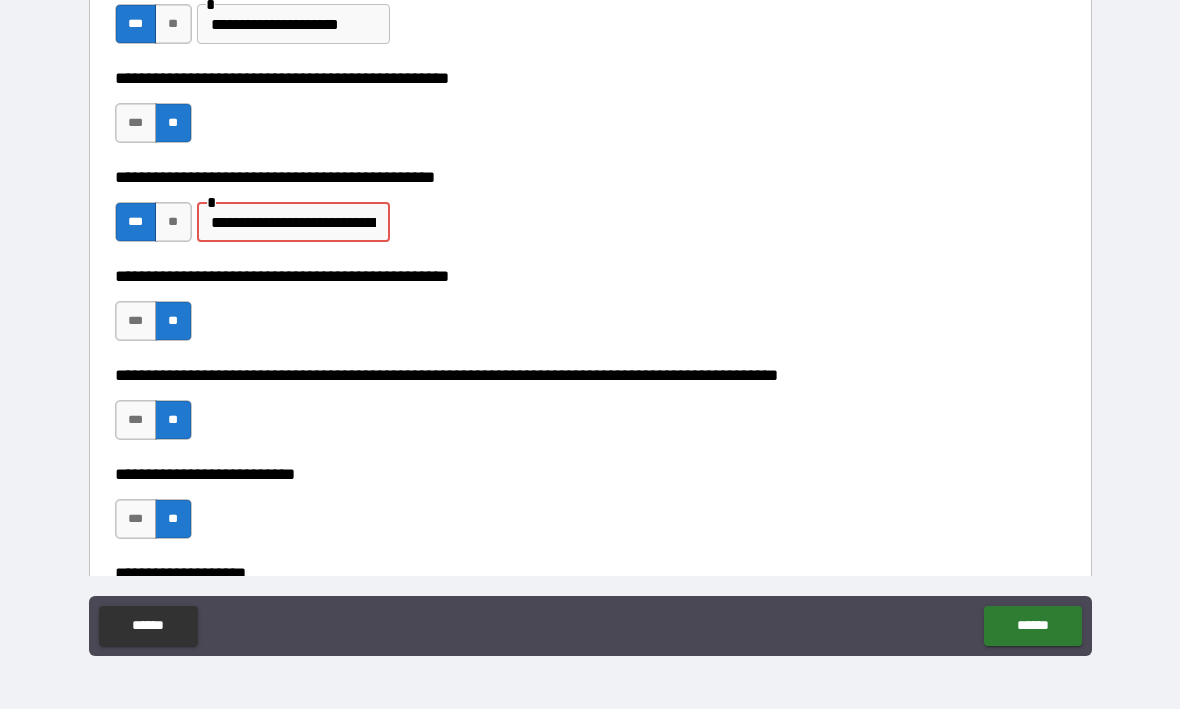 click on "******" at bounding box center (1032, 627) 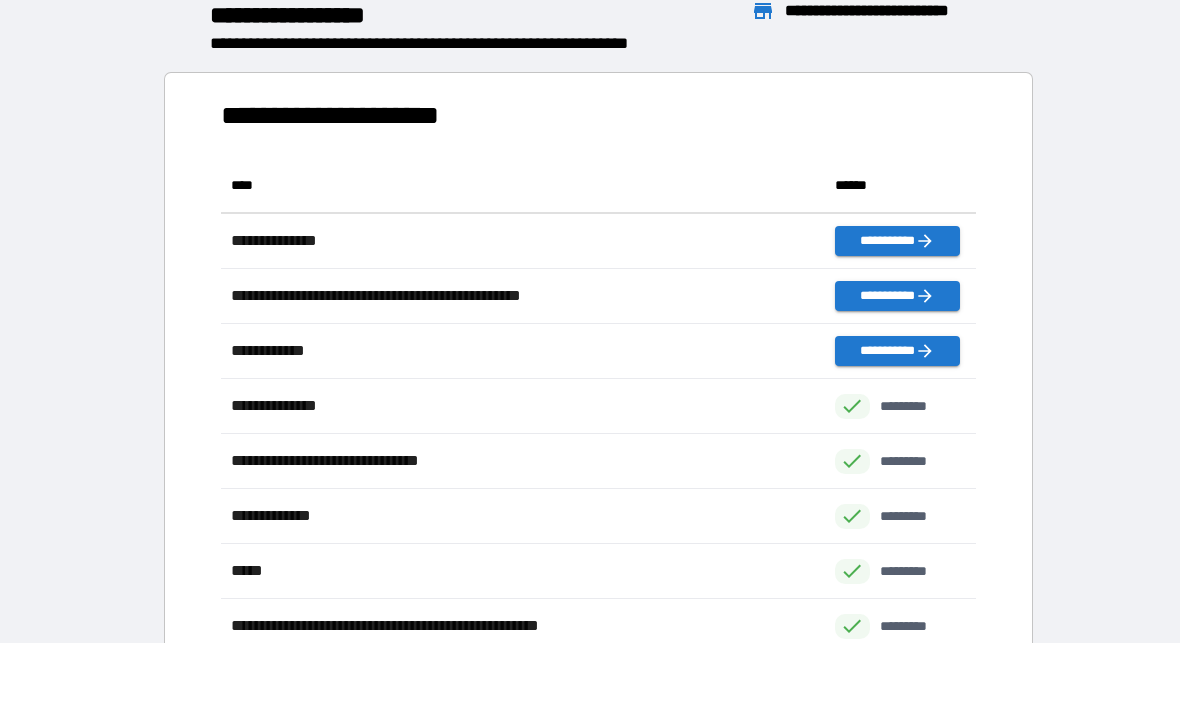 scroll, scrollTop: 1, scrollLeft: 1, axis: both 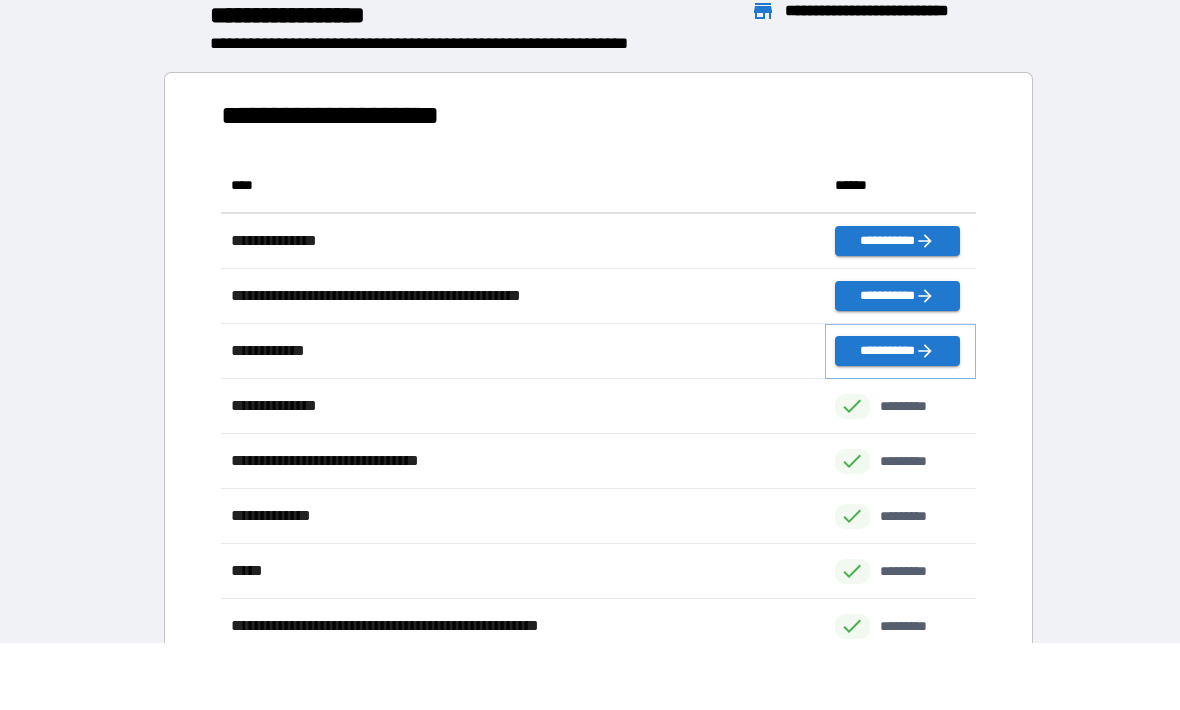 click on "**********" at bounding box center (897, 352) 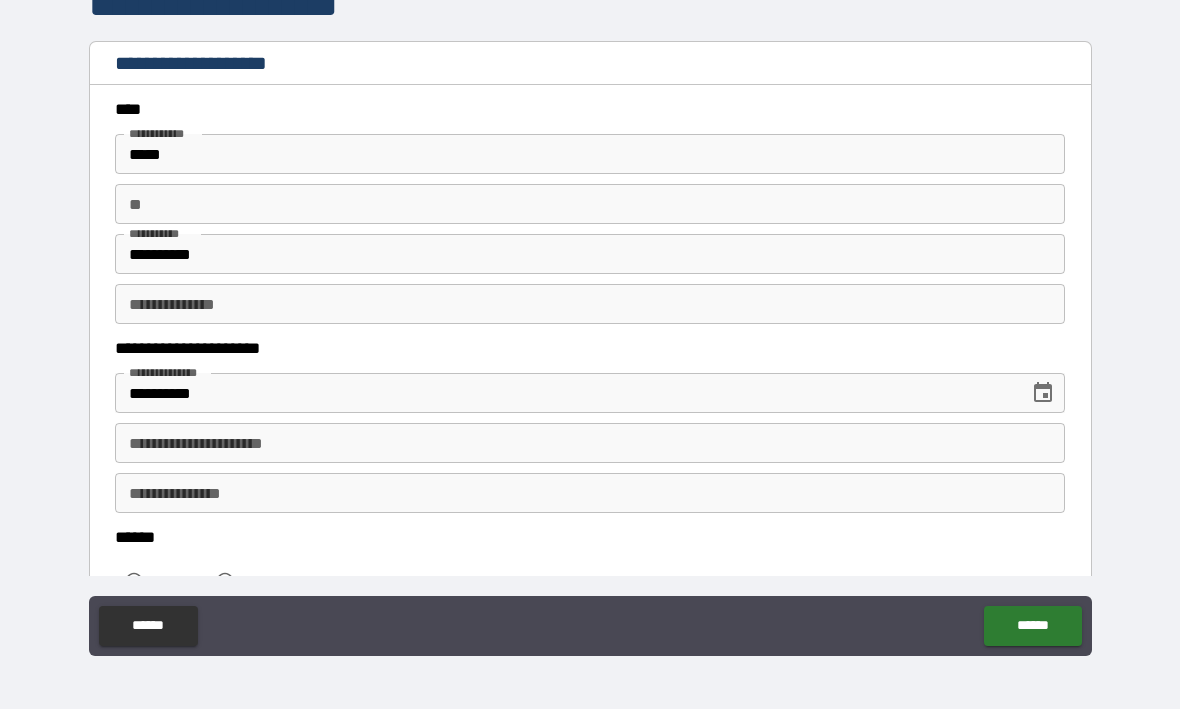 click on "**********" at bounding box center [590, 444] 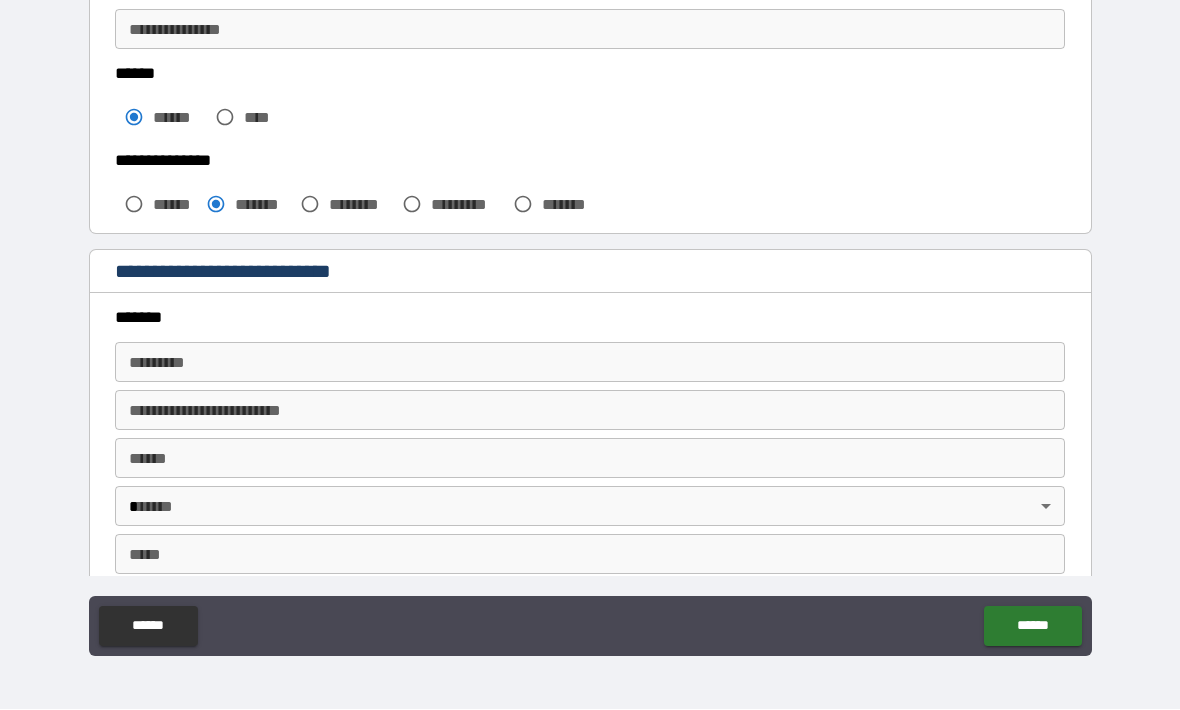 scroll, scrollTop: 605, scrollLeft: 0, axis: vertical 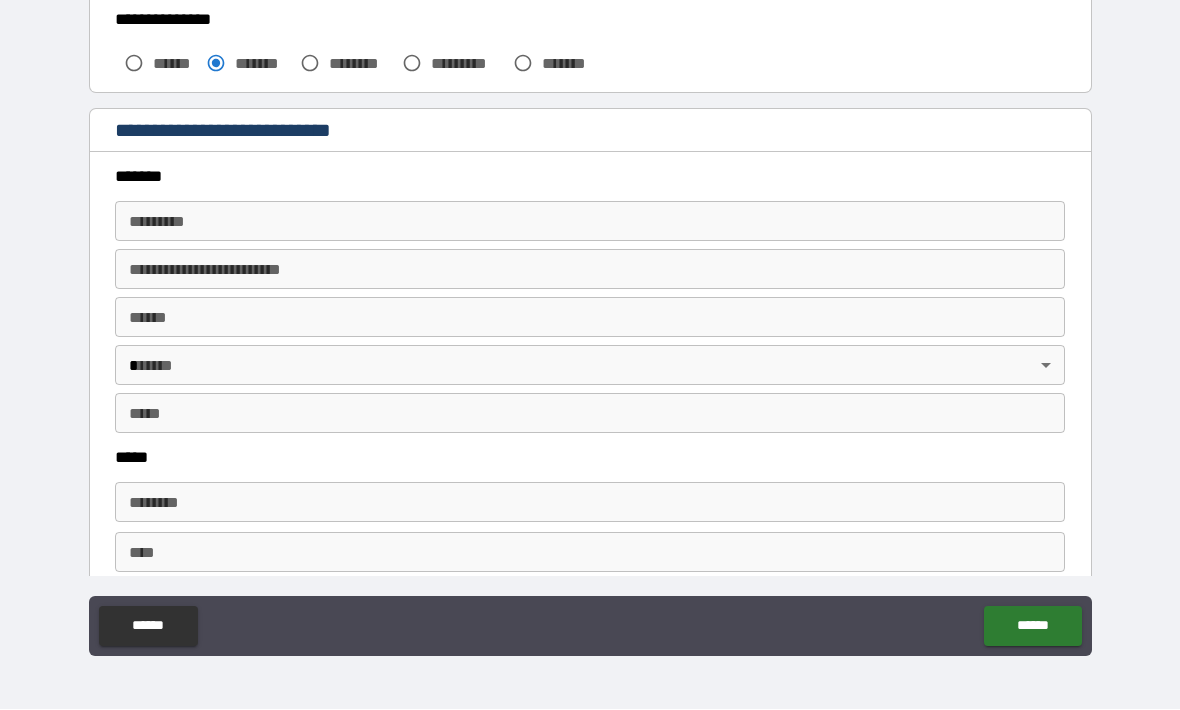 click on "*******   *" at bounding box center (590, 222) 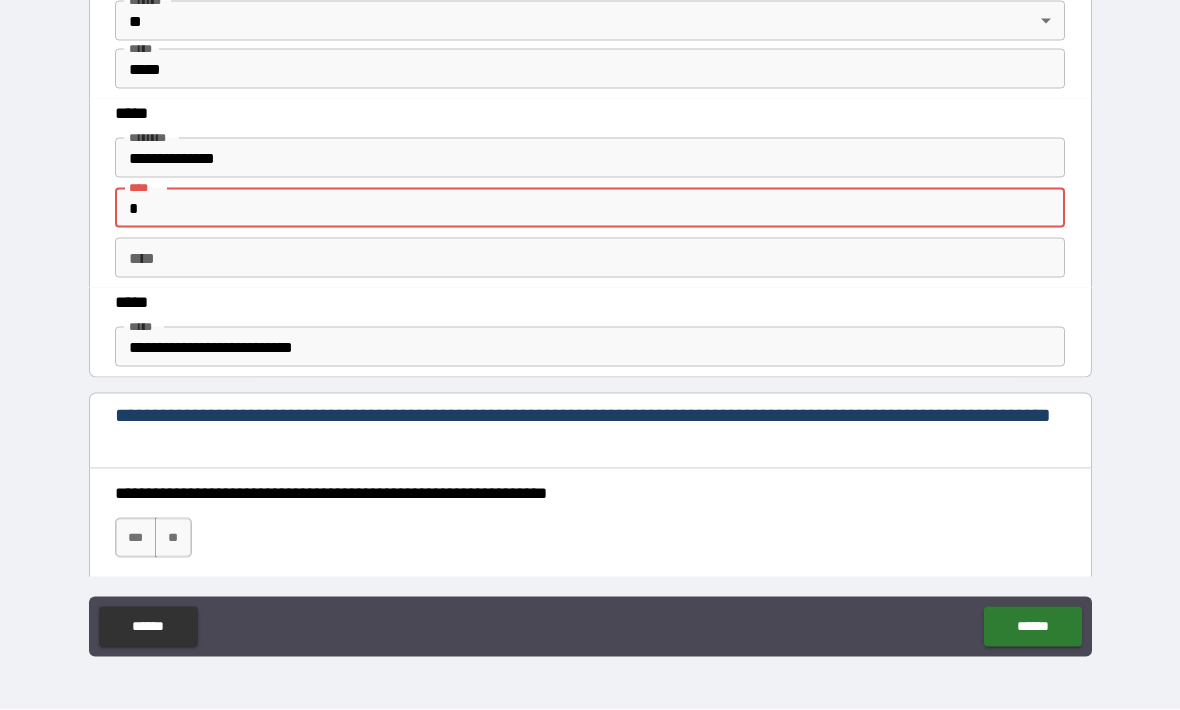 scroll, scrollTop: 951, scrollLeft: 0, axis: vertical 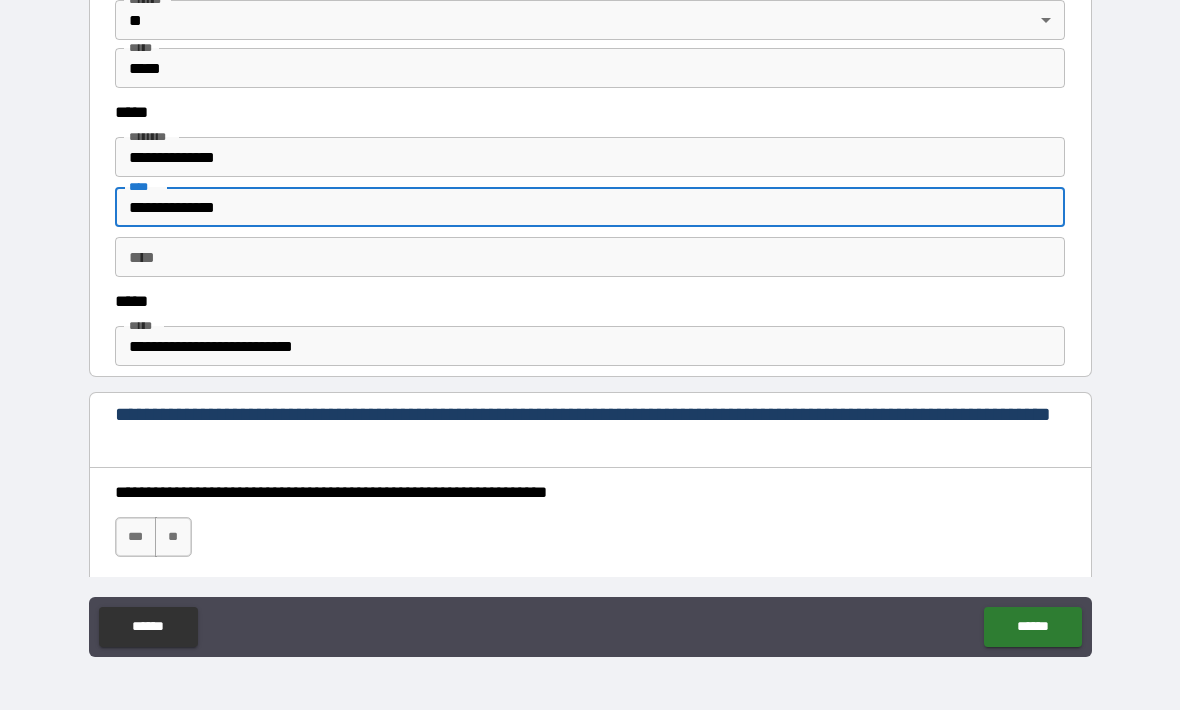 click on "****" at bounding box center [590, 257] 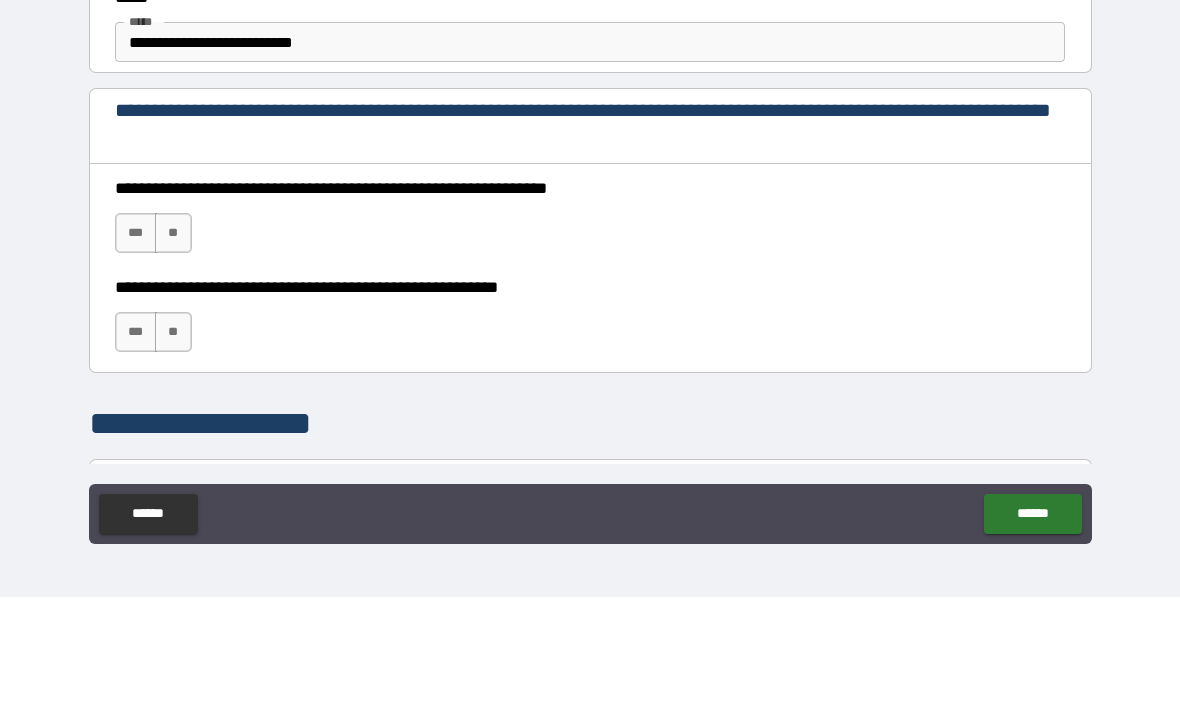 scroll, scrollTop: 1189, scrollLeft: 0, axis: vertical 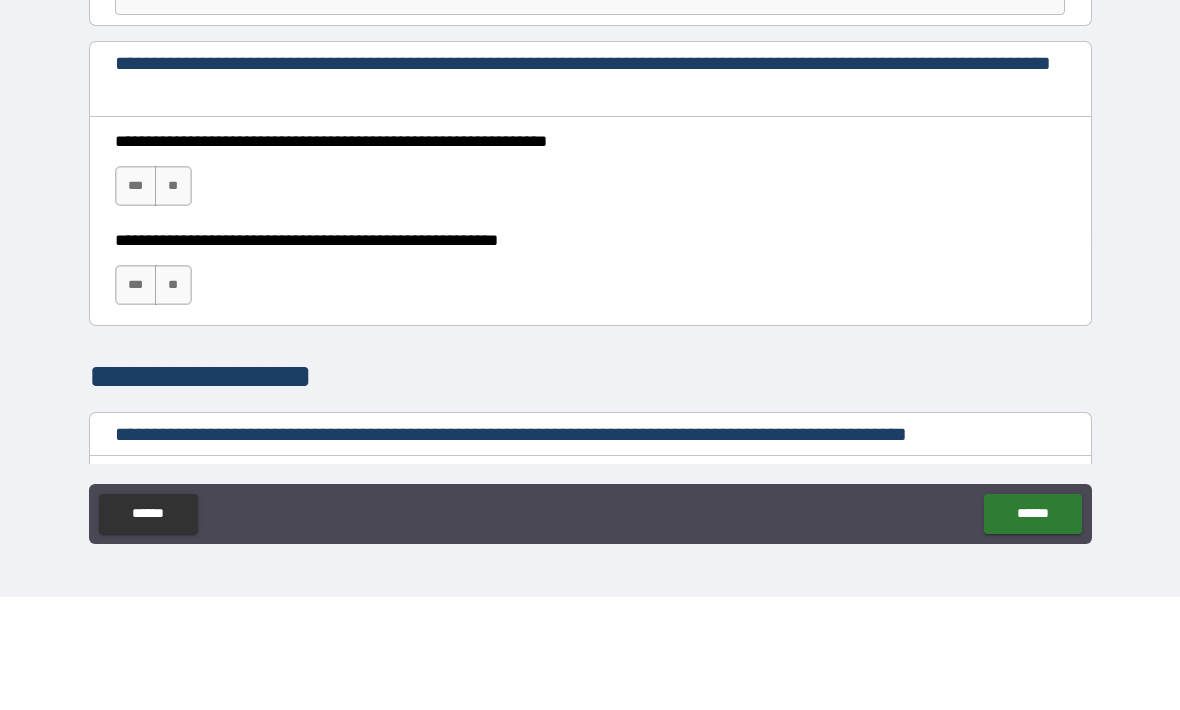 click on "***" at bounding box center [136, 299] 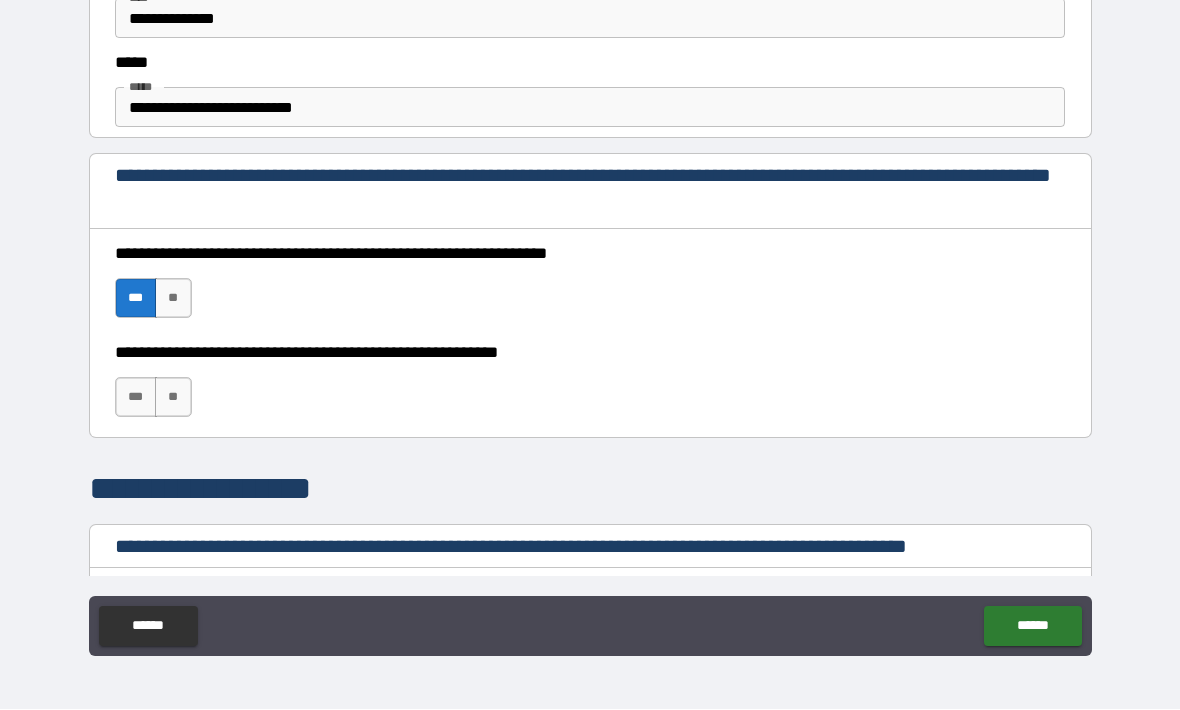 click on "***" at bounding box center (136, 398) 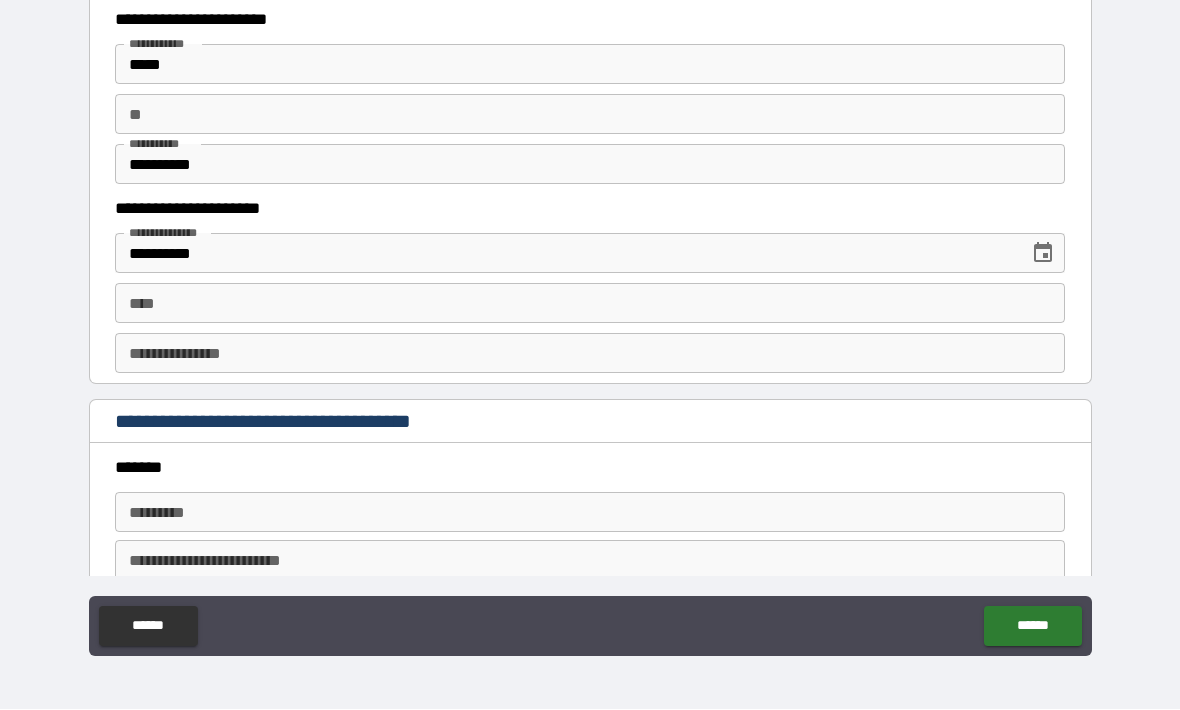 scroll, scrollTop: 1933, scrollLeft: 0, axis: vertical 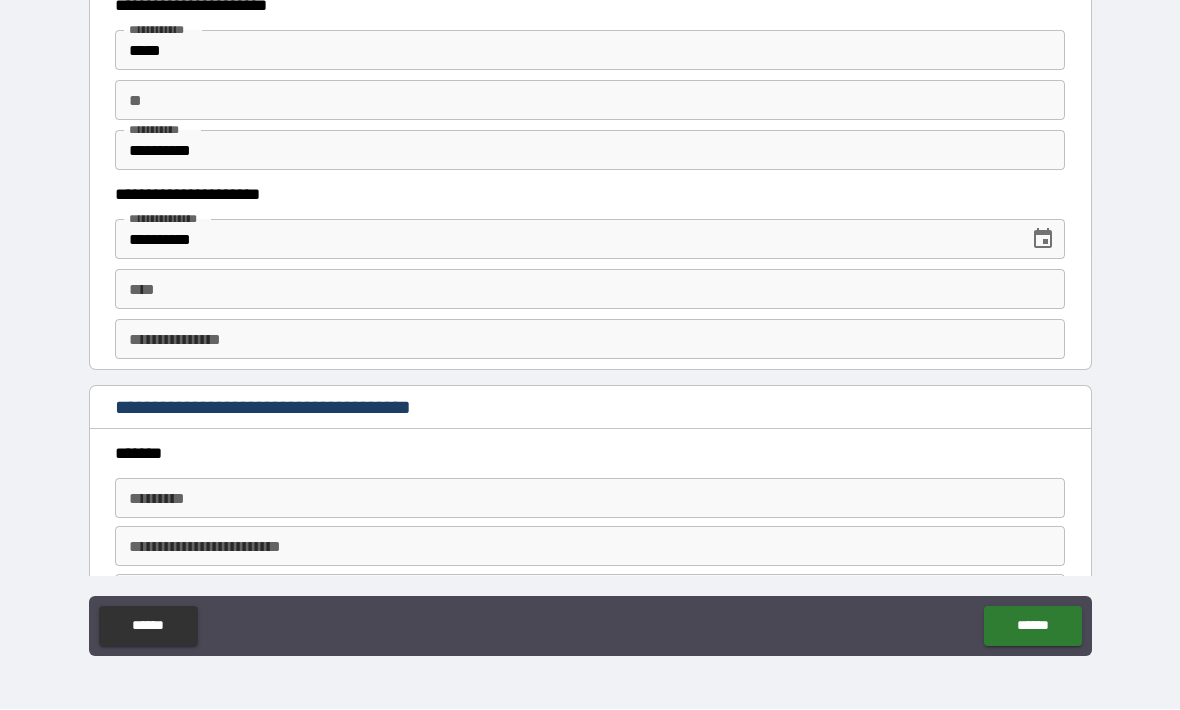 click on "****" at bounding box center [590, 290] 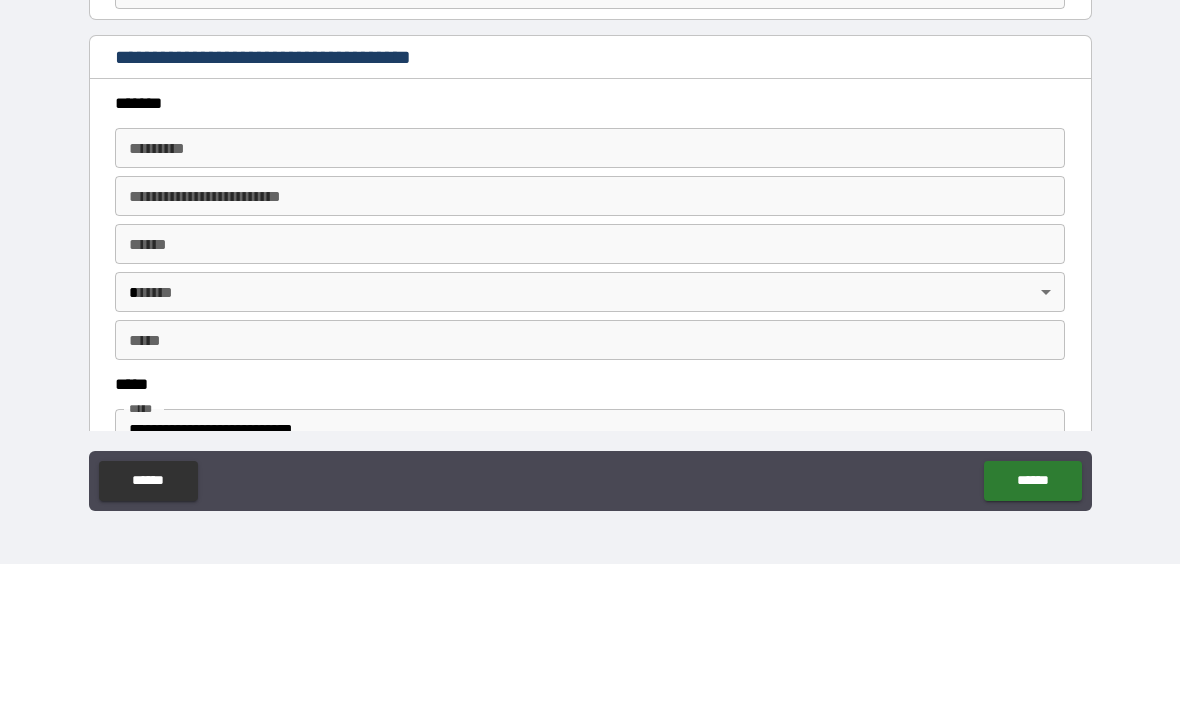 scroll, scrollTop: 2141, scrollLeft: 0, axis: vertical 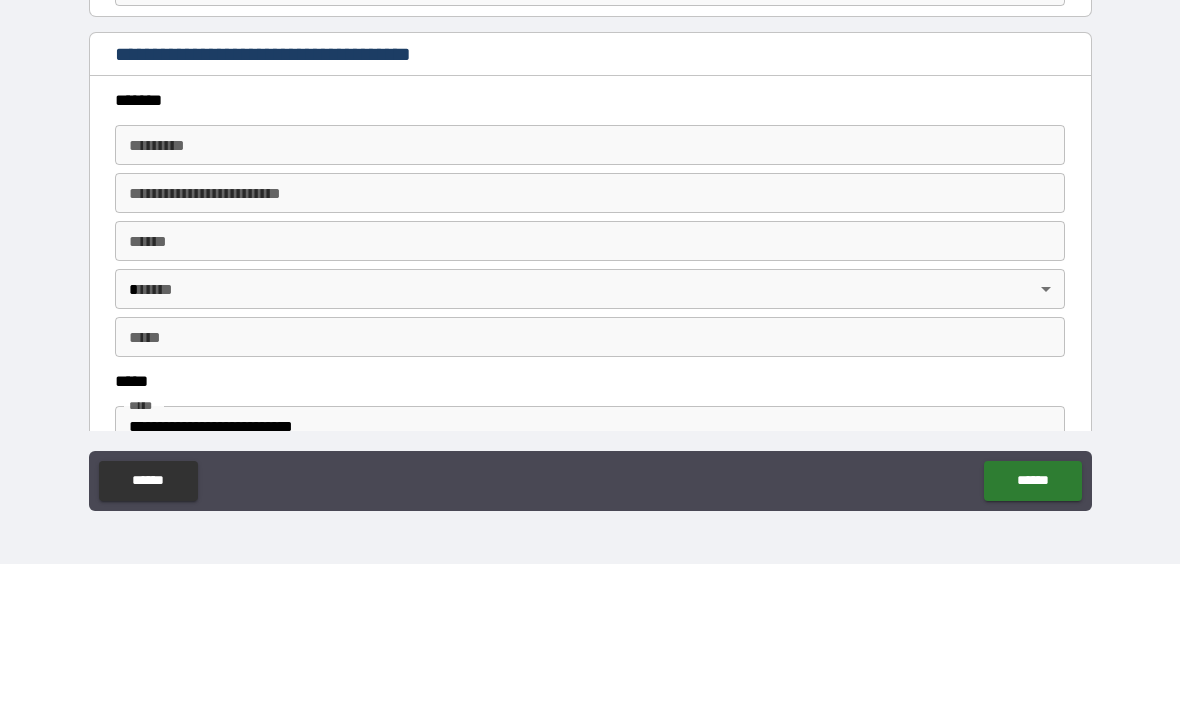 click on "*******   * *******   *" at bounding box center (590, 291) 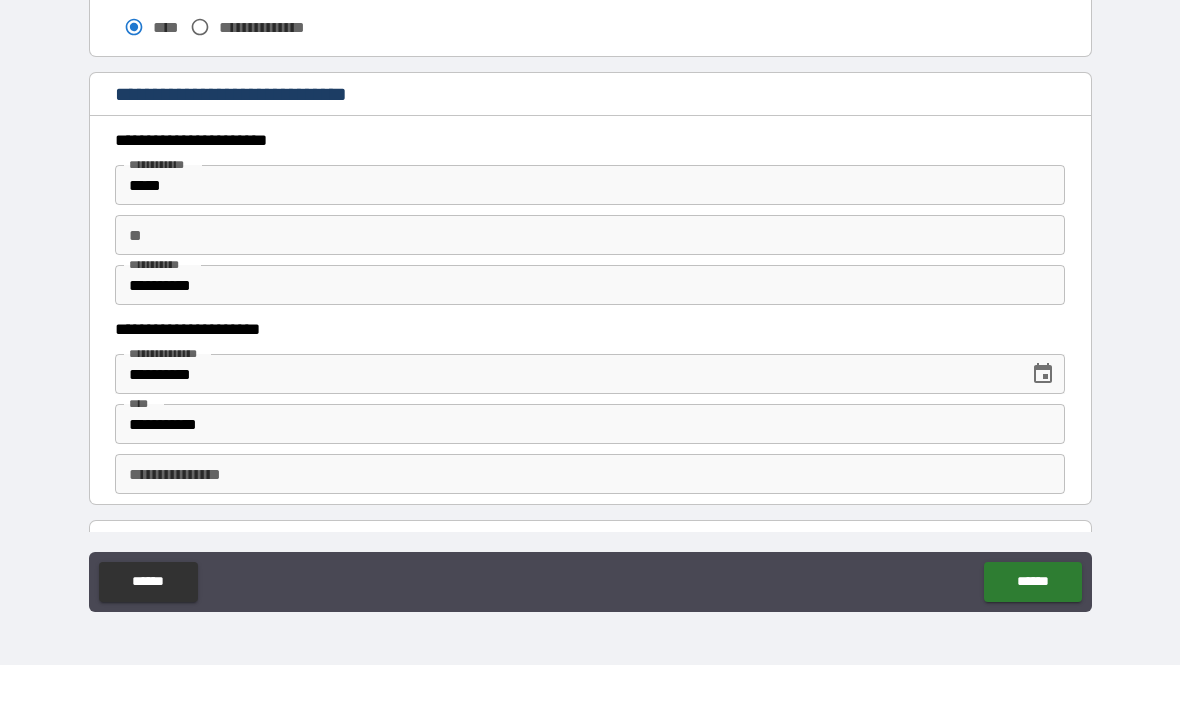 scroll, scrollTop: 1745, scrollLeft: 0, axis: vertical 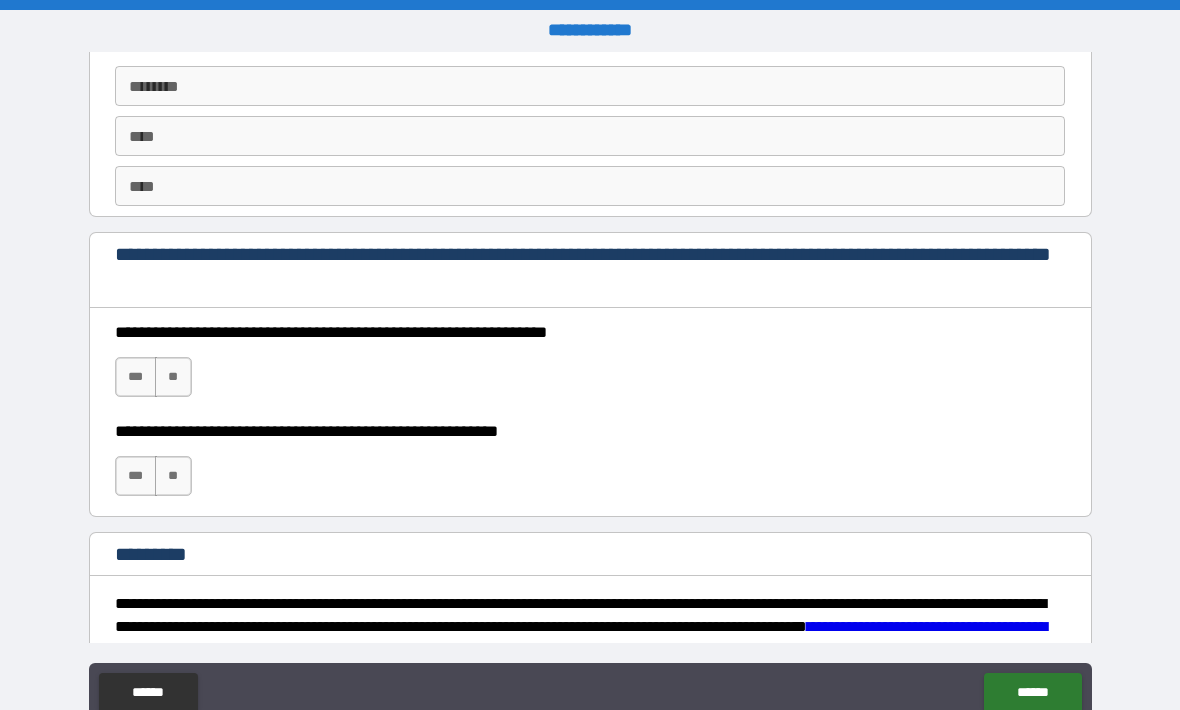 click on "******   * ******   *" at bounding box center [590, 86] 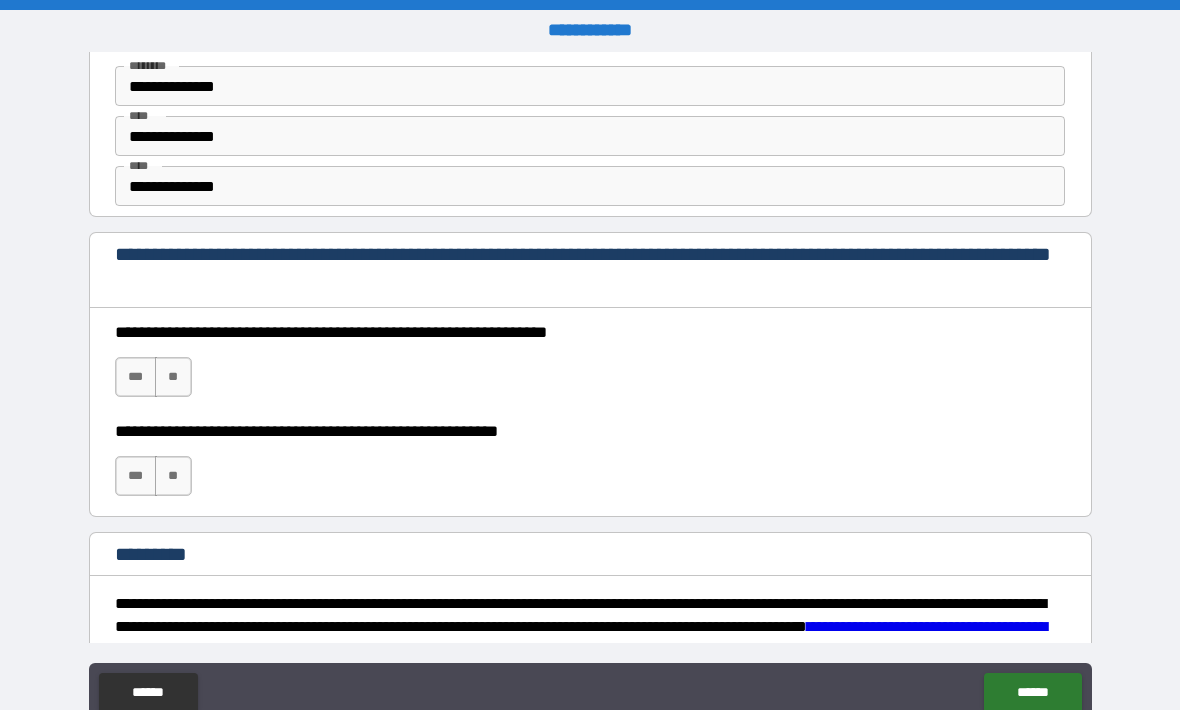 click on "***" at bounding box center (136, 377) 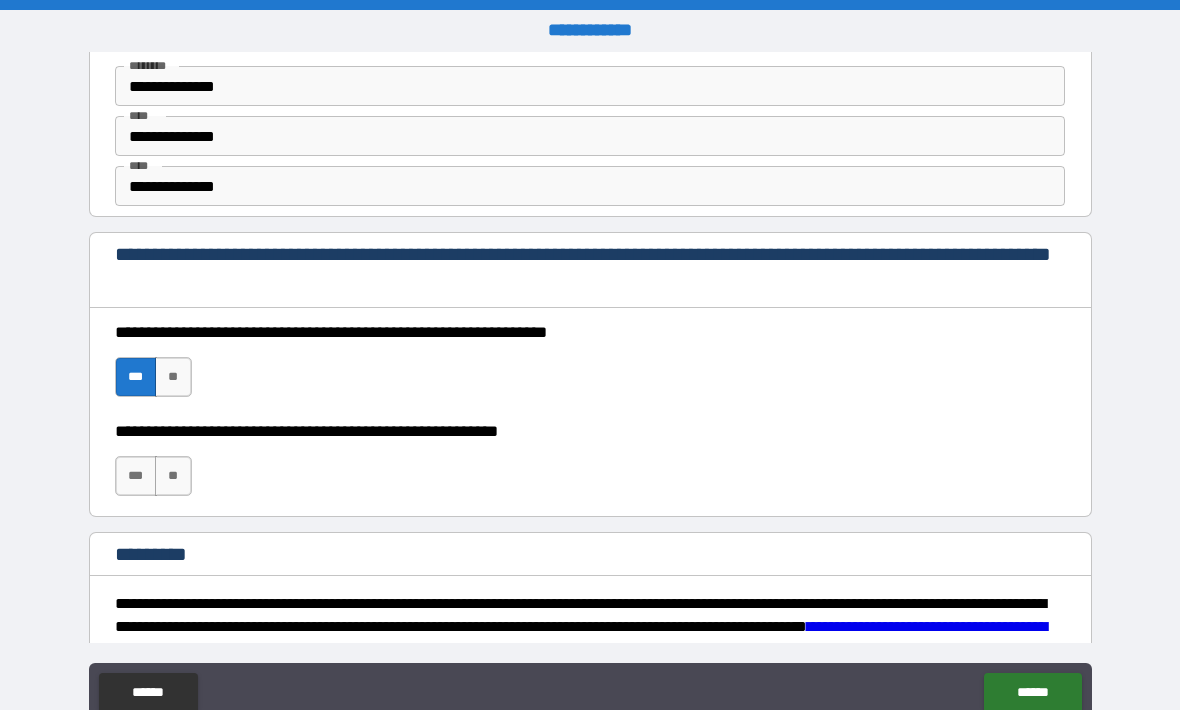 click on "***" at bounding box center (136, 476) 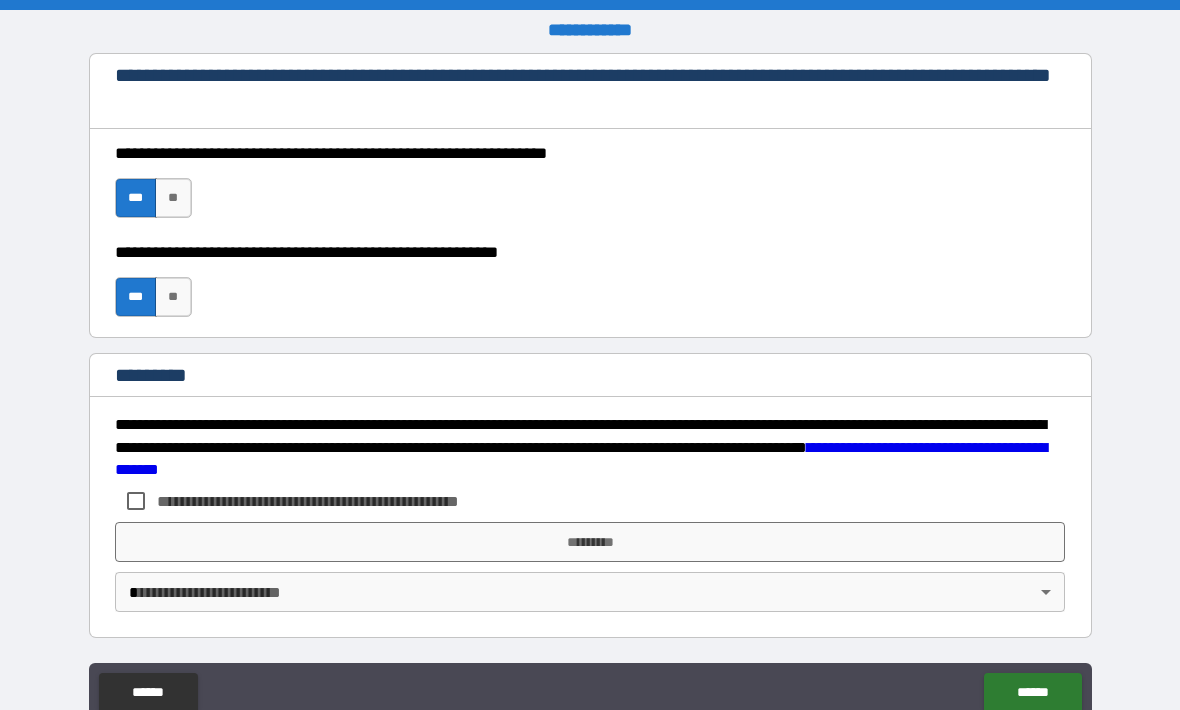 scroll, scrollTop: 2961, scrollLeft: 0, axis: vertical 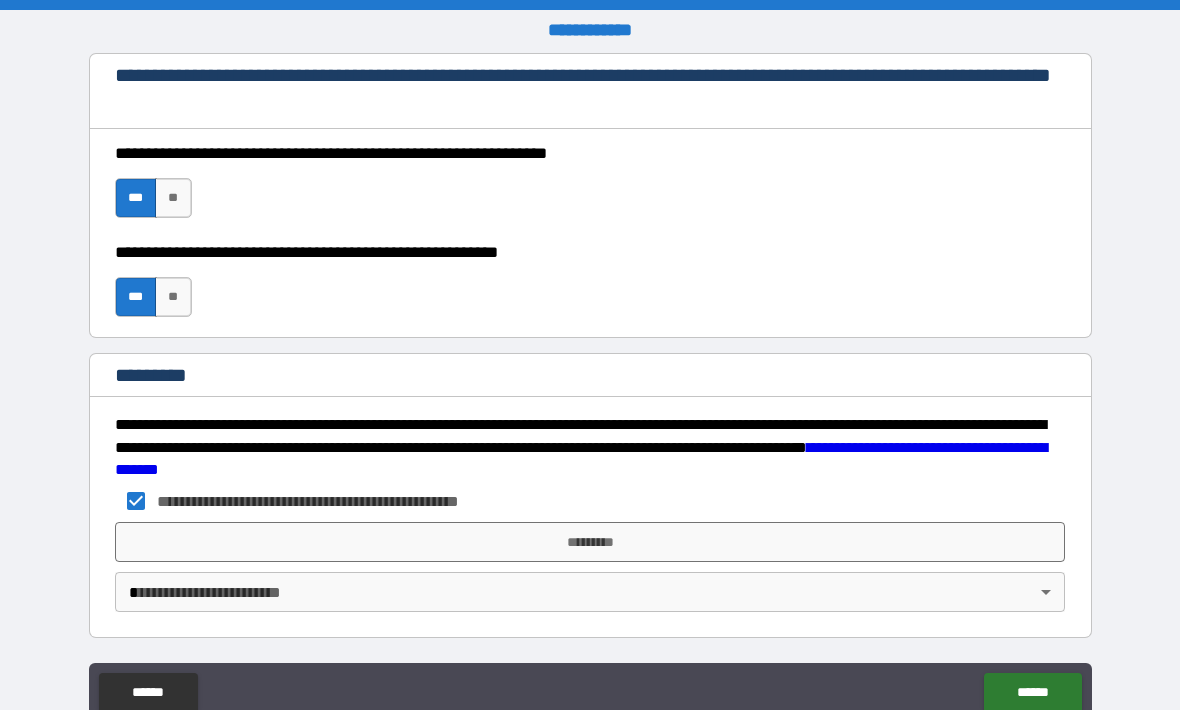 click on "*********" at bounding box center [590, 542] 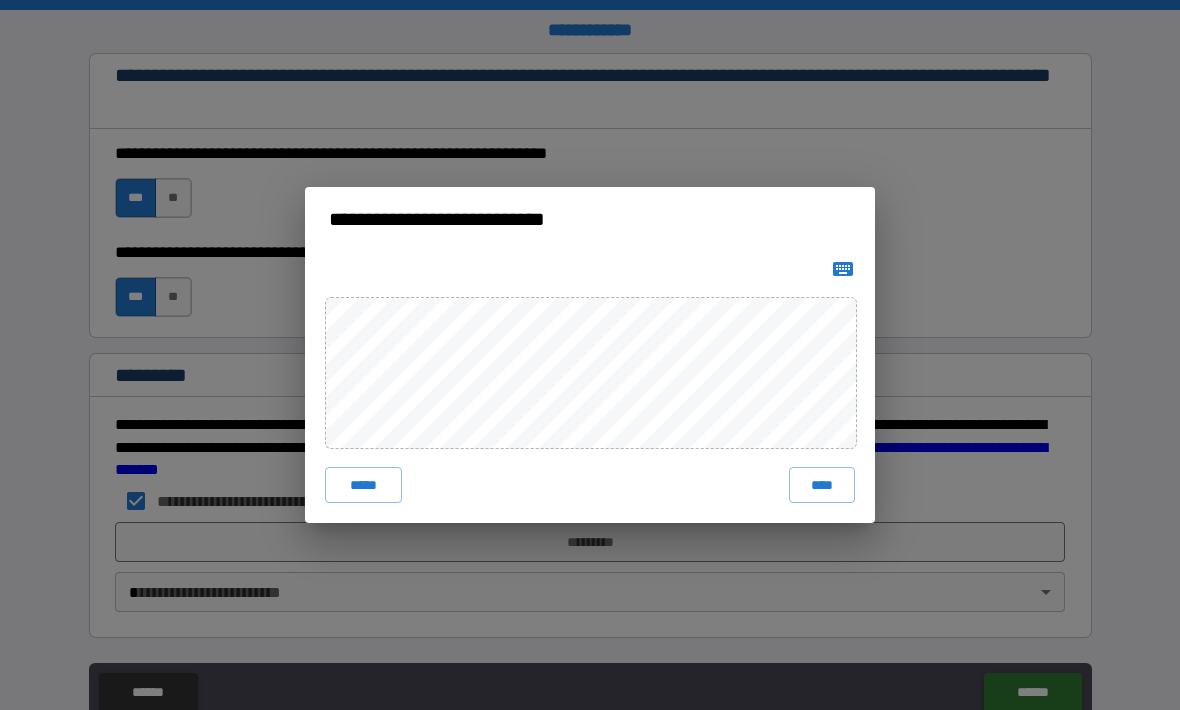 click on "****" at bounding box center [822, 485] 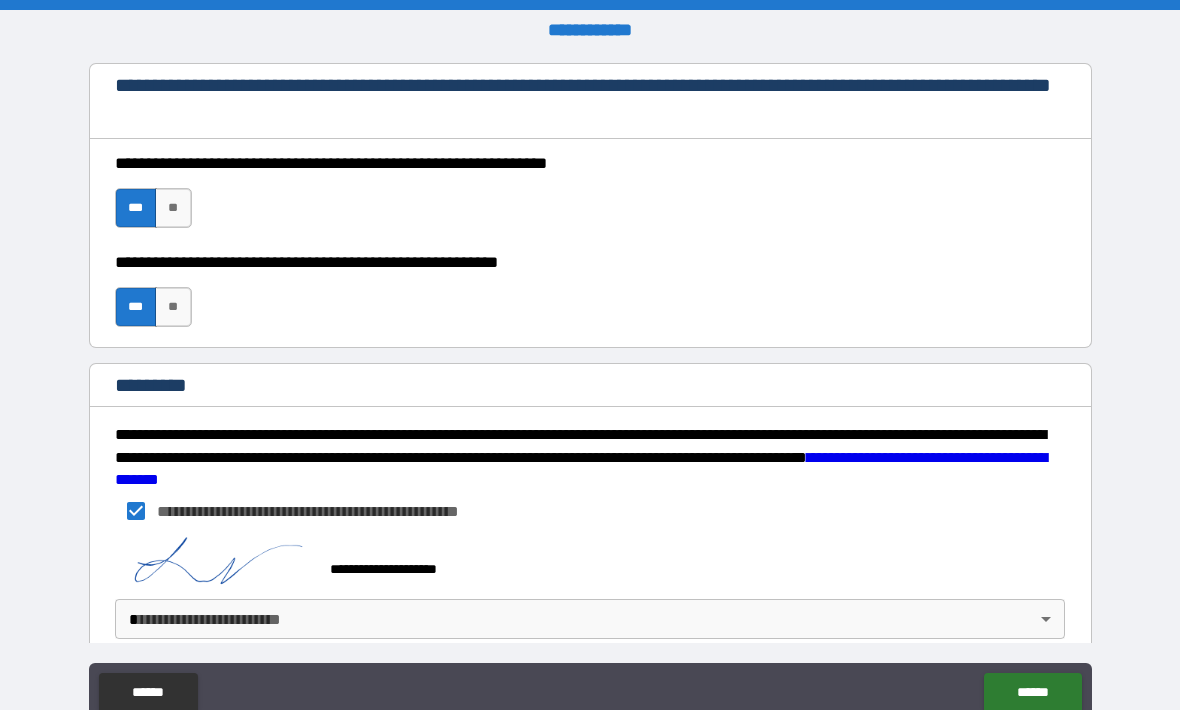 click on "******" at bounding box center (1032, 693) 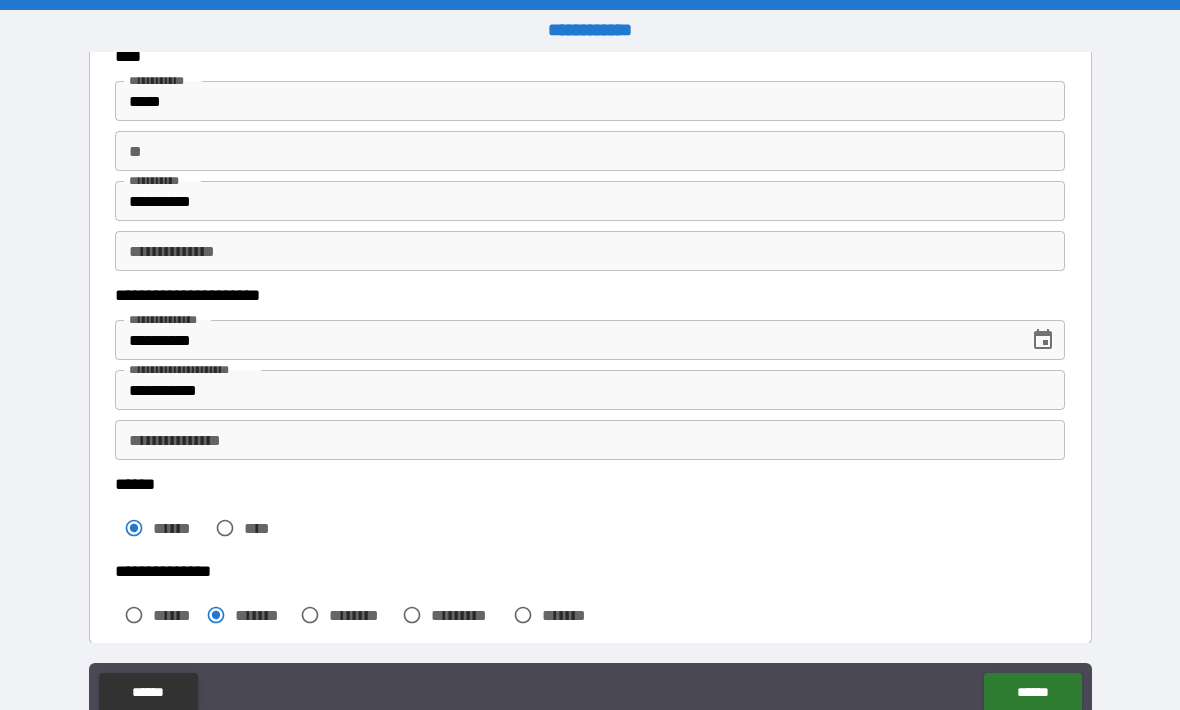 scroll, scrollTop: 124, scrollLeft: 0, axis: vertical 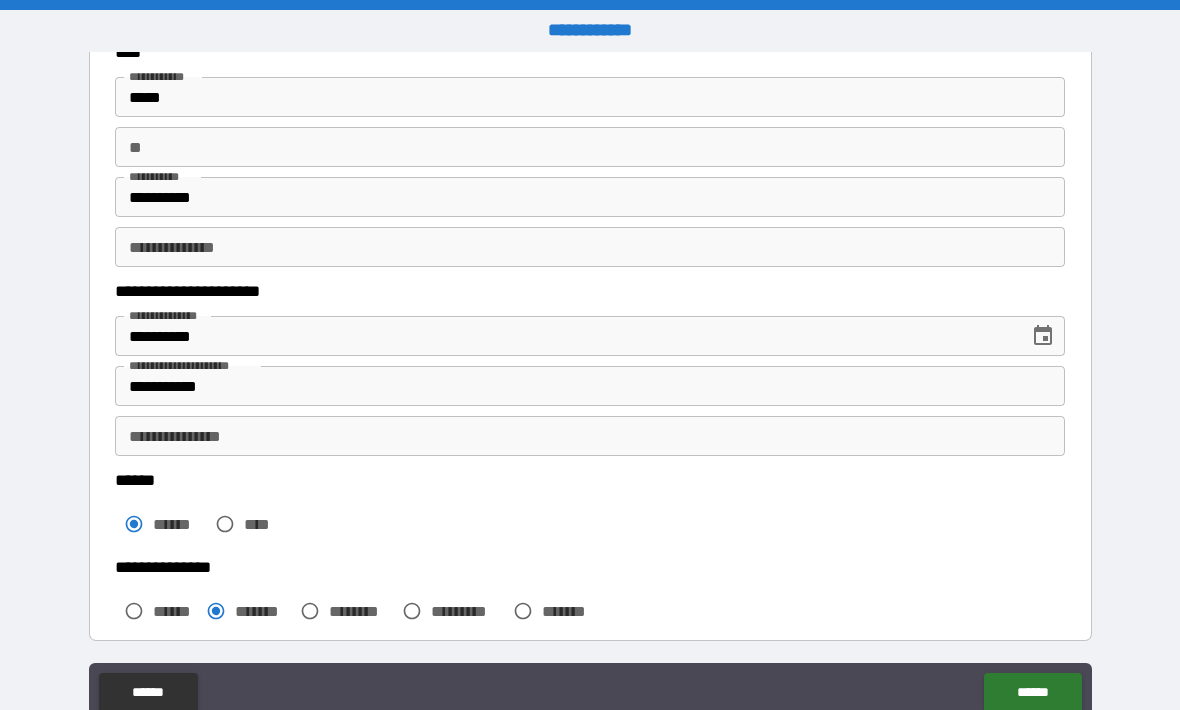 click on "**********" at bounding box center (590, 436) 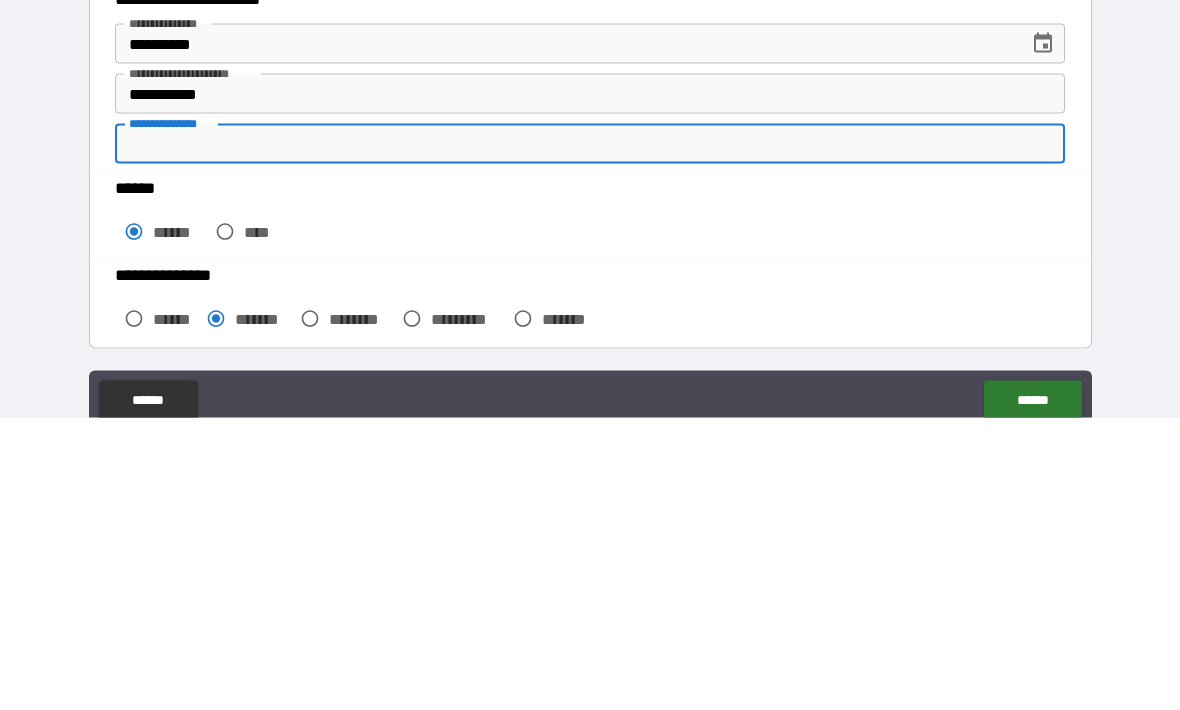 scroll, scrollTop: 66, scrollLeft: 0, axis: vertical 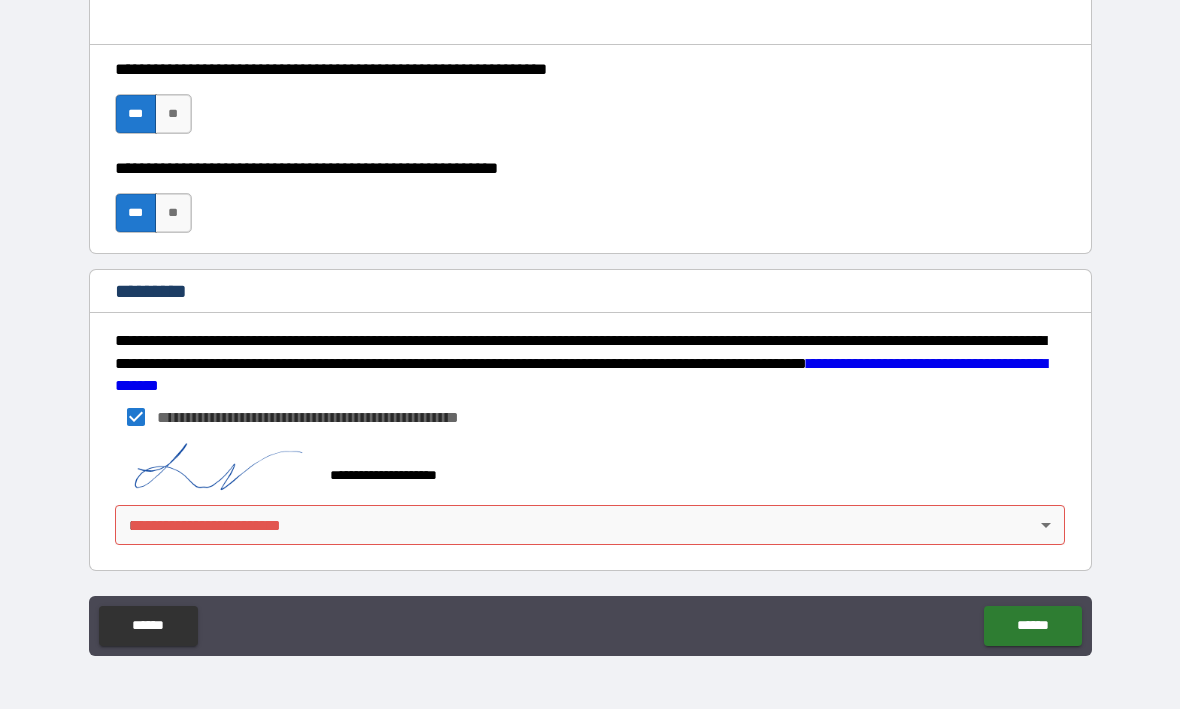 click on "**********" at bounding box center [590, 322] 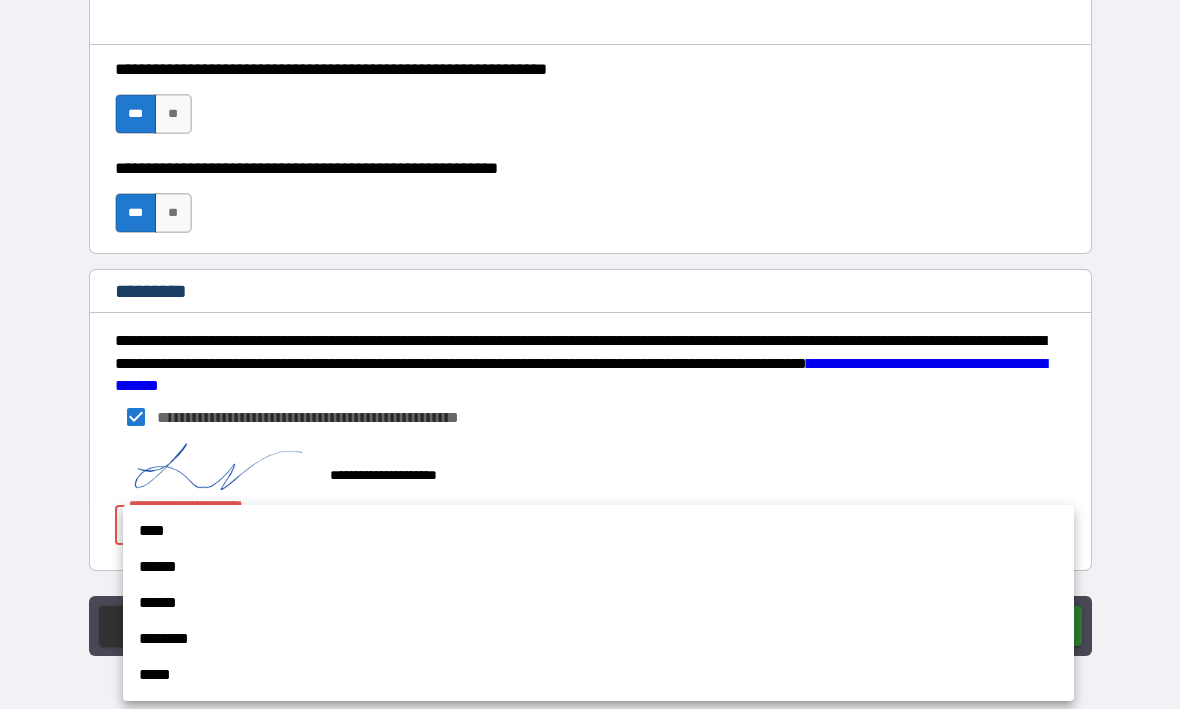 click on "****" at bounding box center [598, 532] 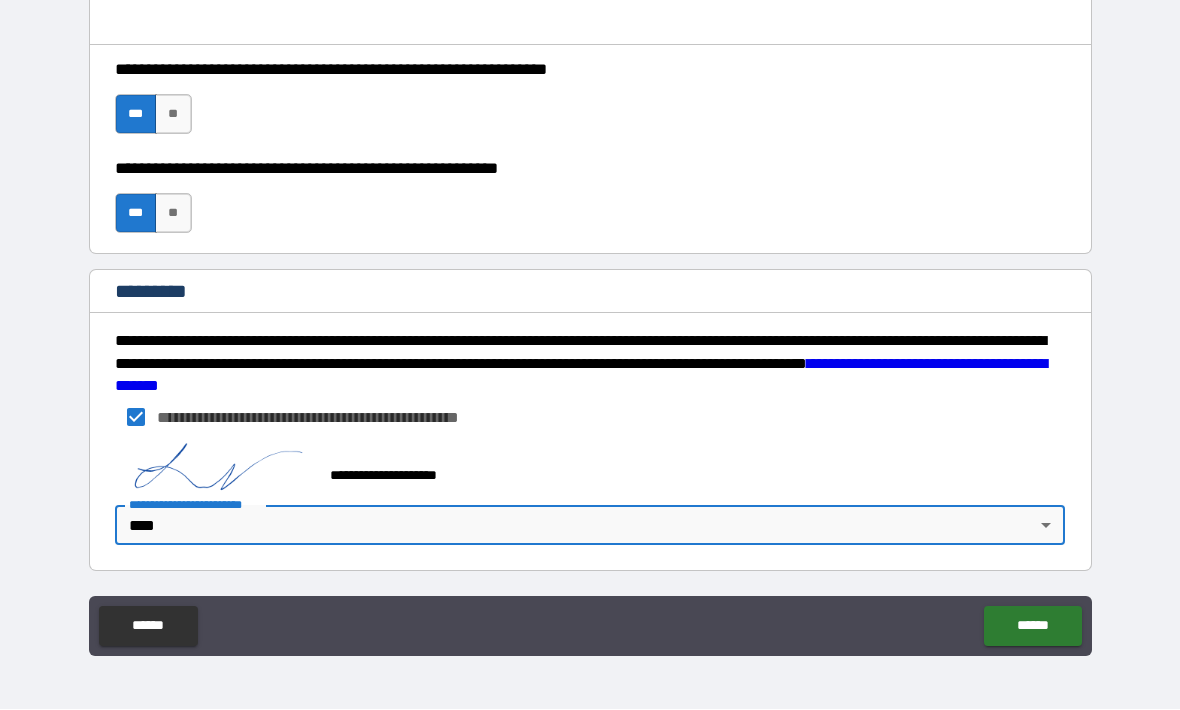 click on "******" at bounding box center [1032, 627] 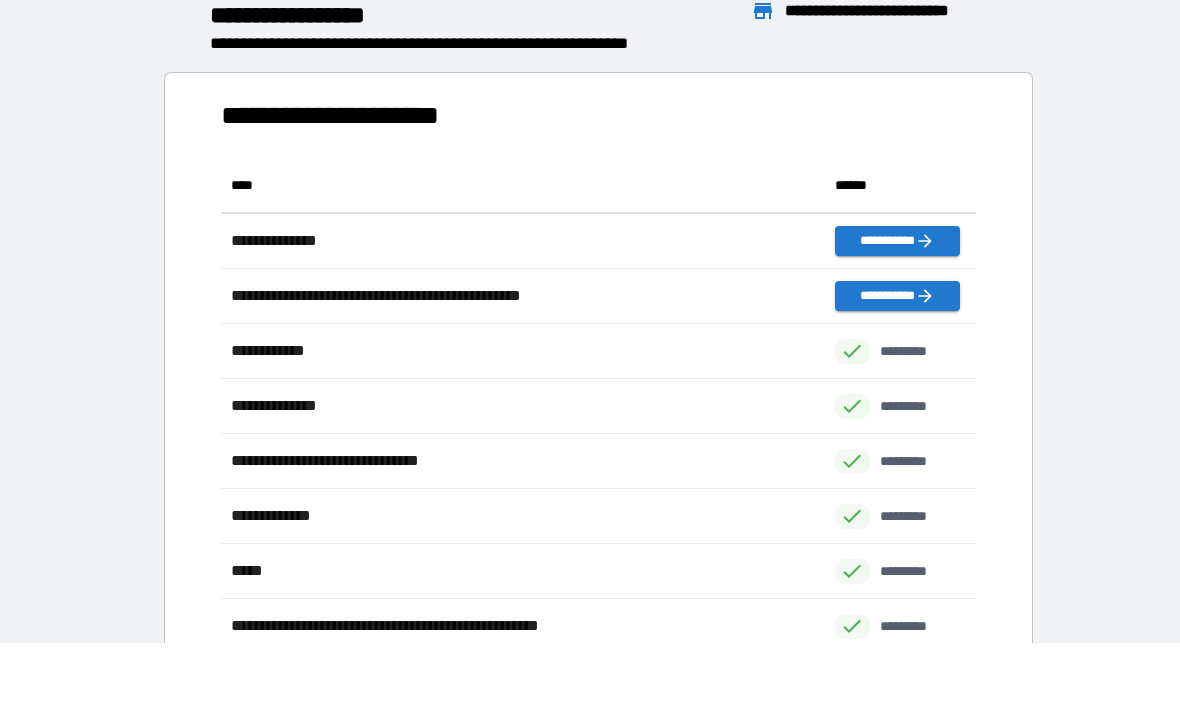 scroll, scrollTop: 1, scrollLeft: 1, axis: both 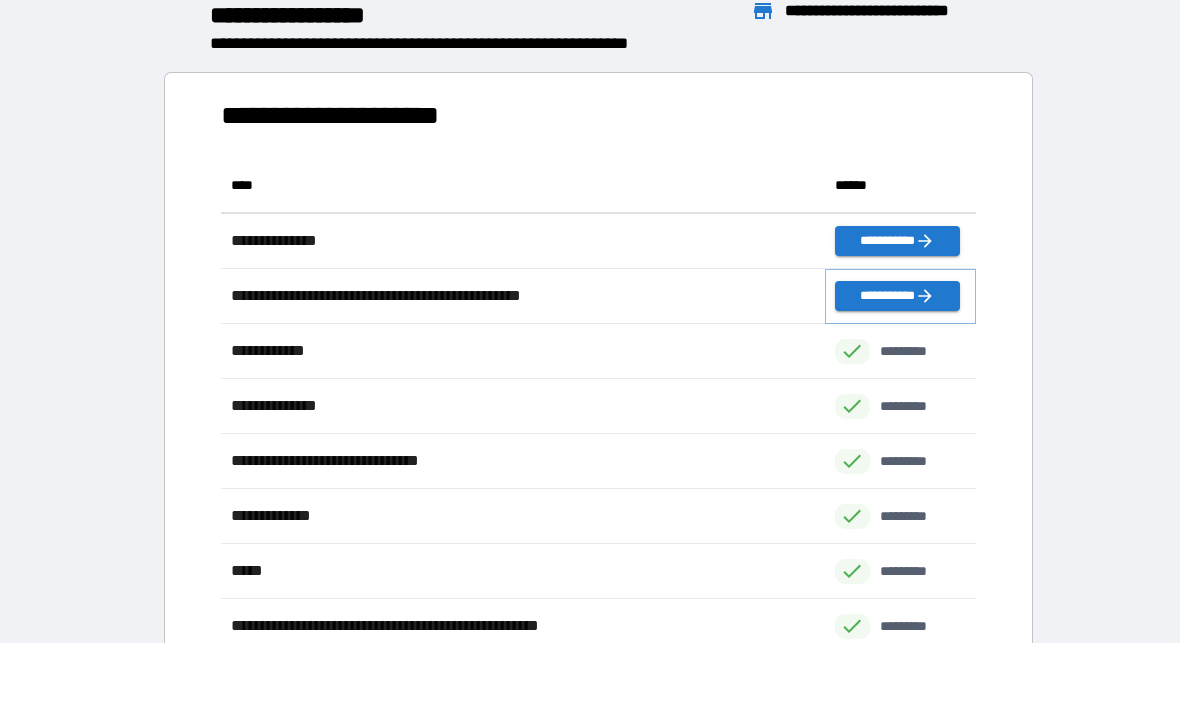 click on "**********" at bounding box center [897, 297] 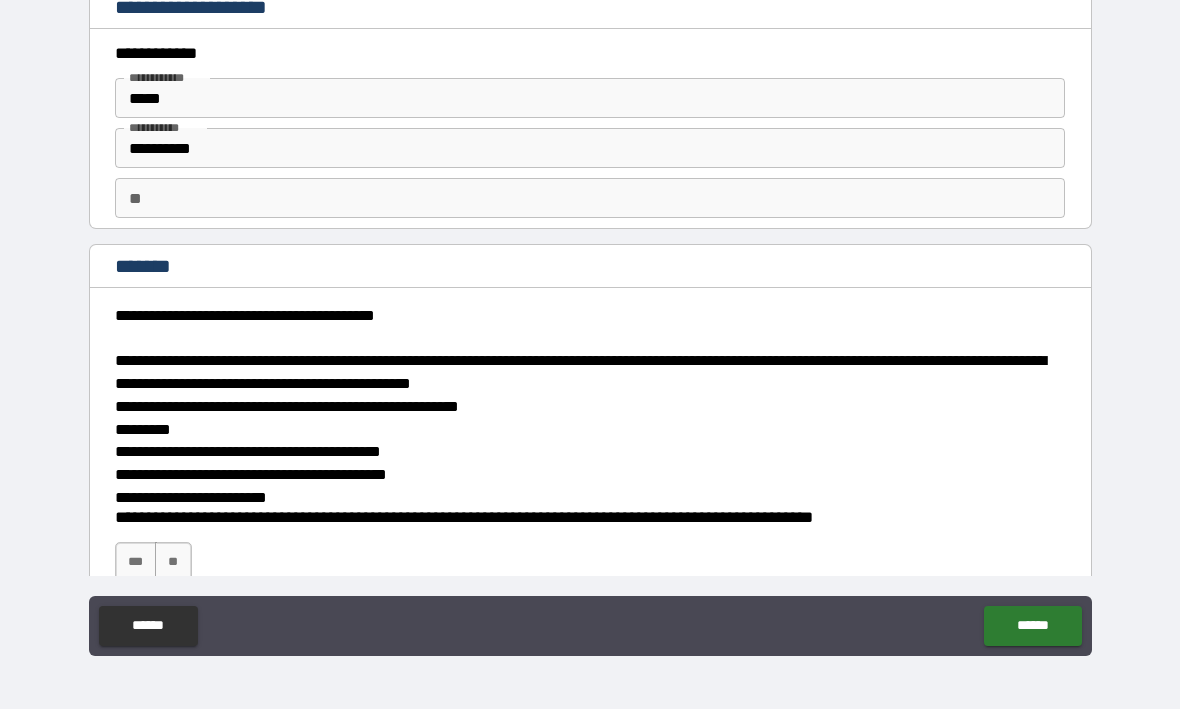 click on "**********" at bounding box center [590, 405] 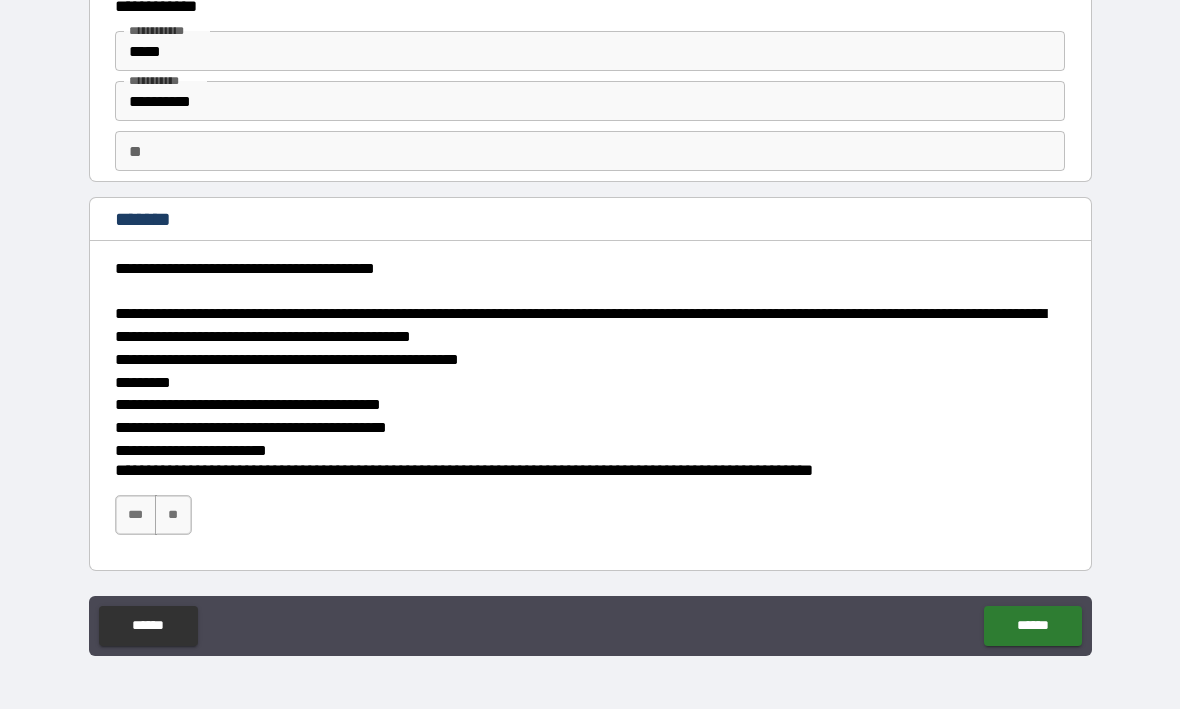 click on "***" at bounding box center [136, 516] 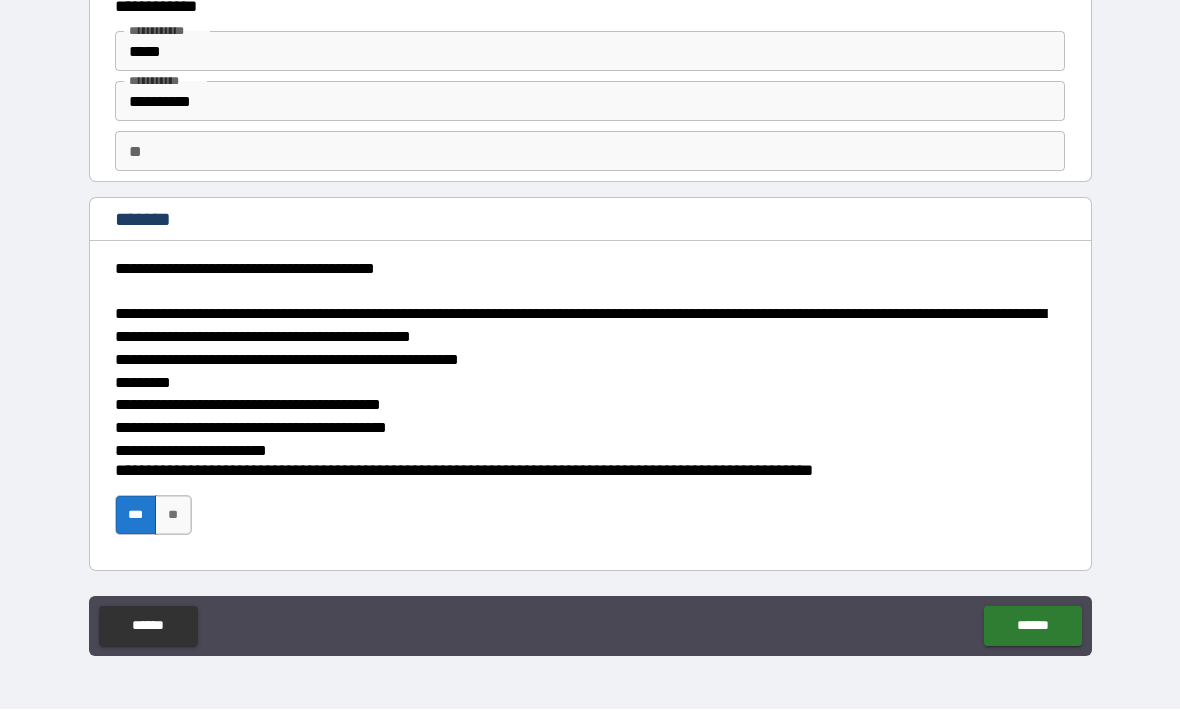 scroll, scrollTop: 47, scrollLeft: 0, axis: vertical 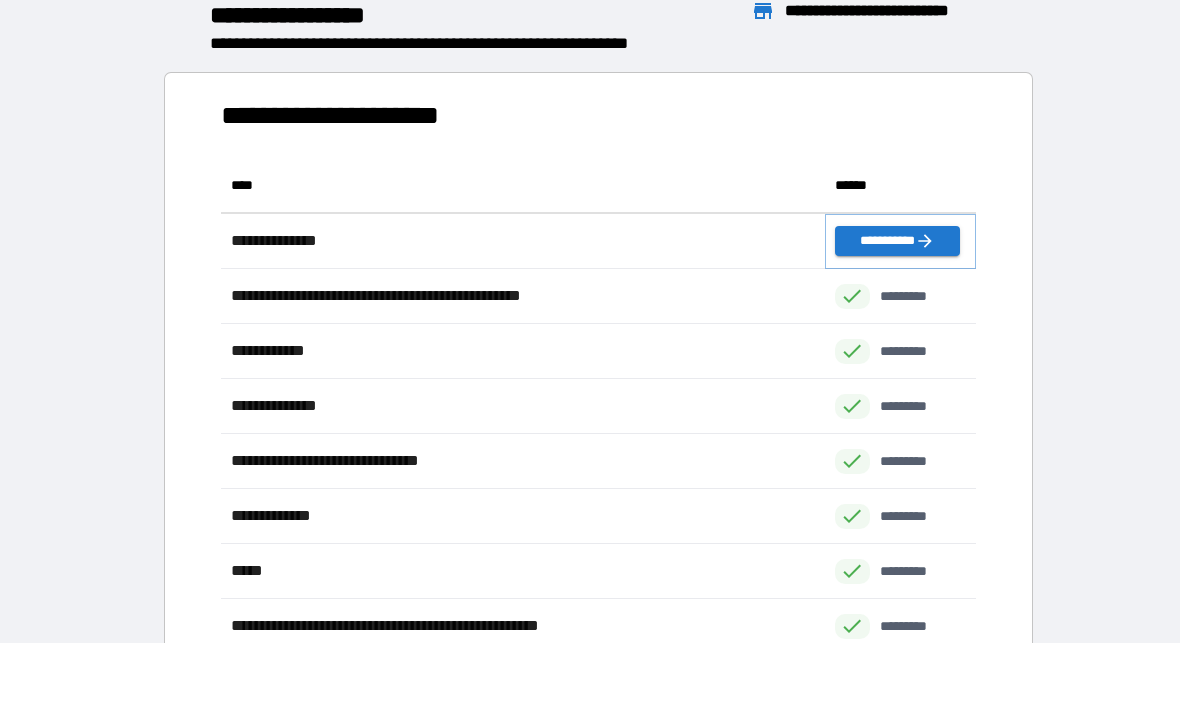 click on "**********" at bounding box center (897, 242) 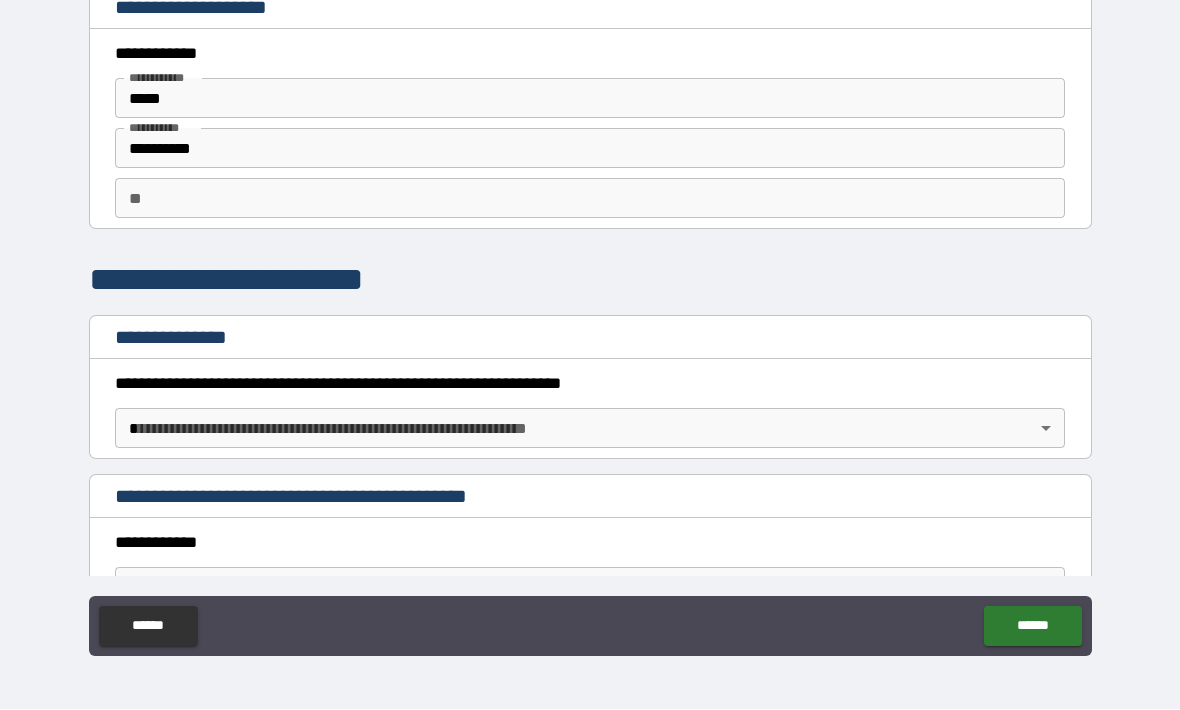 click on "**********" at bounding box center (590, 322) 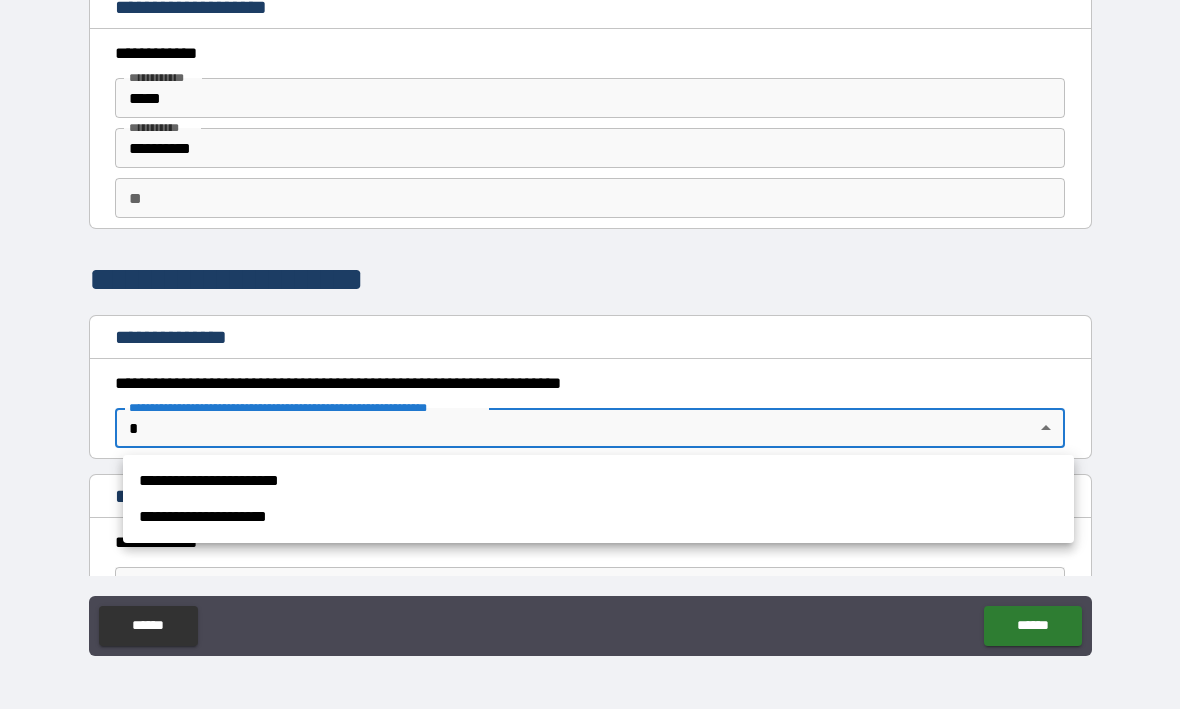 click on "**********" at bounding box center (598, 482) 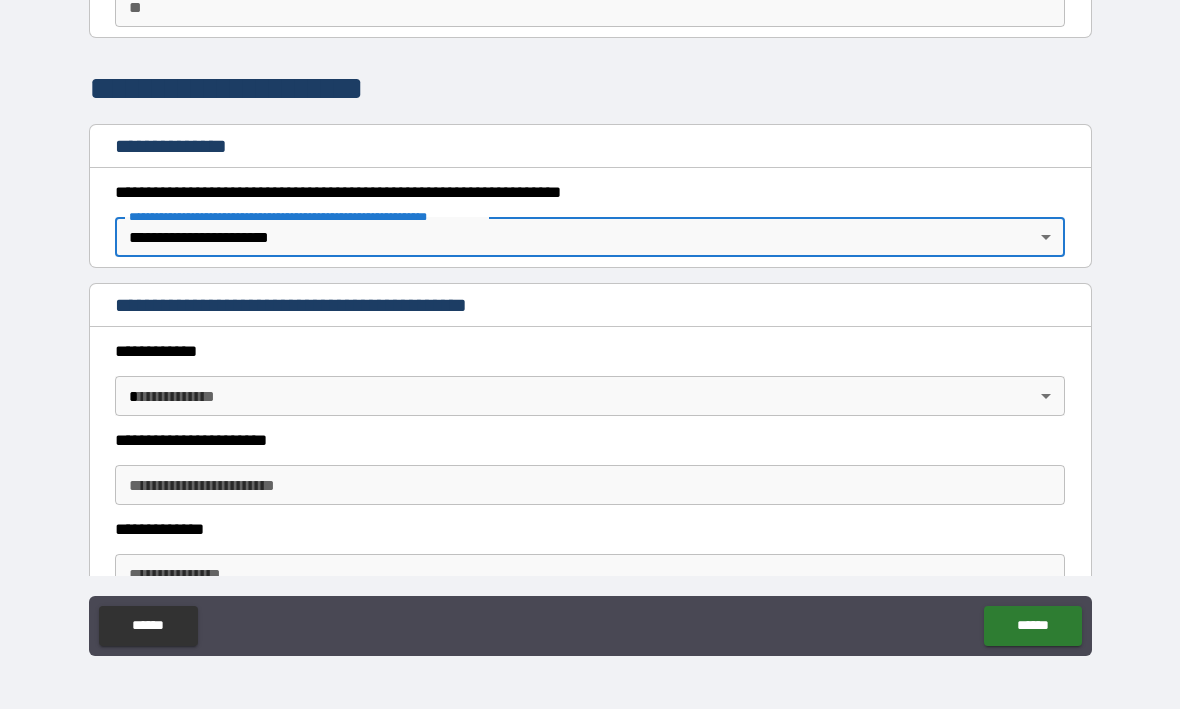 scroll, scrollTop: 190, scrollLeft: 0, axis: vertical 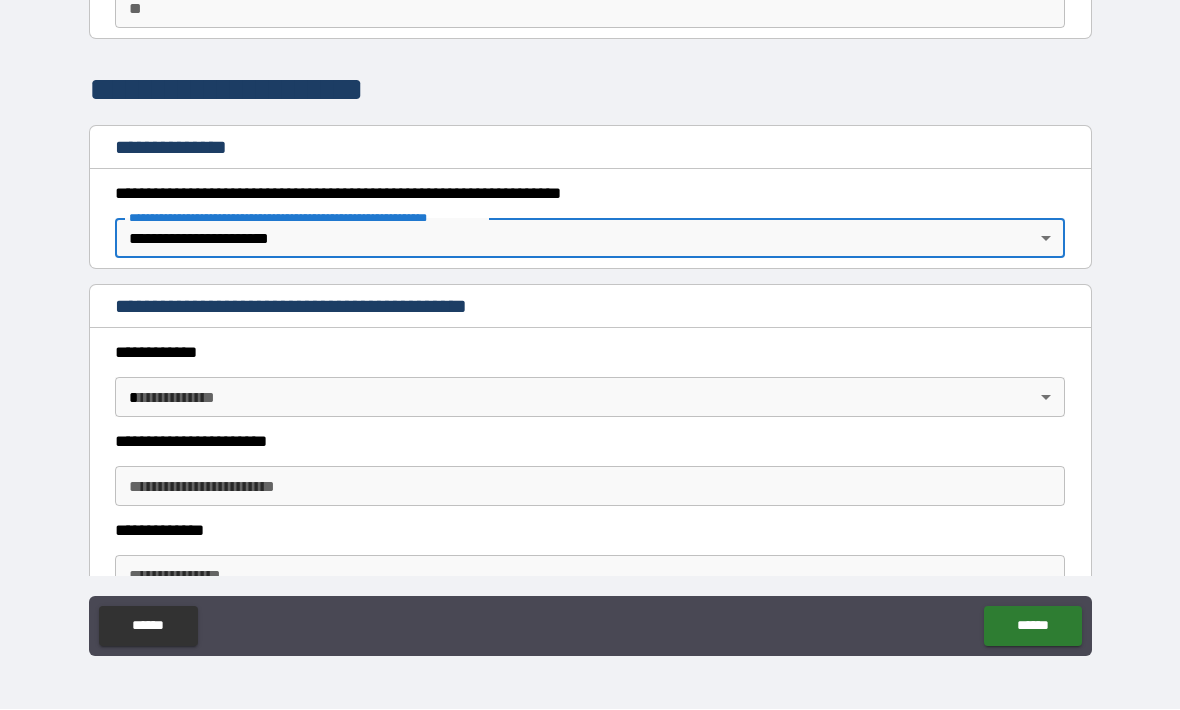 click on "**********" at bounding box center (590, 322) 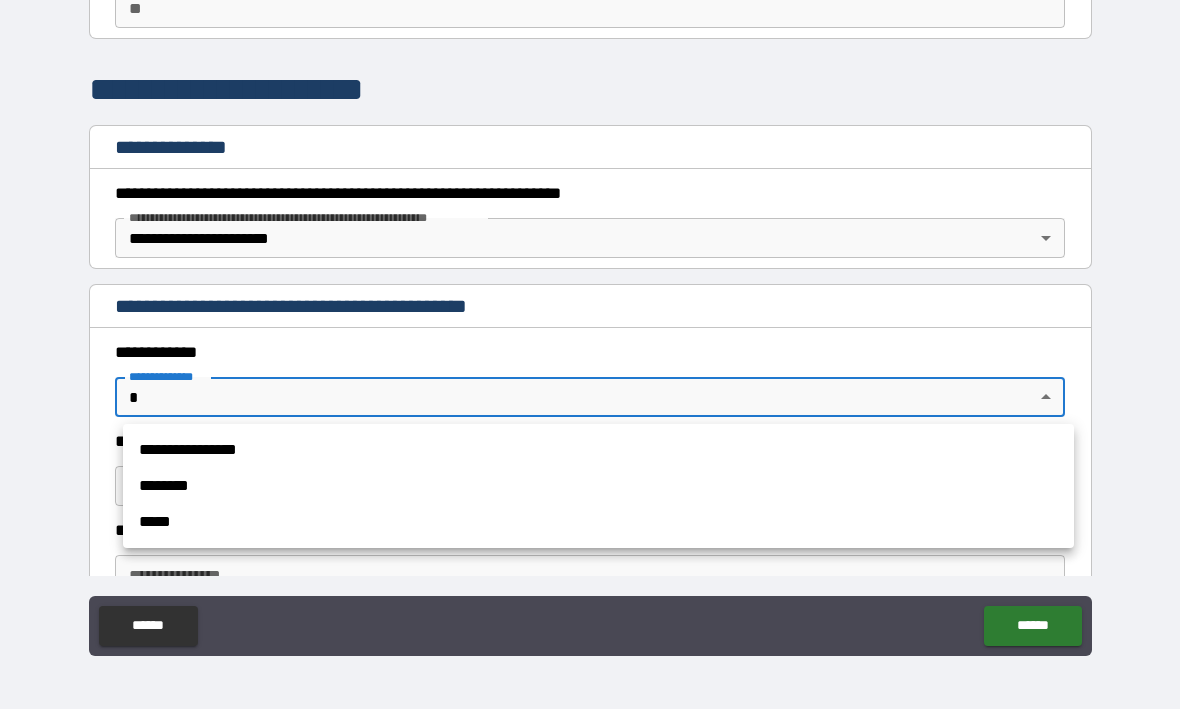 click on "**********" at bounding box center [598, 451] 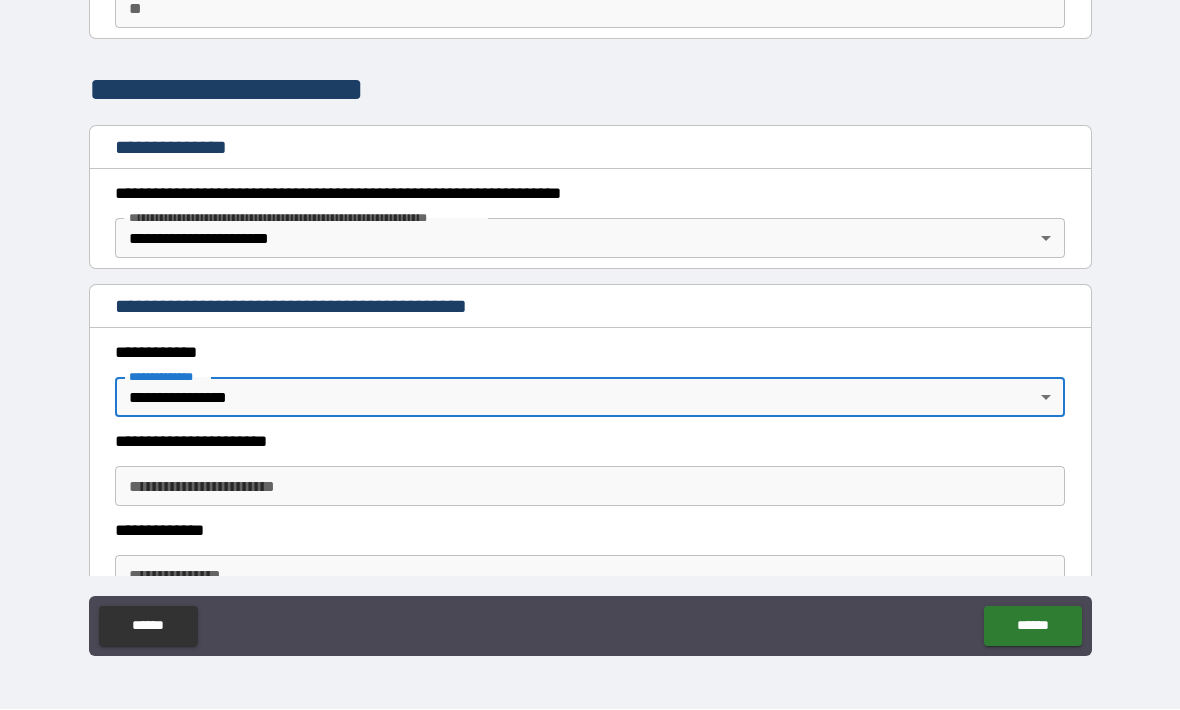 click on "**********" at bounding box center [590, 487] 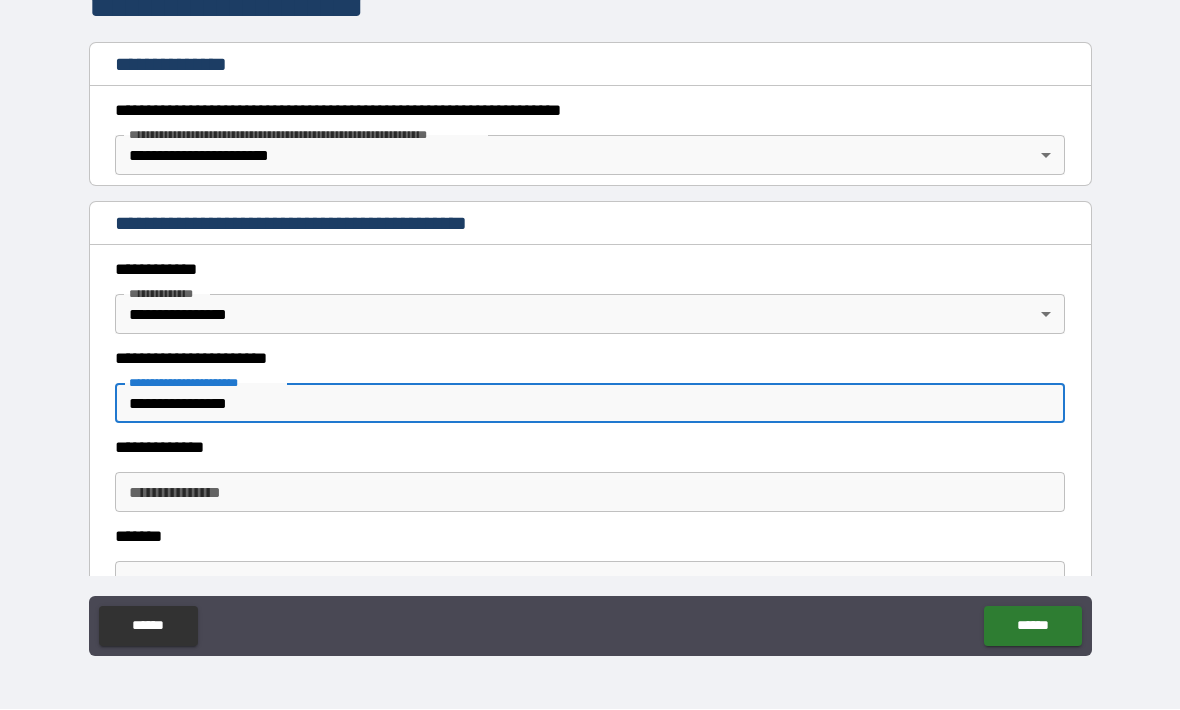 scroll, scrollTop: 330, scrollLeft: 0, axis: vertical 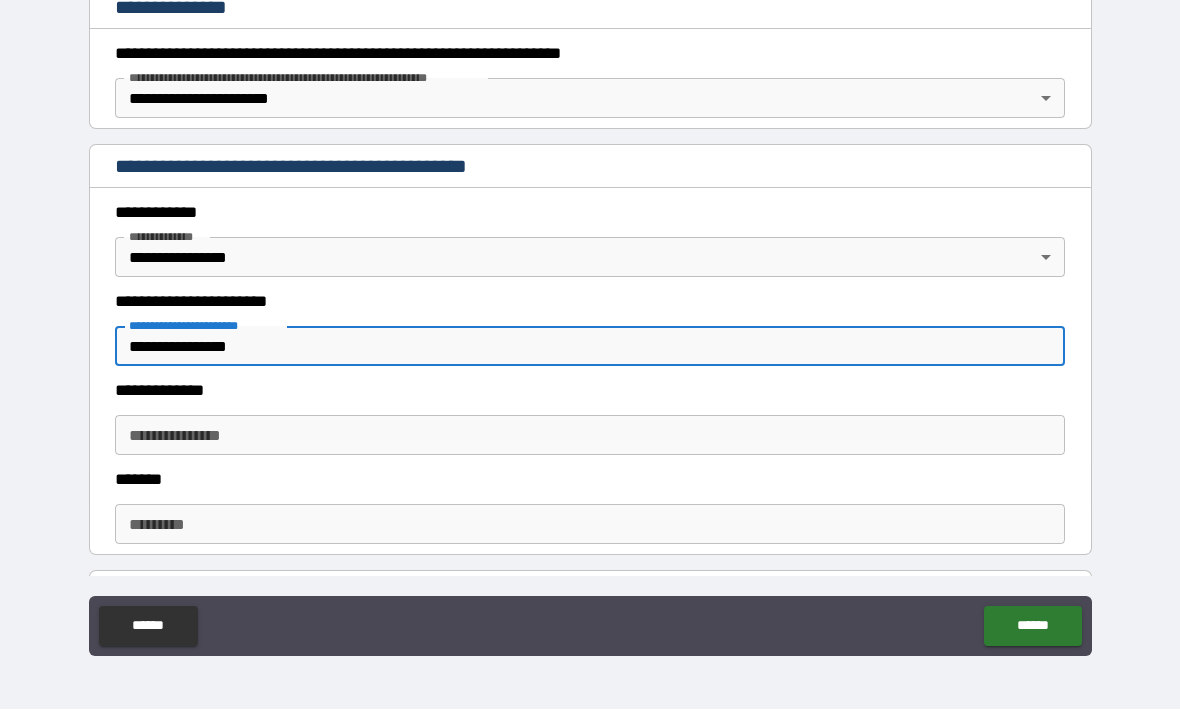click on "**********" at bounding box center [590, 436] 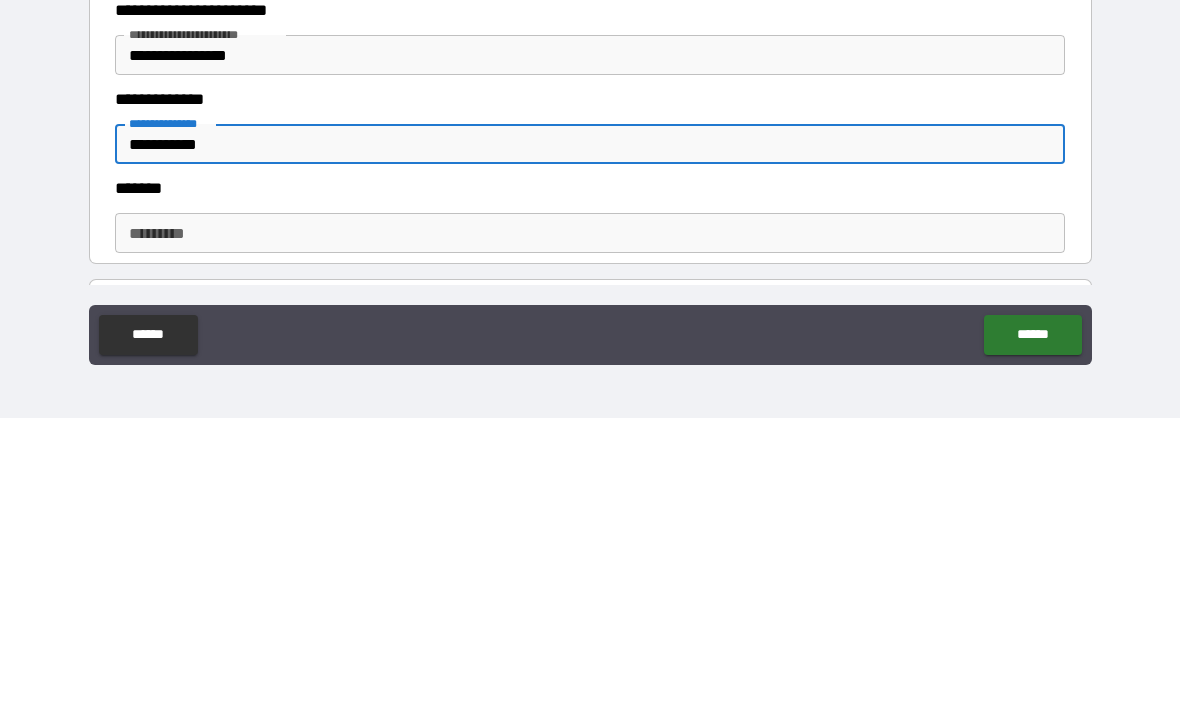 click on "*******   *" at bounding box center (590, 525) 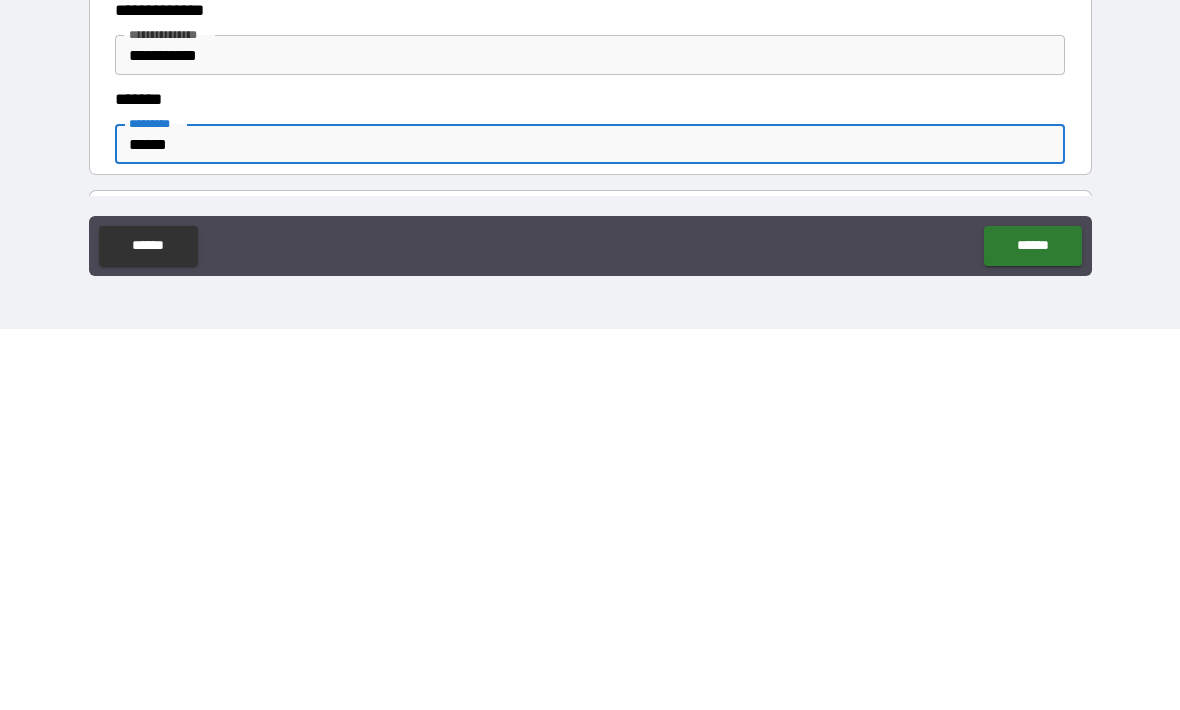 click on "******" at bounding box center (1032, 627) 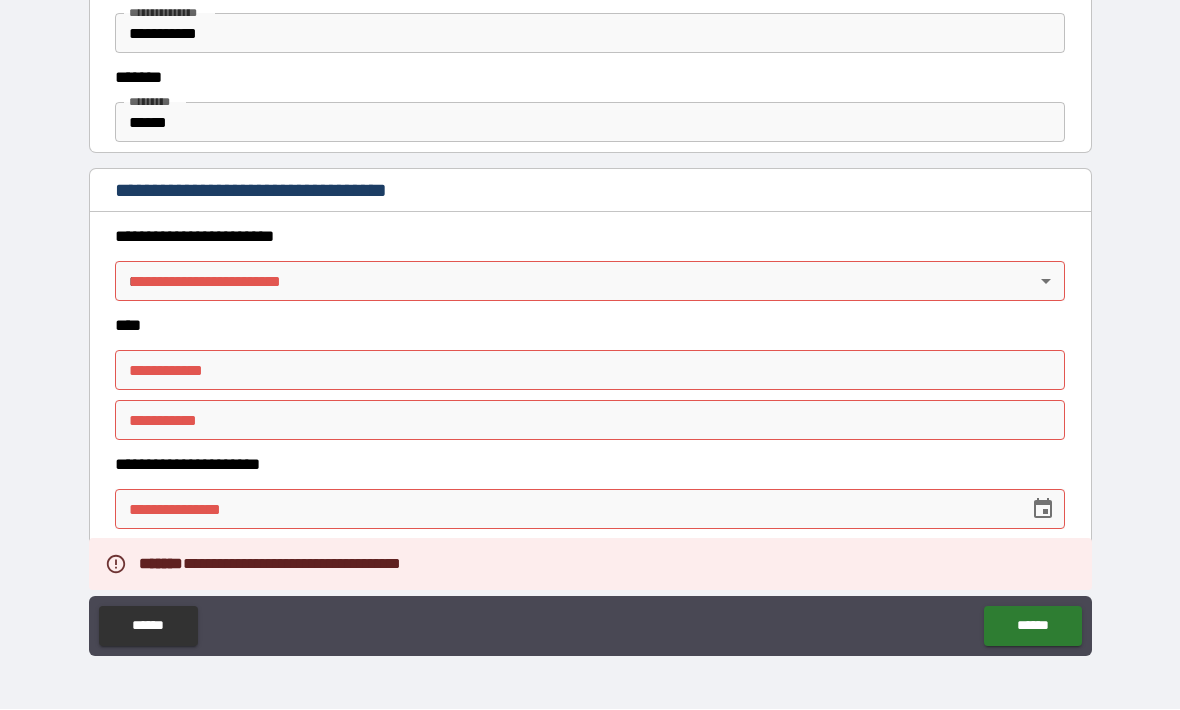 scroll, scrollTop: 733, scrollLeft: 0, axis: vertical 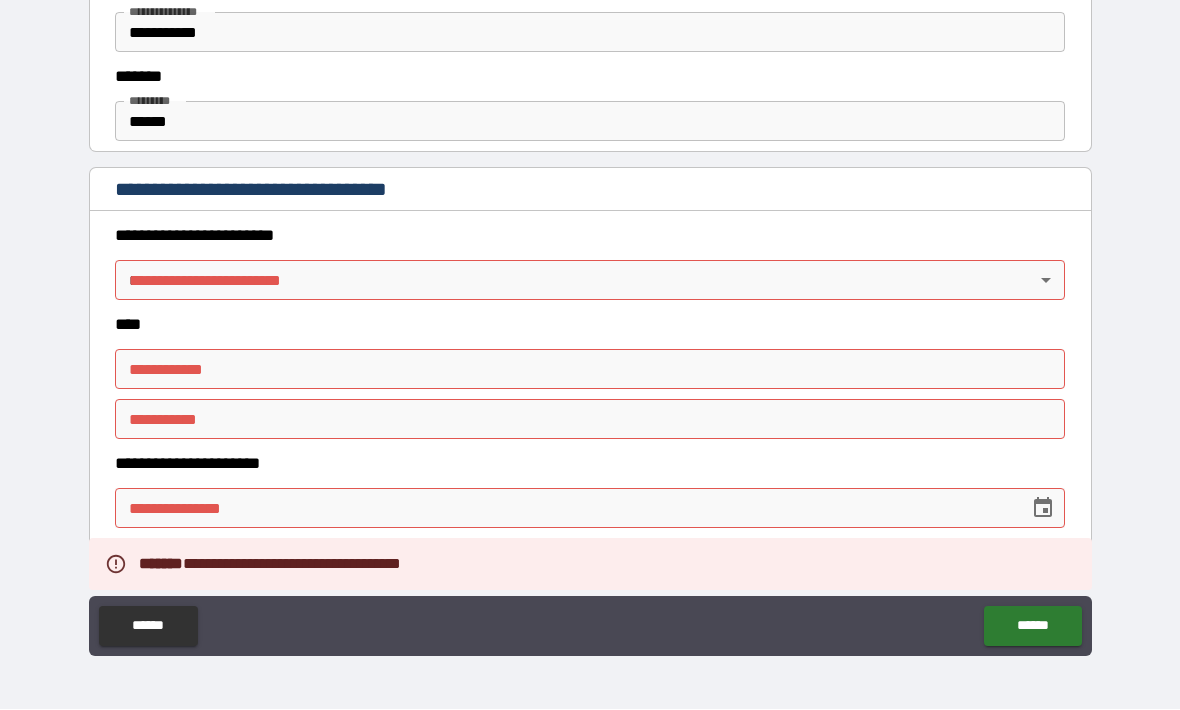 click on "**********" at bounding box center [590, 322] 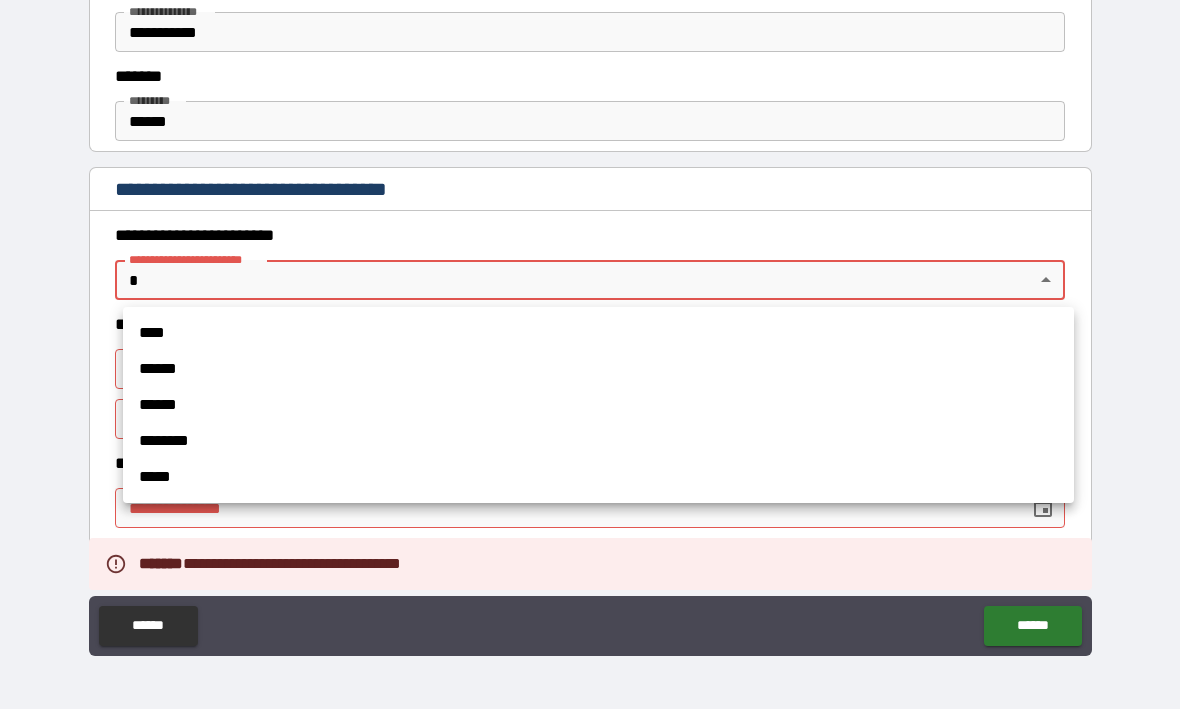 click on "******" at bounding box center [598, 406] 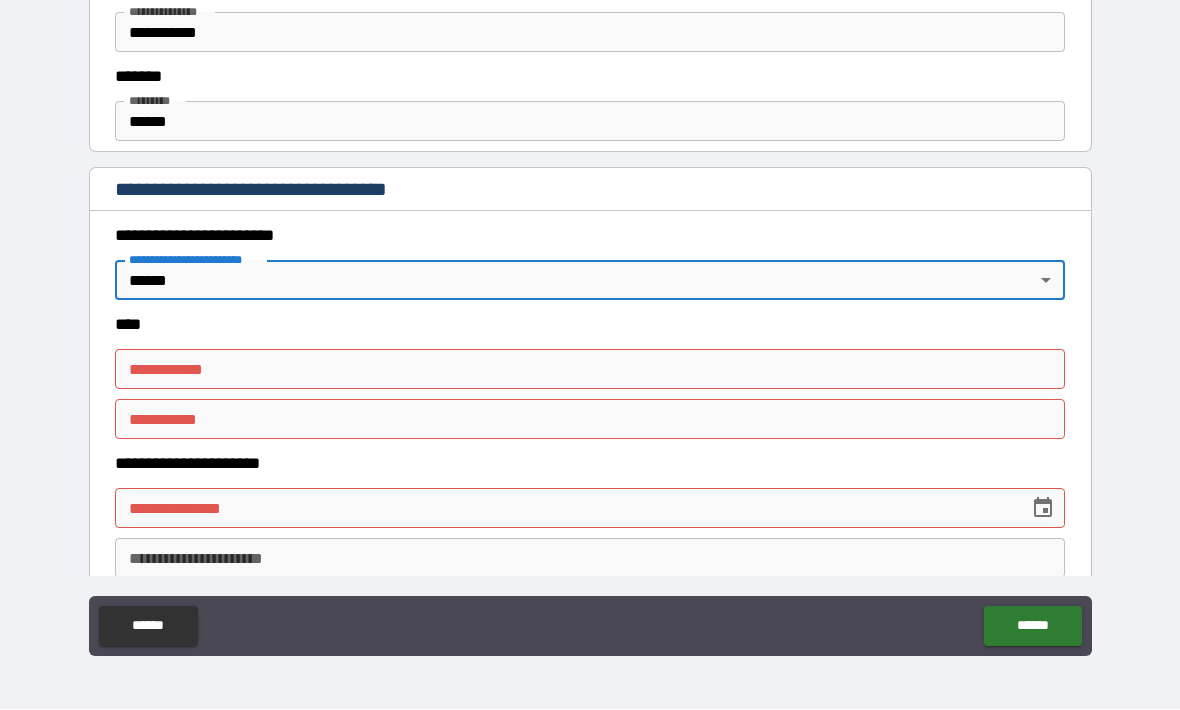 click on "**********" at bounding box center [590, 370] 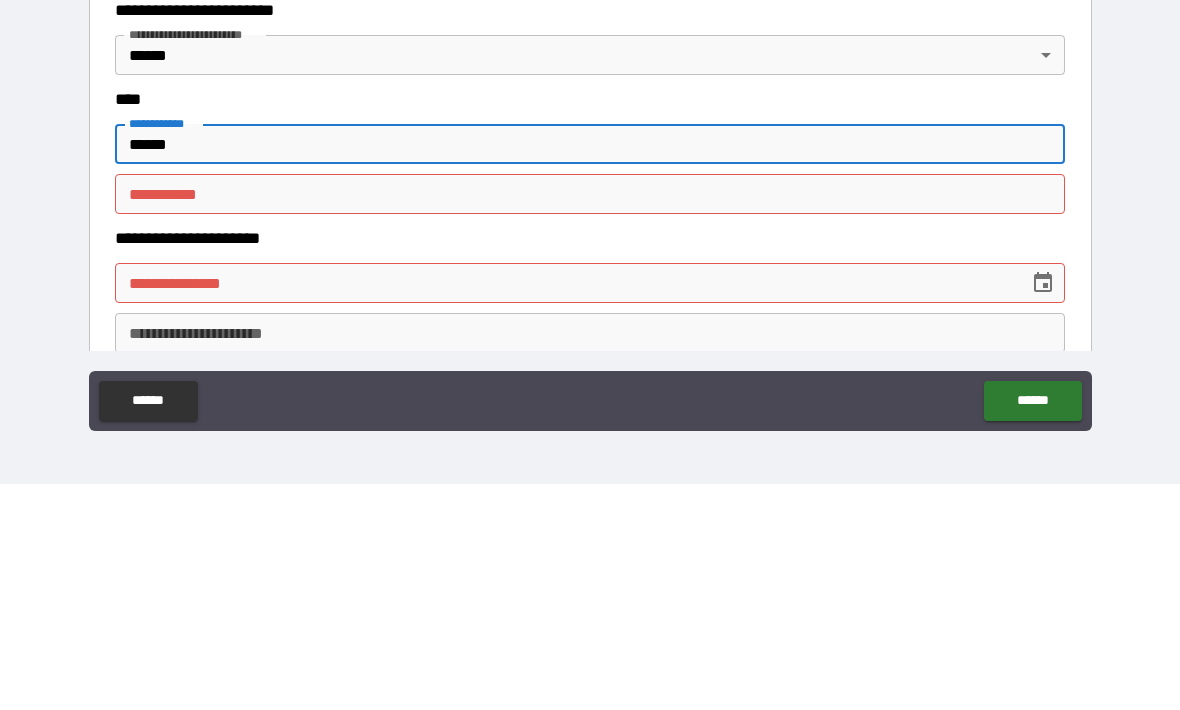 click on "*********   * *********   *" at bounding box center [590, 420] 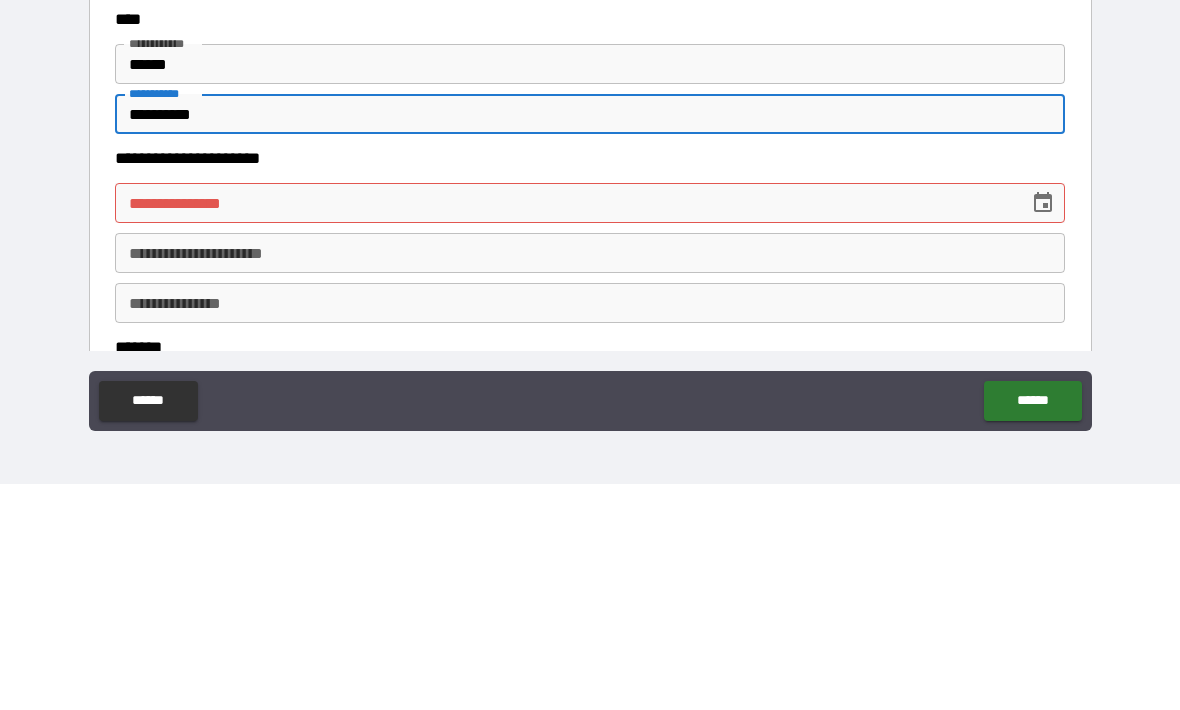 scroll, scrollTop: 834, scrollLeft: 0, axis: vertical 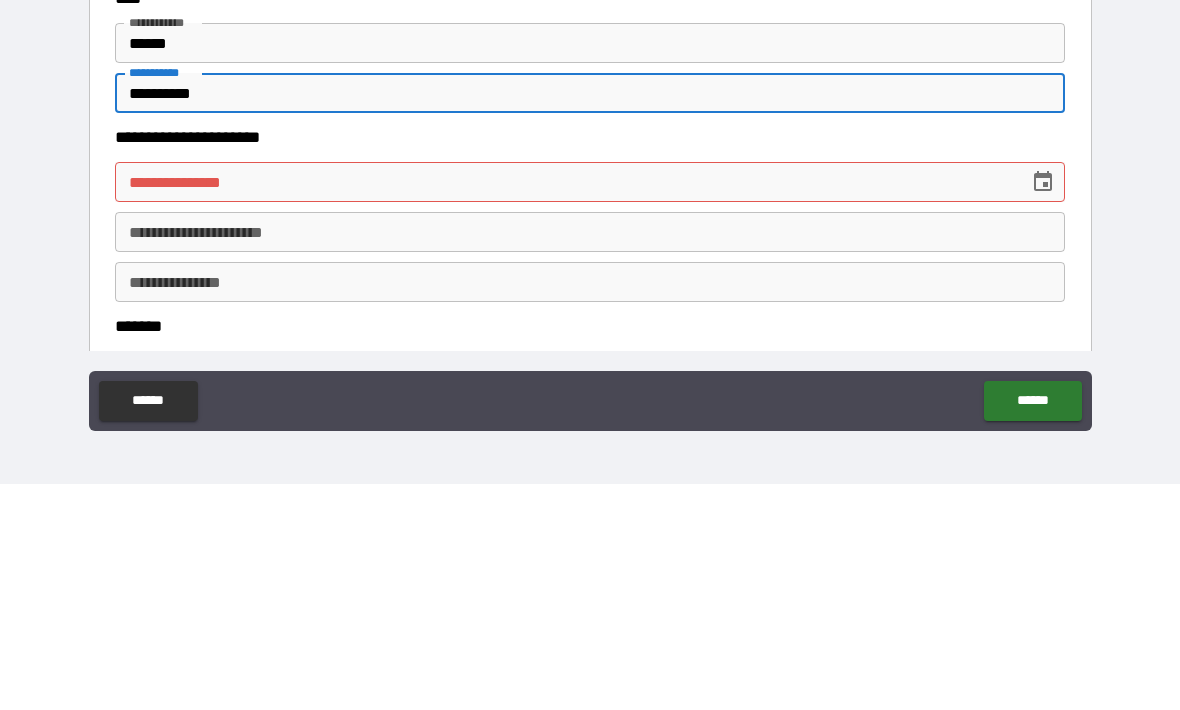 click on "**********" at bounding box center (565, 408) 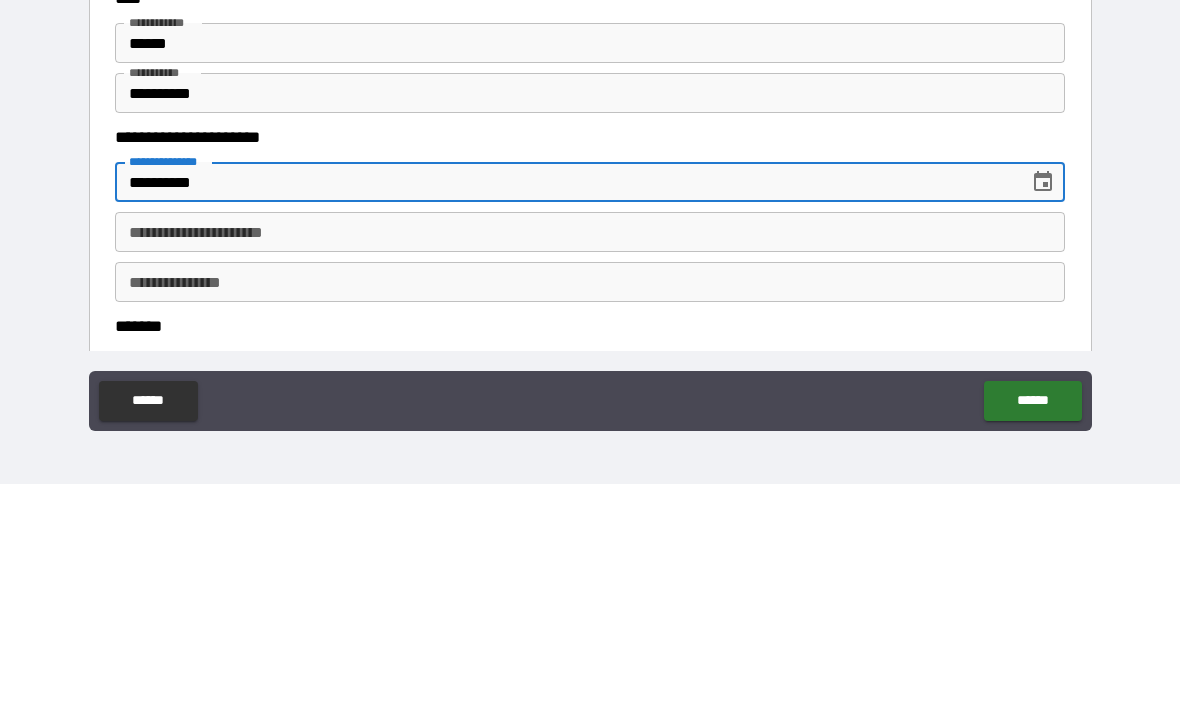 click on "**********" at bounding box center (590, 458) 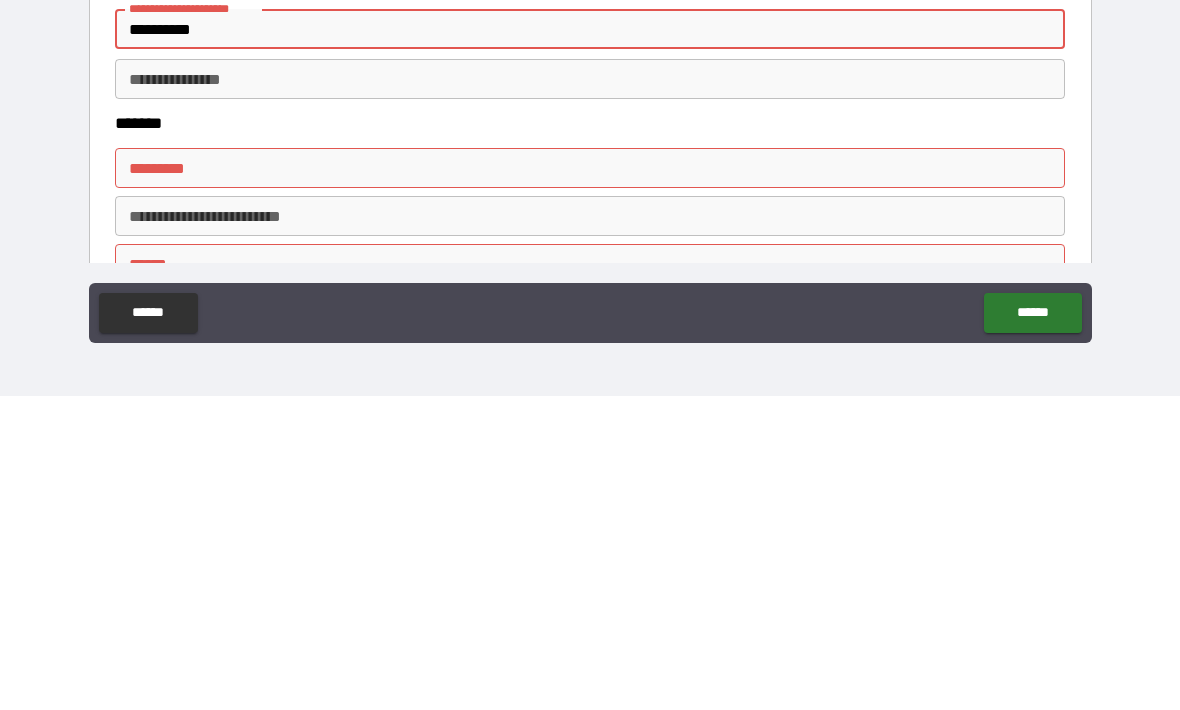 scroll, scrollTop: 961, scrollLeft: 0, axis: vertical 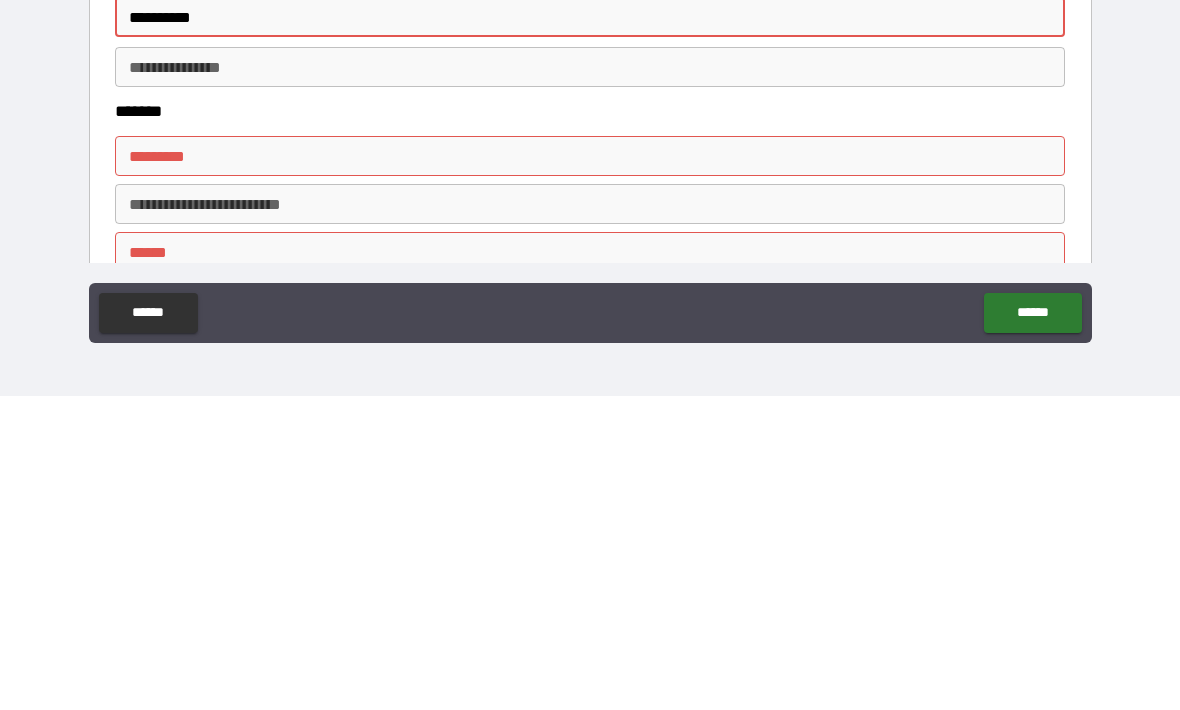 click on "*******   *" at bounding box center [590, 470] 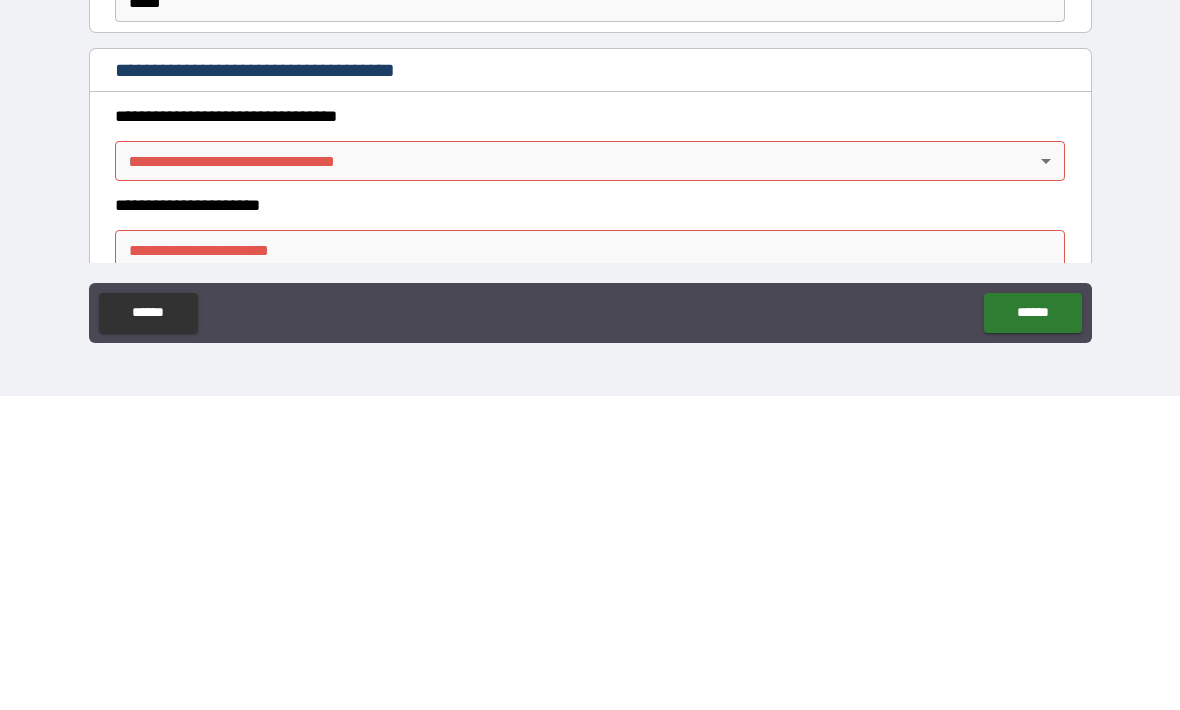 scroll, scrollTop: 1310, scrollLeft: 0, axis: vertical 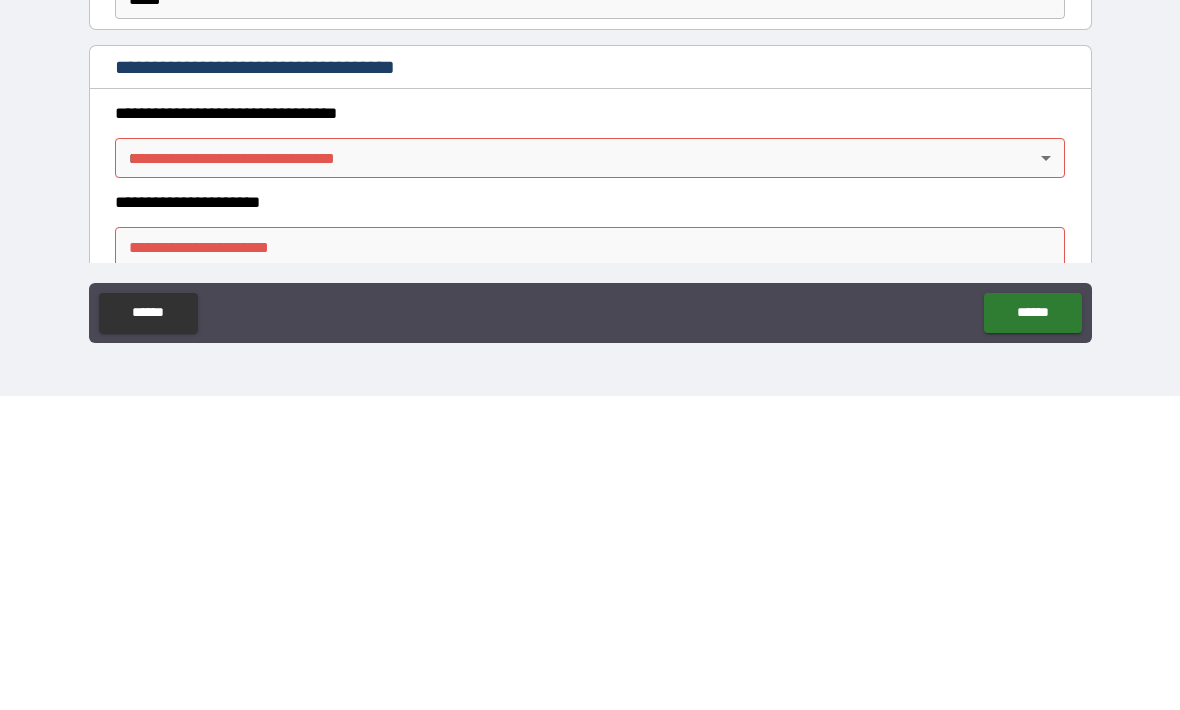 click on "**********" at bounding box center [590, 322] 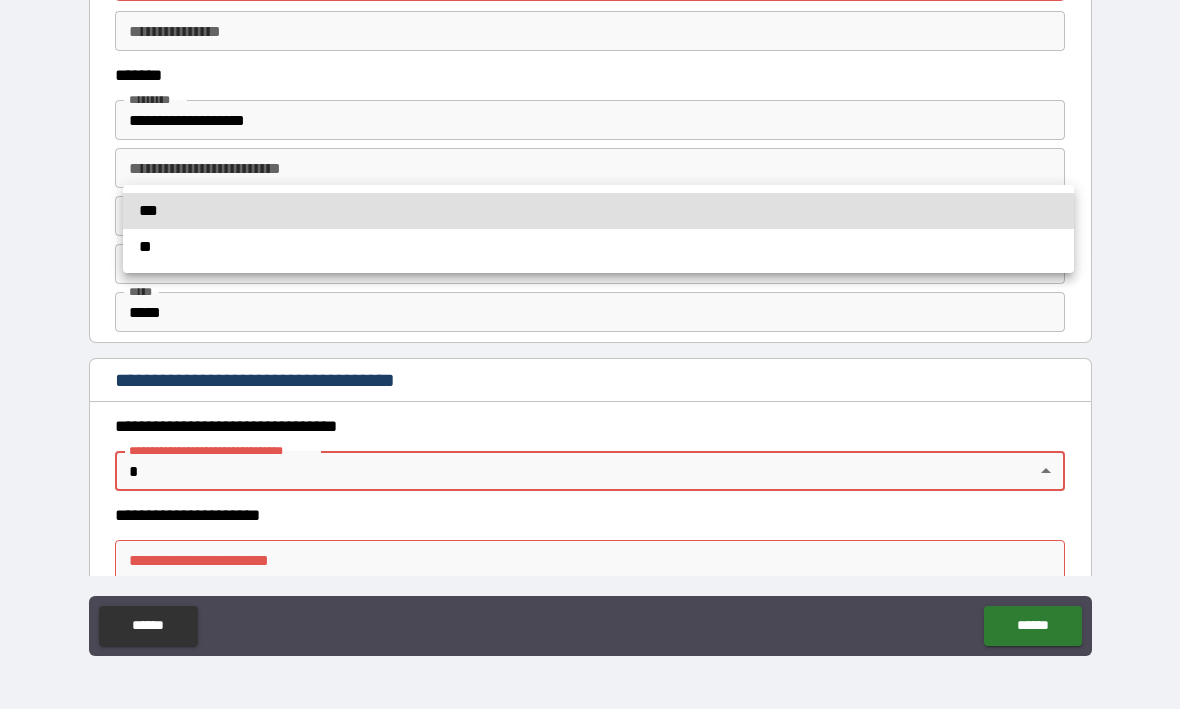 click at bounding box center (590, 355) 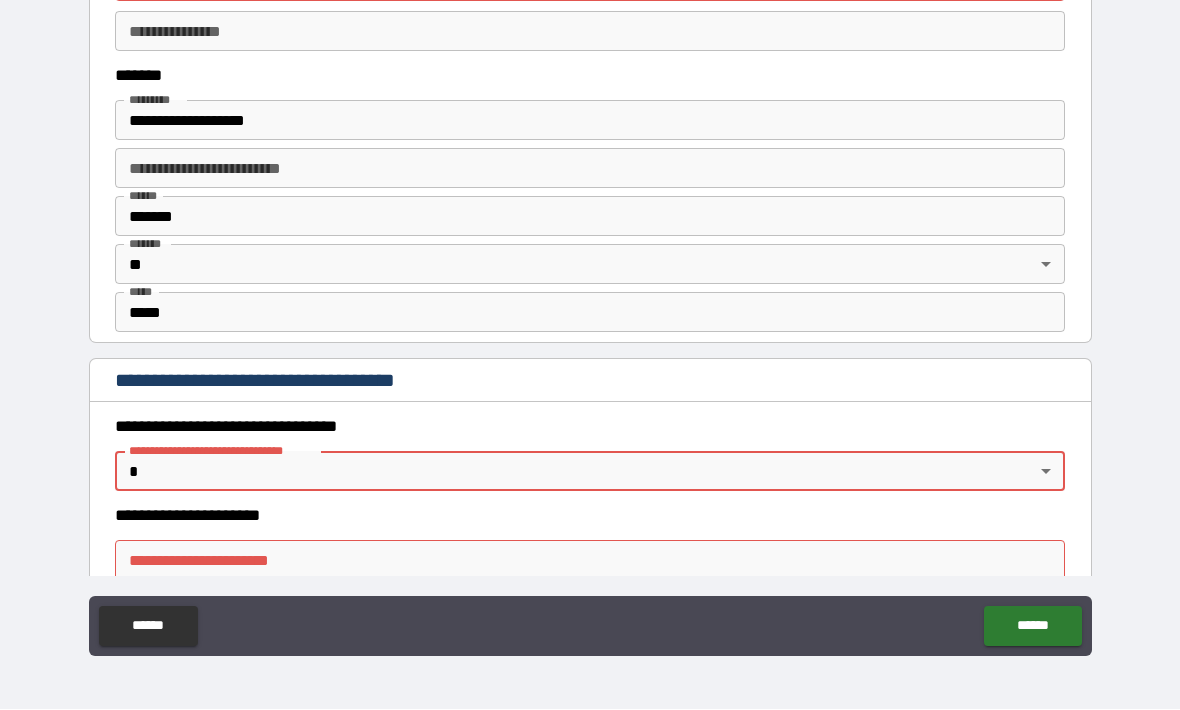 click on "**********" at bounding box center [590, 322] 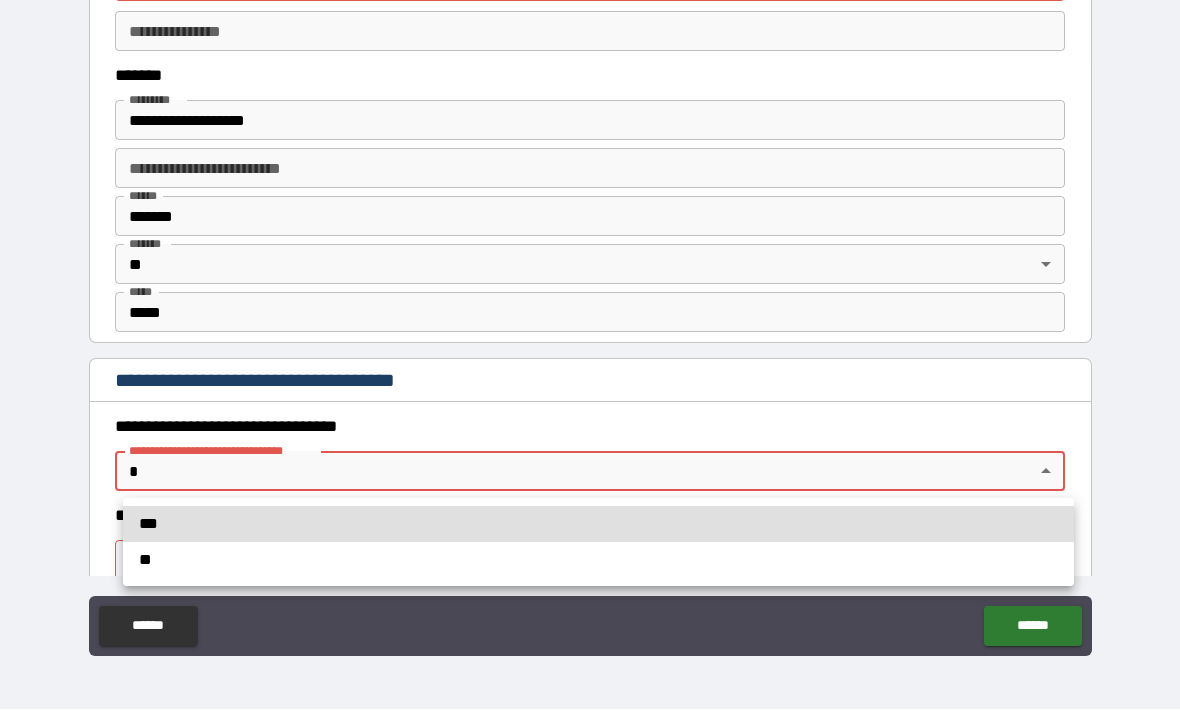 click on "***" at bounding box center (598, 525) 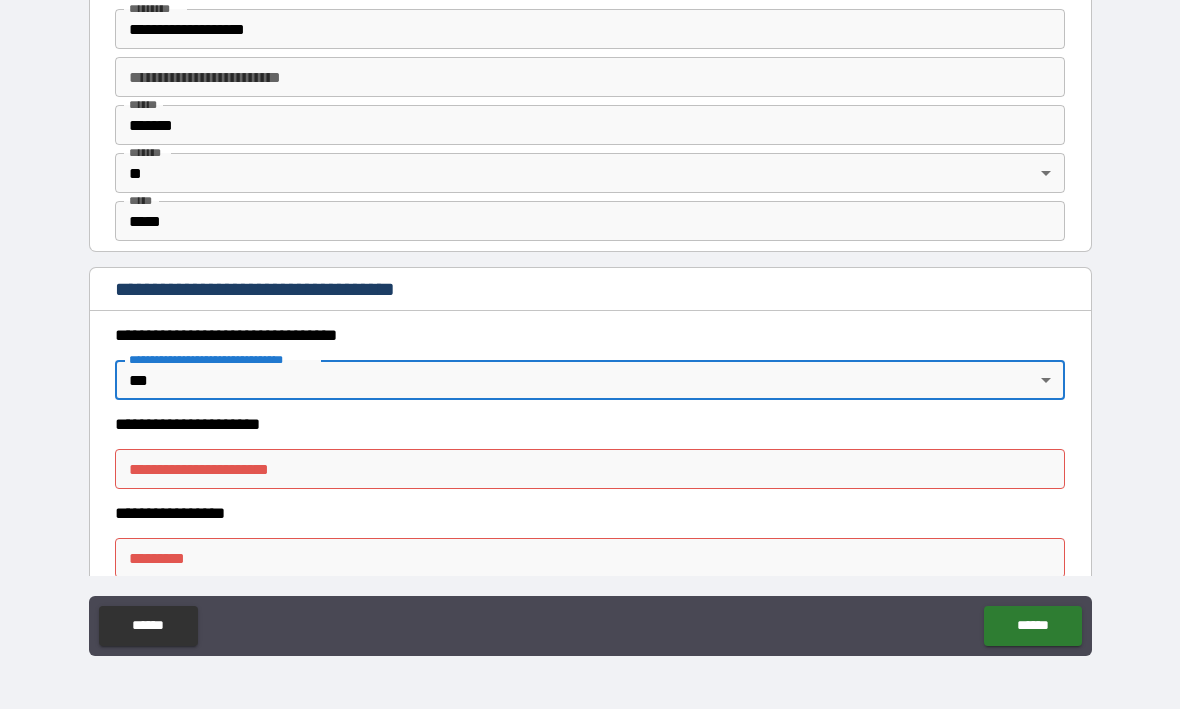 scroll, scrollTop: 1440, scrollLeft: 0, axis: vertical 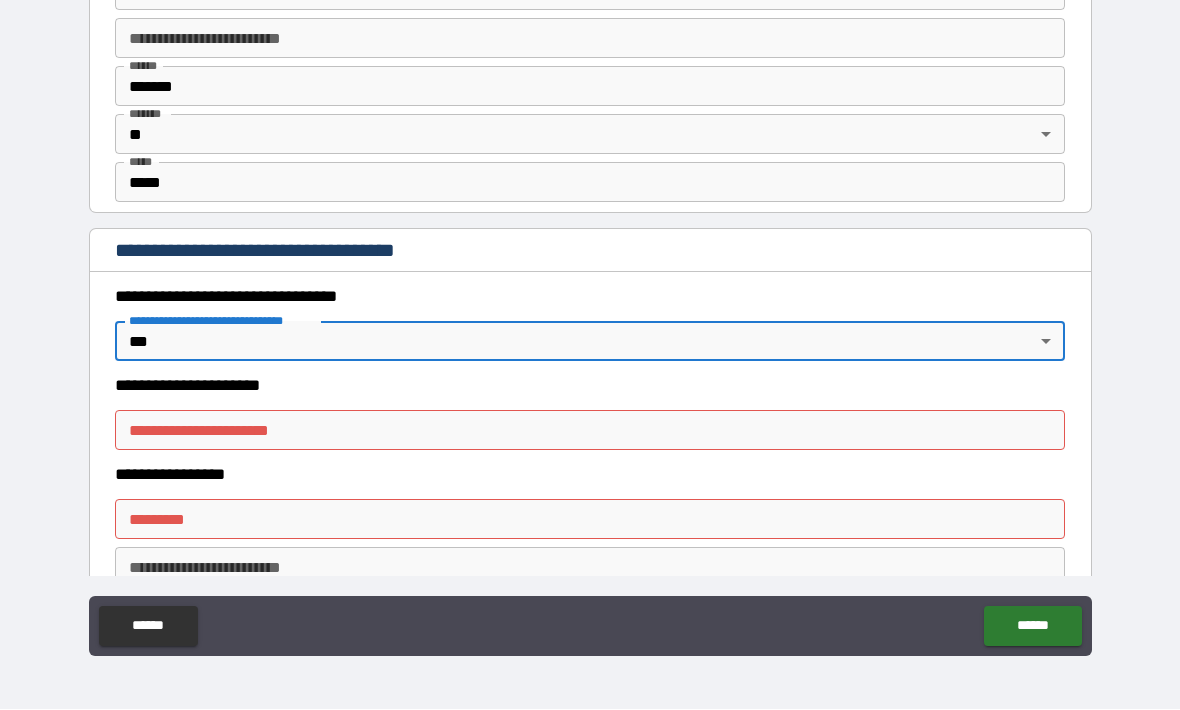 click on "**********" at bounding box center (590, 431) 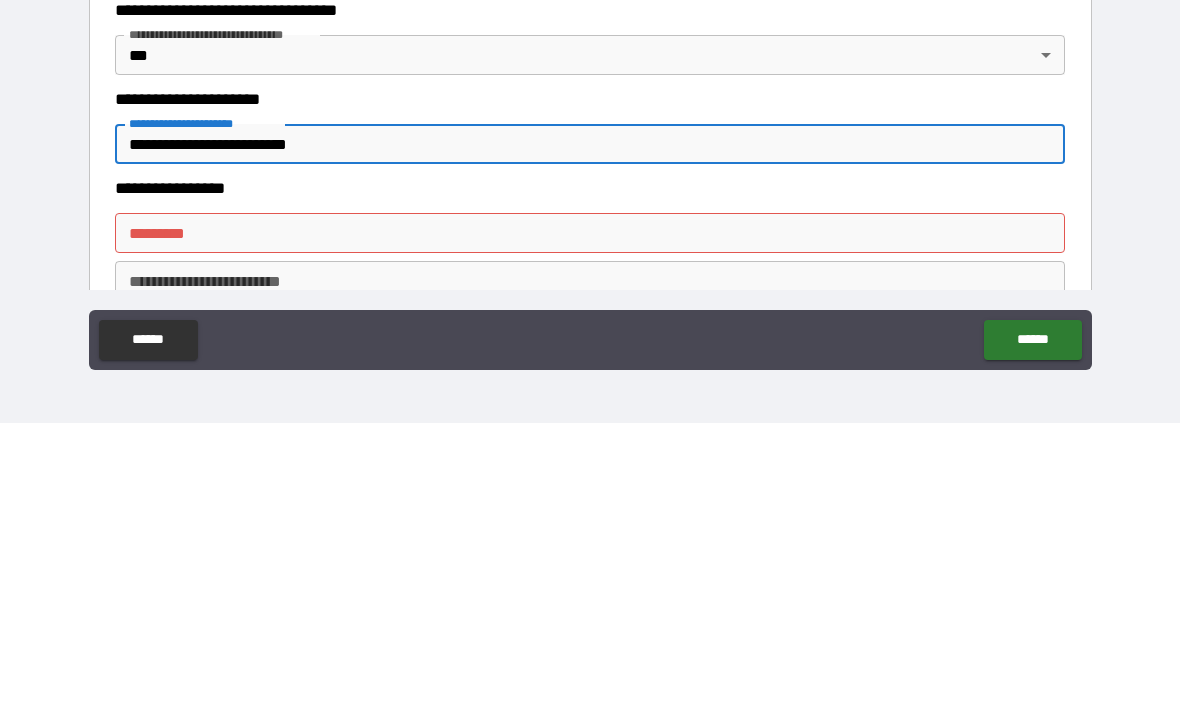 click on "*******   *" at bounding box center (590, 520) 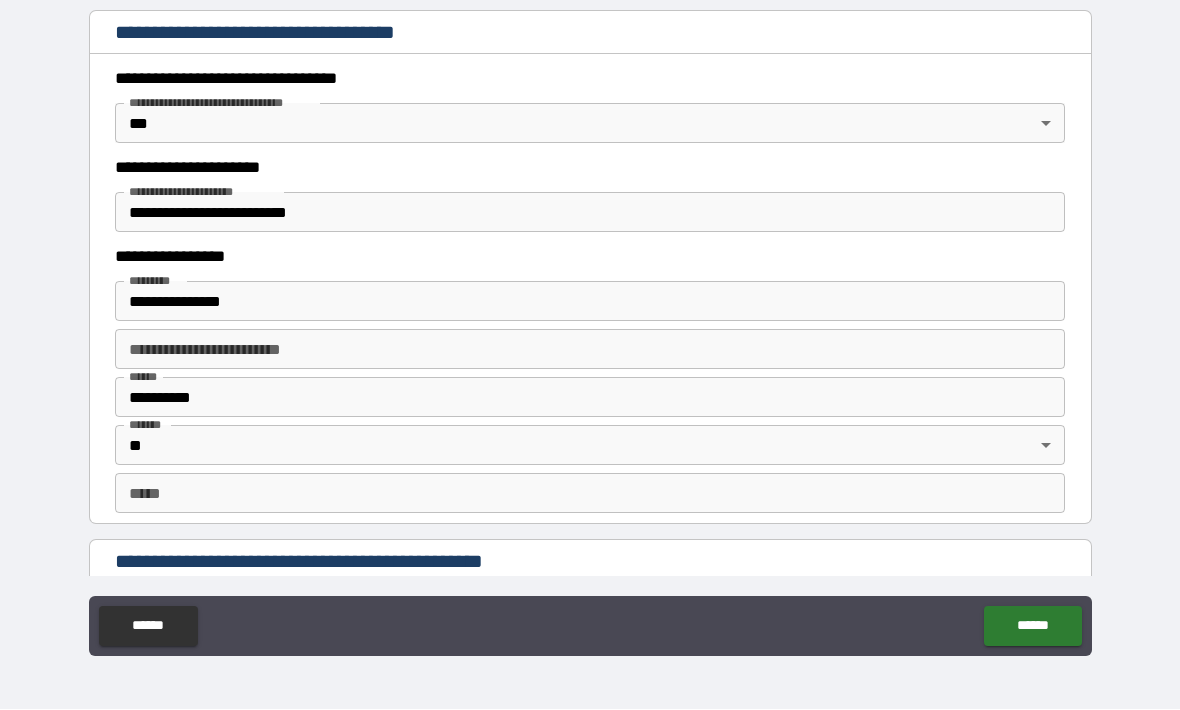 scroll, scrollTop: 1666, scrollLeft: 0, axis: vertical 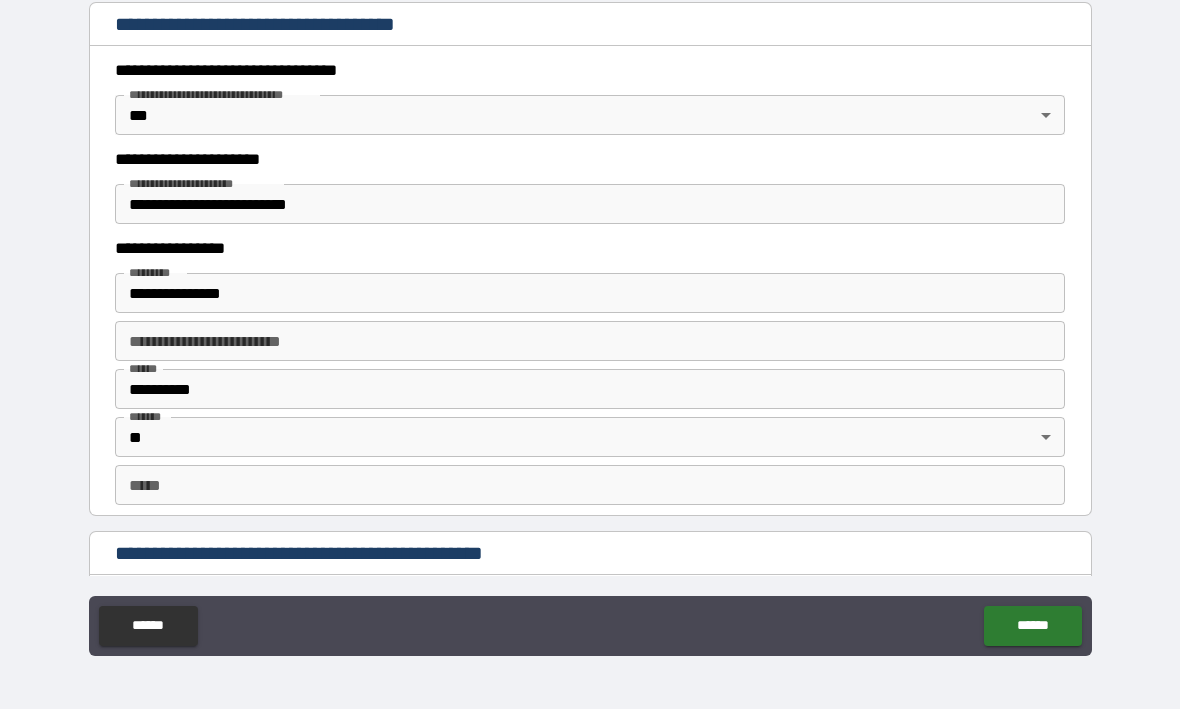 click on "***   *" at bounding box center (590, 486) 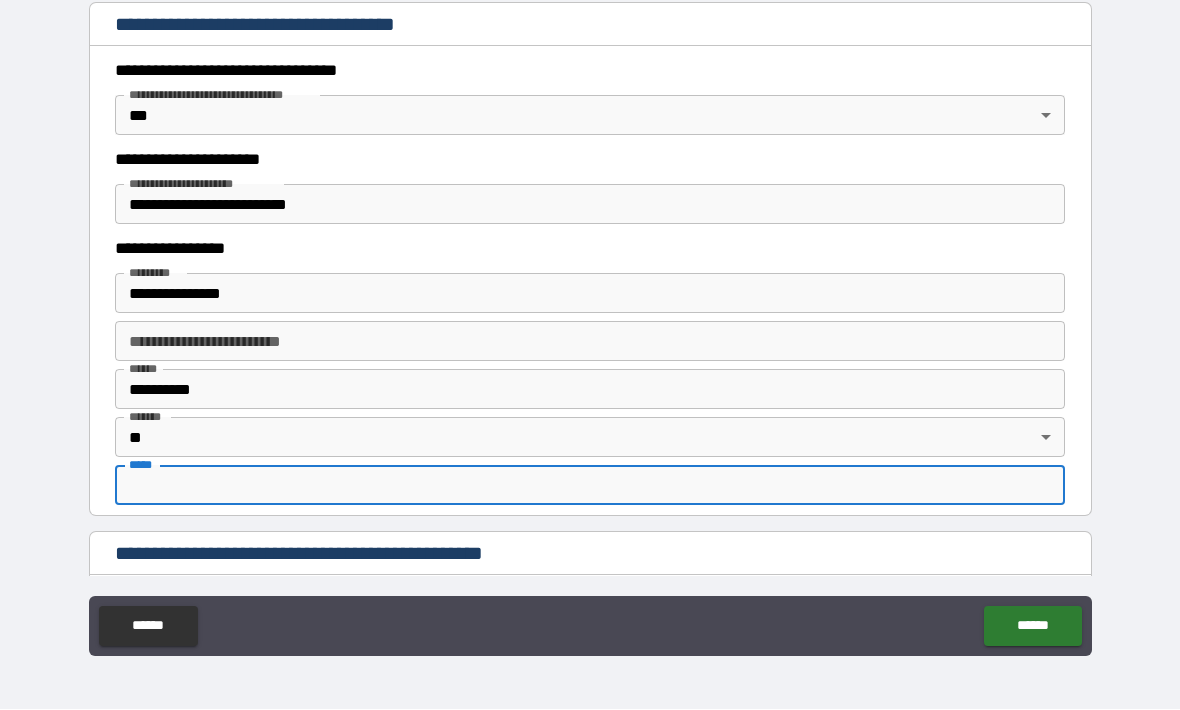 click on "**********" at bounding box center (590, 294) 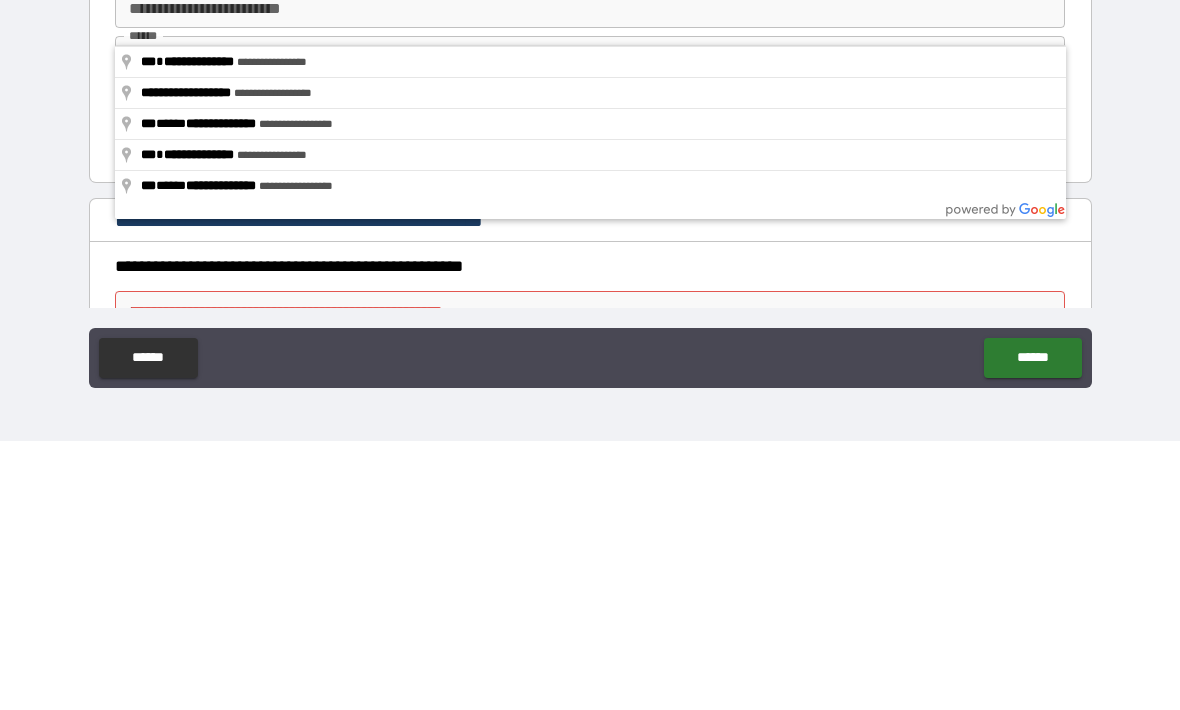 scroll, scrollTop: 1730, scrollLeft: 0, axis: vertical 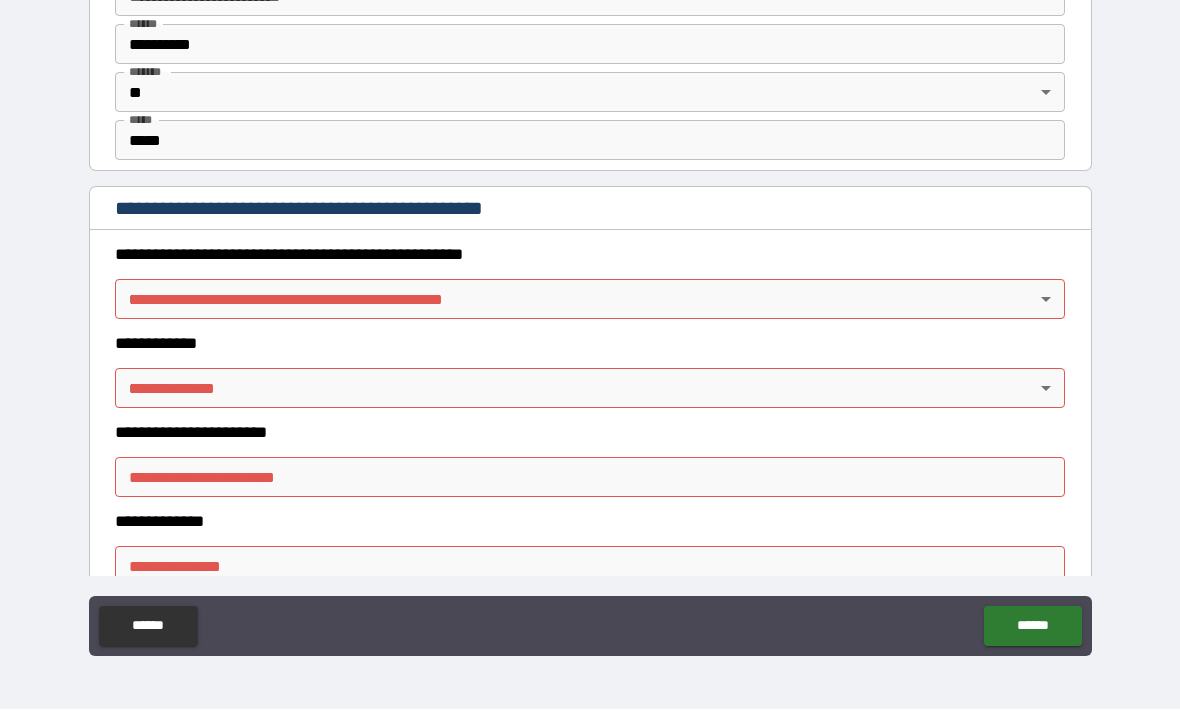 click on "**********" at bounding box center (590, 322) 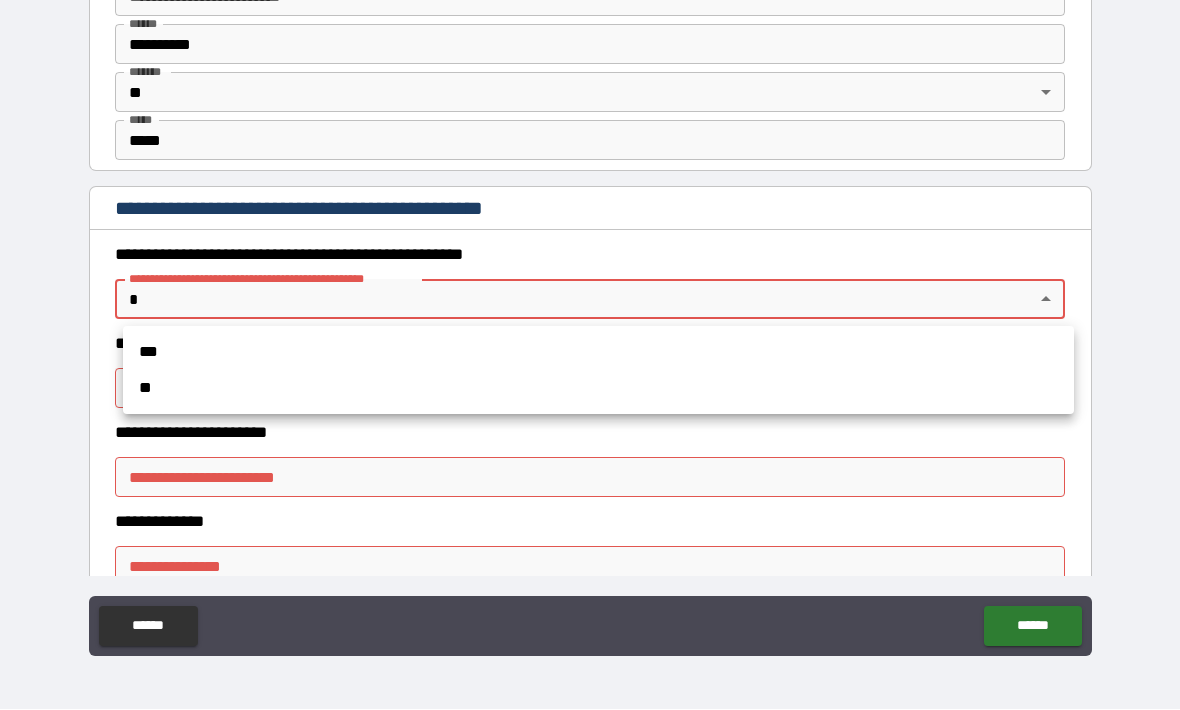 click on "**" at bounding box center (598, 389) 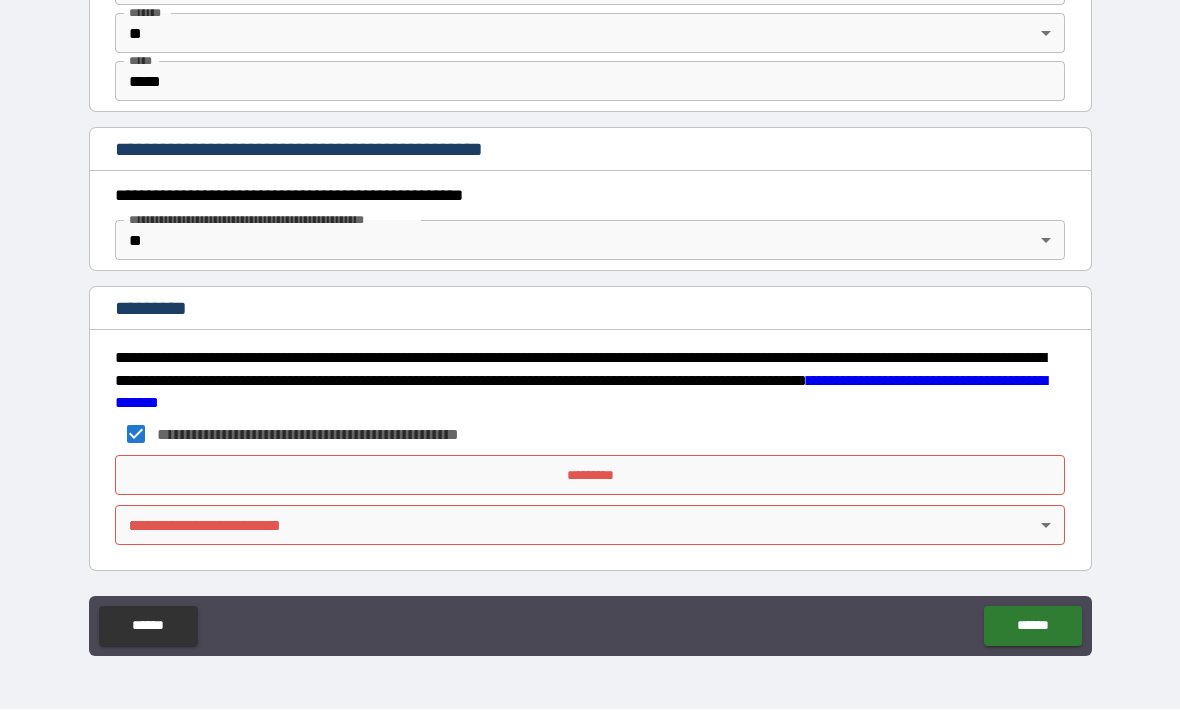 scroll, scrollTop: 2070, scrollLeft: 0, axis: vertical 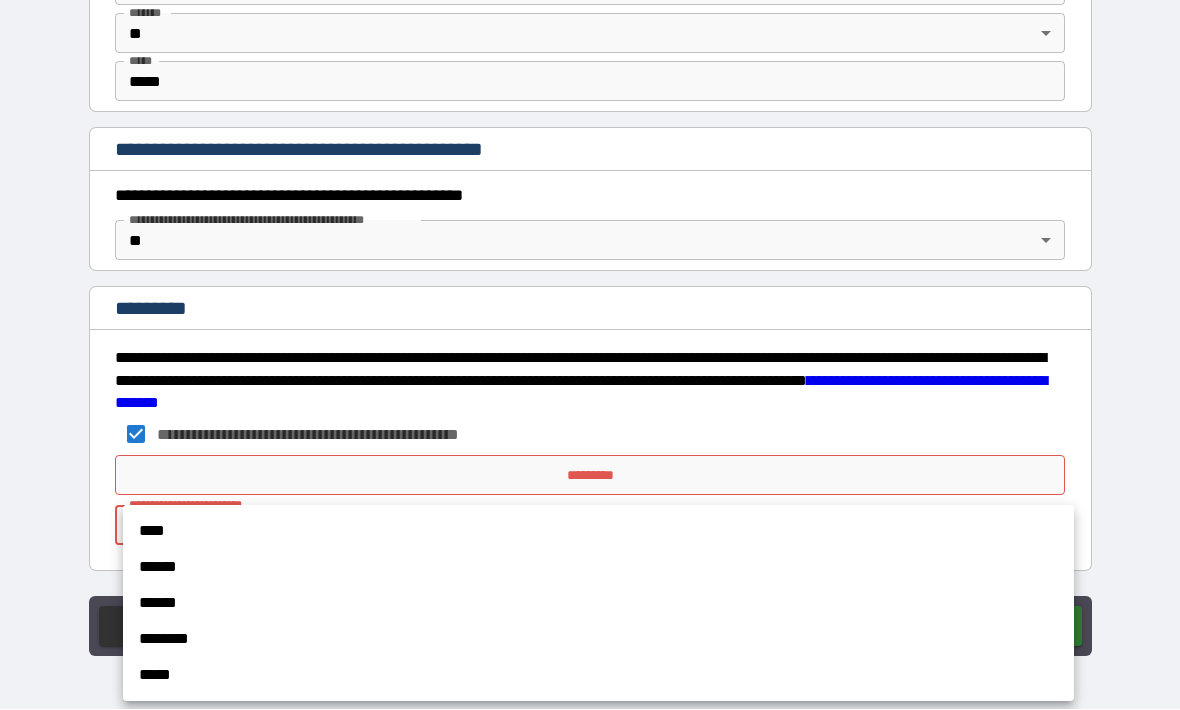 click on "****" at bounding box center (598, 532) 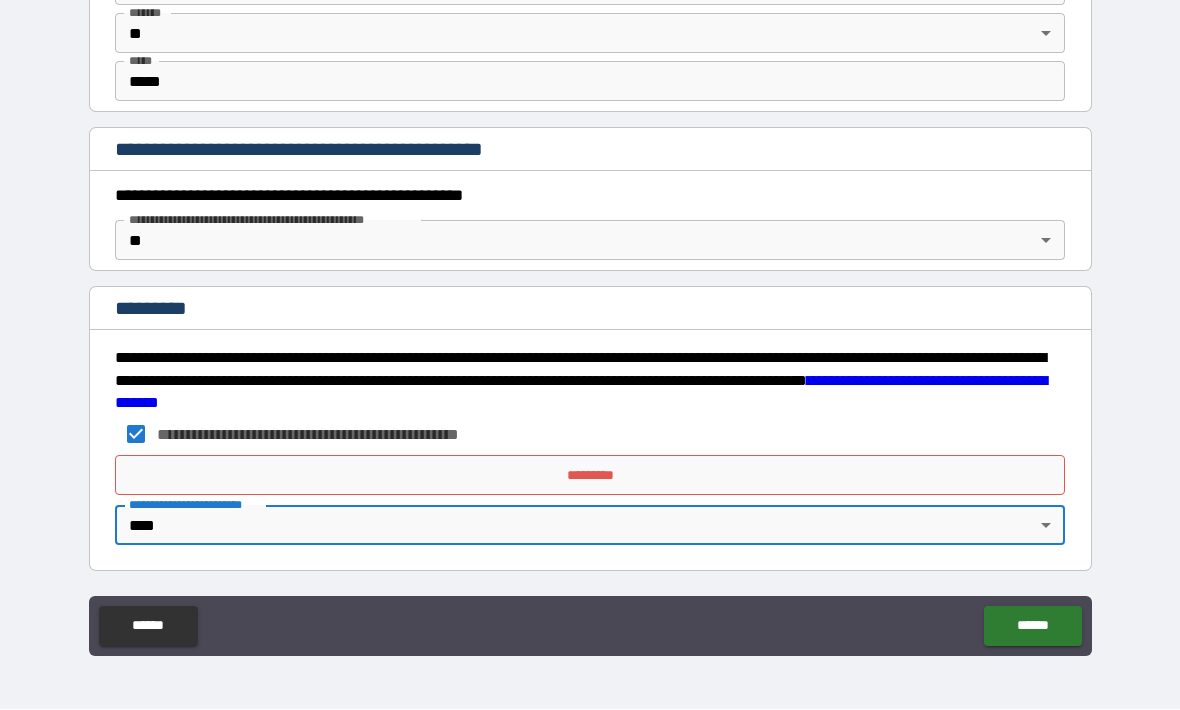 click on "*********" at bounding box center [590, 476] 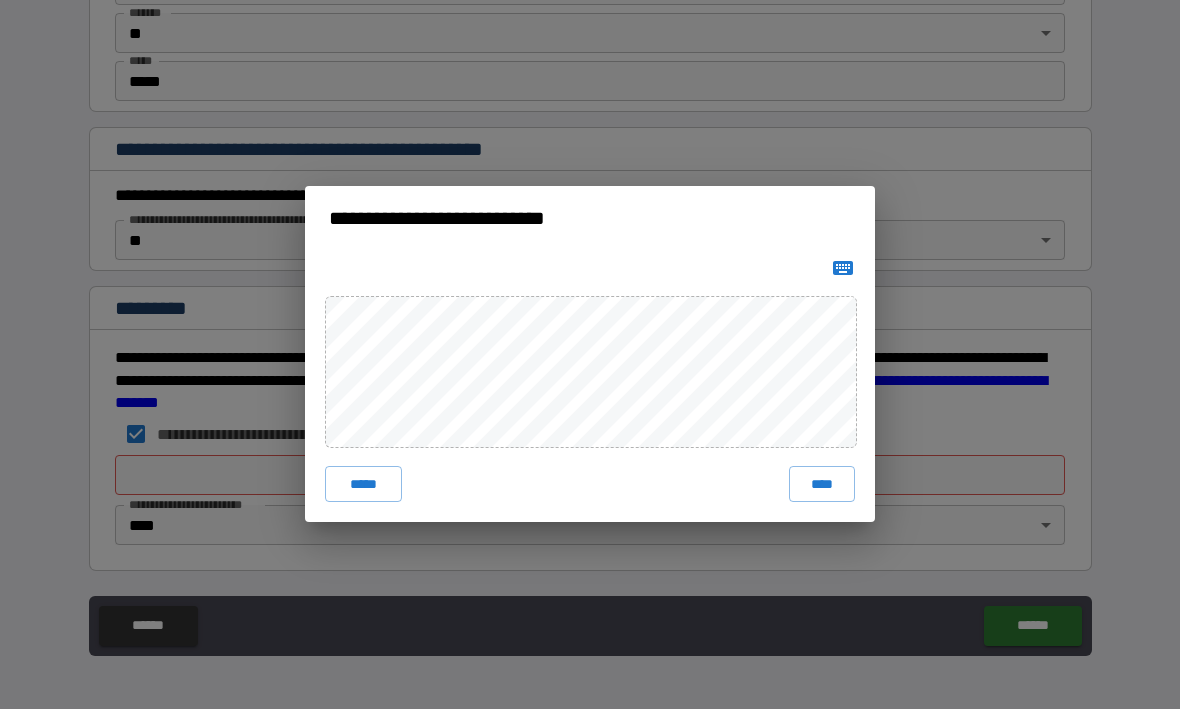 click on "****" at bounding box center [822, 485] 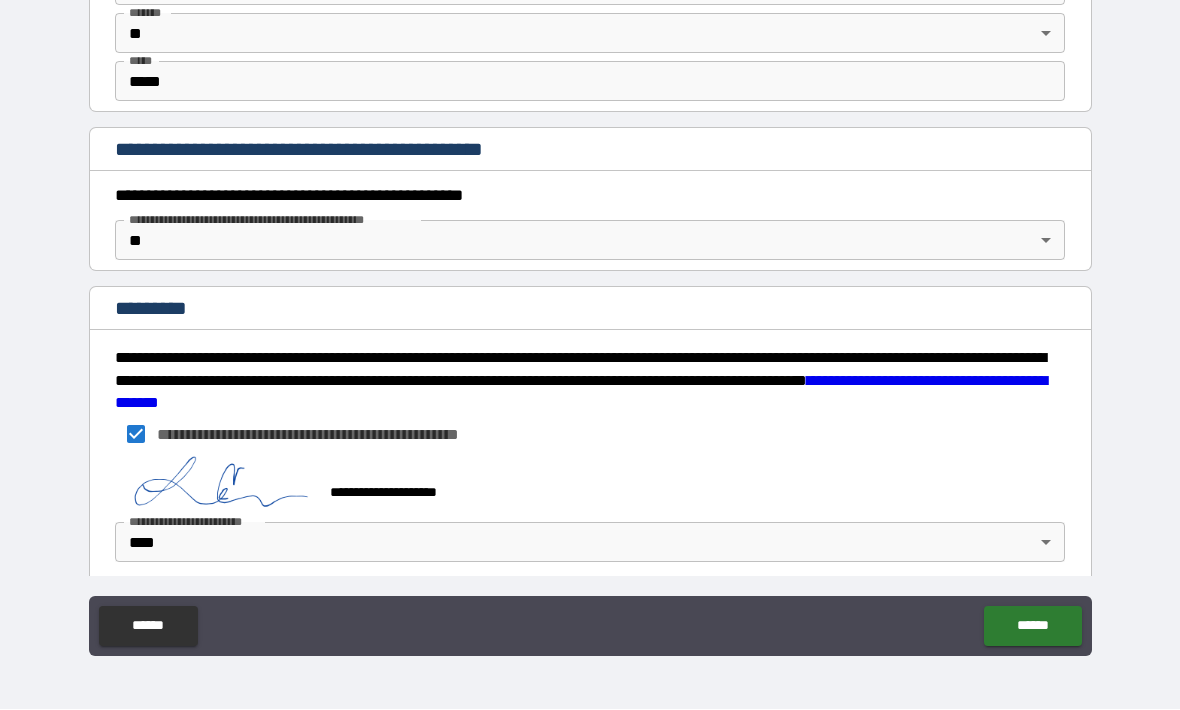 click on "******" at bounding box center [1032, 627] 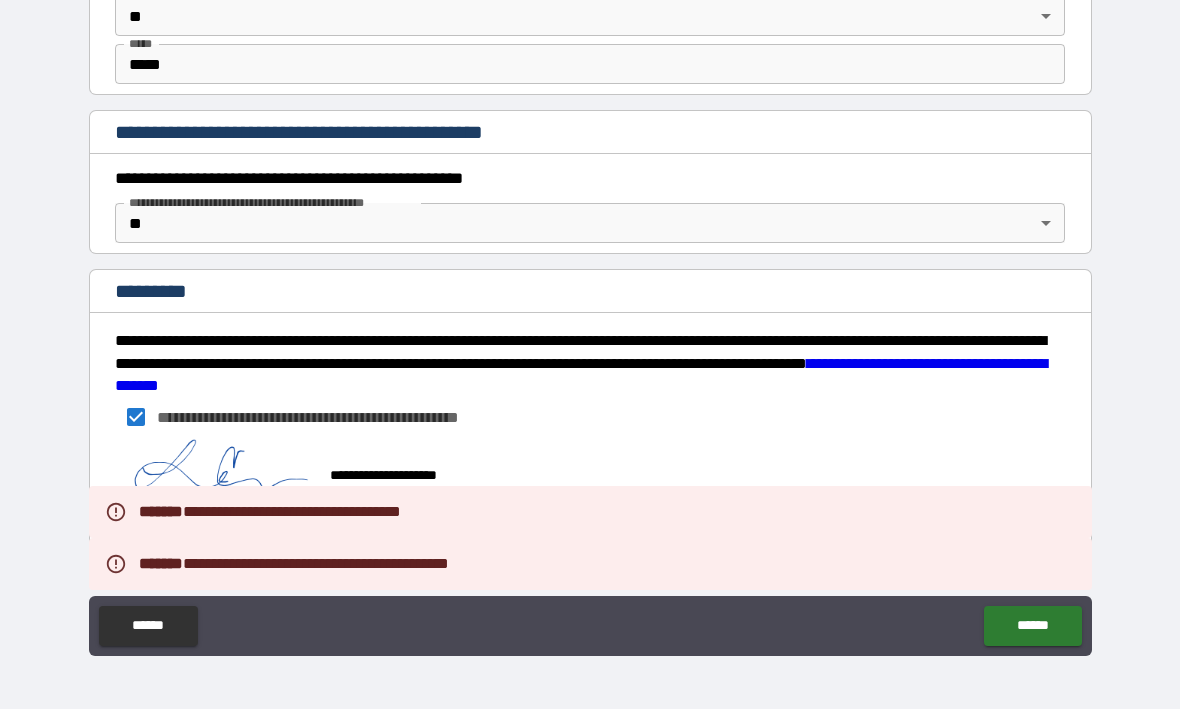 scroll, scrollTop: 2087, scrollLeft: 0, axis: vertical 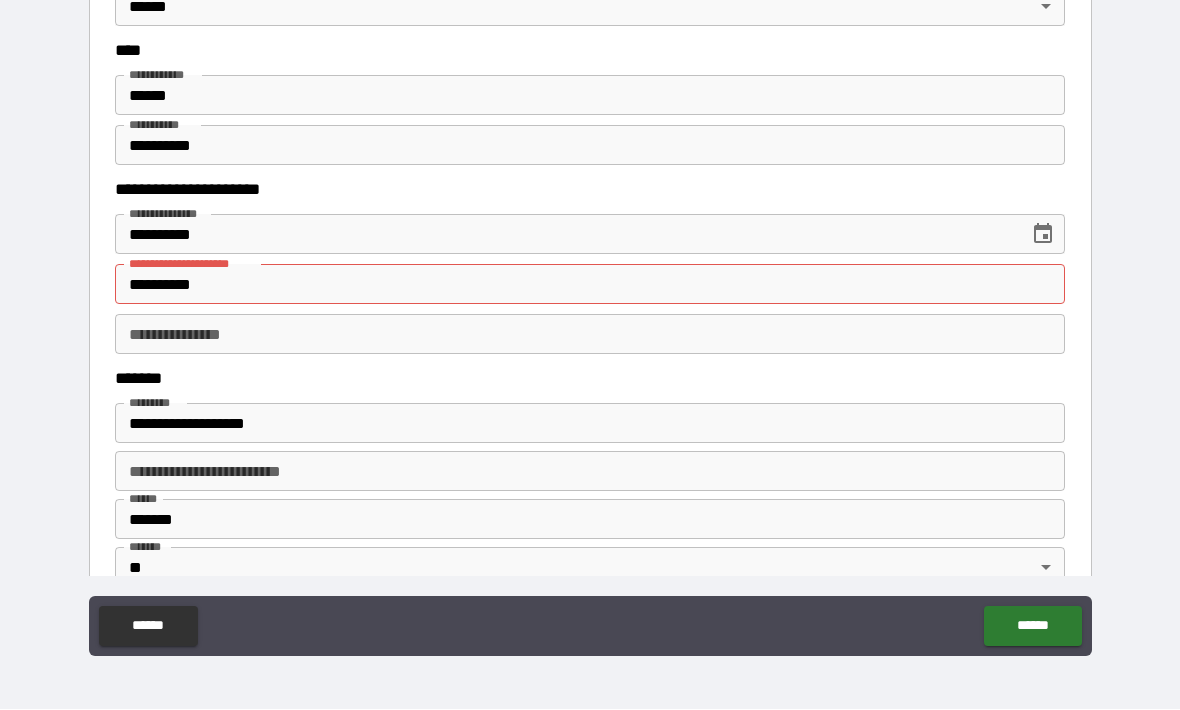 click on "**********" at bounding box center (590, 285) 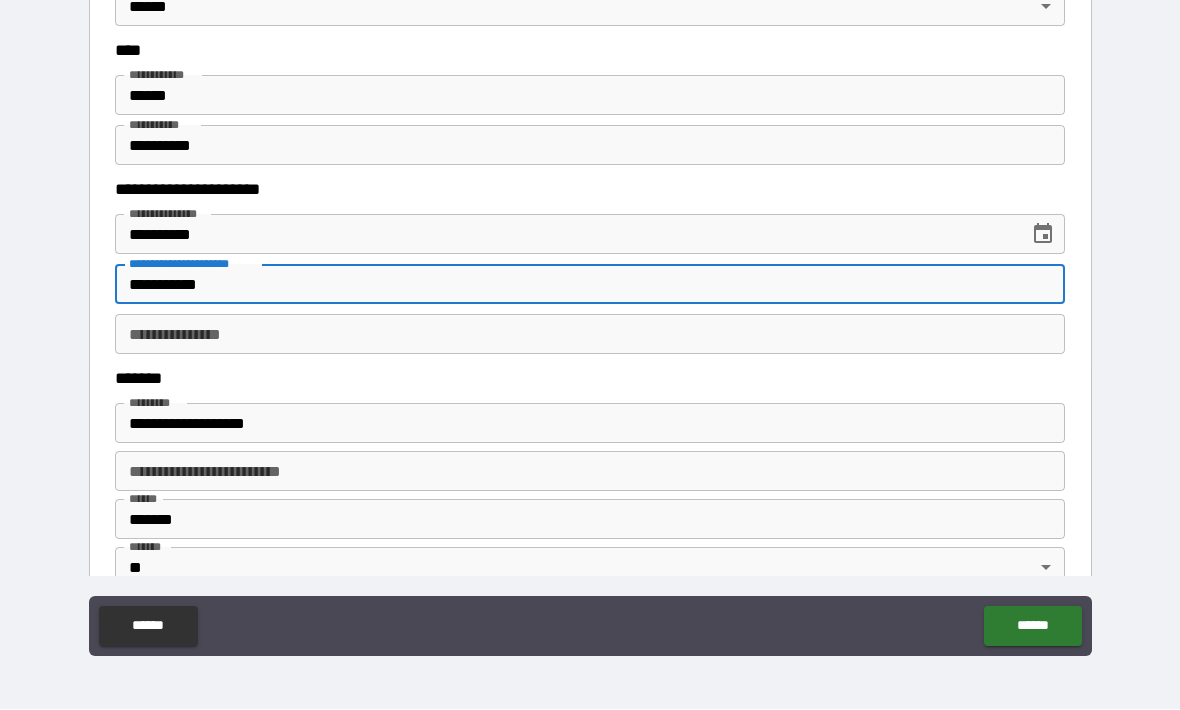 click on "******" at bounding box center [1032, 627] 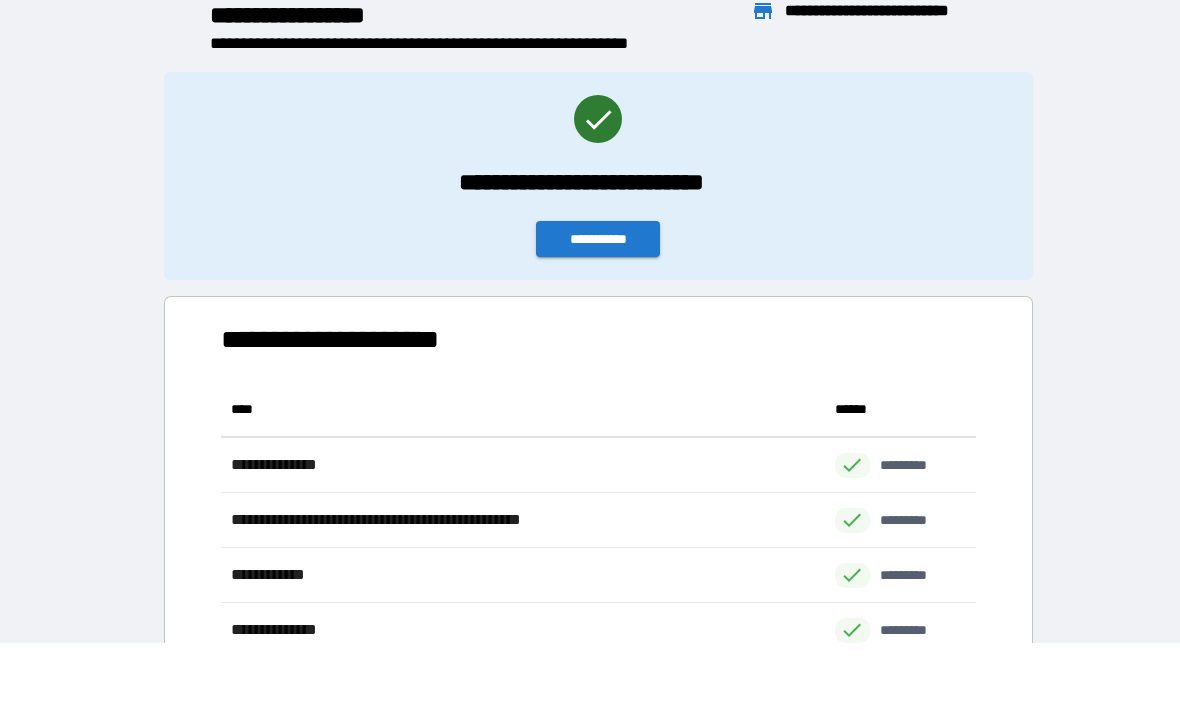 scroll, scrollTop: 1, scrollLeft: 1, axis: both 